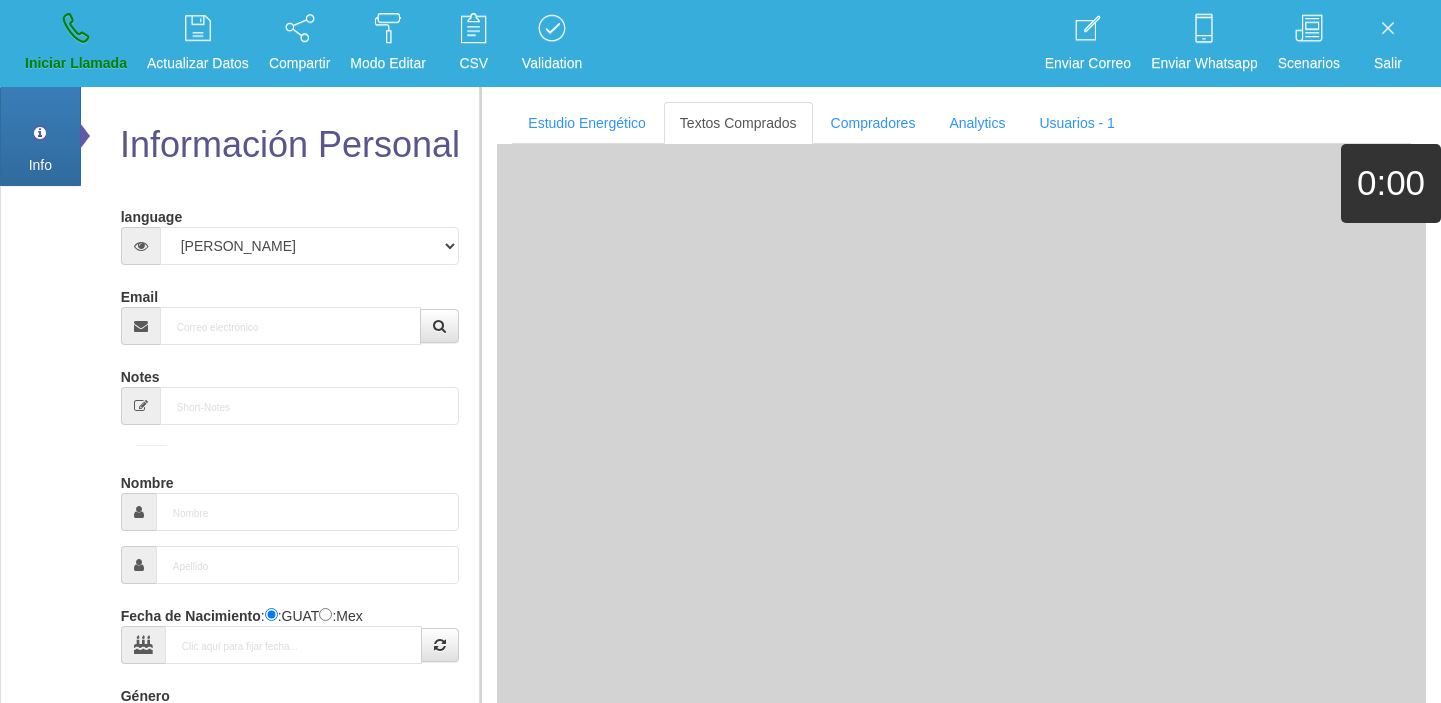 select on "3" 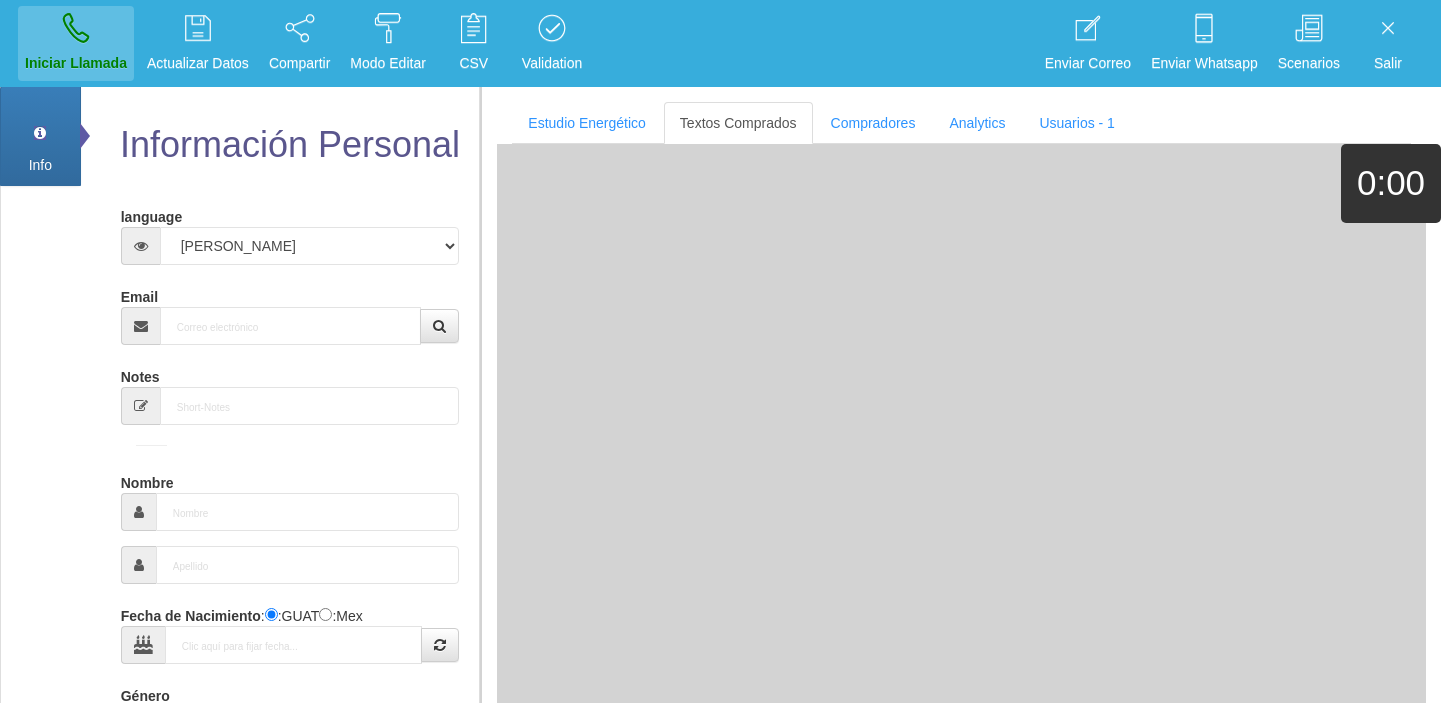 scroll, scrollTop: 0, scrollLeft: 0, axis: both 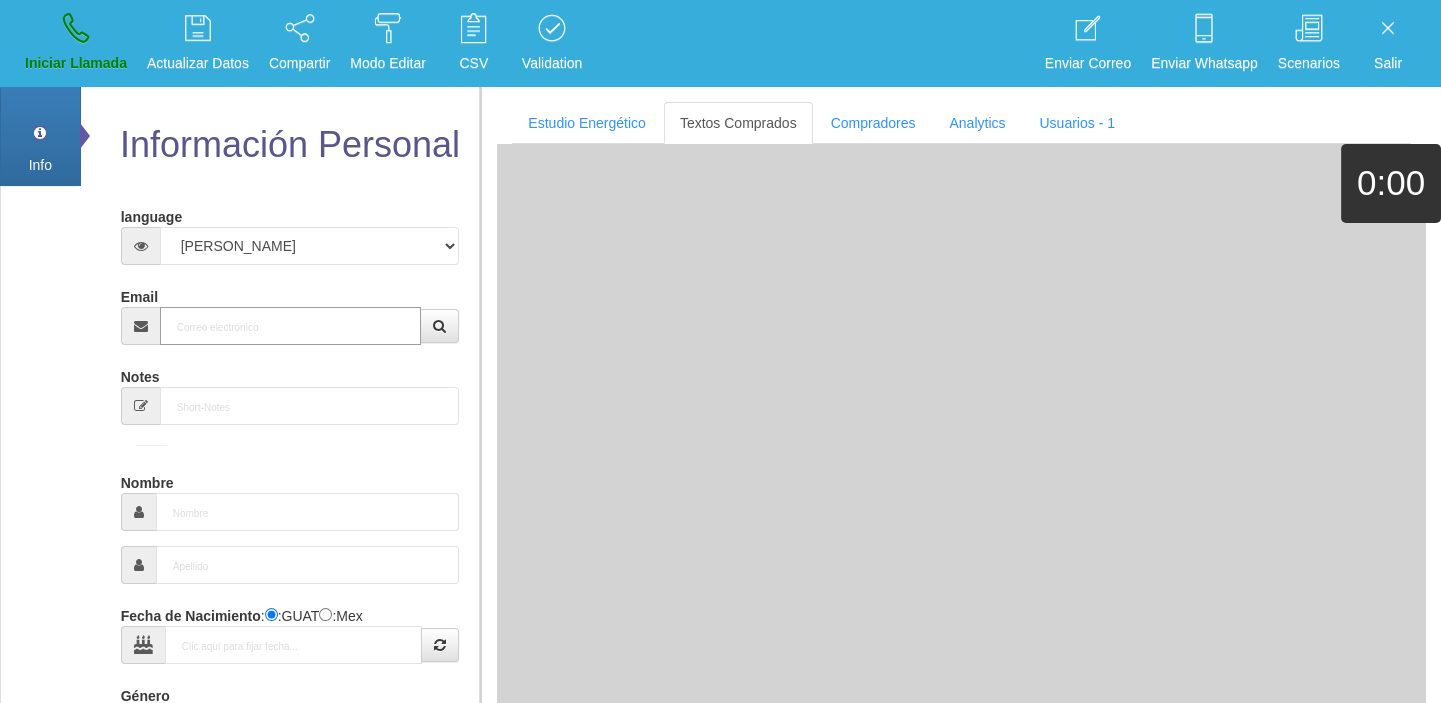 click on "Email" at bounding box center [291, 326] 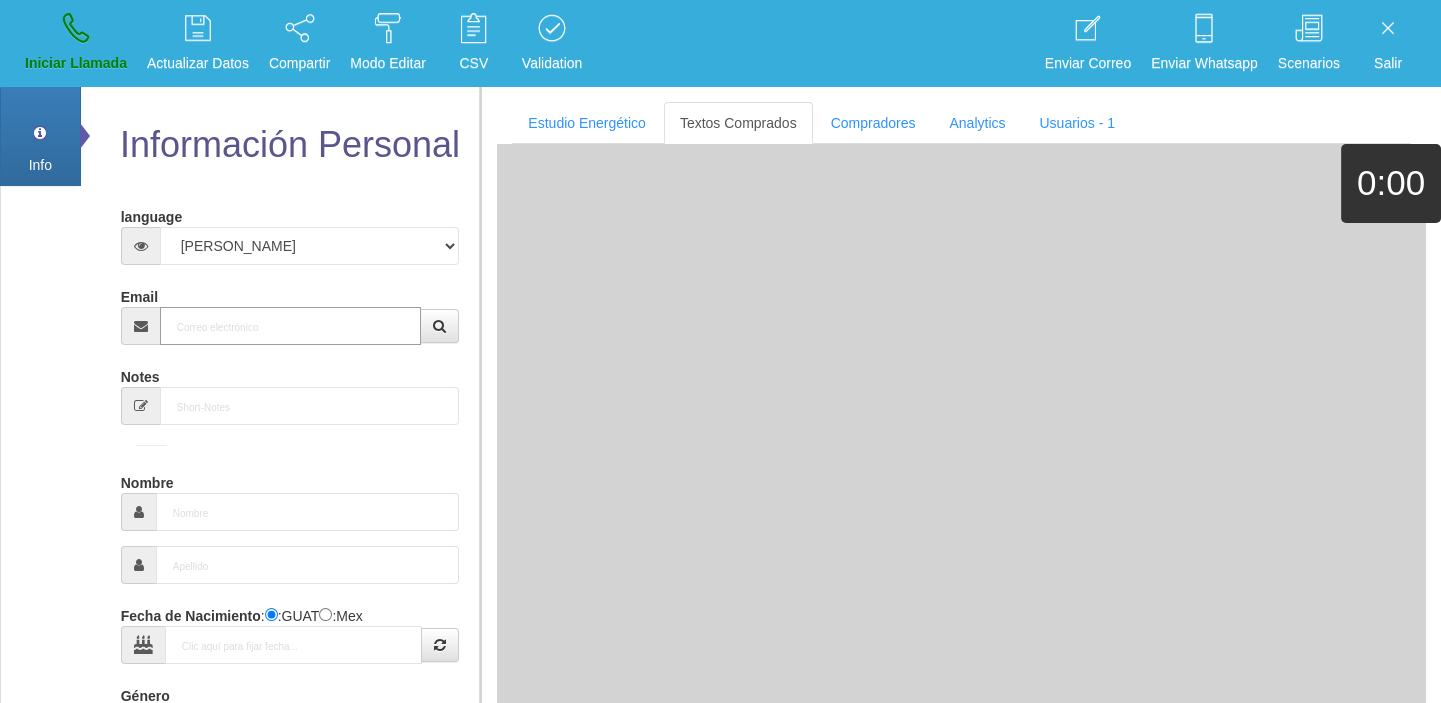 click on "Email" at bounding box center (291, 326) 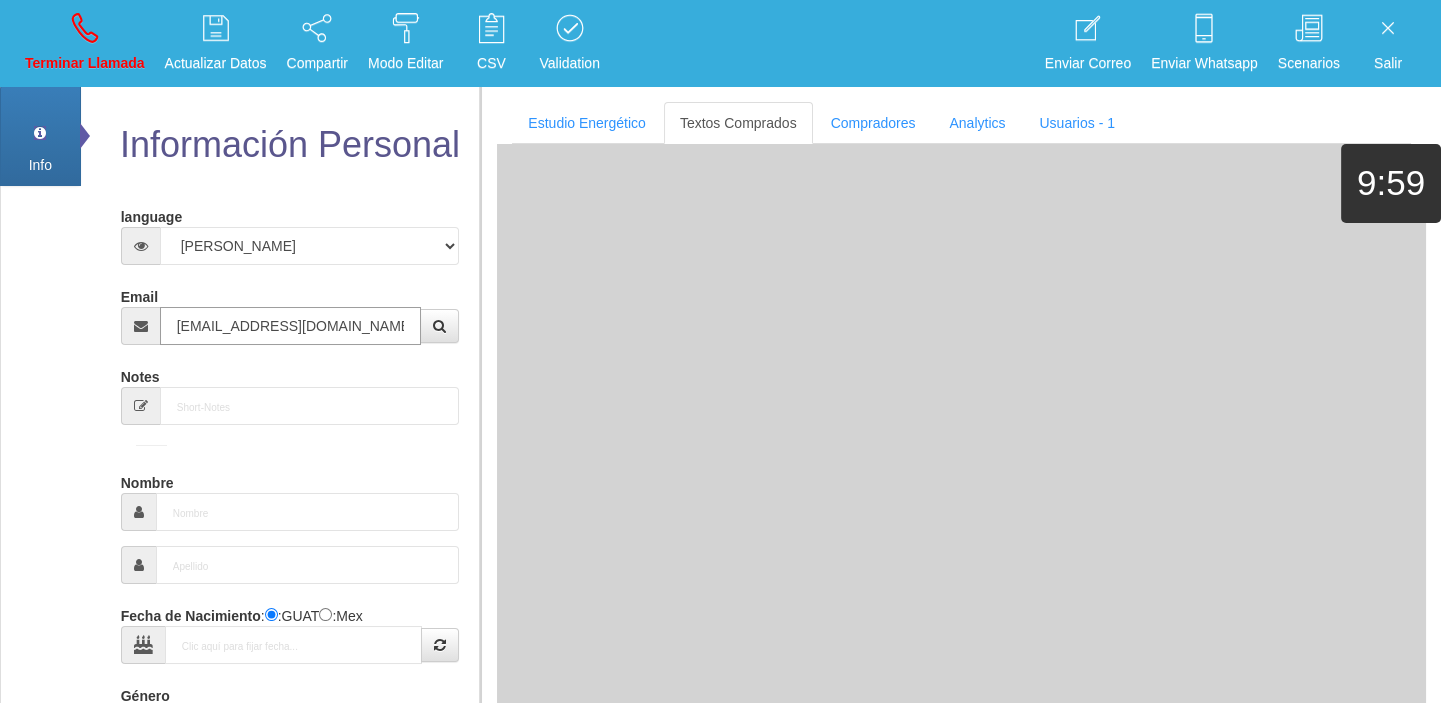 type on "[DATE]" 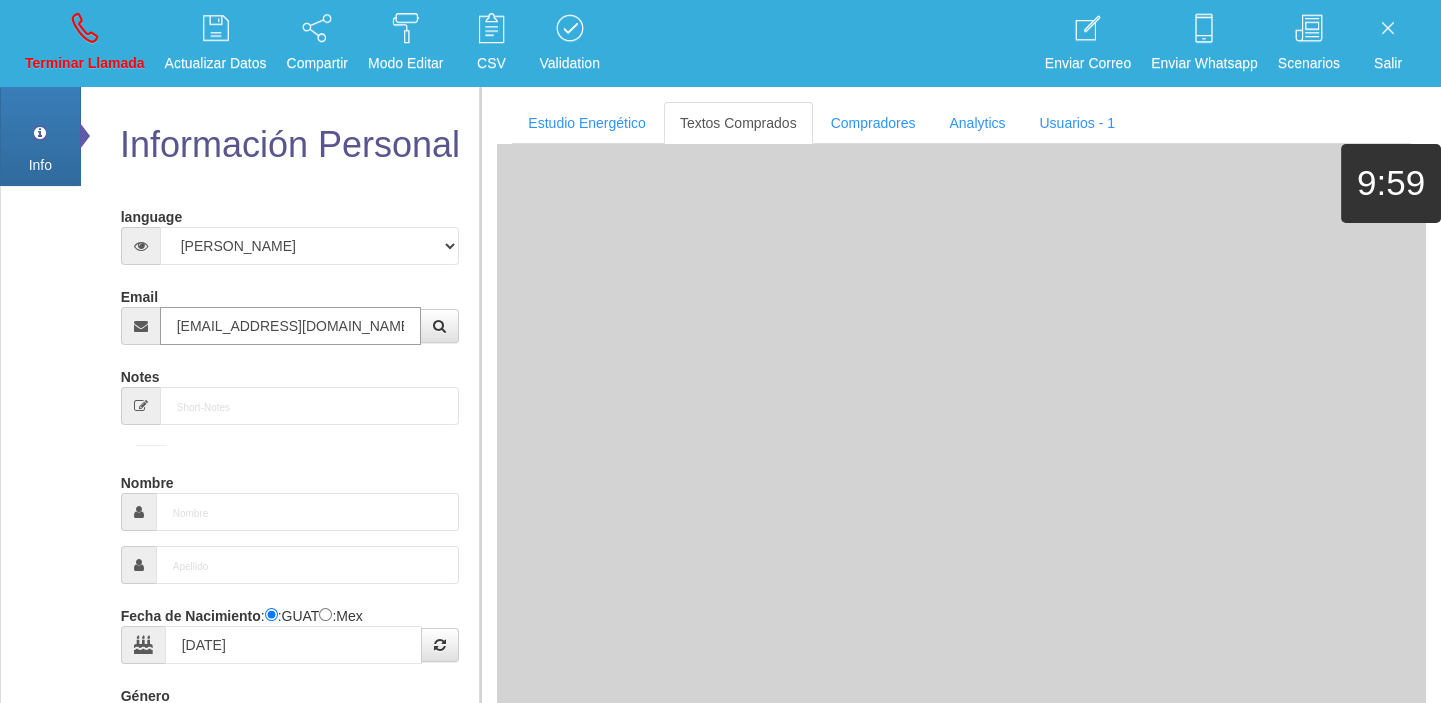 select on "4" 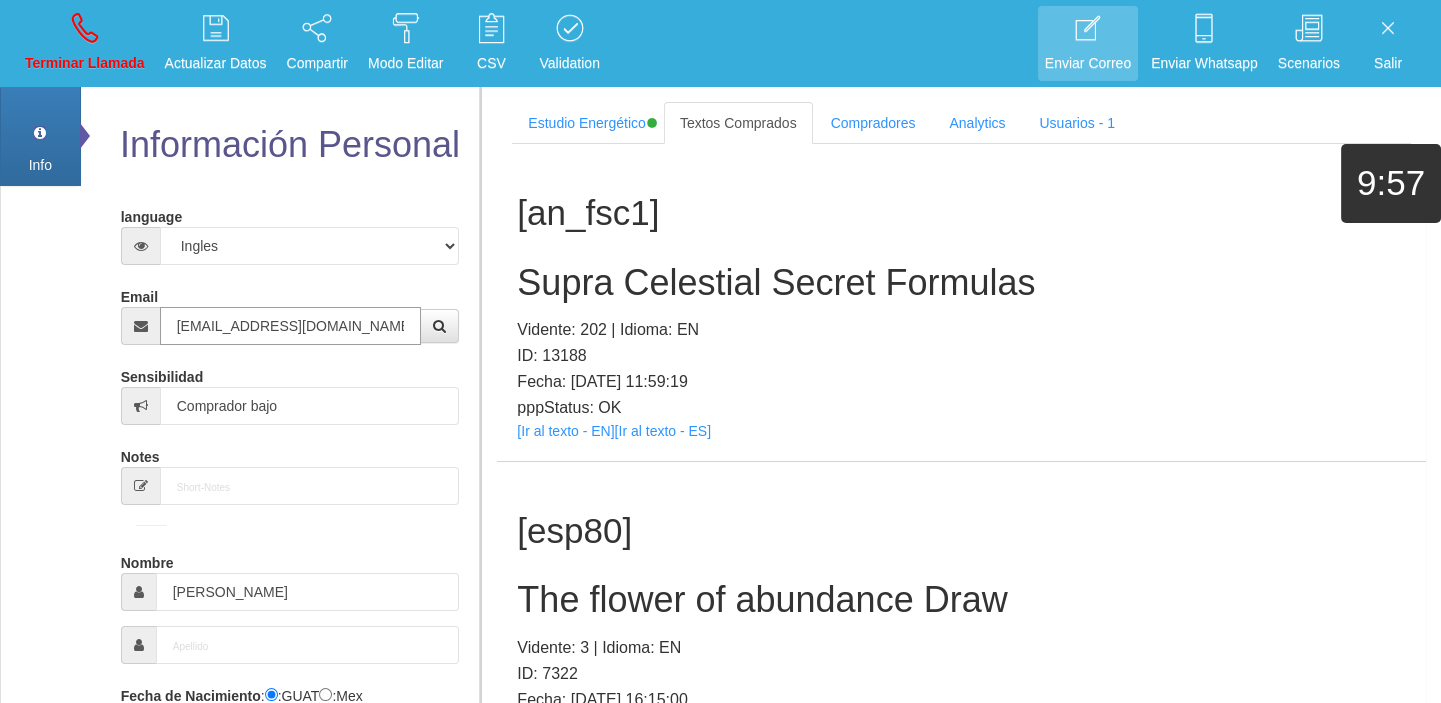 type on "[EMAIL_ADDRESS][DOMAIN_NAME]" 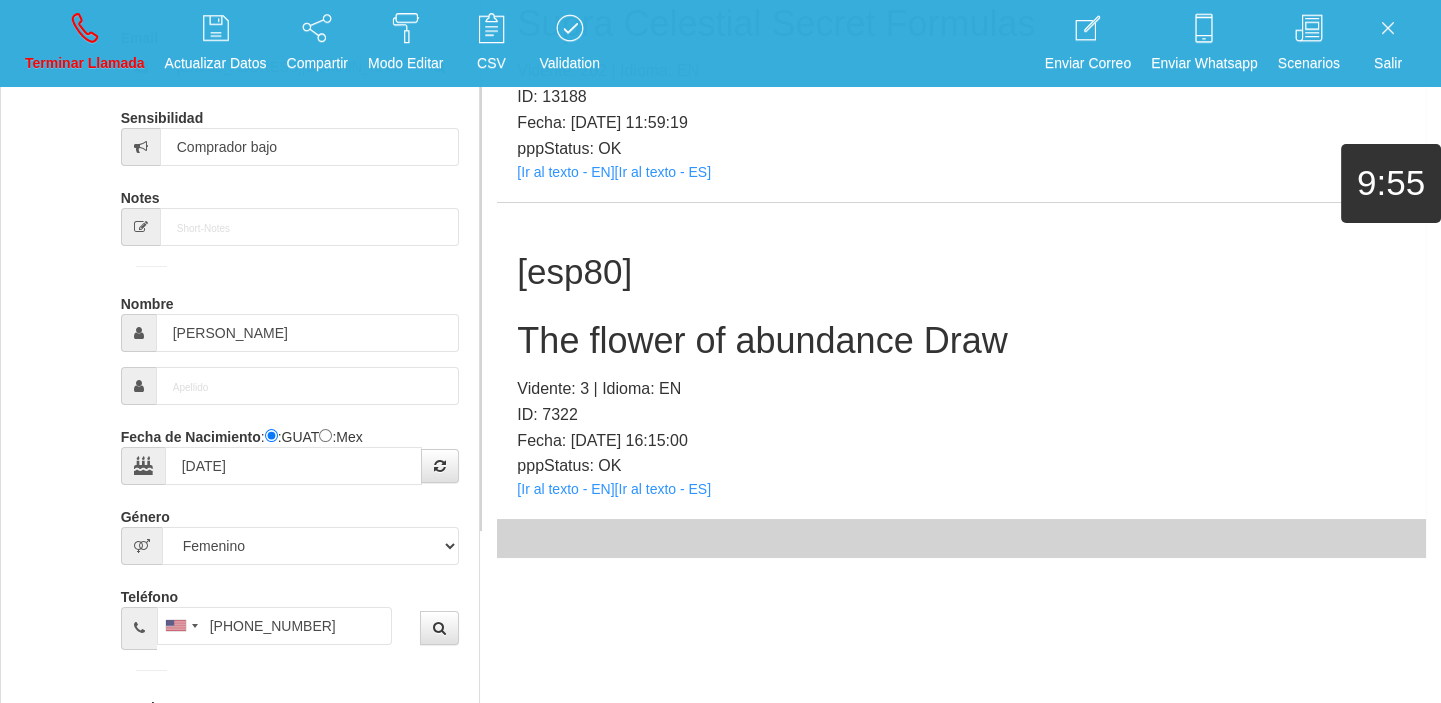 scroll, scrollTop: 278, scrollLeft: 0, axis: vertical 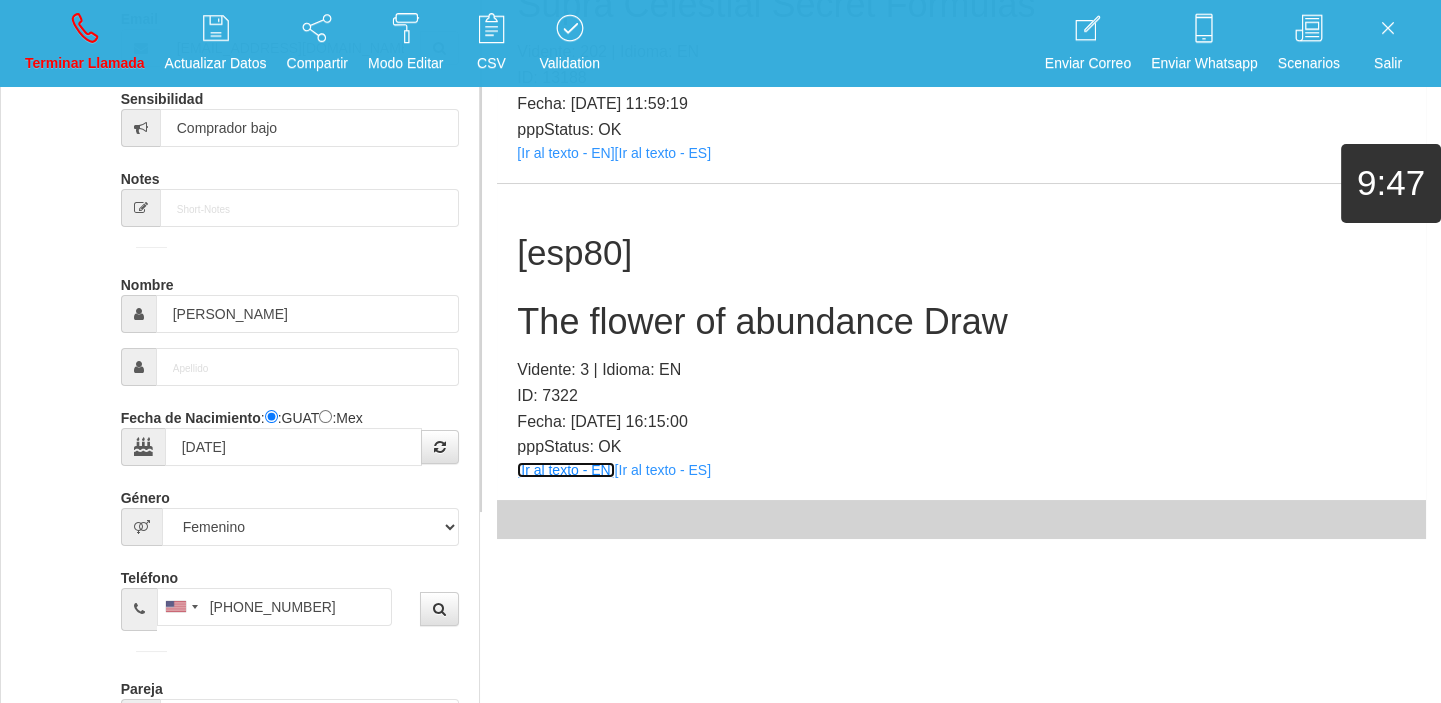 click on "[Ir al texto - EN]" at bounding box center (565, 470) 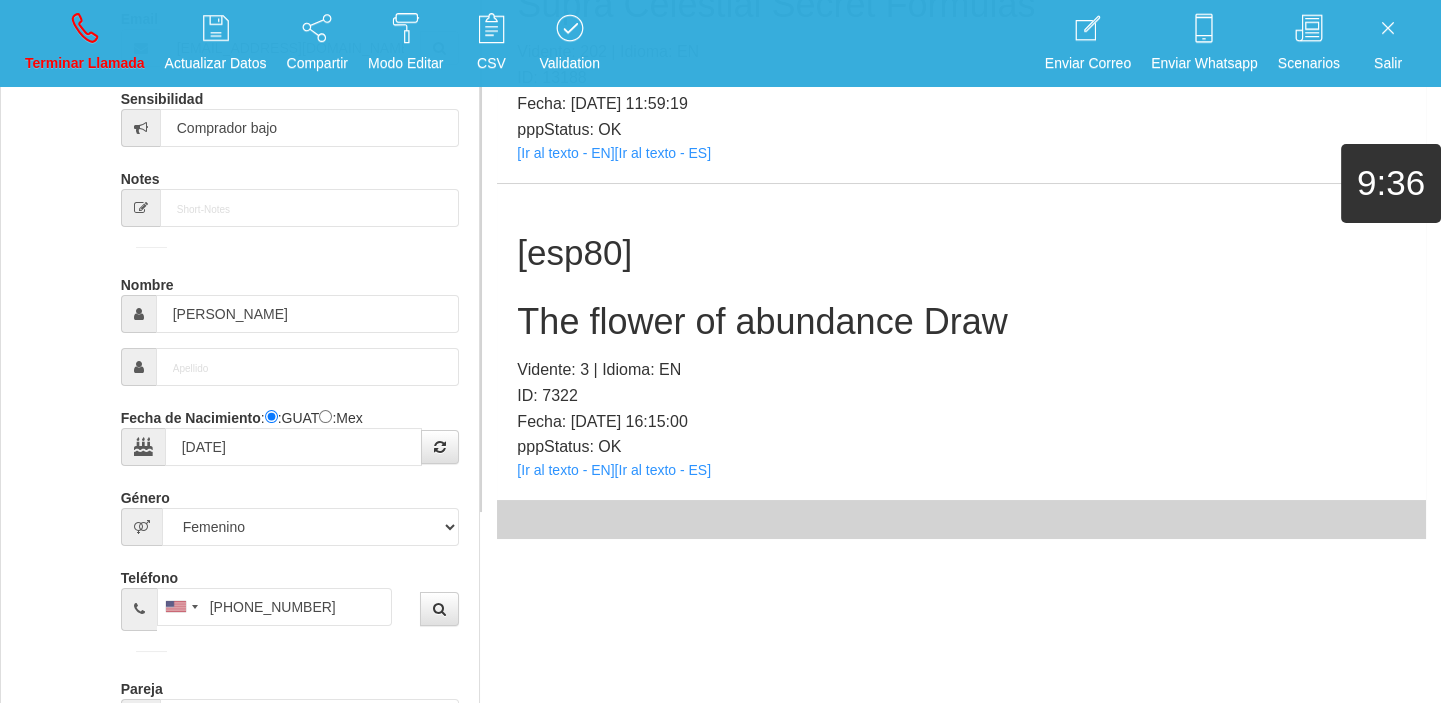 click on "The flower of abundance Draw" at bounding box center [961, 322] 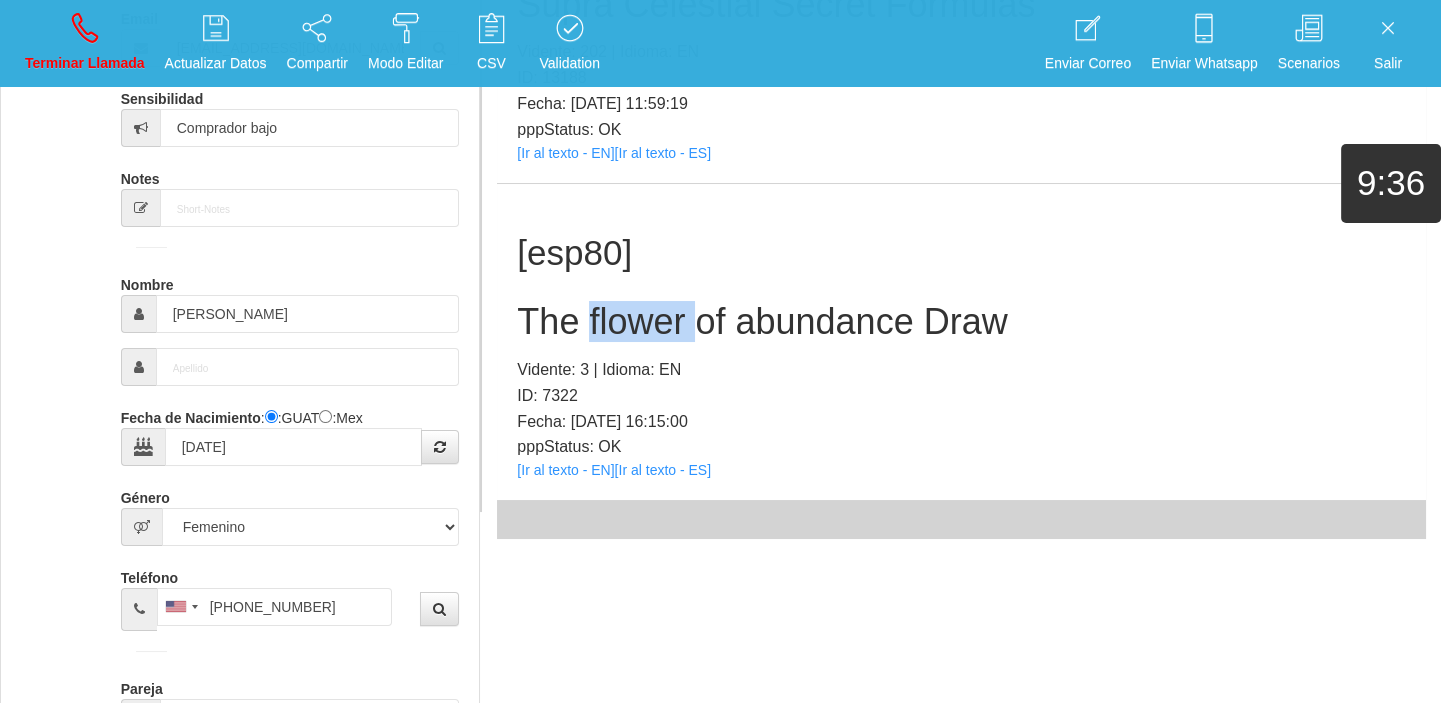 click on "The flower of abundance Draw" at bounding box center [961, 322] 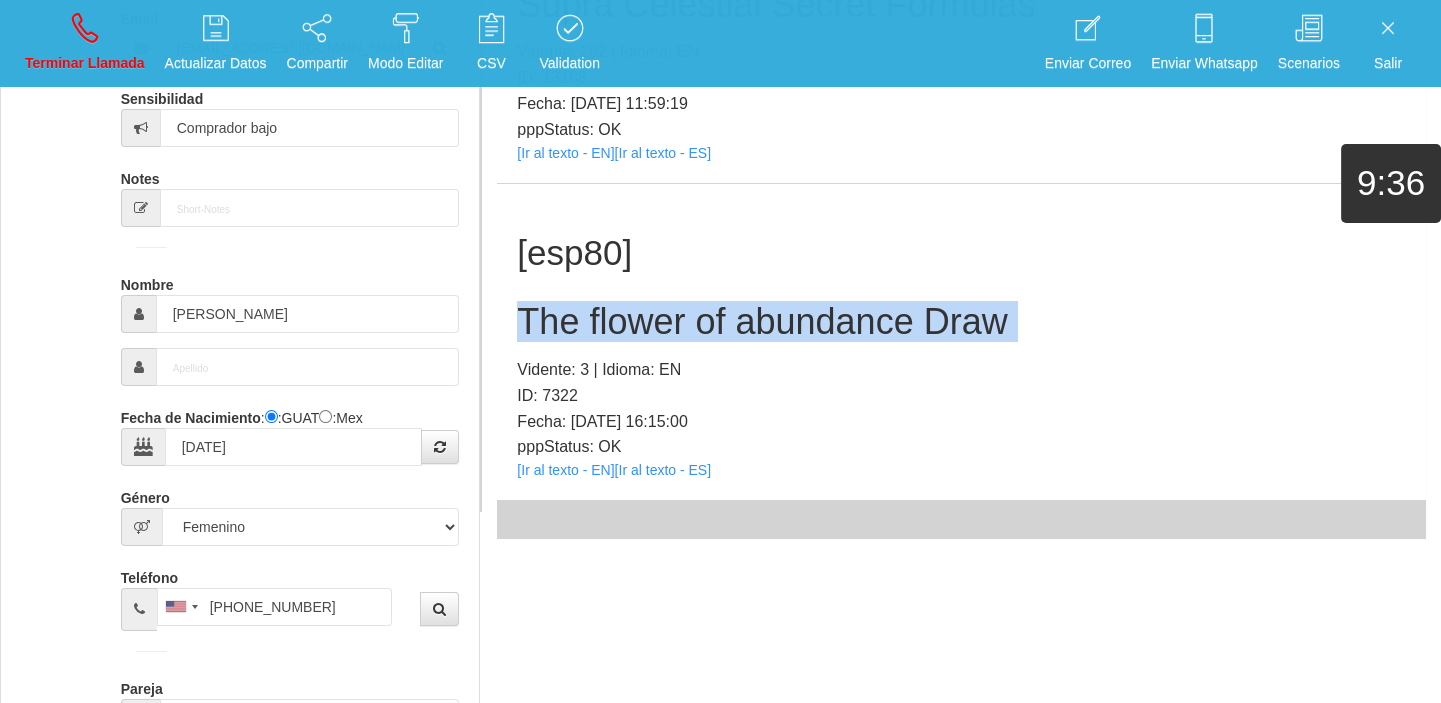 click on "The flower of abundance Draw" at bounding box center [961, 322] 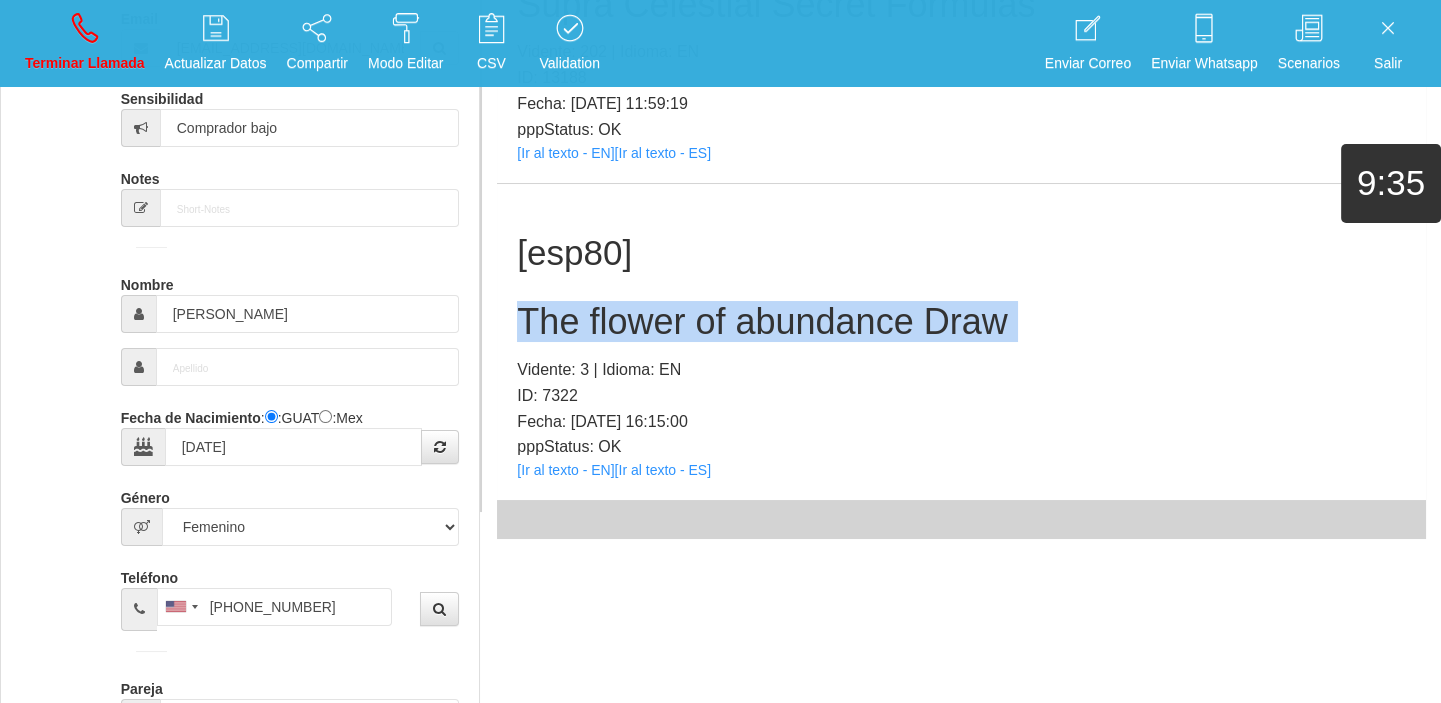 copy on "The flower of abundance Draw" 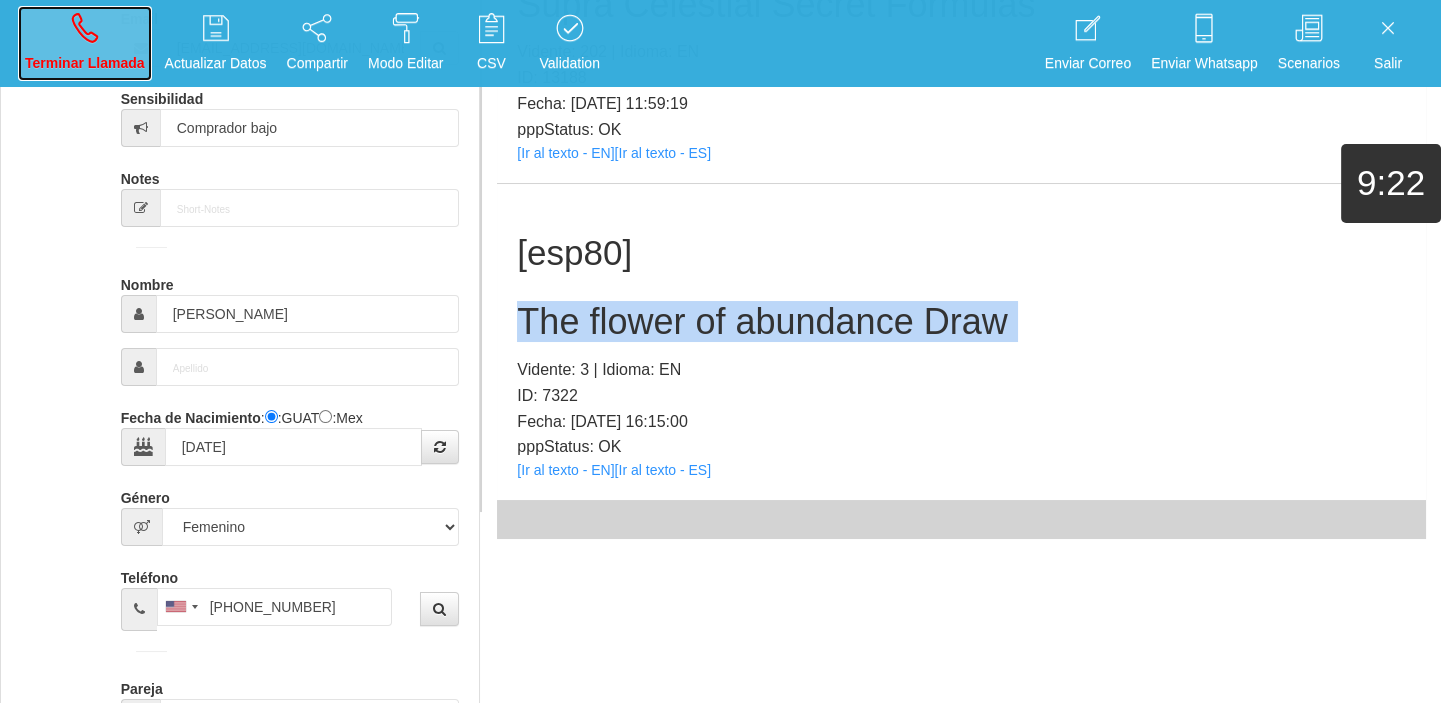 click on "Terminar Llamada" at bounding box center [85, 63] 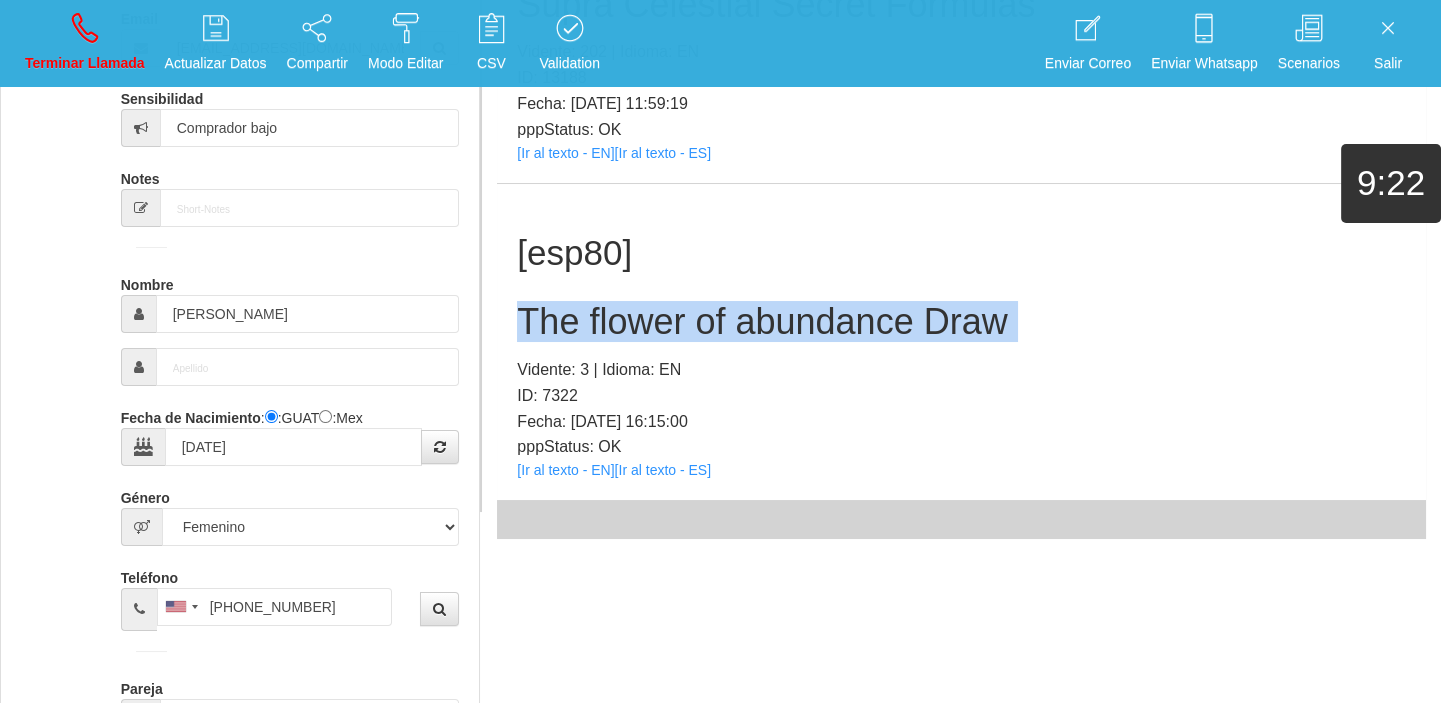 type 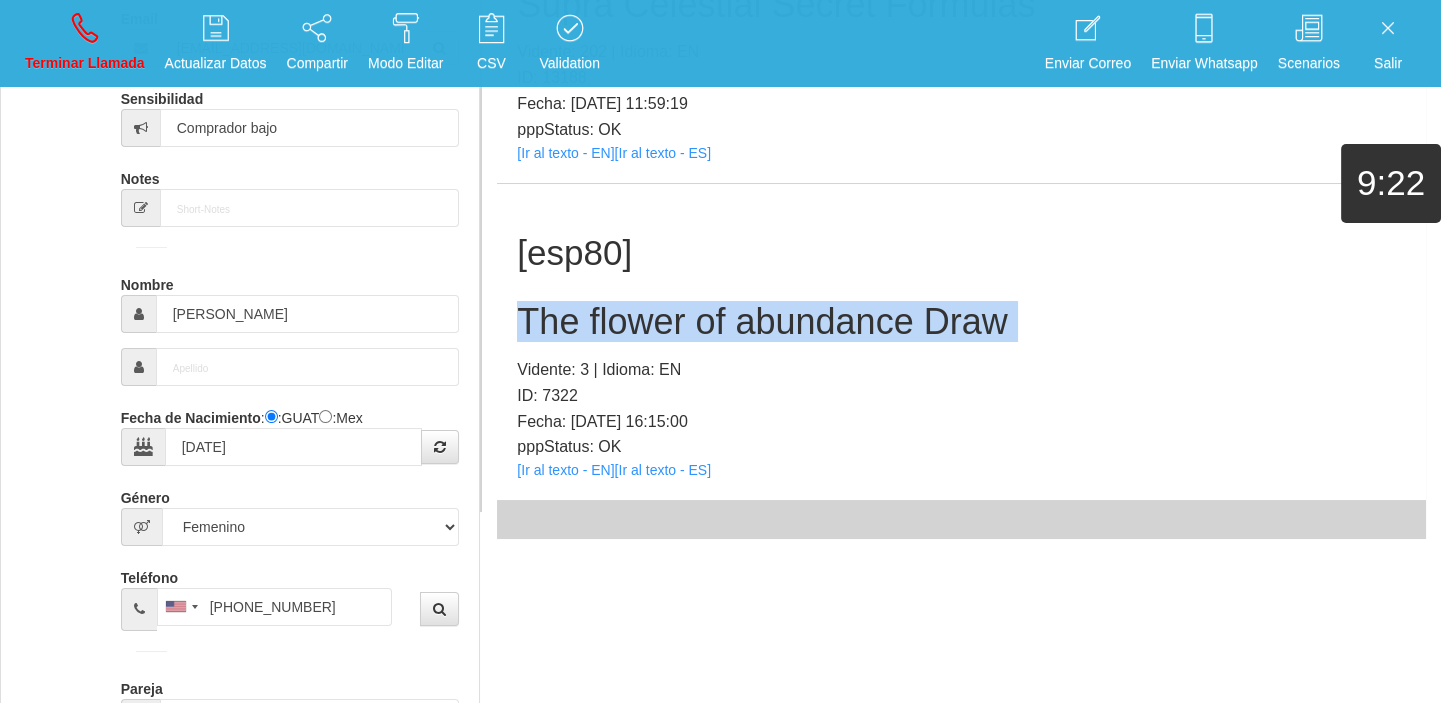 type 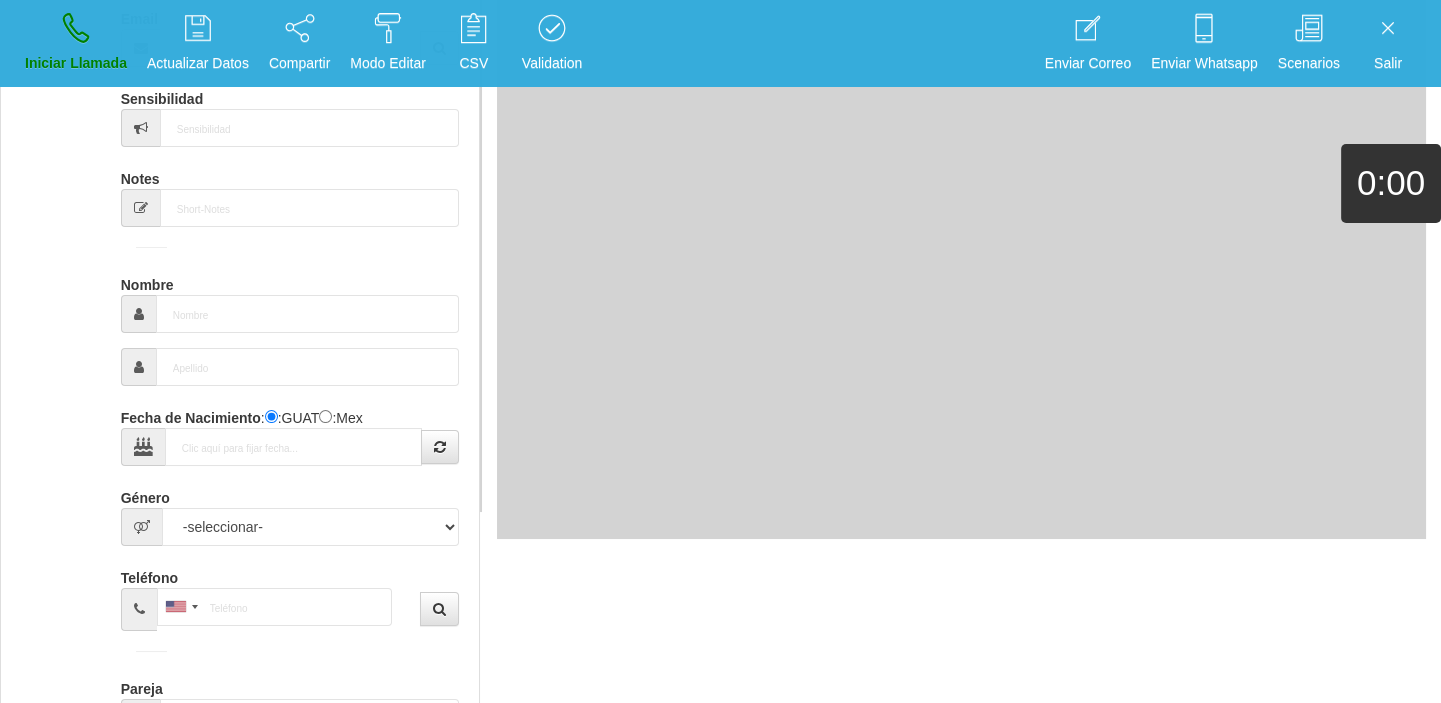 scroll, scrollTop: 0, scrollLeft: 0, axis: both 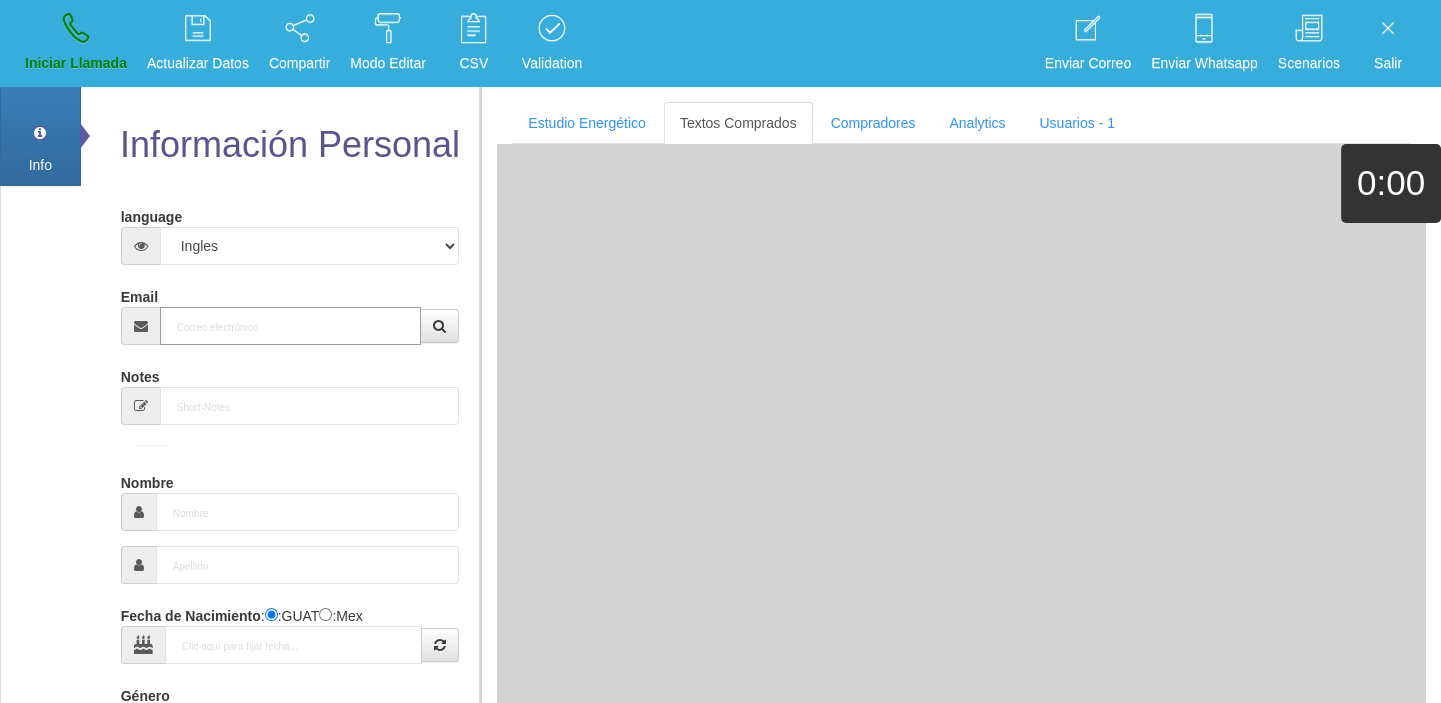 paste on "[EMAIL_ADDRESS][DOMAIN_NAME]" 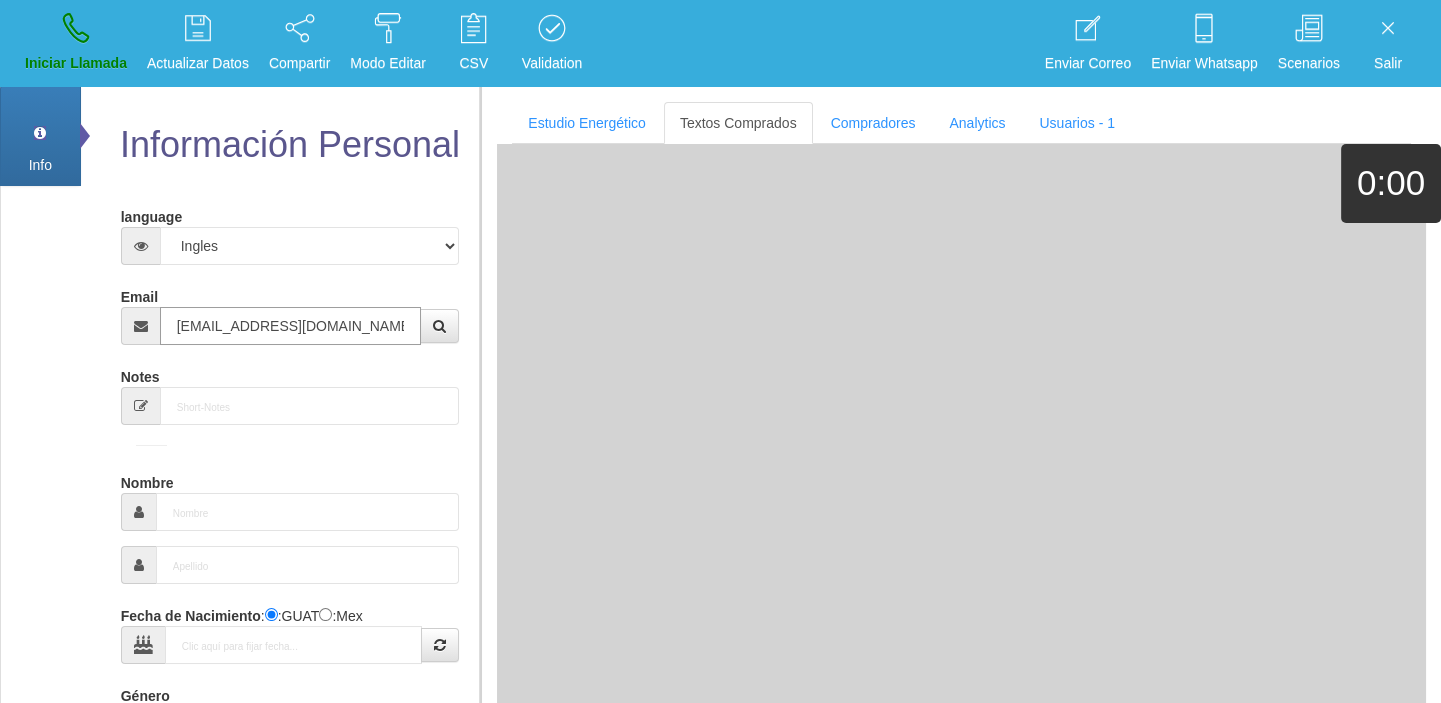 click on "[EMAIL_ADDRESS][DOMAIN_NAME]" at bounding box center [291, 326] 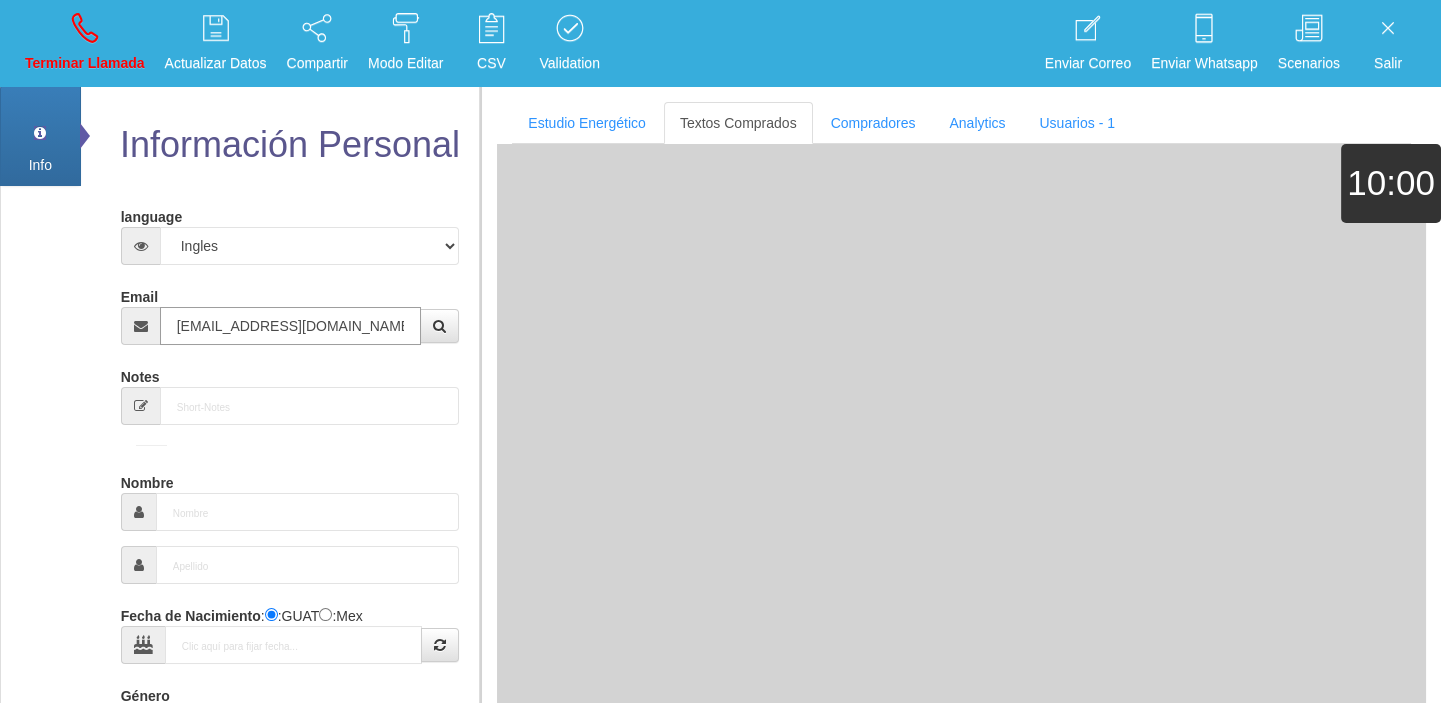 type on "[DATE]" 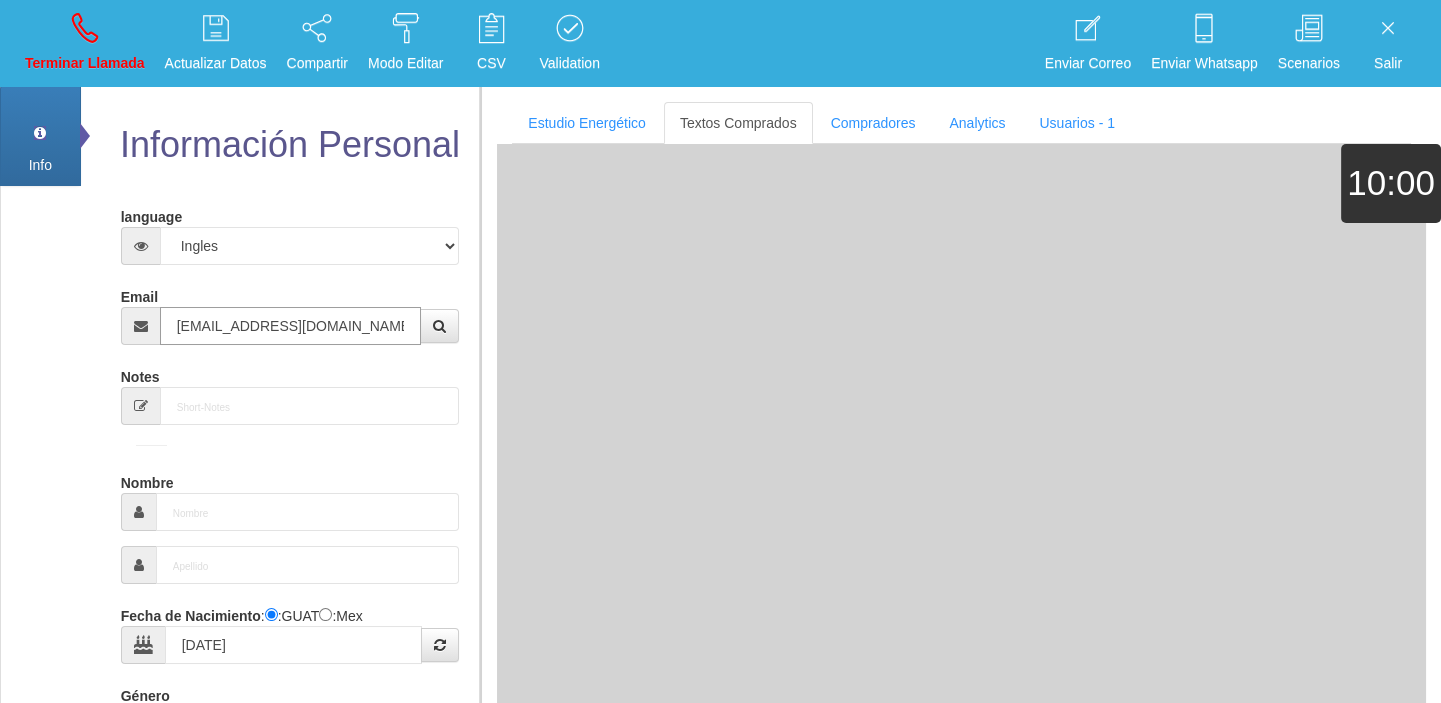 select on "1" 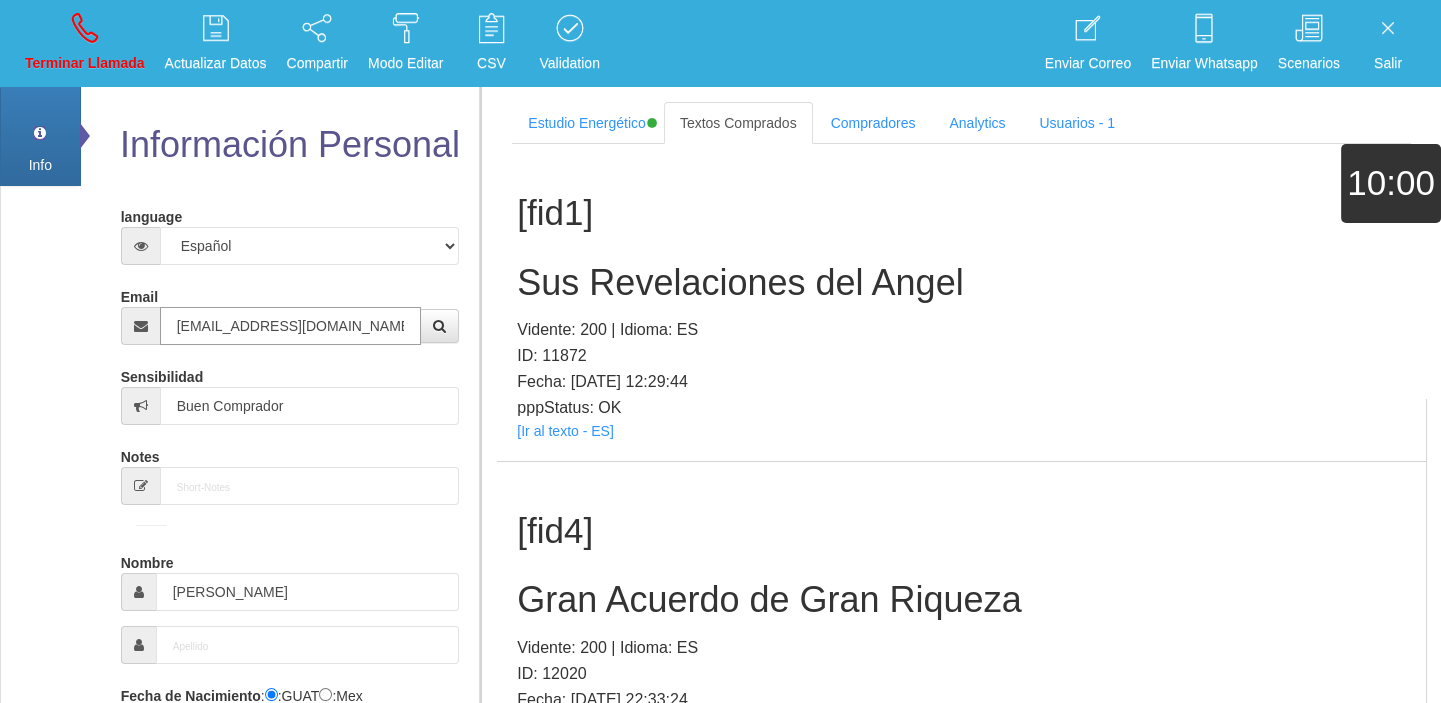 type on "[EMAIL_ADDRESS][DOMAIN_NAME]" 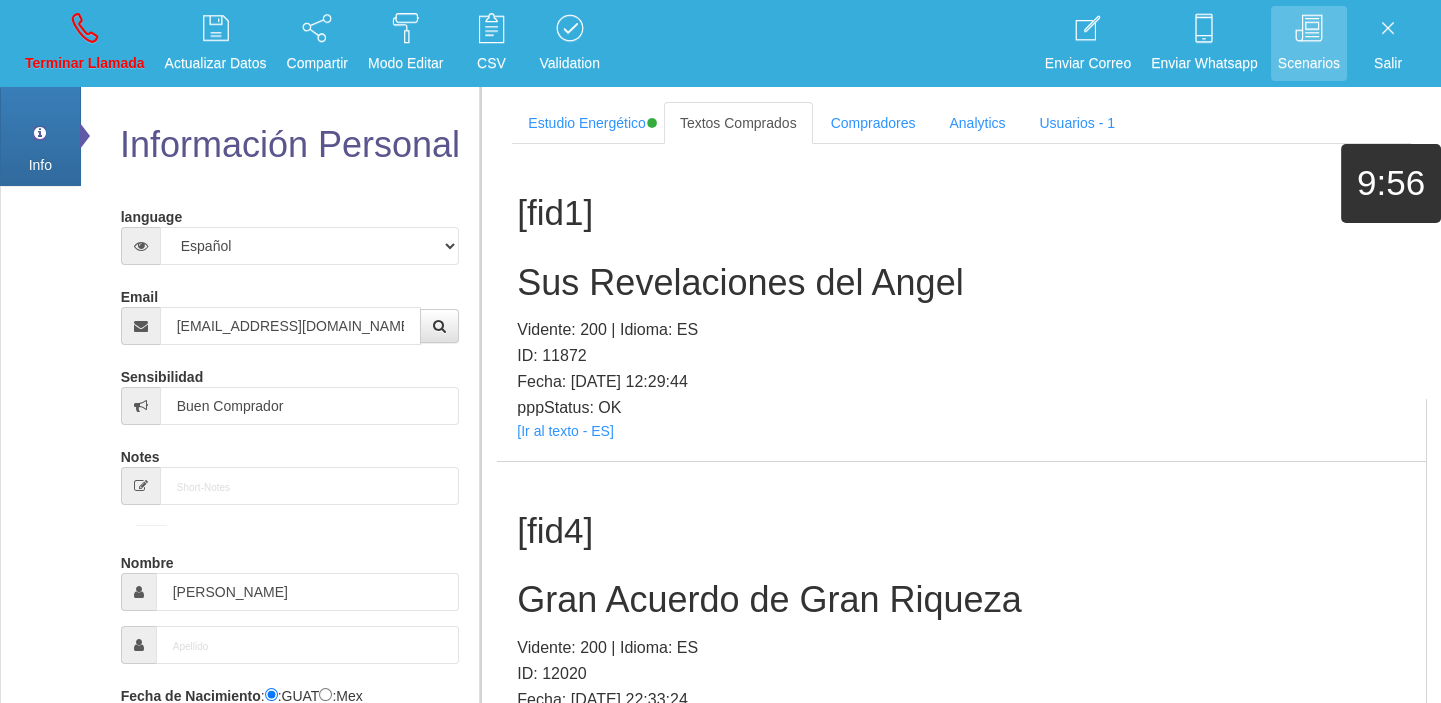scroll, scrollTop: 536, scrollLeft: 0, axis: vertical 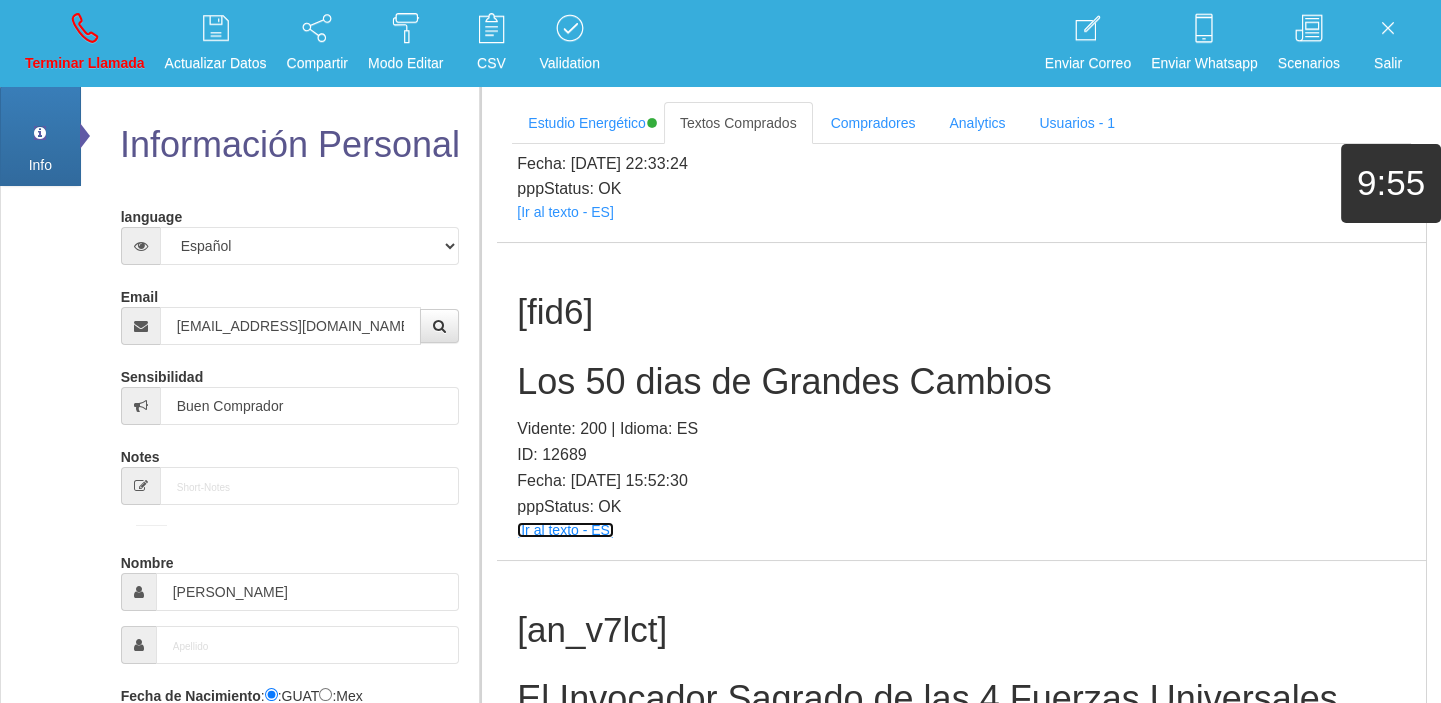 click on "[Ir al texto - ES]" at bounding box center [565, 530] 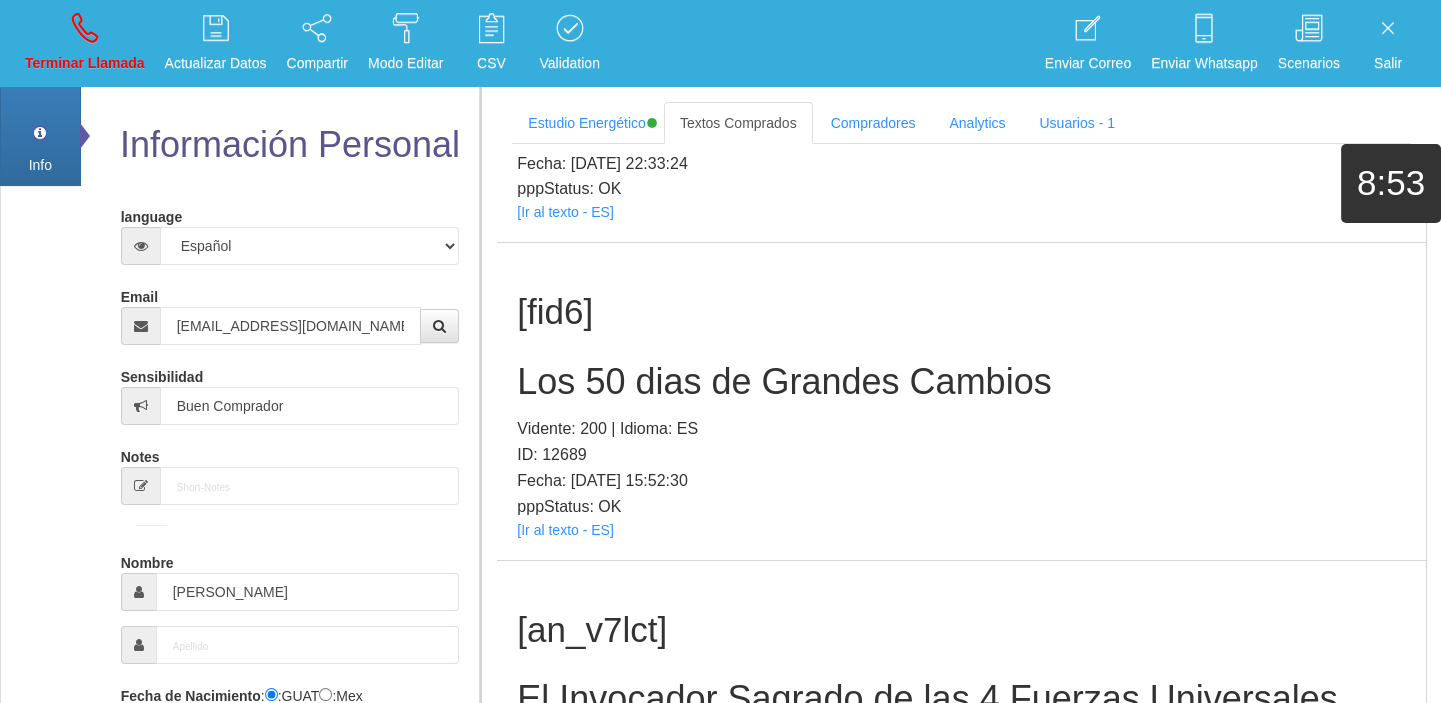 click on "[fid6]" at bounding box center [961, 312] 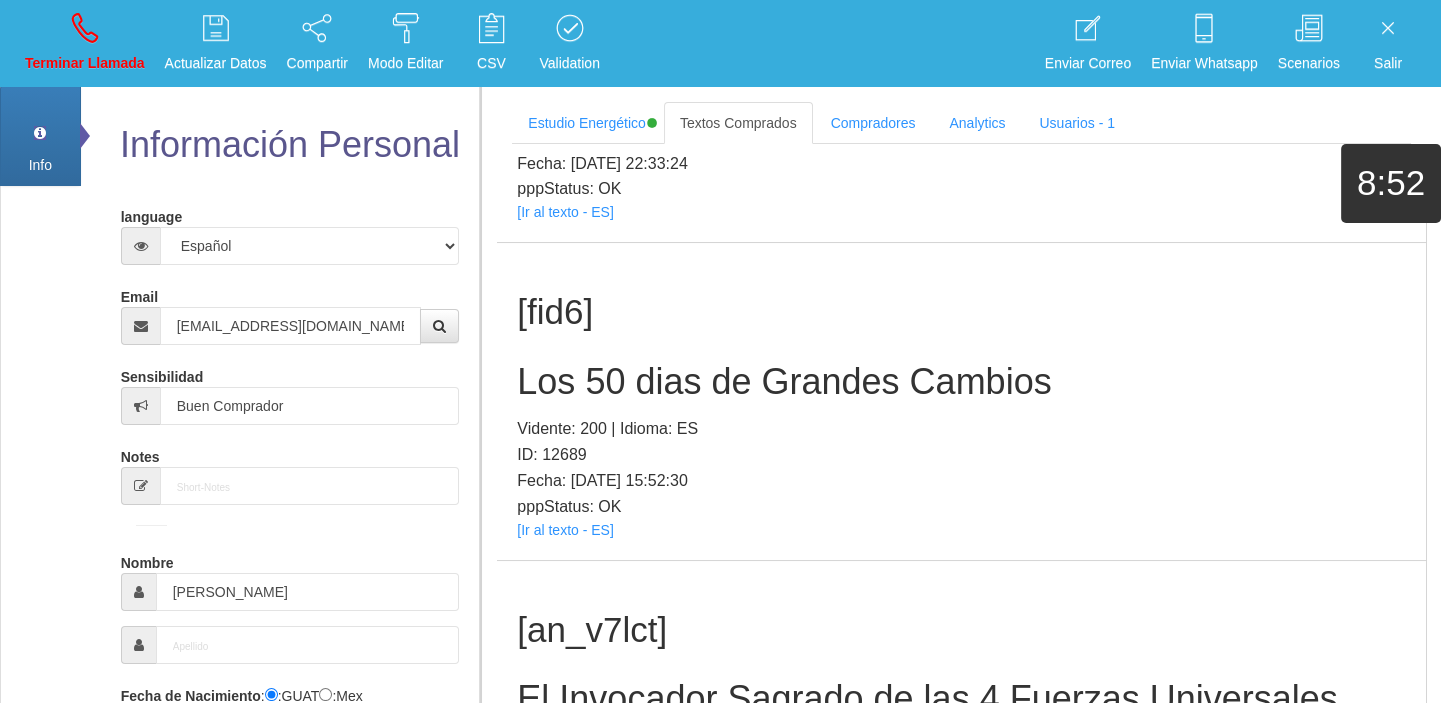 click on "Los 50 dias de Grandes Cambios" at bounding box center [961, 382] 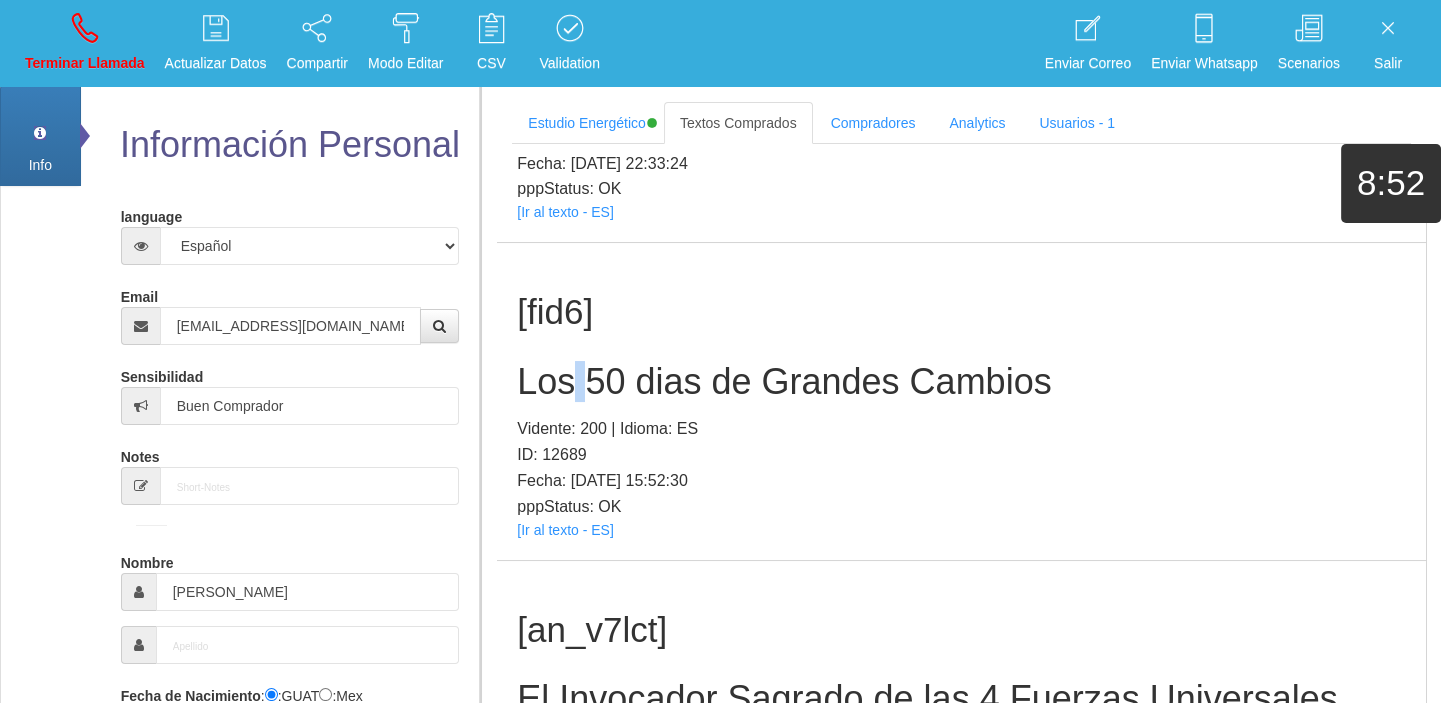 click on "Los 50 dias de Grandes Cambios" at bounding box center [961, 382] 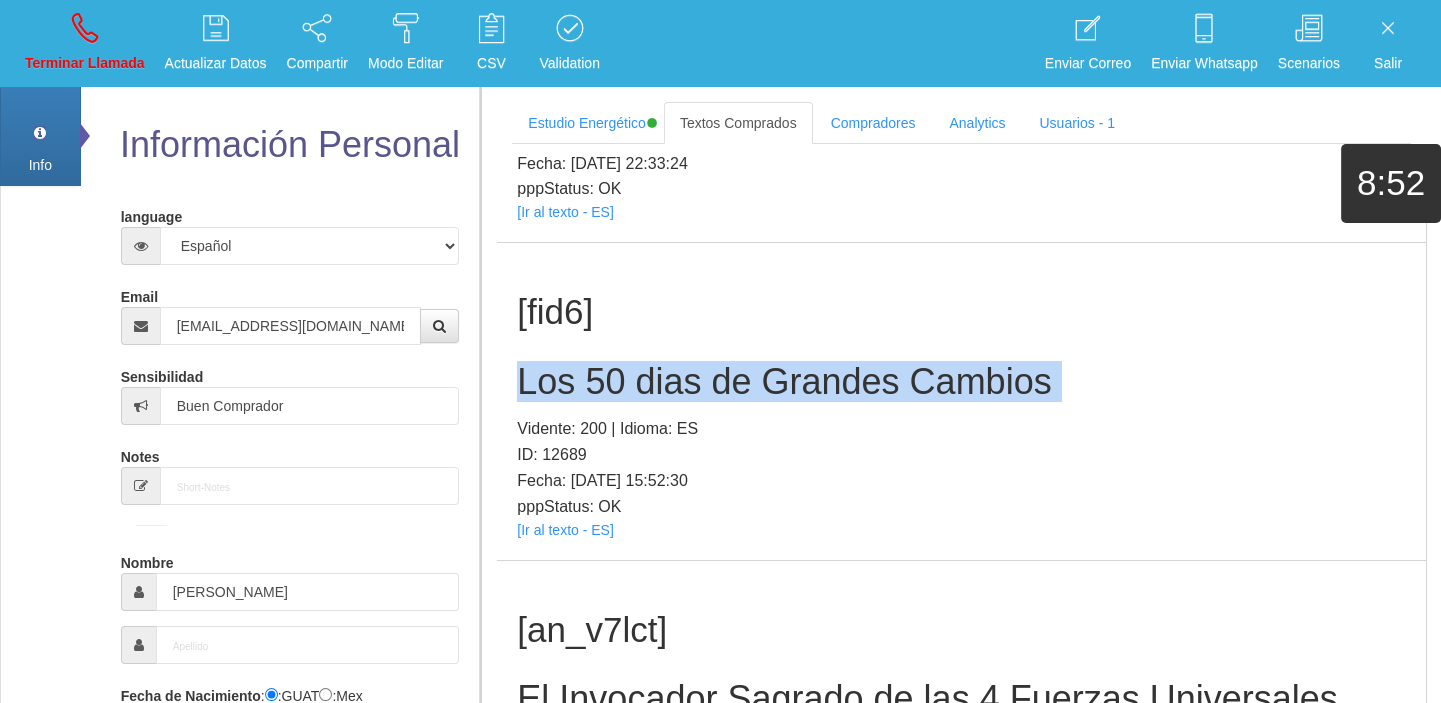 click on "Los 50 dias de Grandes Cambios" at bounding box center (961, 382) 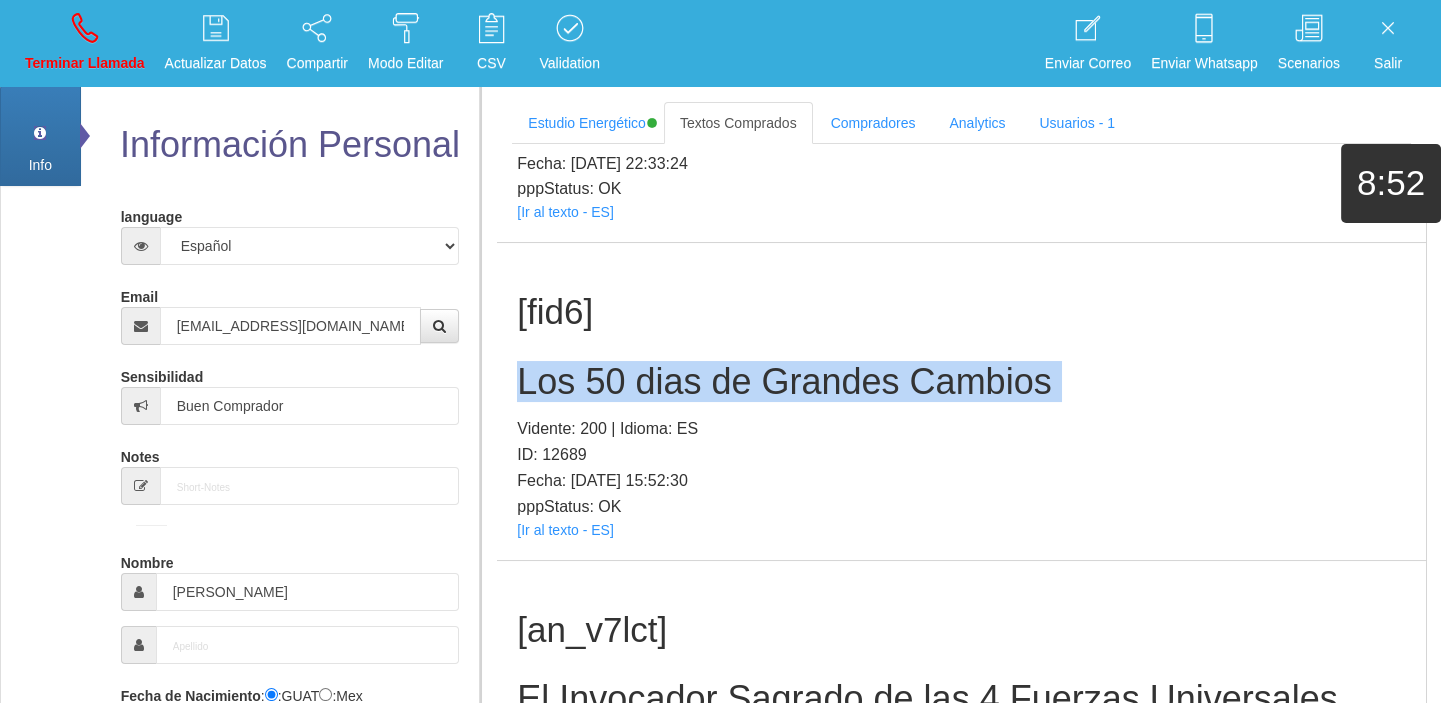 copy on "Los 50 dias de Grandes Cambios" 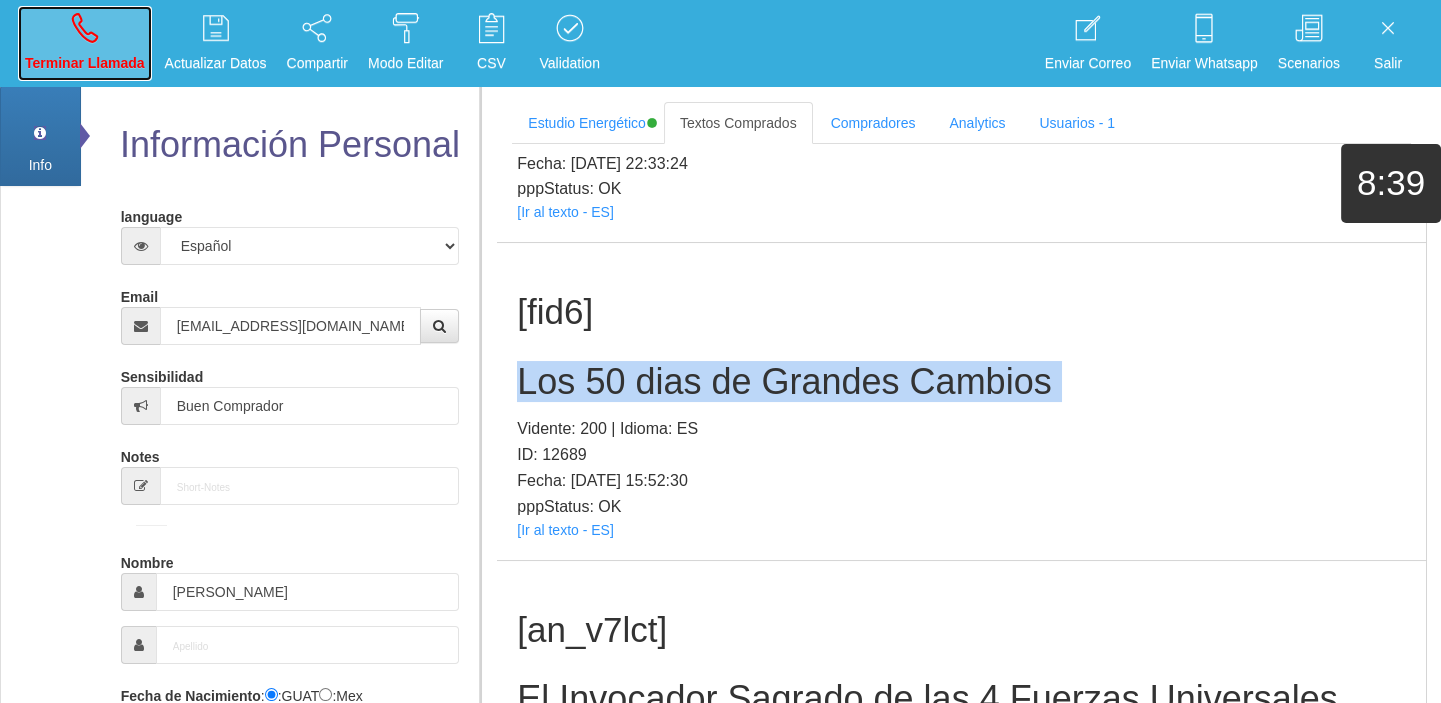 click on "Terminar Llamada" at bounding box center (85, 63) 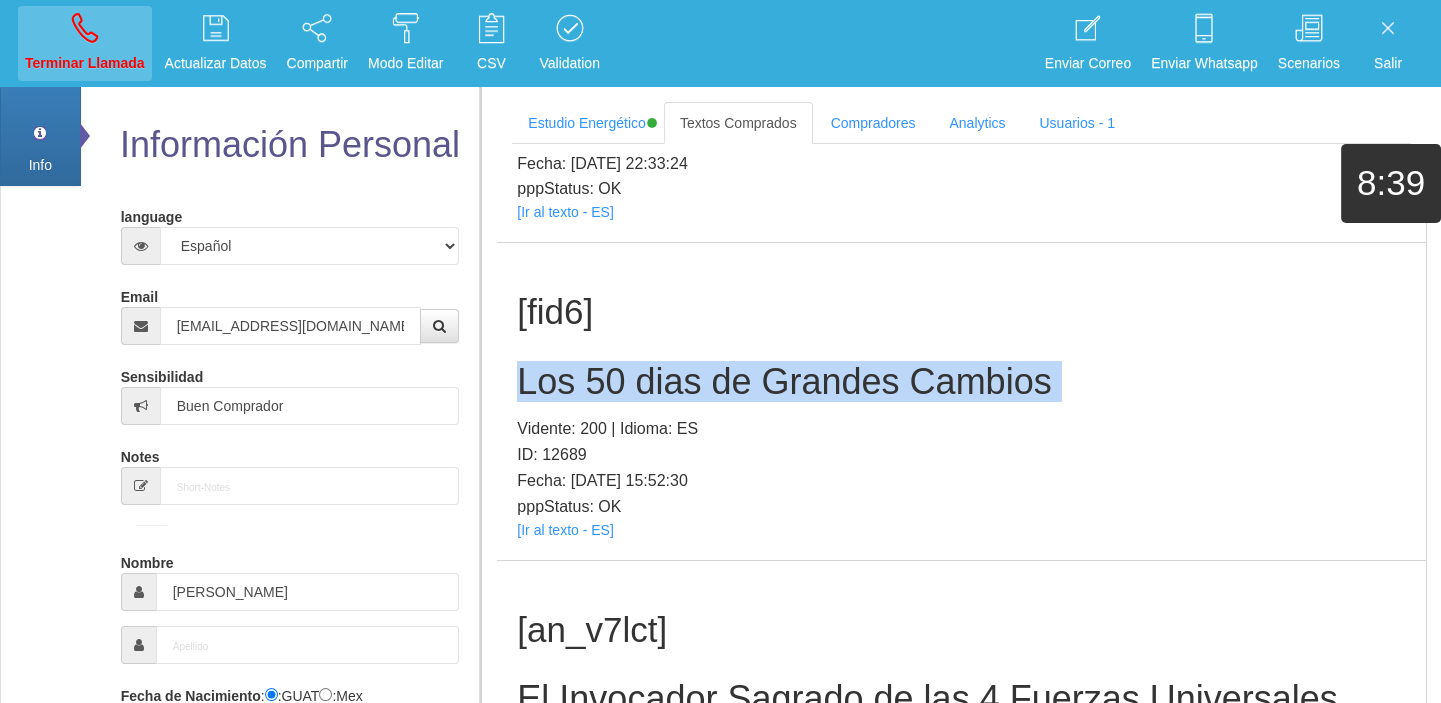 type 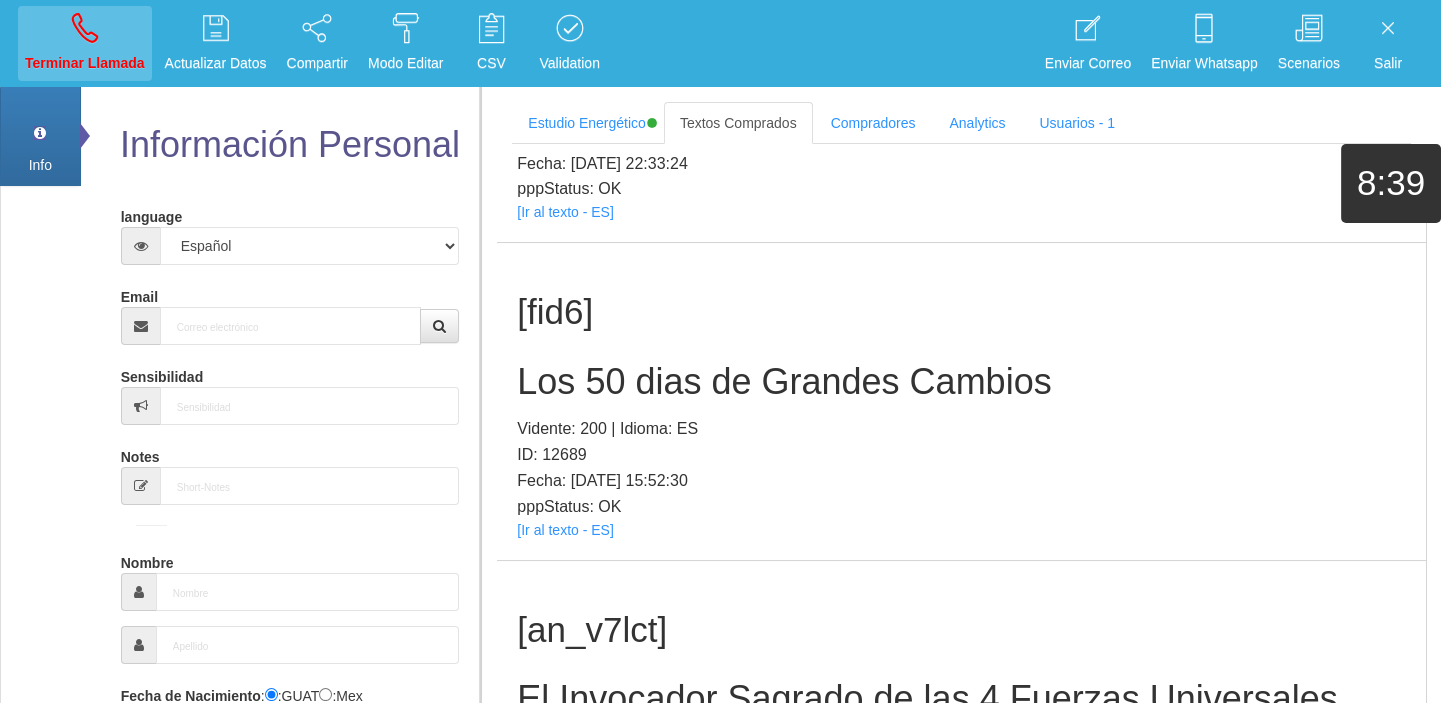 scroll, scrollTop: 0, scrollLeft: 0, axis: both 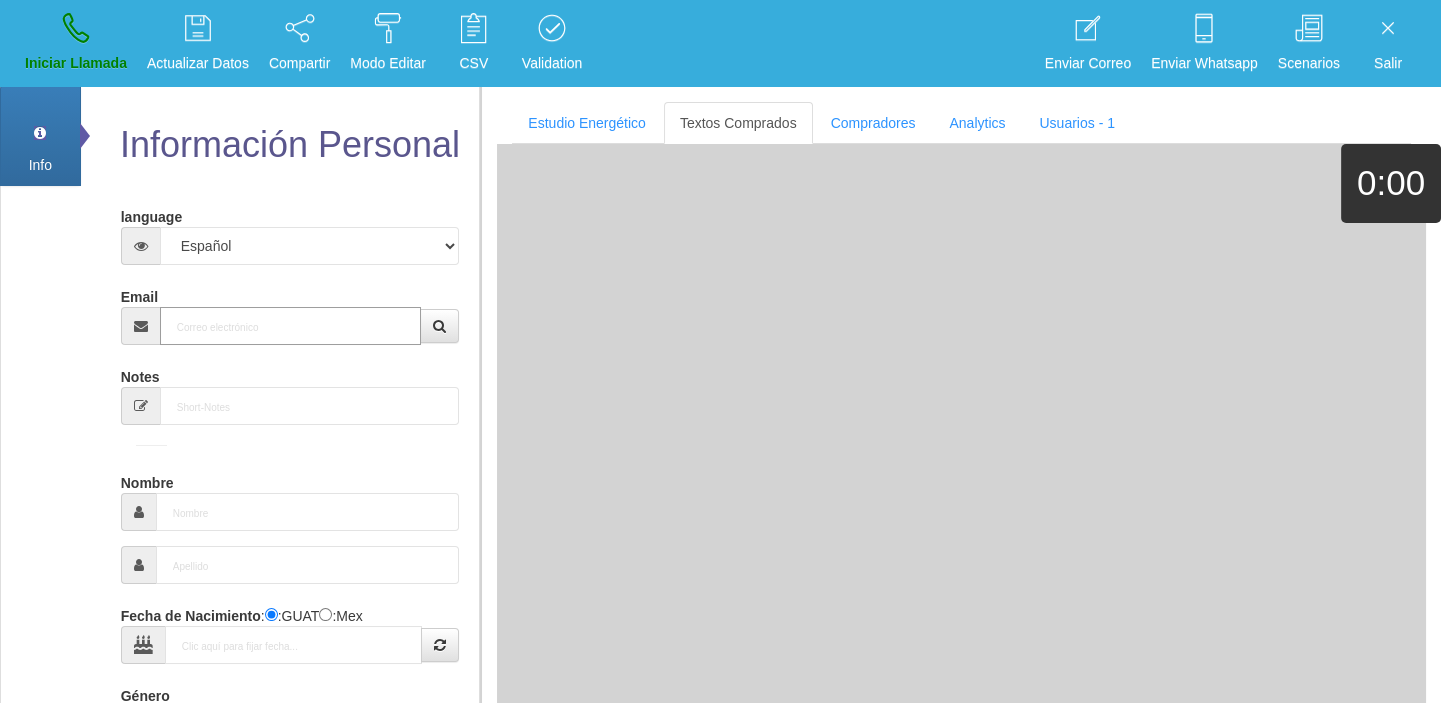 click on "Email" at bounding box center (291, 326) 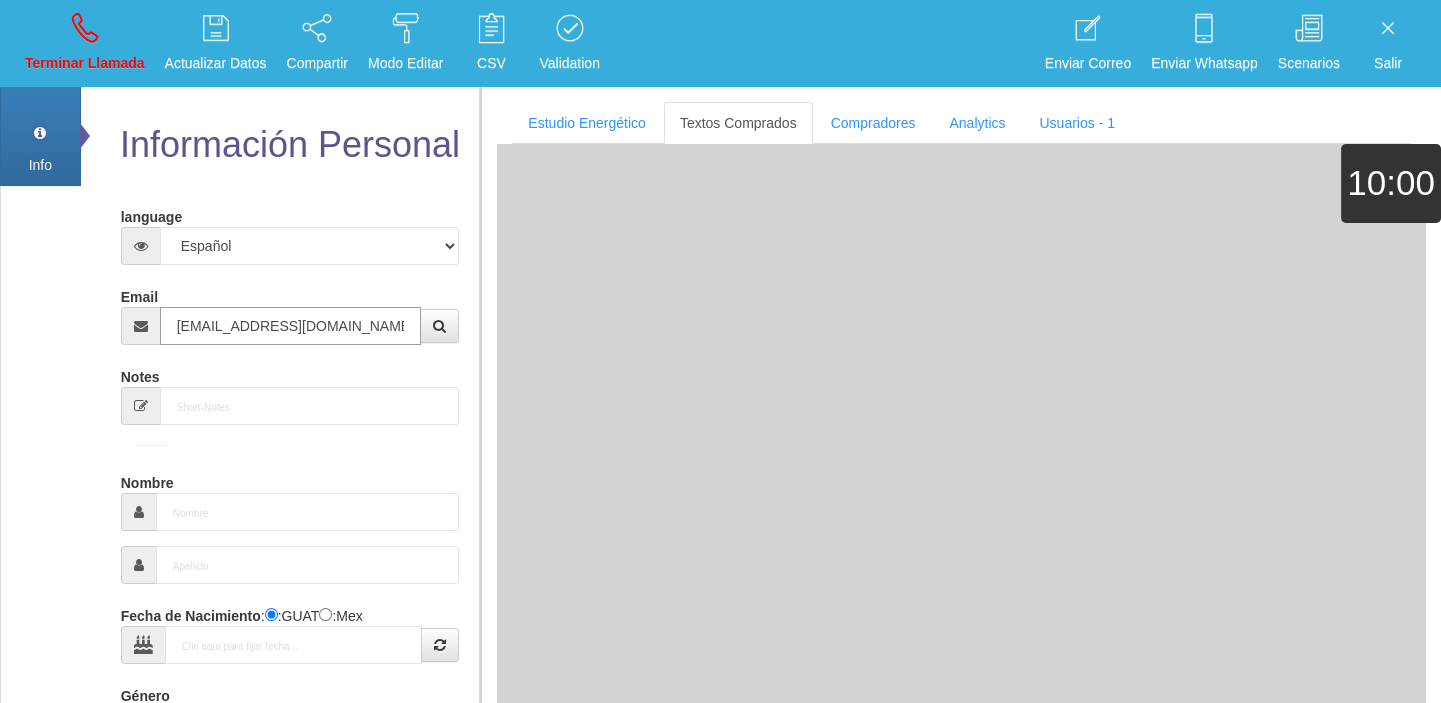 type on "[DATE]" 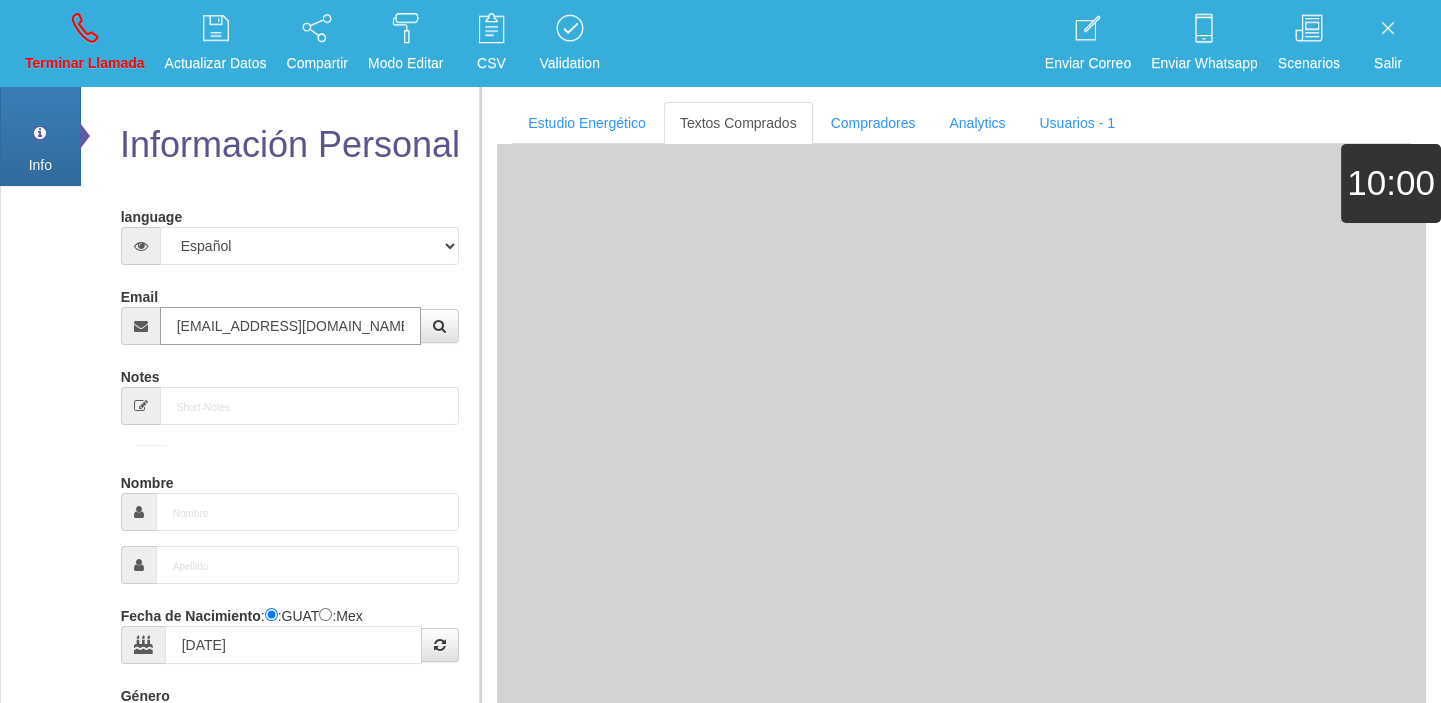 type on "Excelente Comprador" 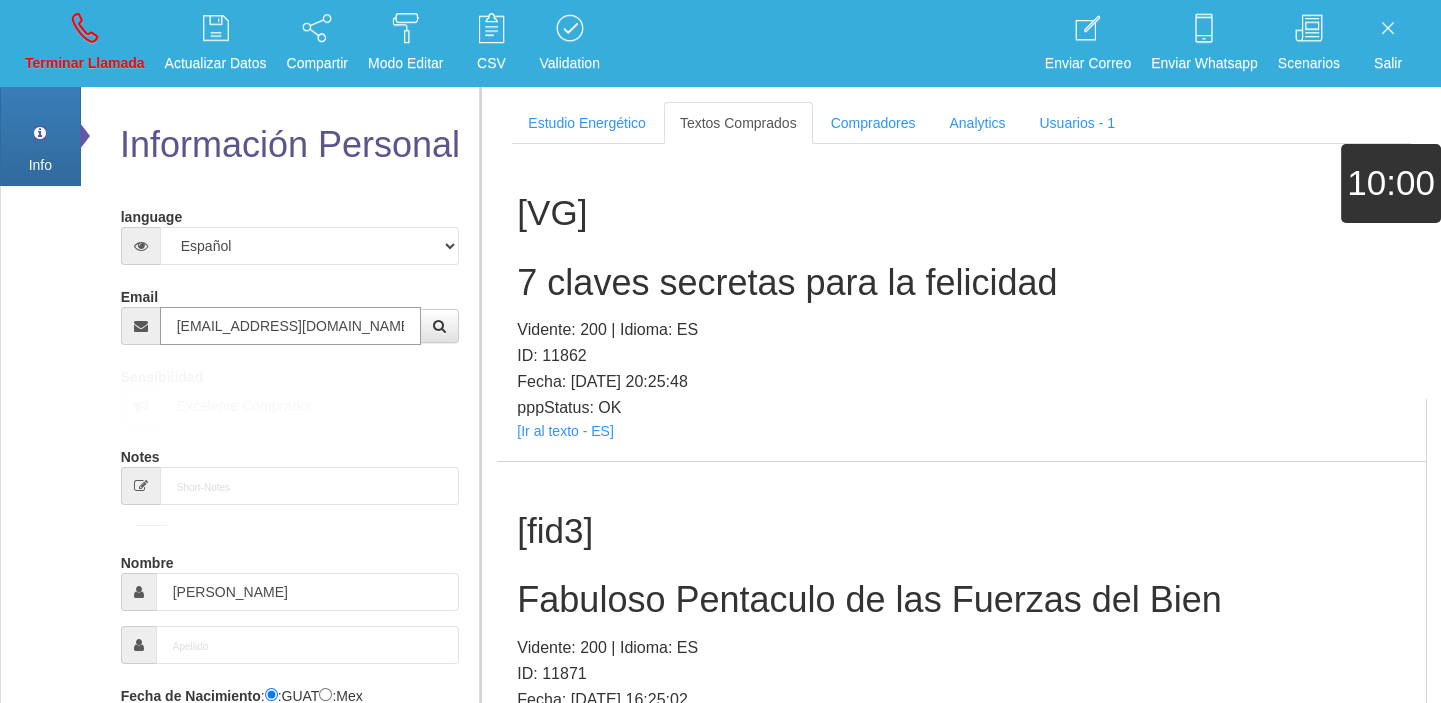 type on "[EMAIL_ADDRESS][DOMAIN_NAME]" 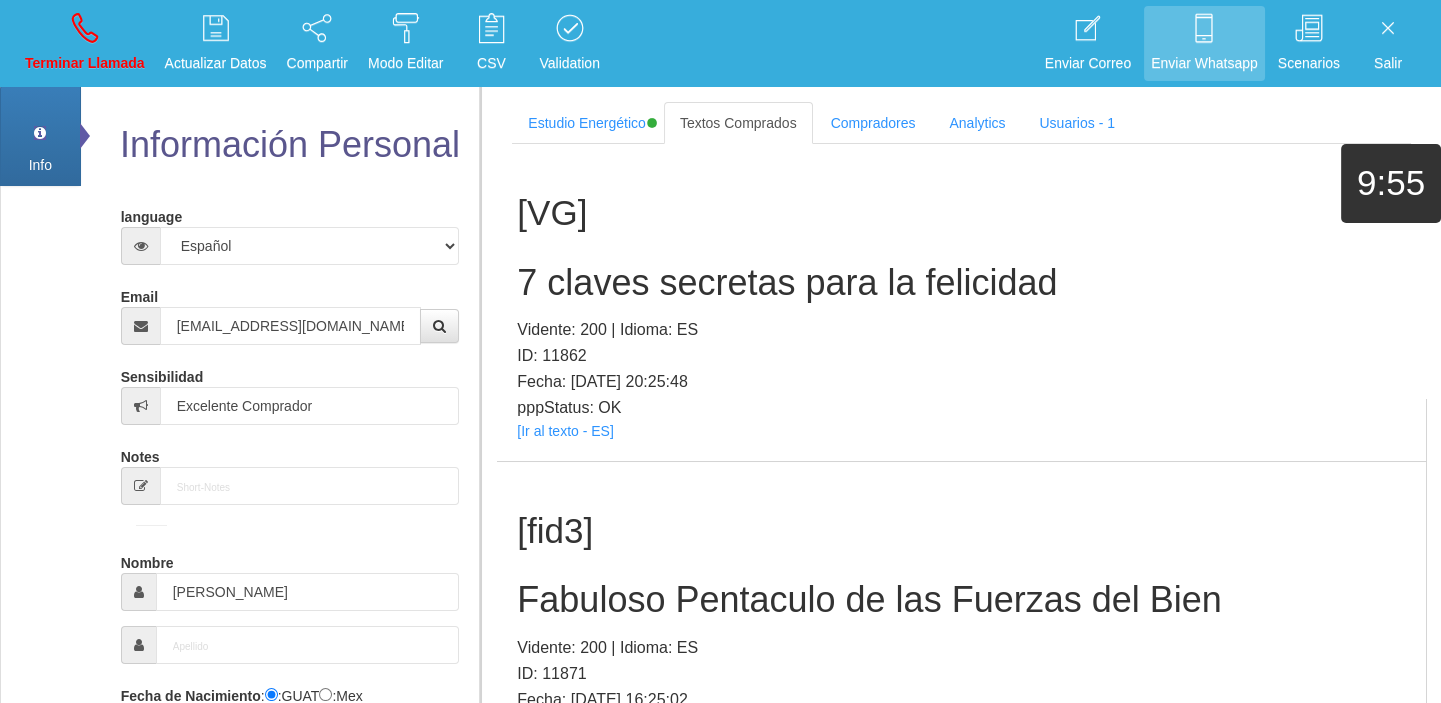 scroll, scrollTop: 1489, scrollLeft: 0, axis: vertical 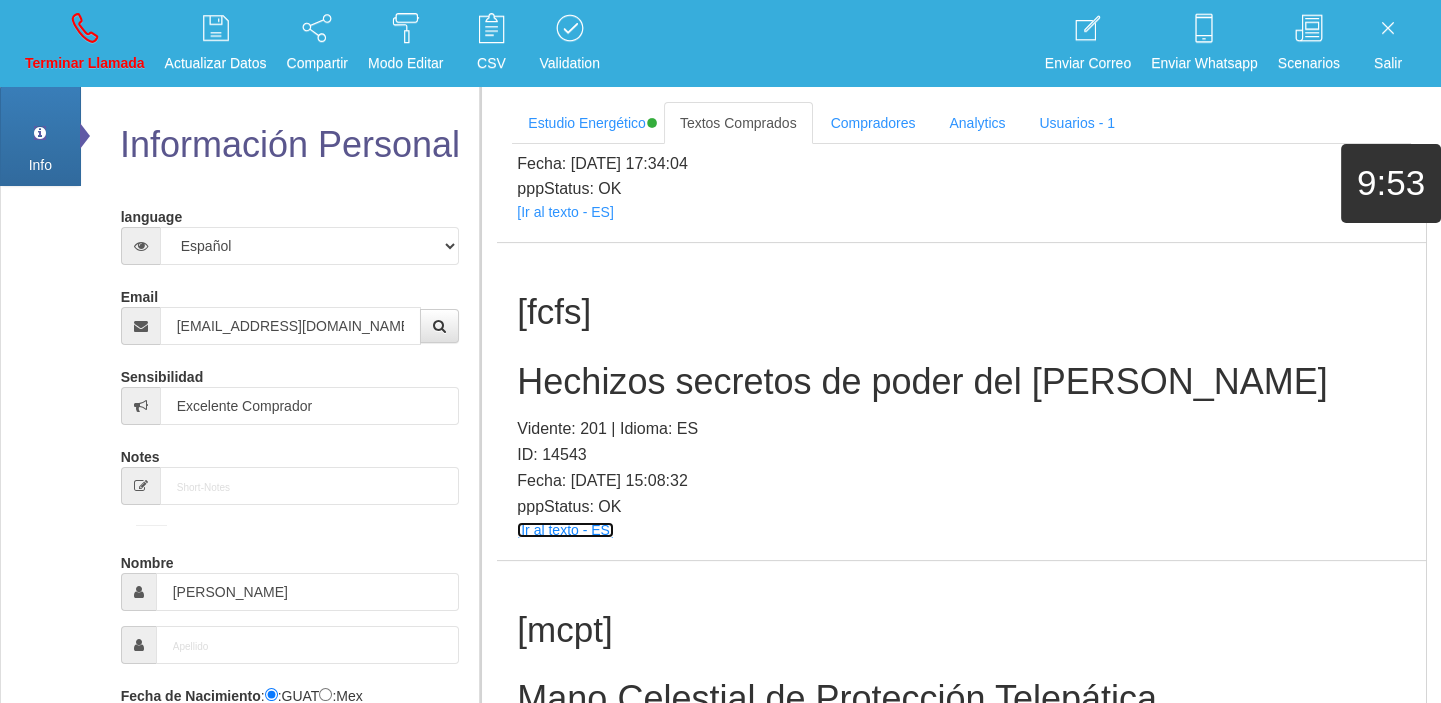 click on "[Ir al texto - ES]" at bounding box center (565, 530) 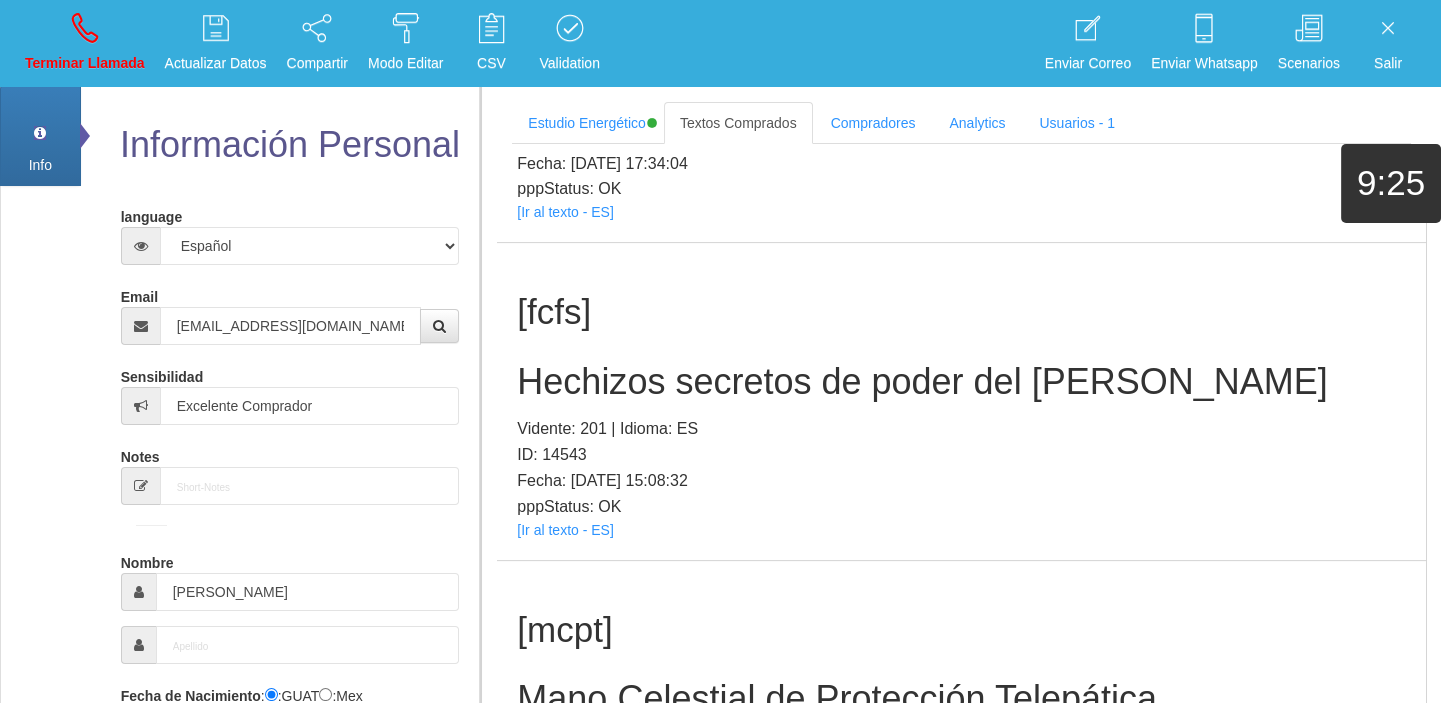 click on "Hechizos secretos de poder del [PERSON_NAME]" at bounding box center (961, 382) 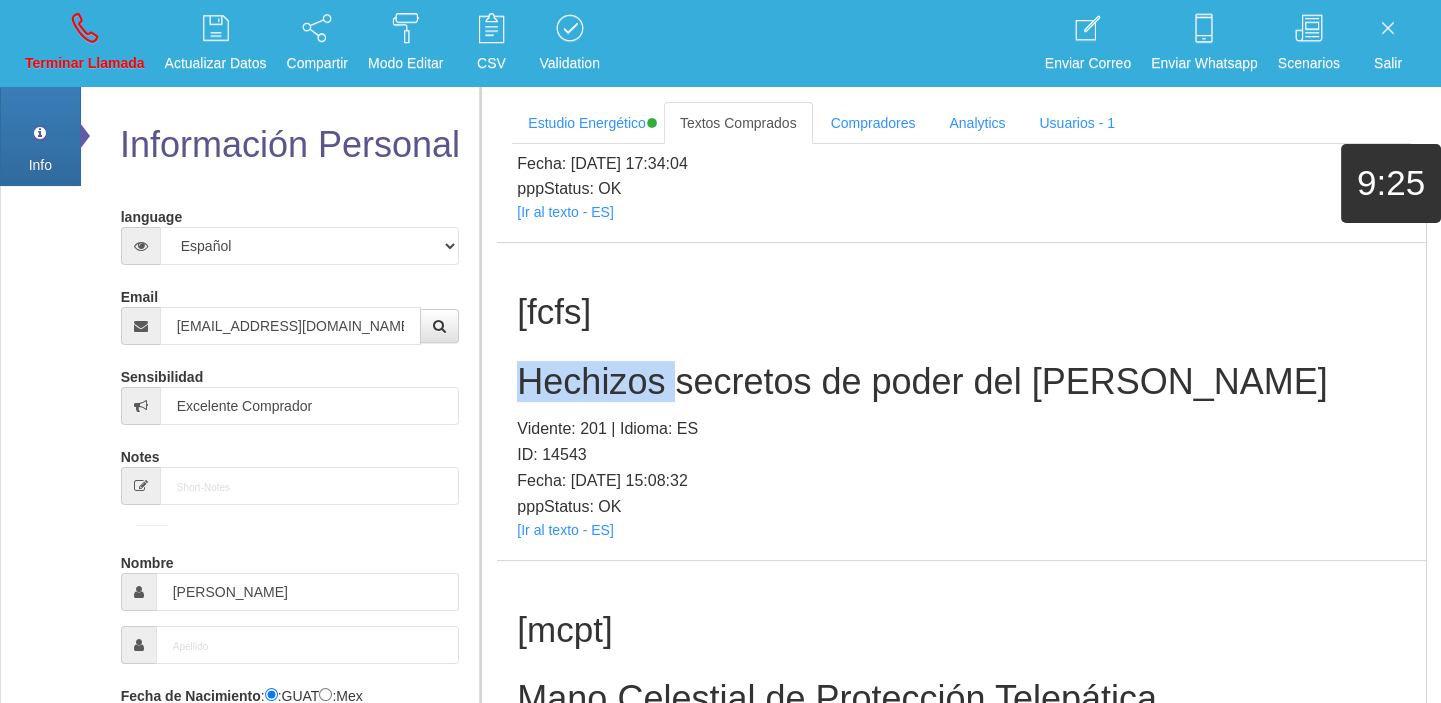 click on "Hechizos secretos de poder del [PERSON_NAME]" at bounding box center (961, 382) 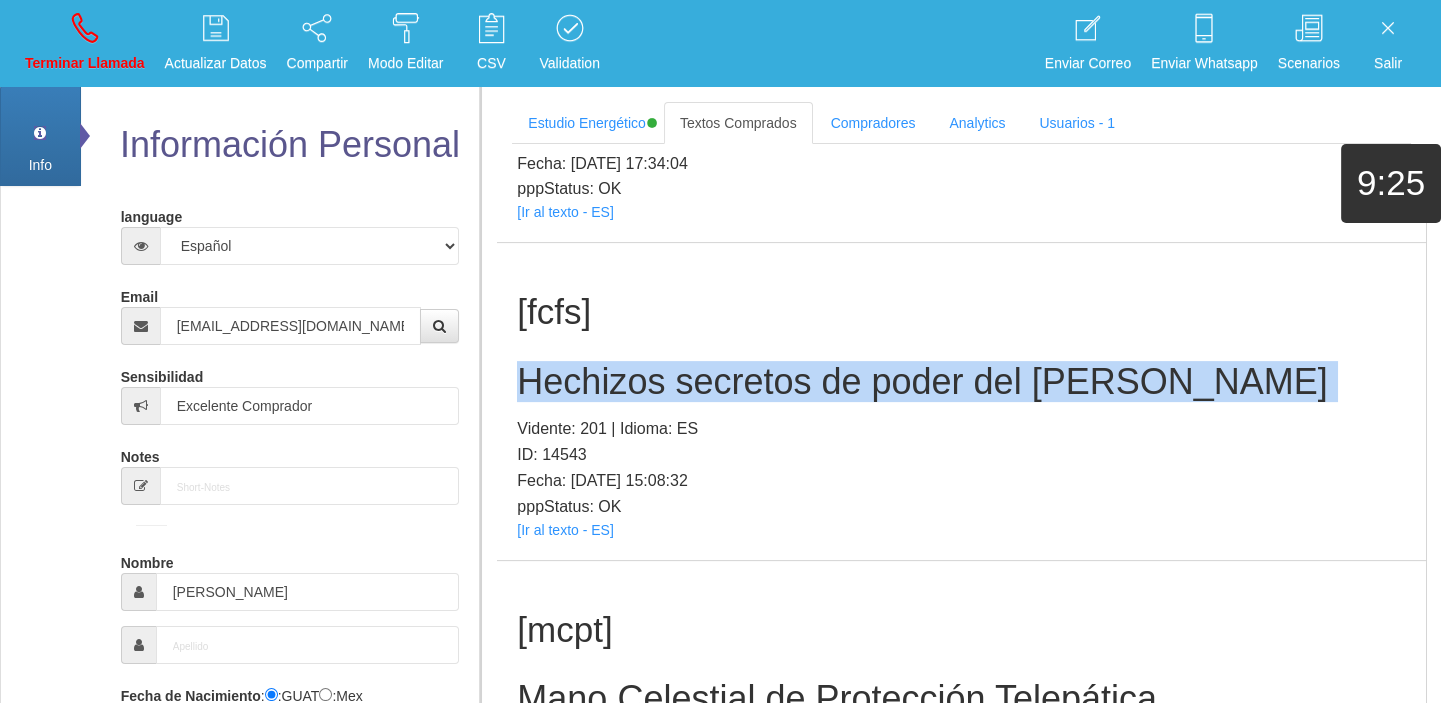 click on "Hechizos secretos de poder del [PERSON_NAME]" at bounding box center [961, 382] 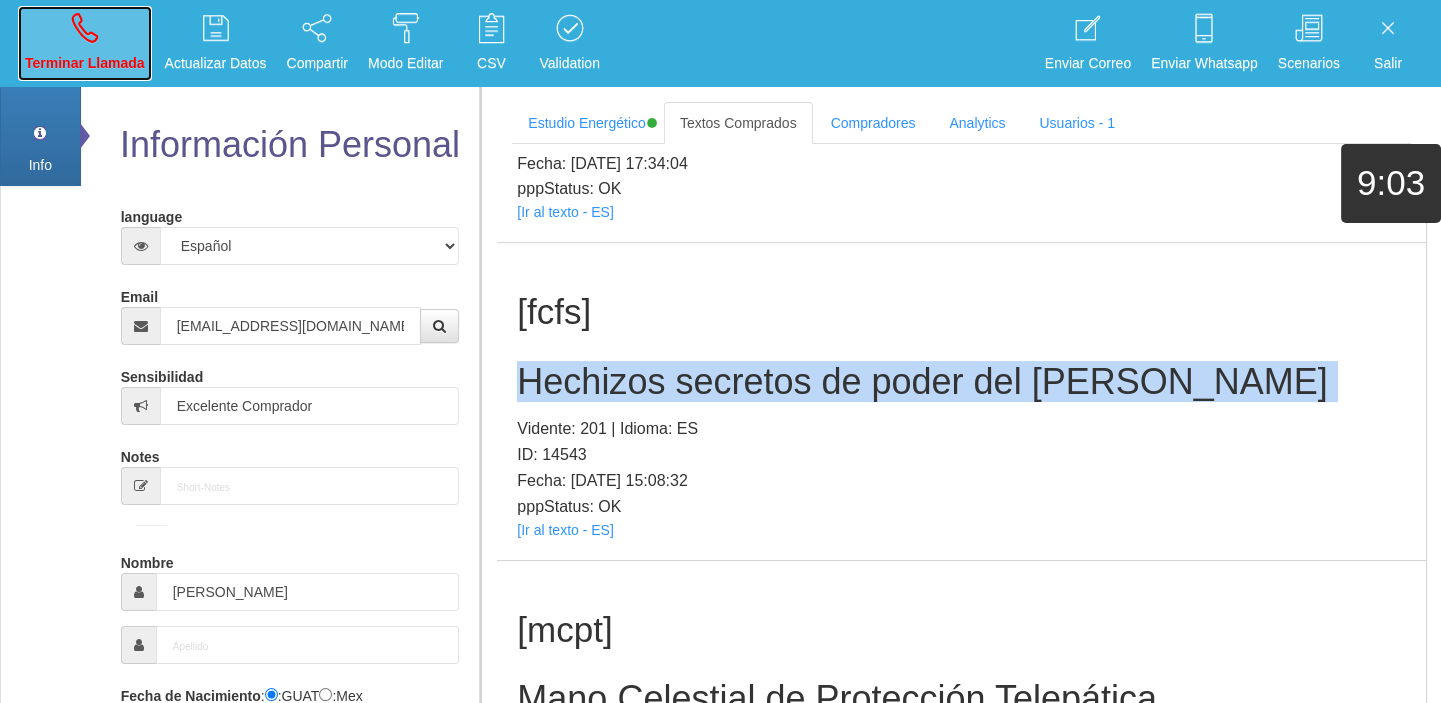 click on "Terminar Llamada" at bounding box center [85, 43] 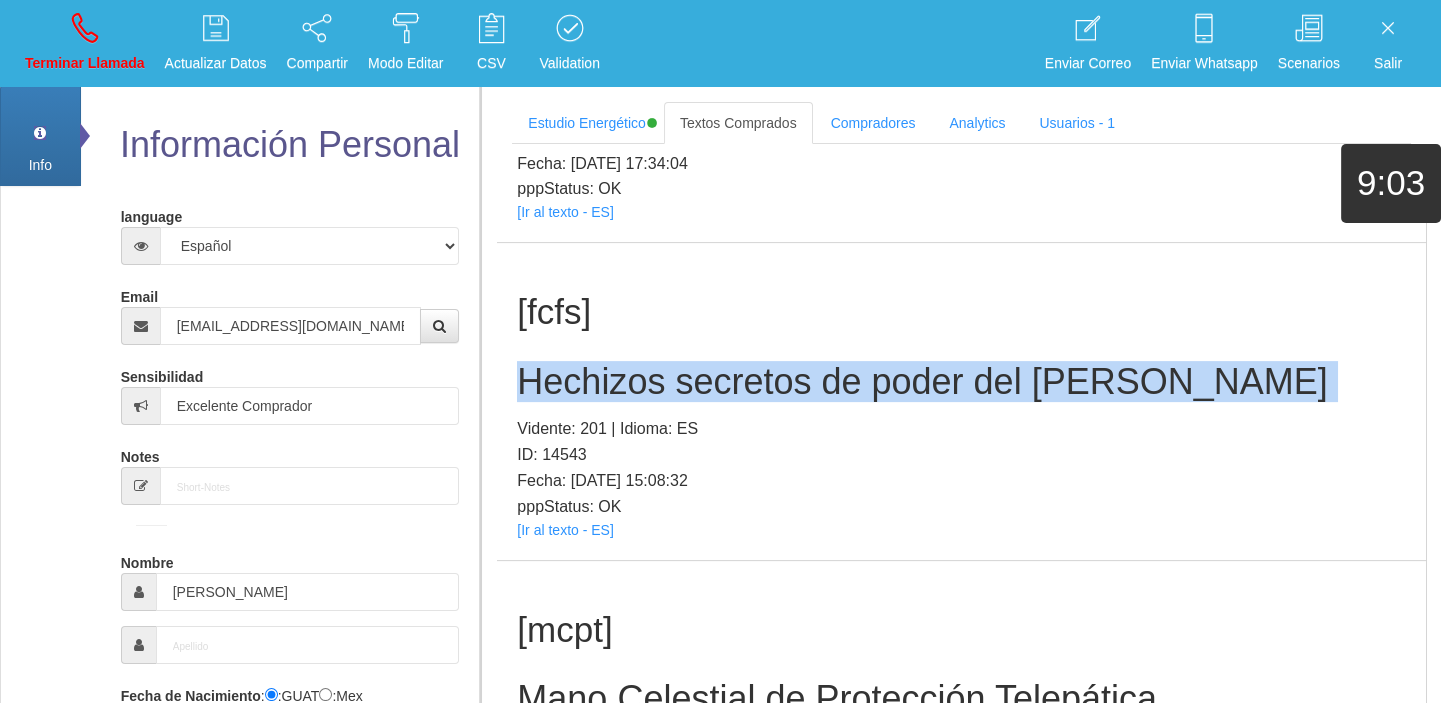 type 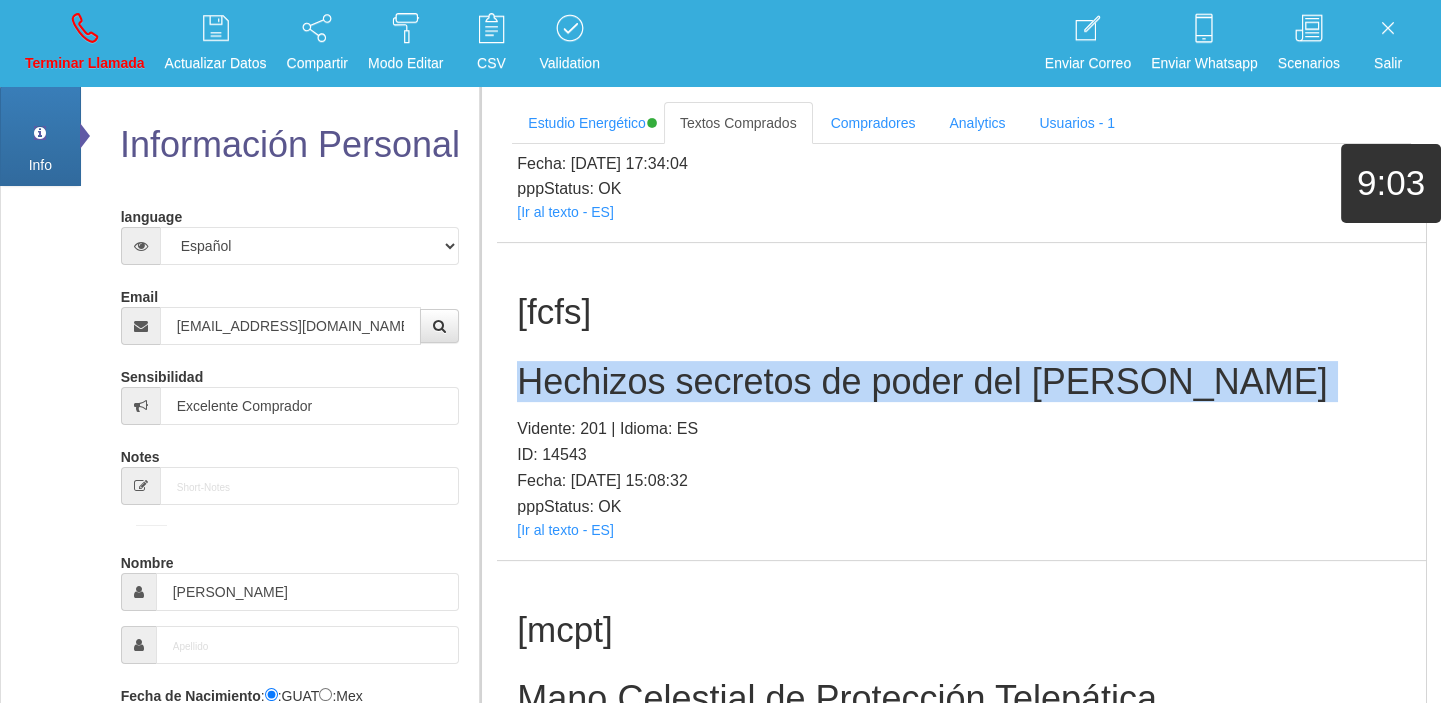 type 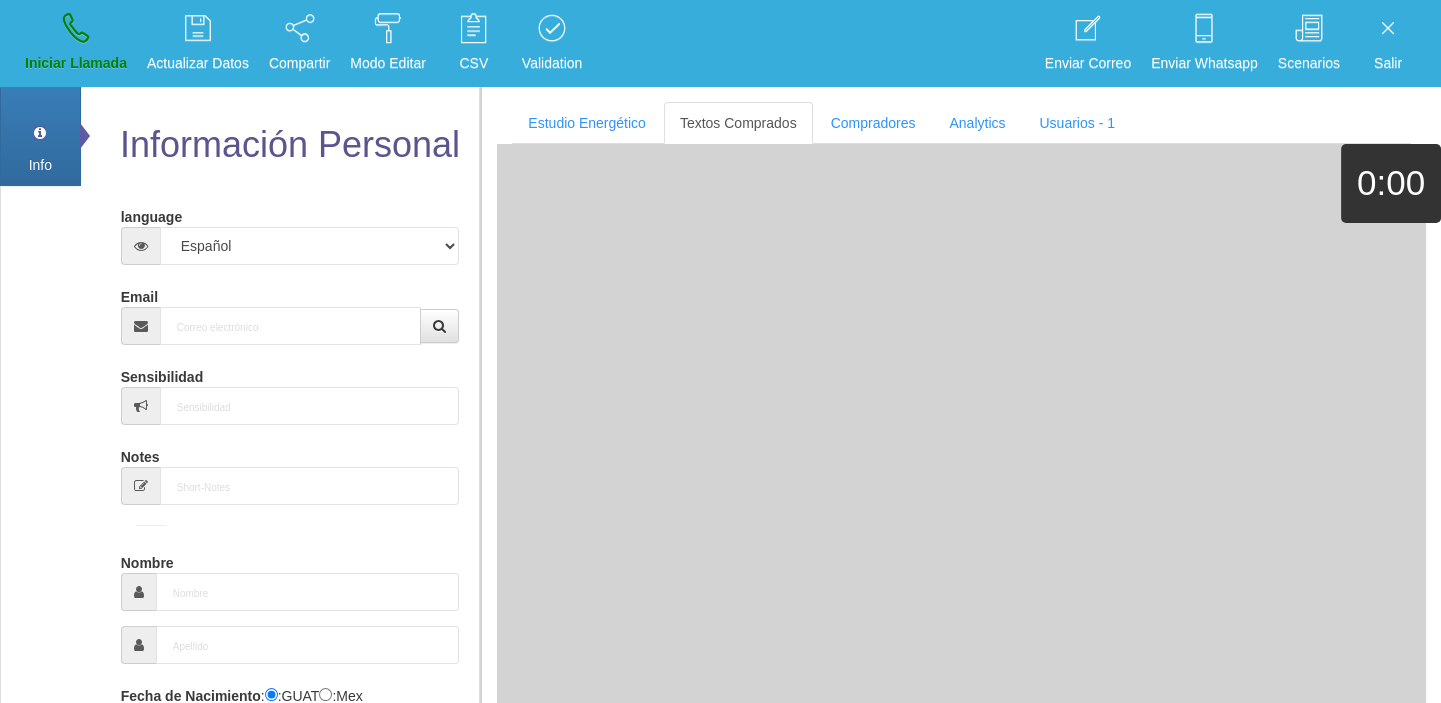 scroll, scrollTop: 0, scrollLeft: 0, axis: both 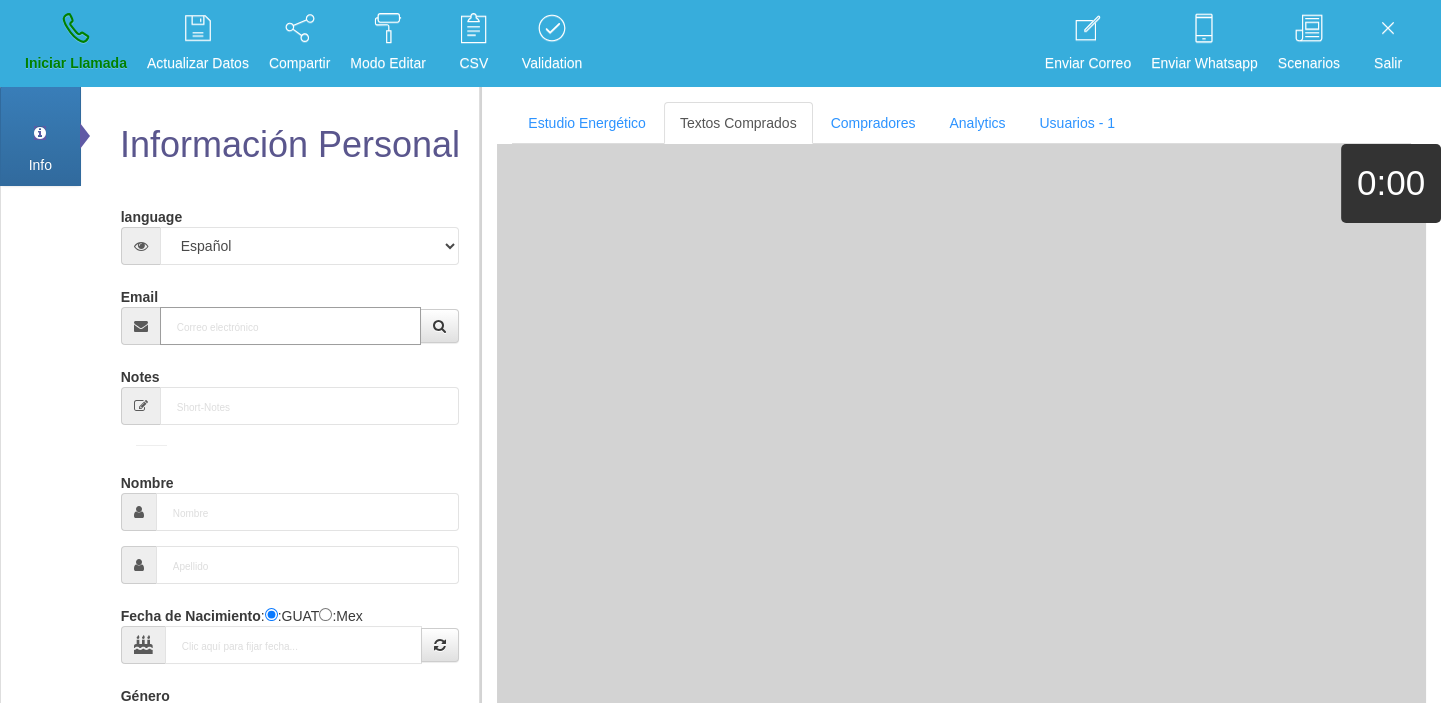 click on "Email" at bounding box center (291, 326) 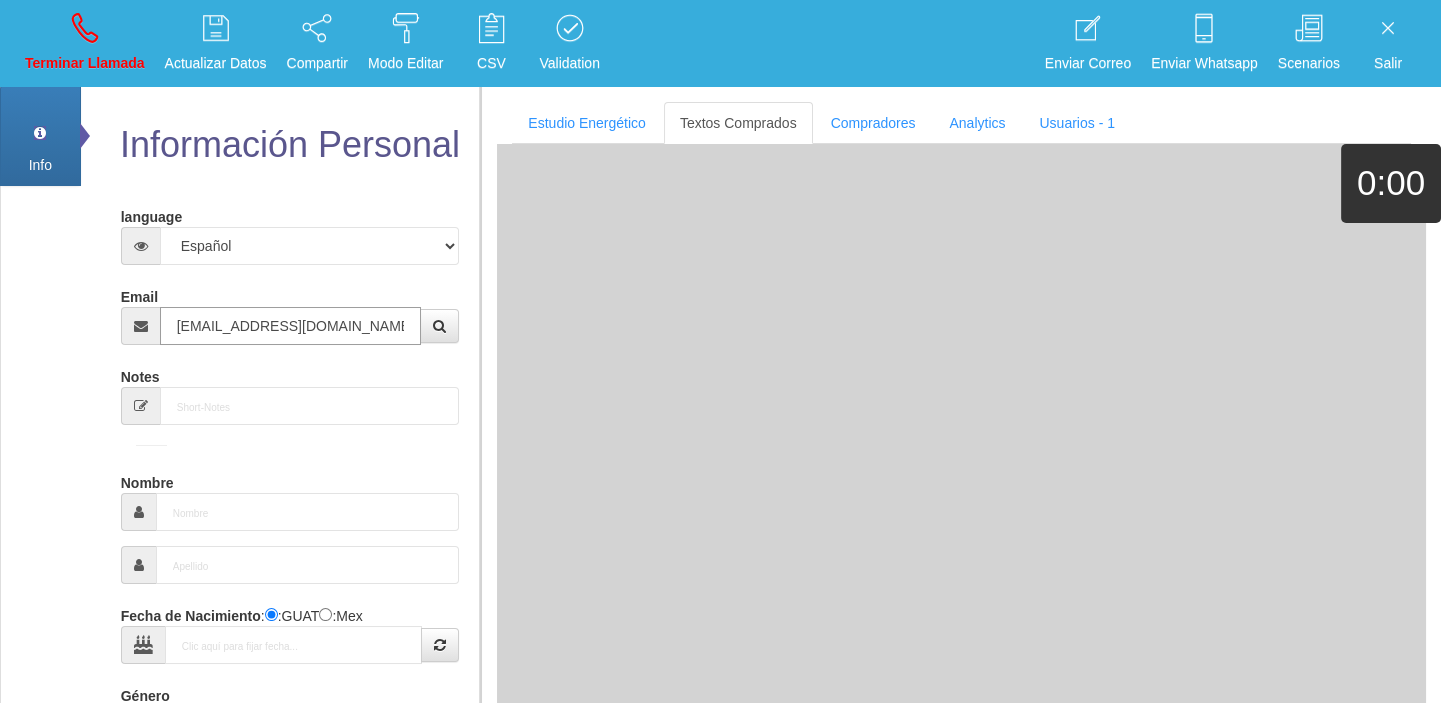 type on "[EMAIL_ADDRESS][DOMAIN_NAME]" 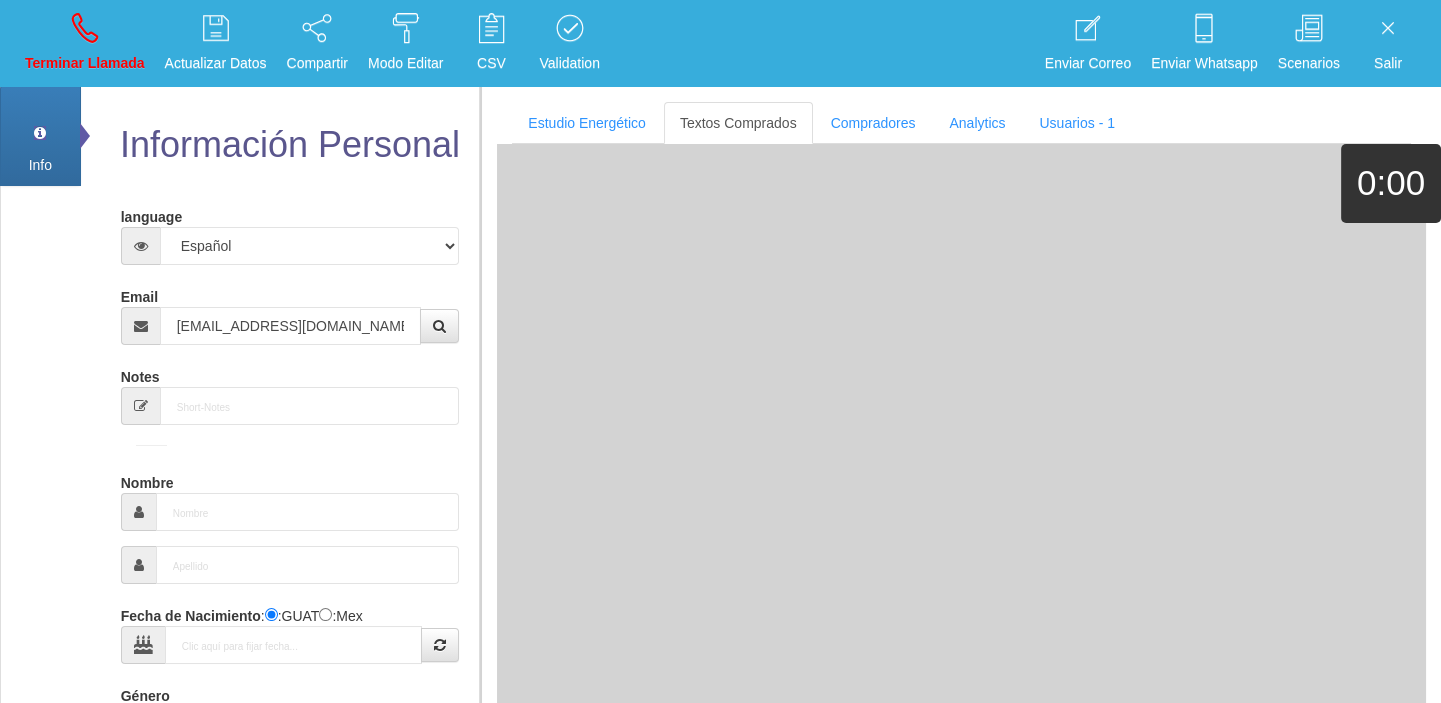 type on "[DATE]" 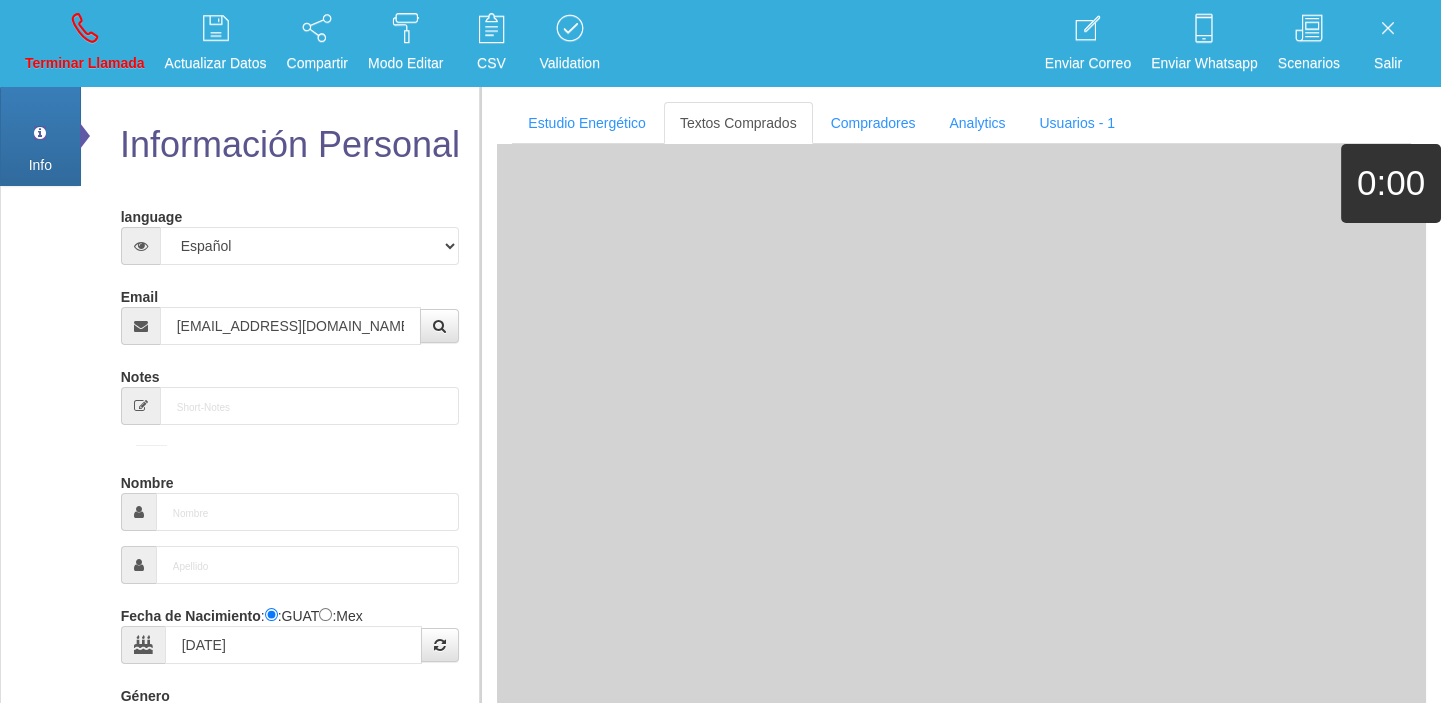type on "Buen Comprador" 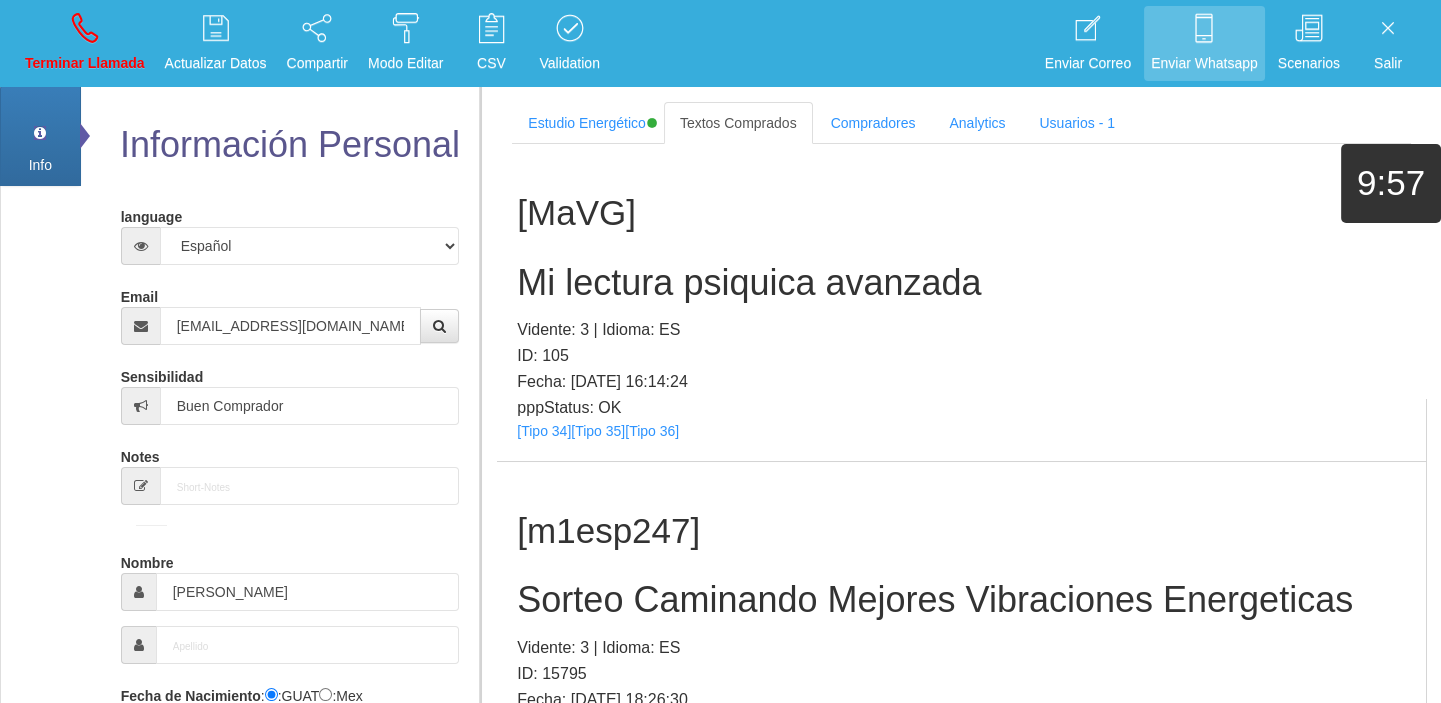 scroll, scrollTop: 2441, scrollLeft: 0, axis: vertical 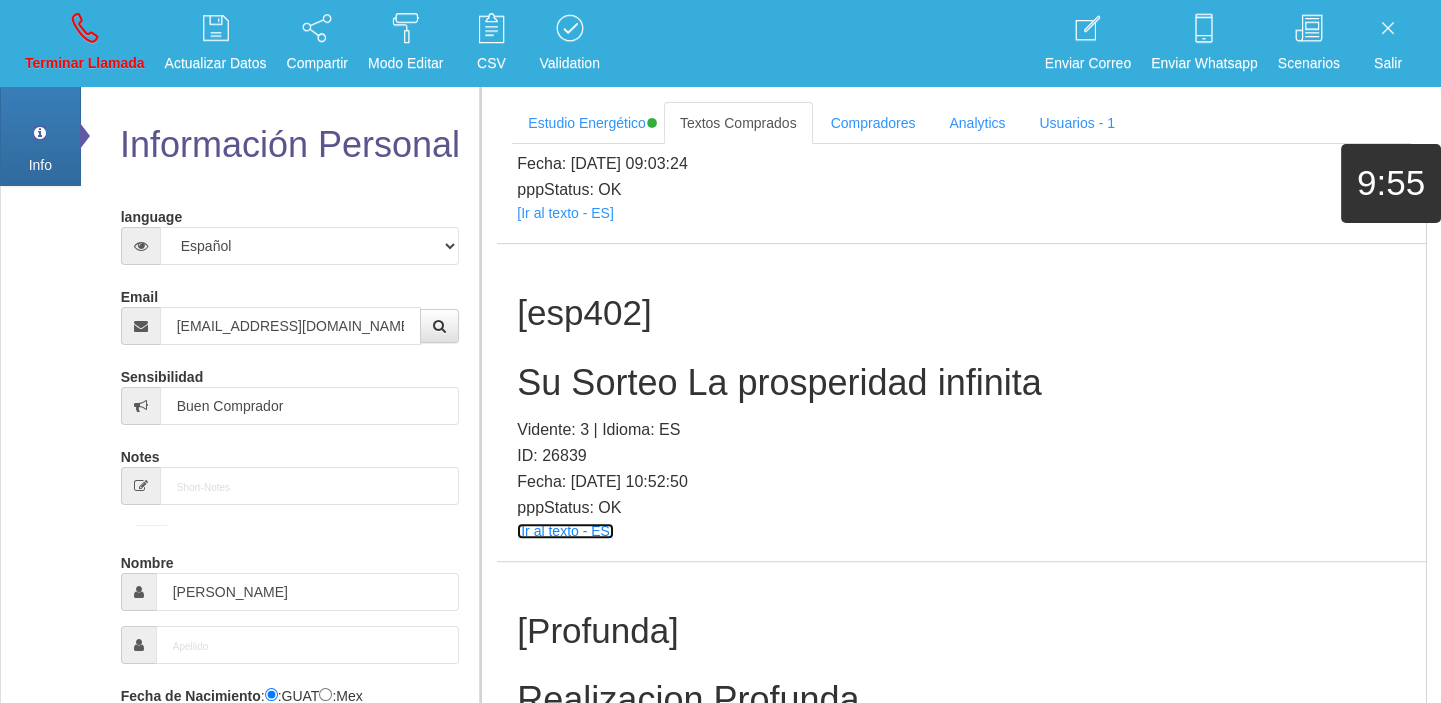 click on "[Ir al texto - ES]" at bounding box center [565, 531] 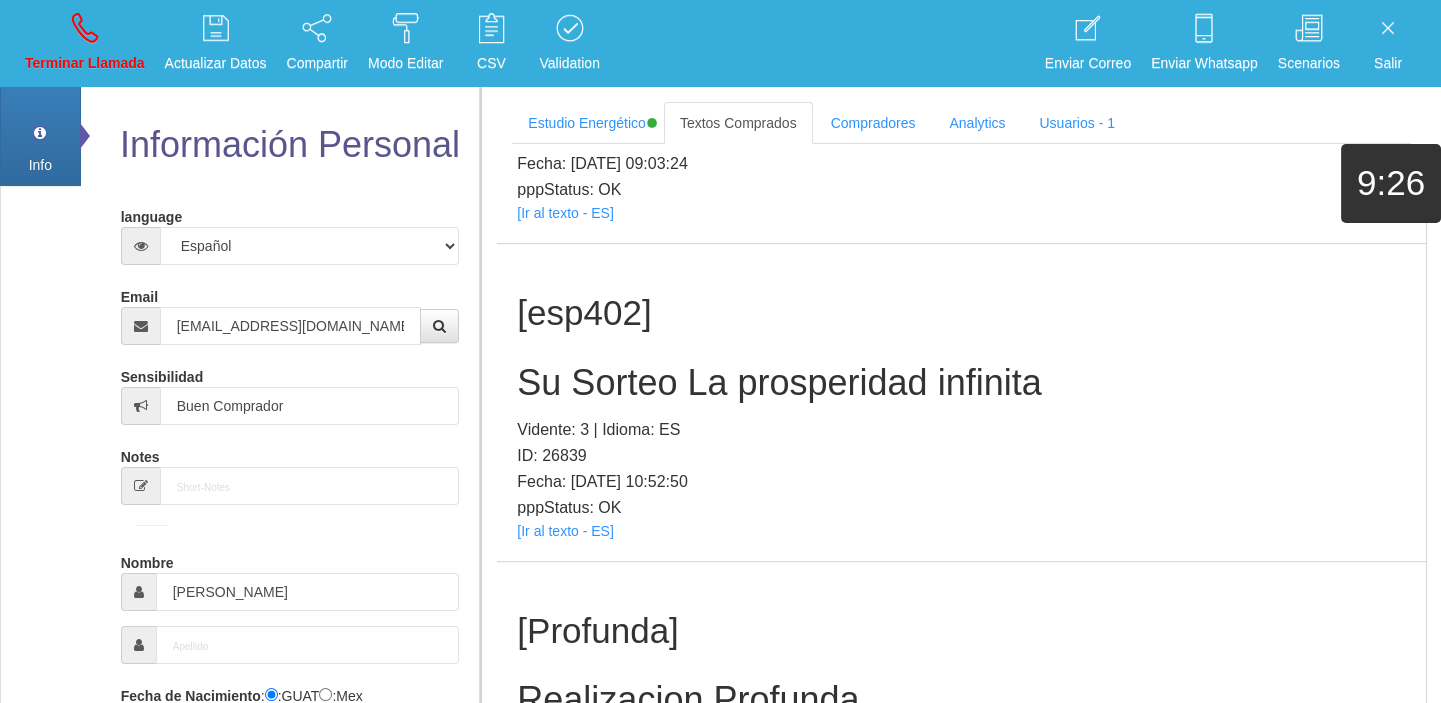 click on "Su Sorteo La prosperidad infinita" at bounding box center (961, 383) 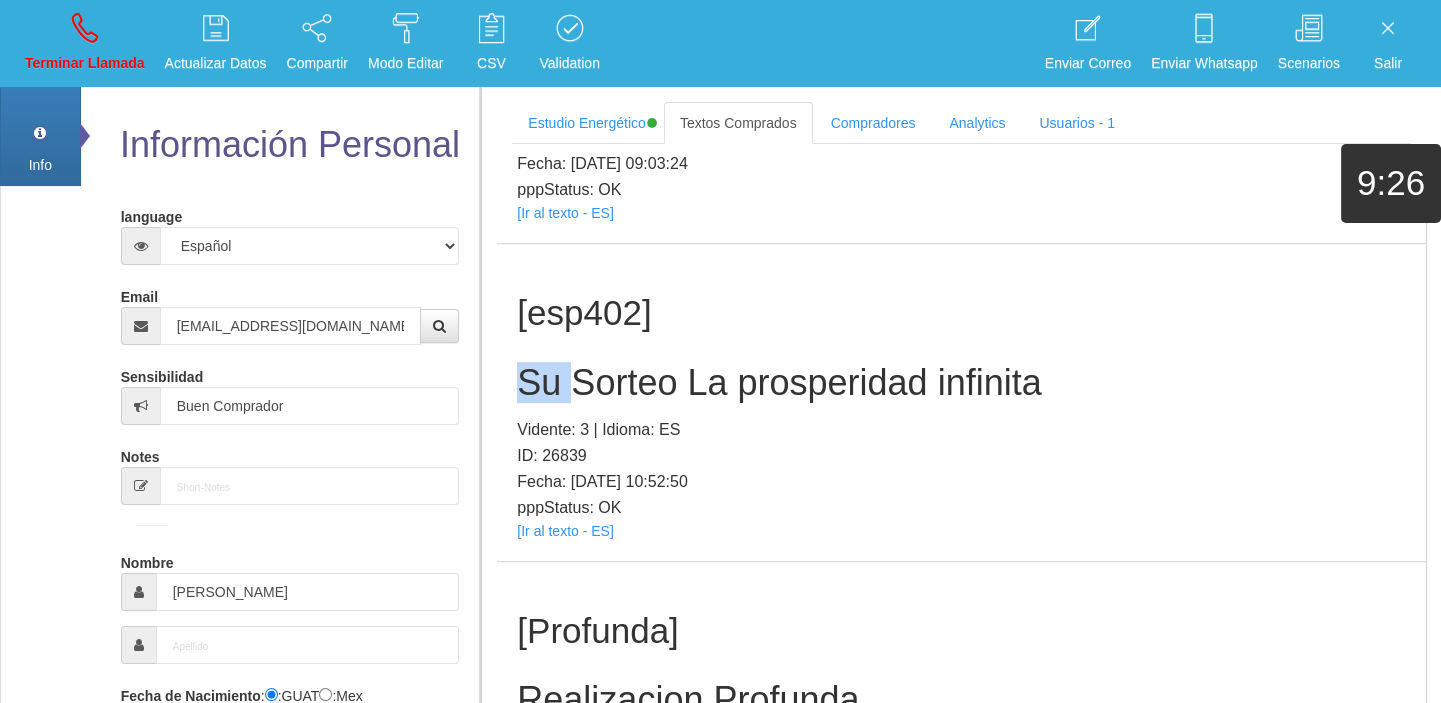 click on "Su Sorteo La prosperidad infinita" at bounding box center (961, 383) 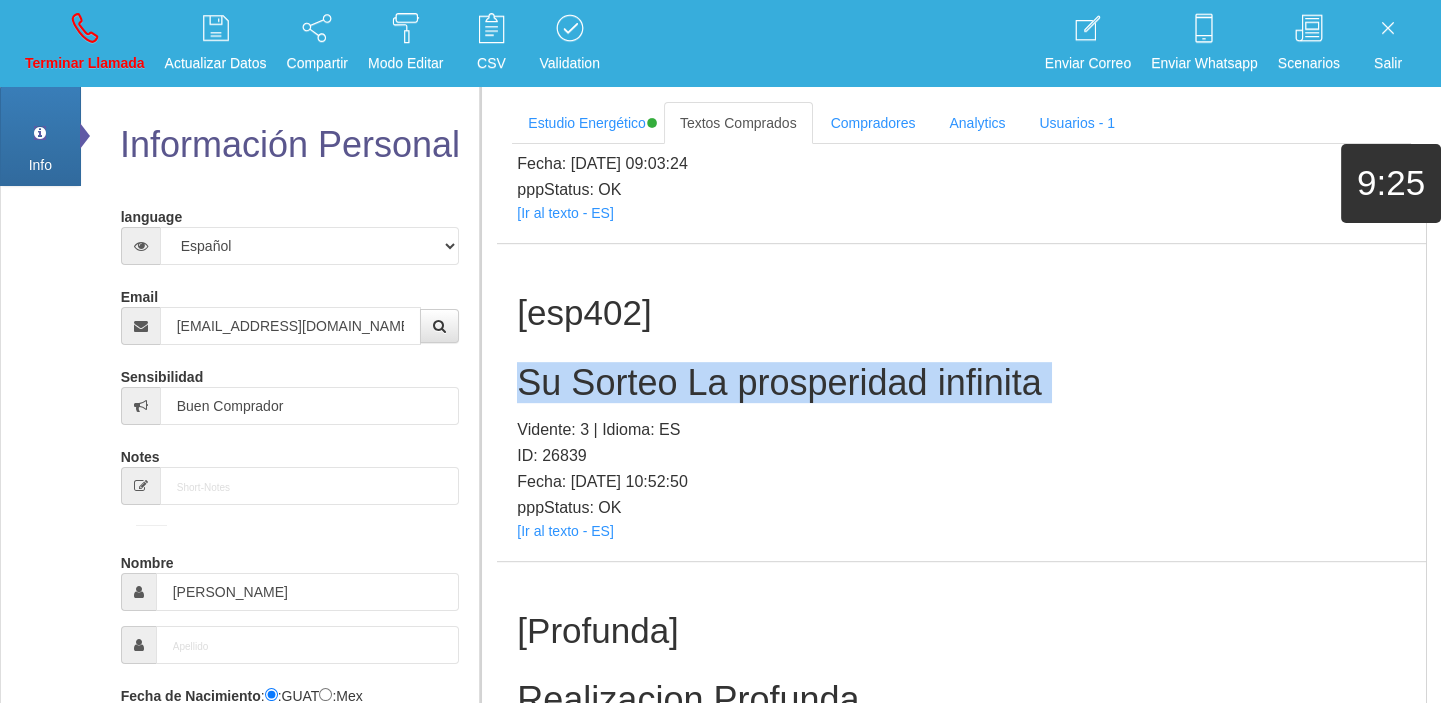 click on "Su Sorteo La prosperidad infinita" at bounding box center [961, 383] 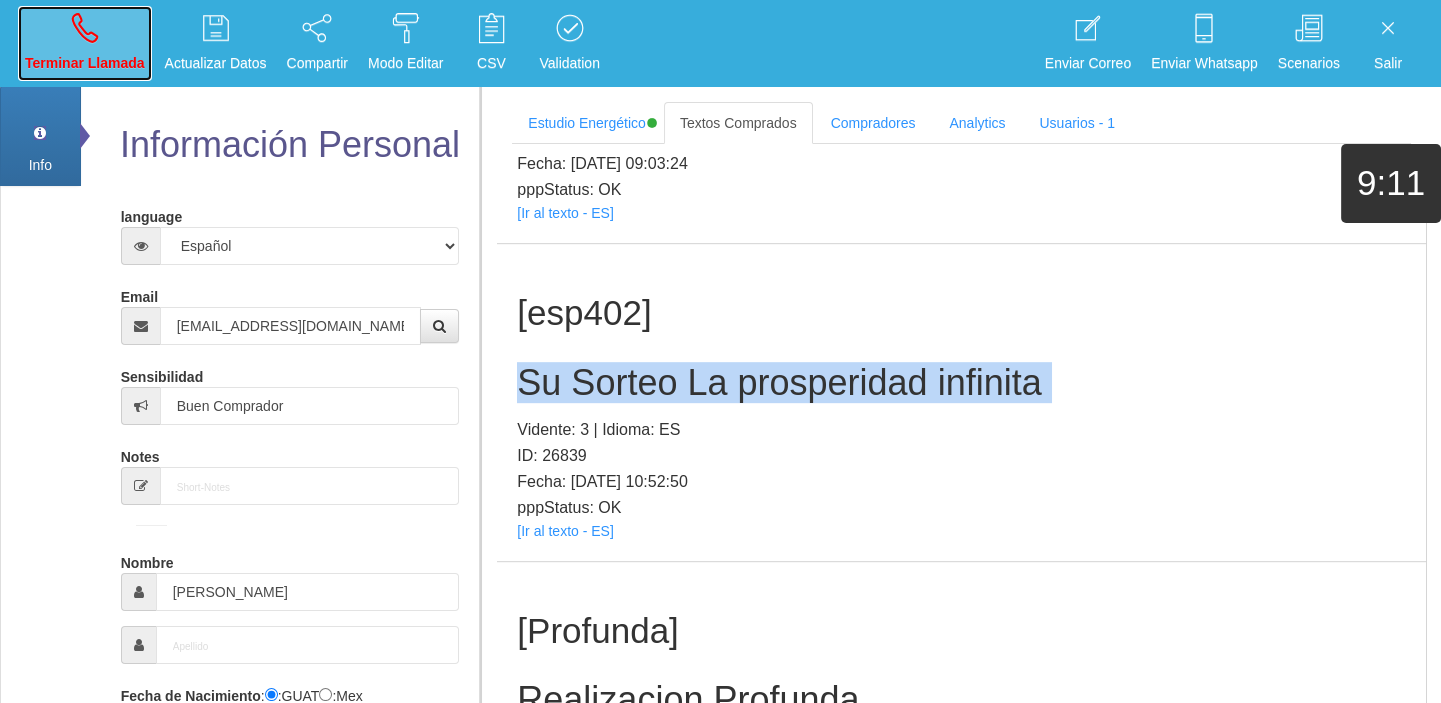 drag, startPoint x: 54, startPoint y: 77, endPoint x: 792, endPoint y: 119, distance: 739.19415 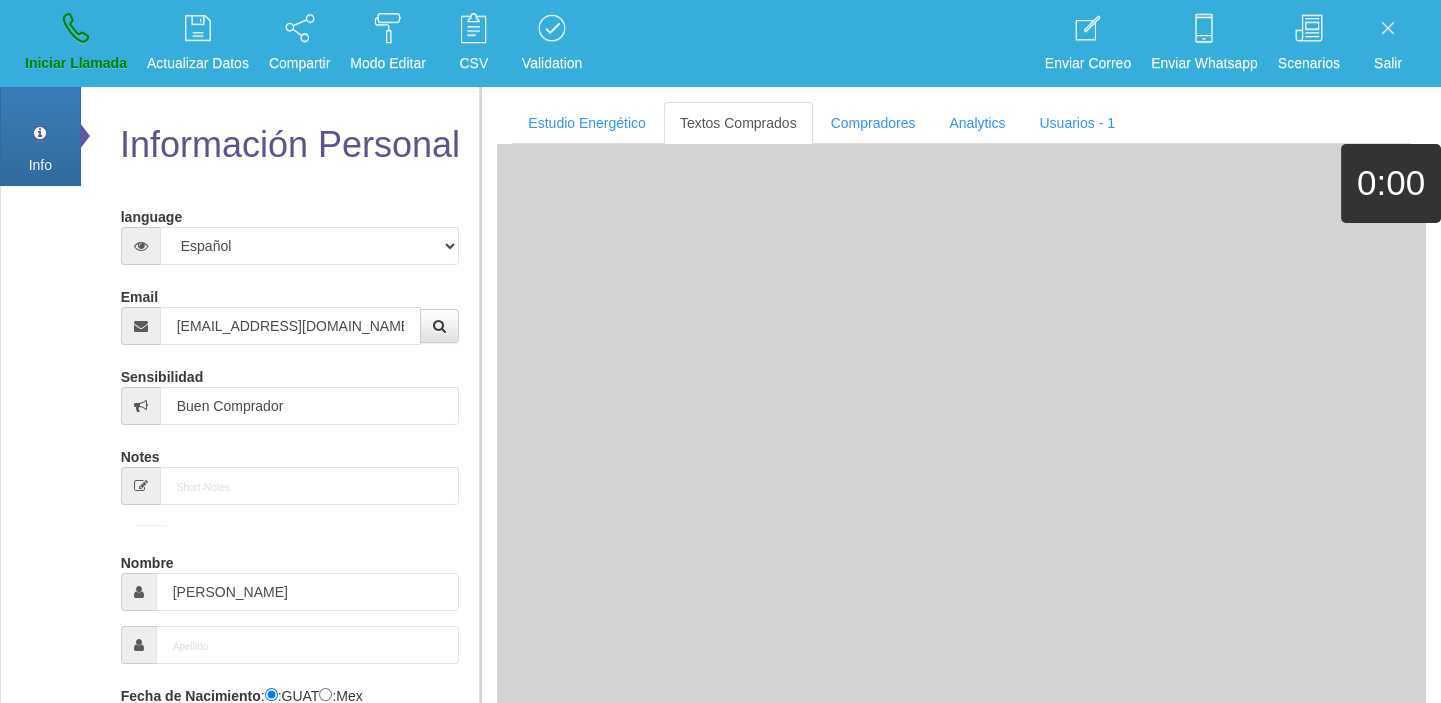 type 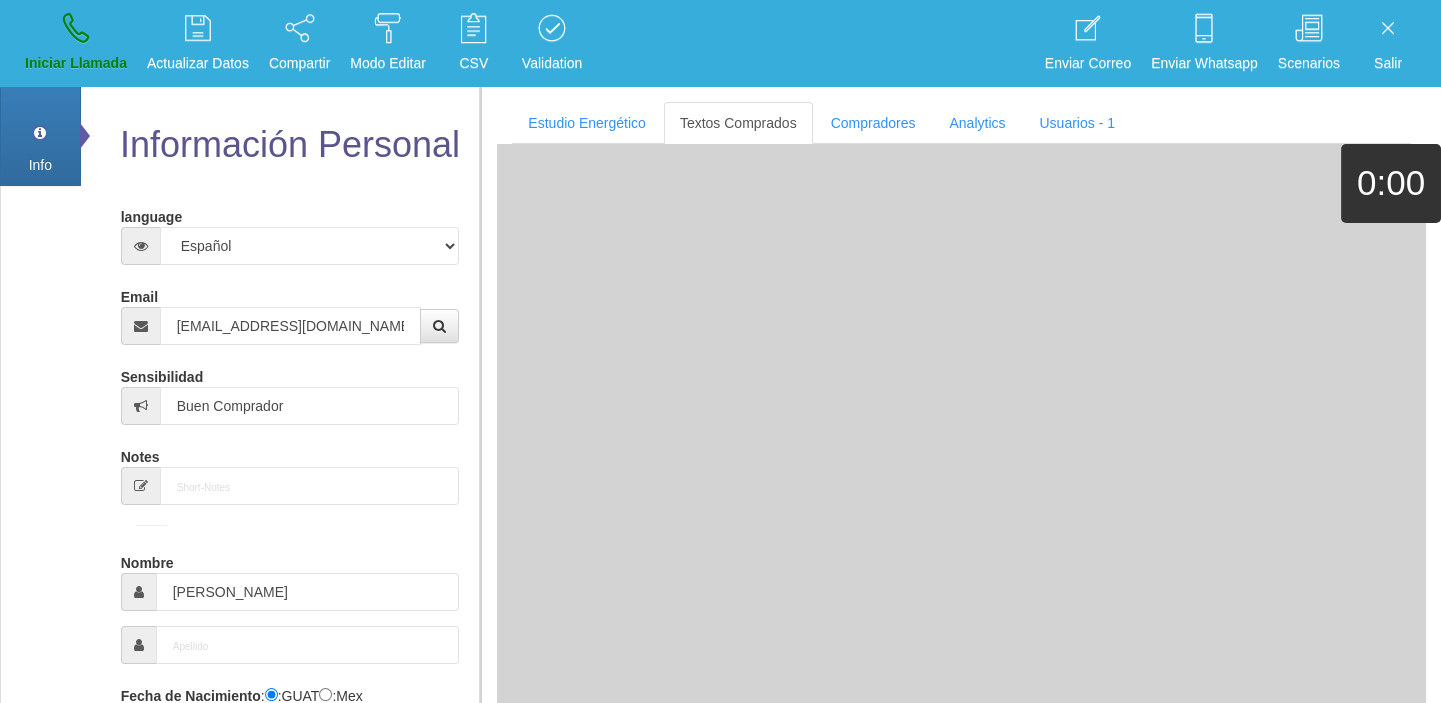 type 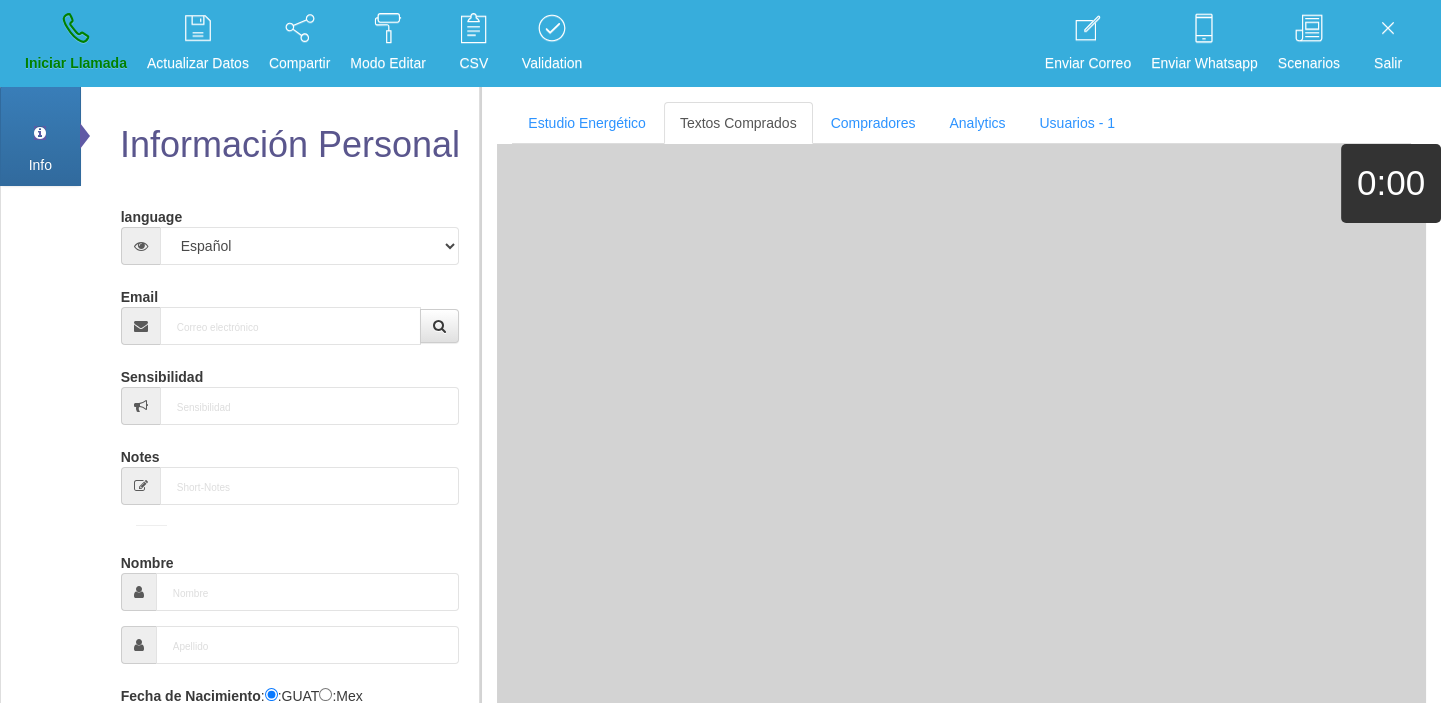 scroll, scrollTop: 0, scrollLeft: 0, axis: both 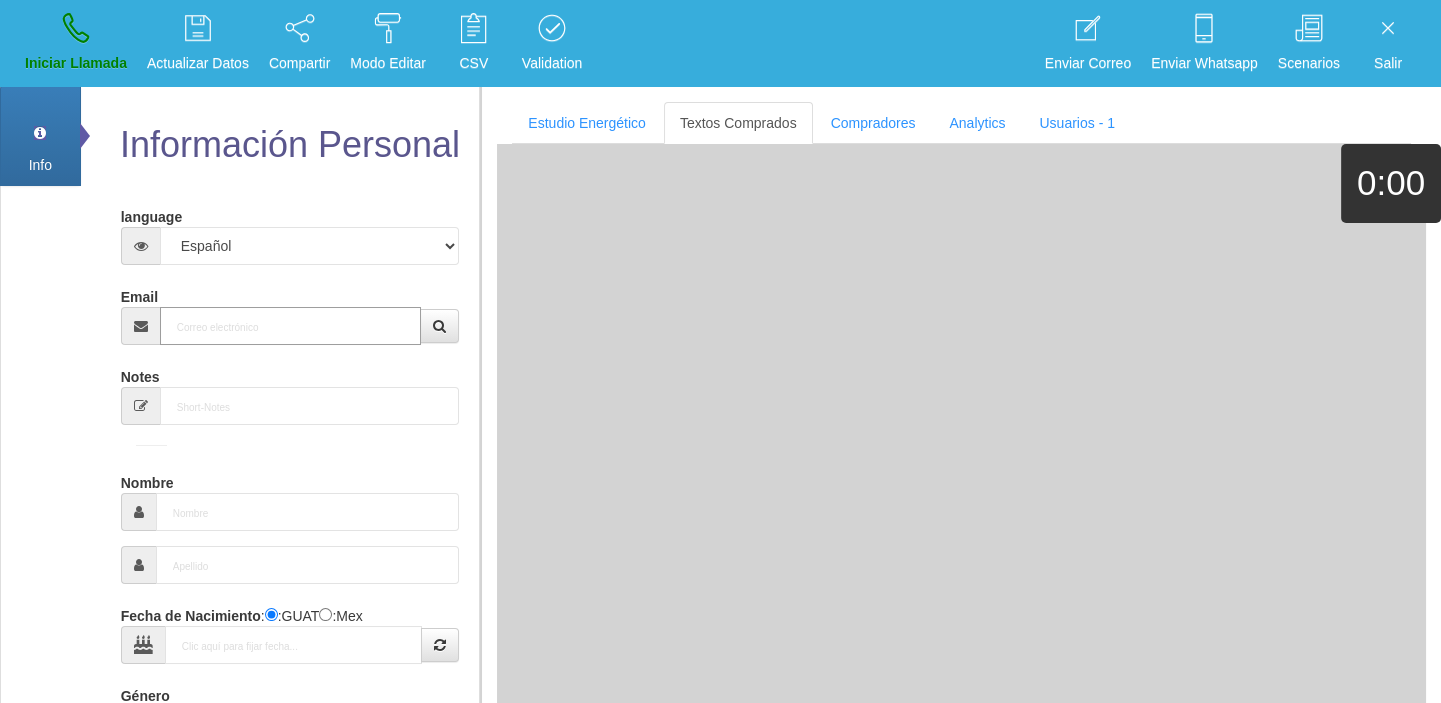 click on "Email" at bounding box center [291, 326] 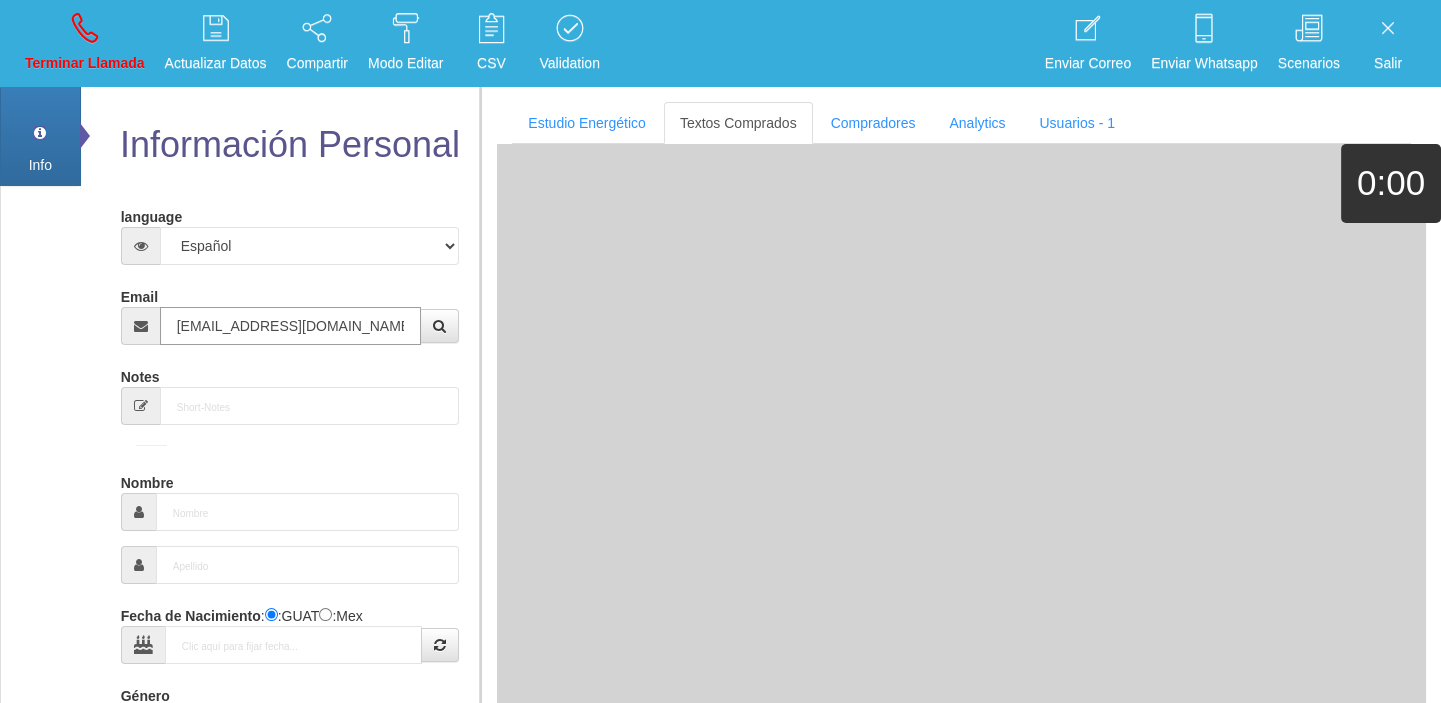 type on "[DATE]" 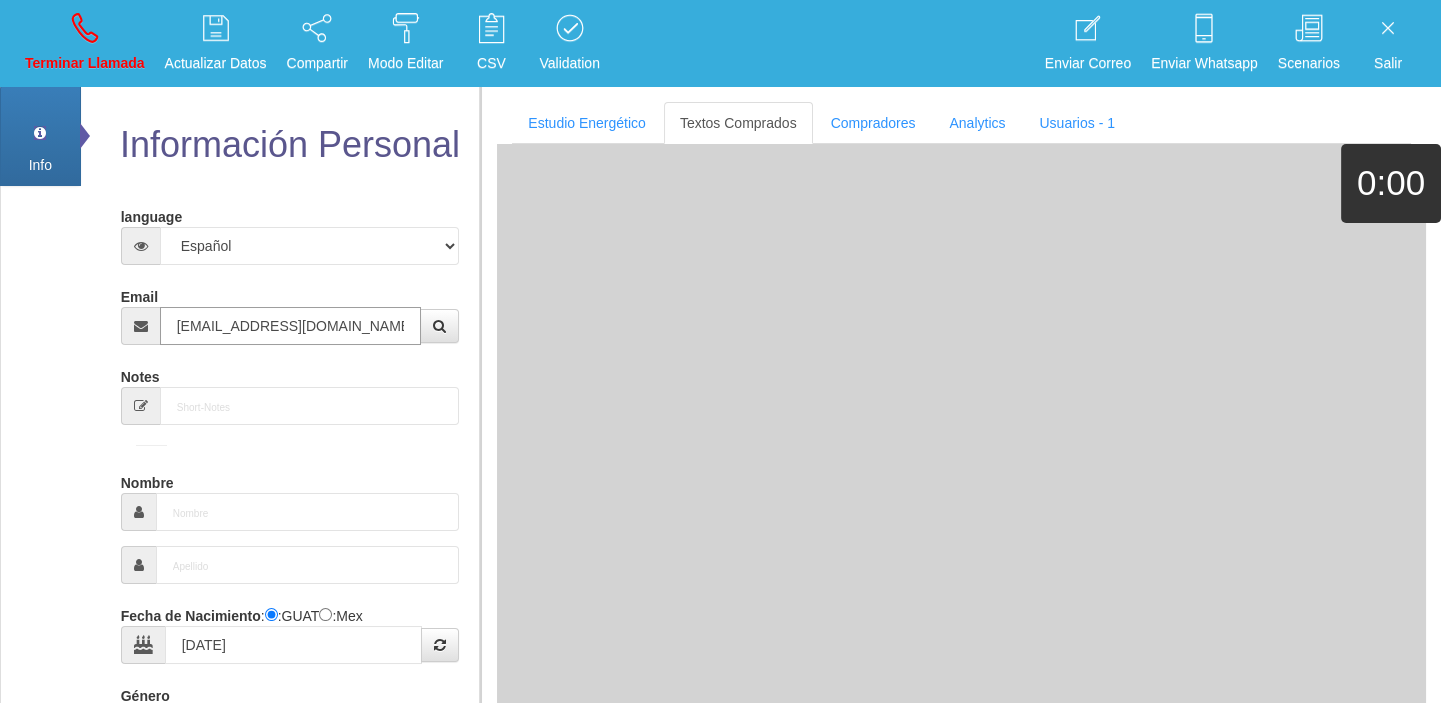 select on "4" 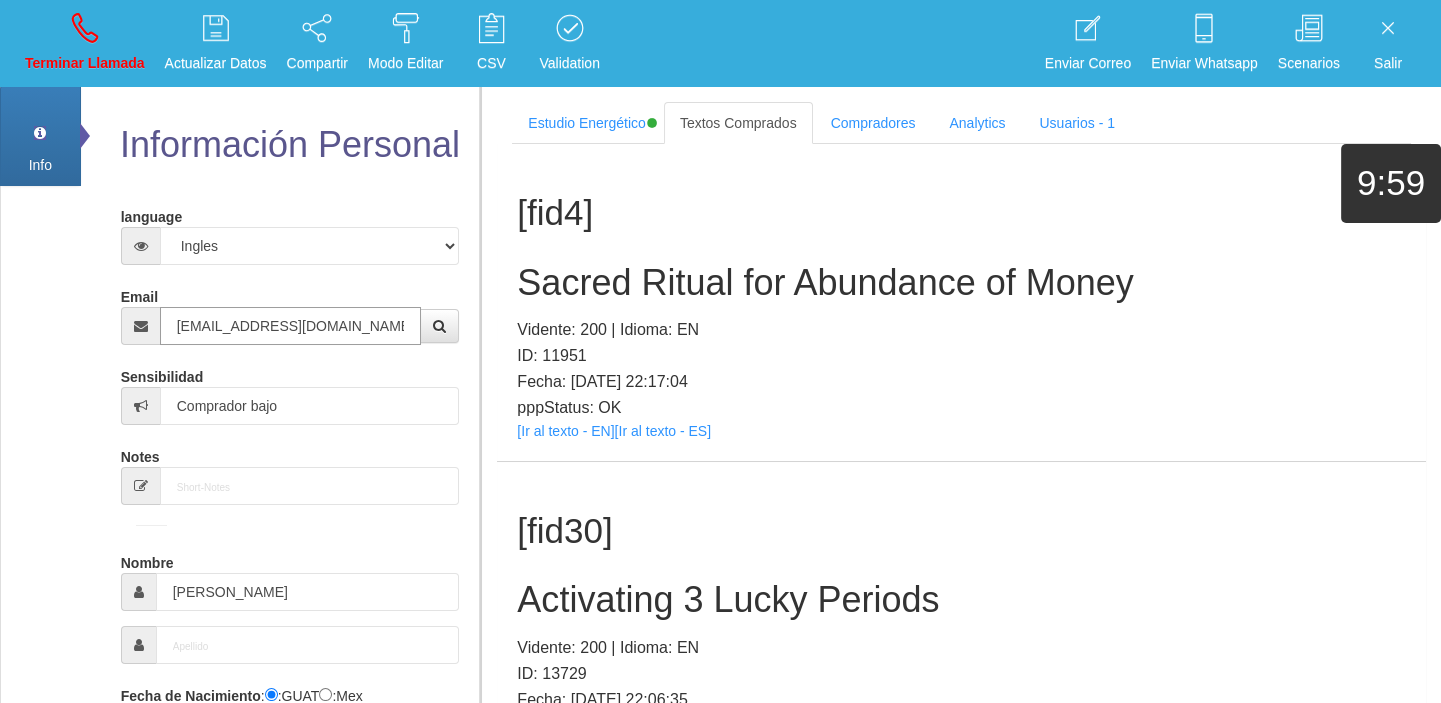 type on "[EMAIL_ADDRESS][DOMAIN_NAME]" 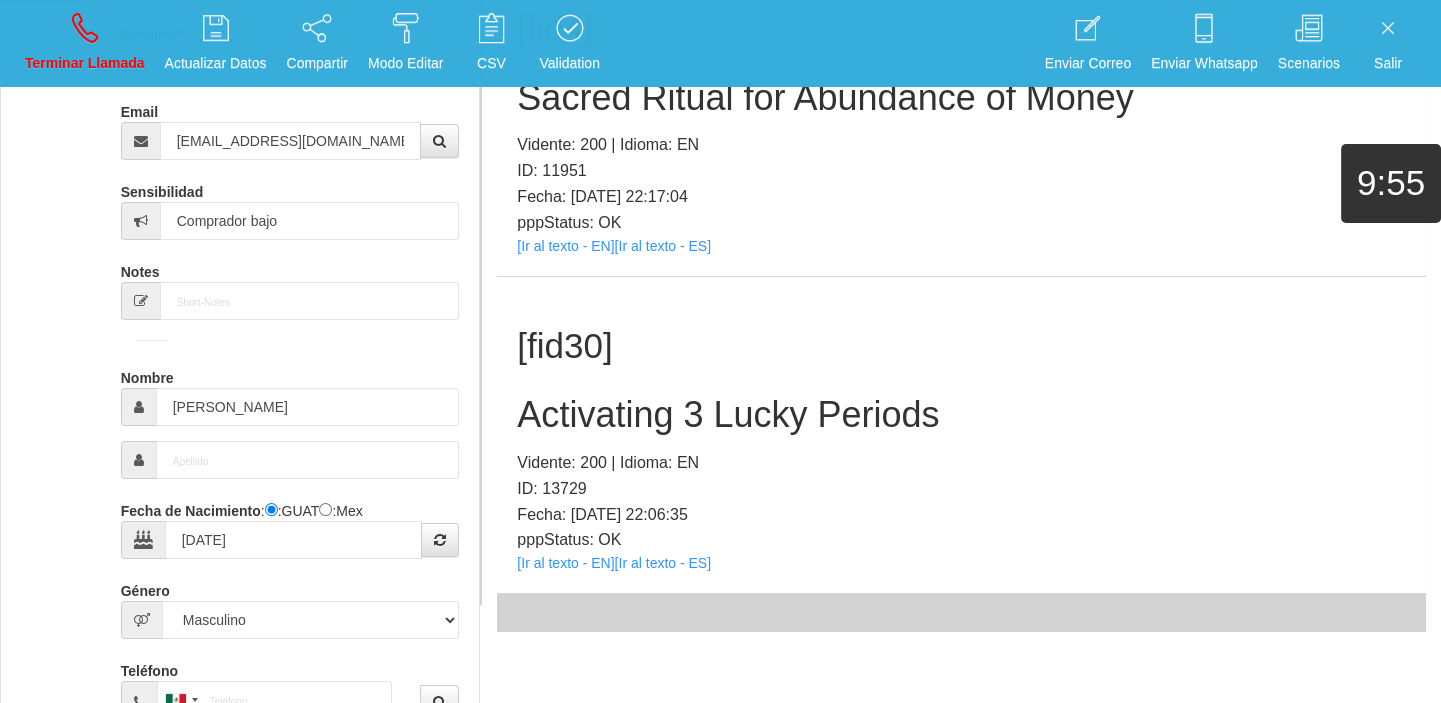 scroll, scrollTop: 187, scrollLeft: 0, axis: vertical 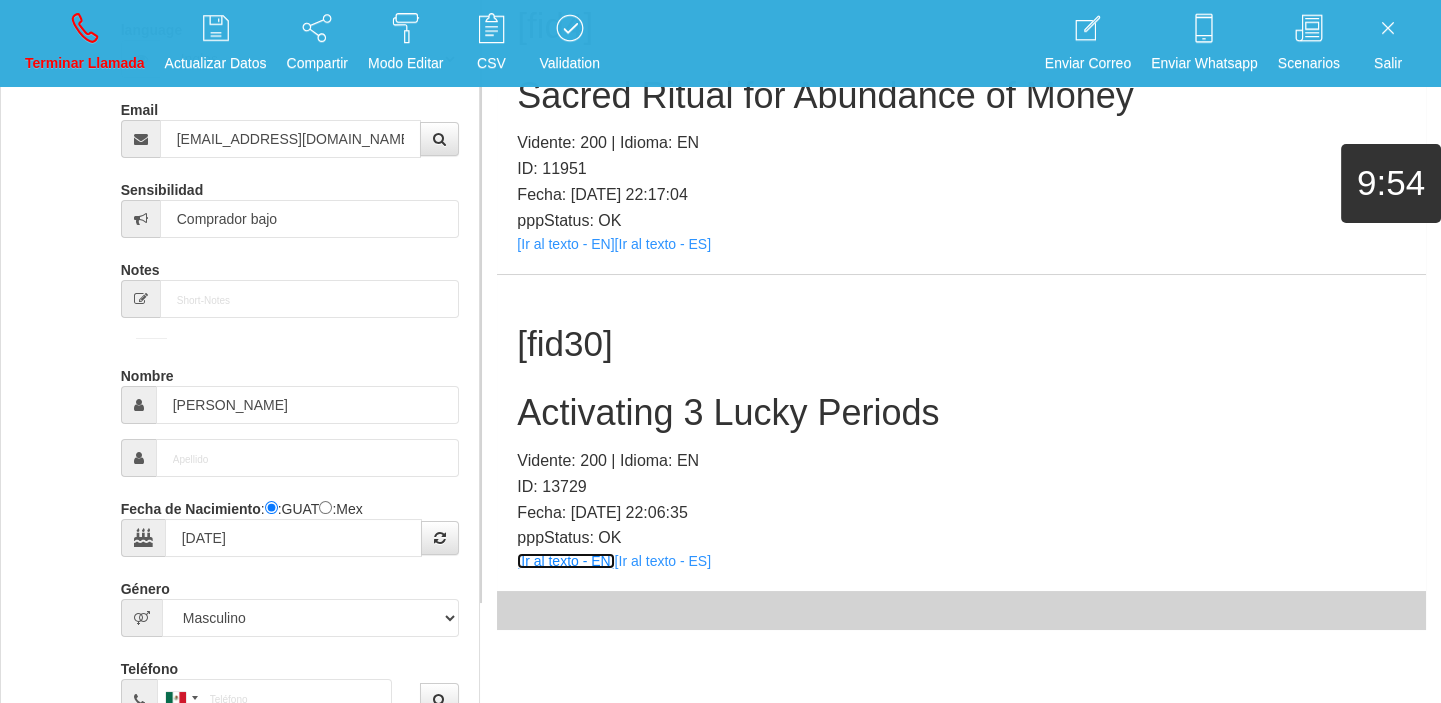 click on "[Ir al texto - EN]" at bounding box center (565, 561) 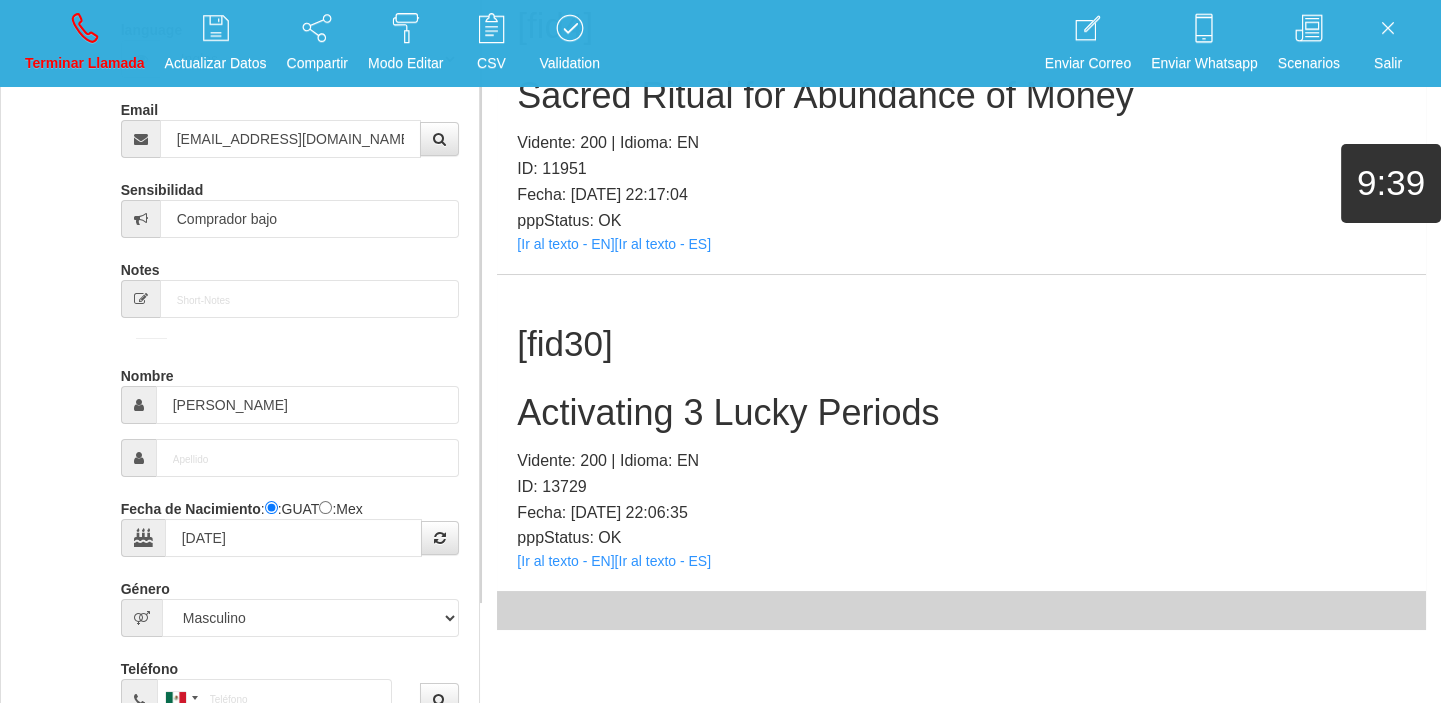 click on "[fid30] Activating 3 Lucky Periods Vidente: 200 | Idioma: EN ID: 13729 Fecha: [DATE] 22:06:35 pppStatus: OK [Ir al texto - EN] [Ir al texto - ES]" at bounding box center (961, 433) 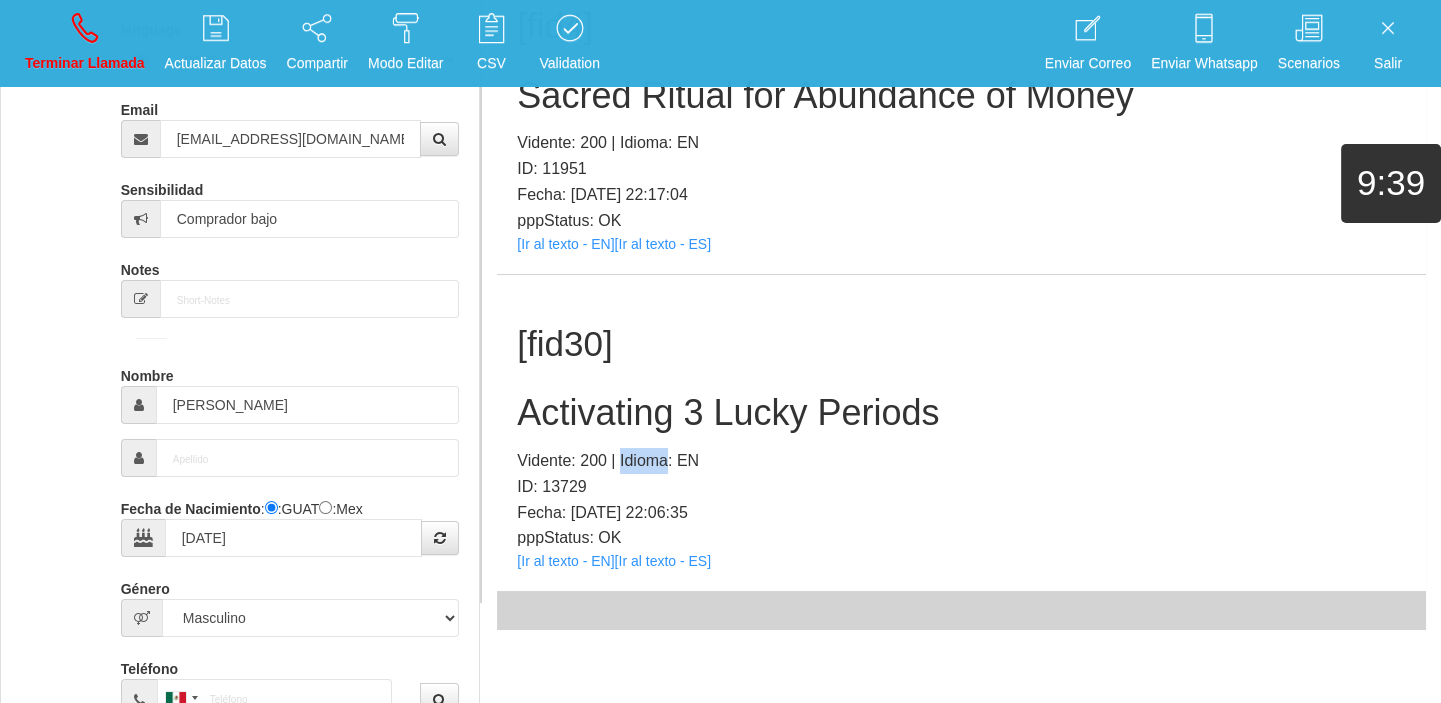 click on "[fid30] Activating 3 Lucky Periods Vidente: 200 | Idioma: EN ID: 13729 Fecha: [DATE] 22:06:35 pppStatus: OK [Ir al texto - EN] [Ir al texto - ES]" at bounding box center (961, 433) 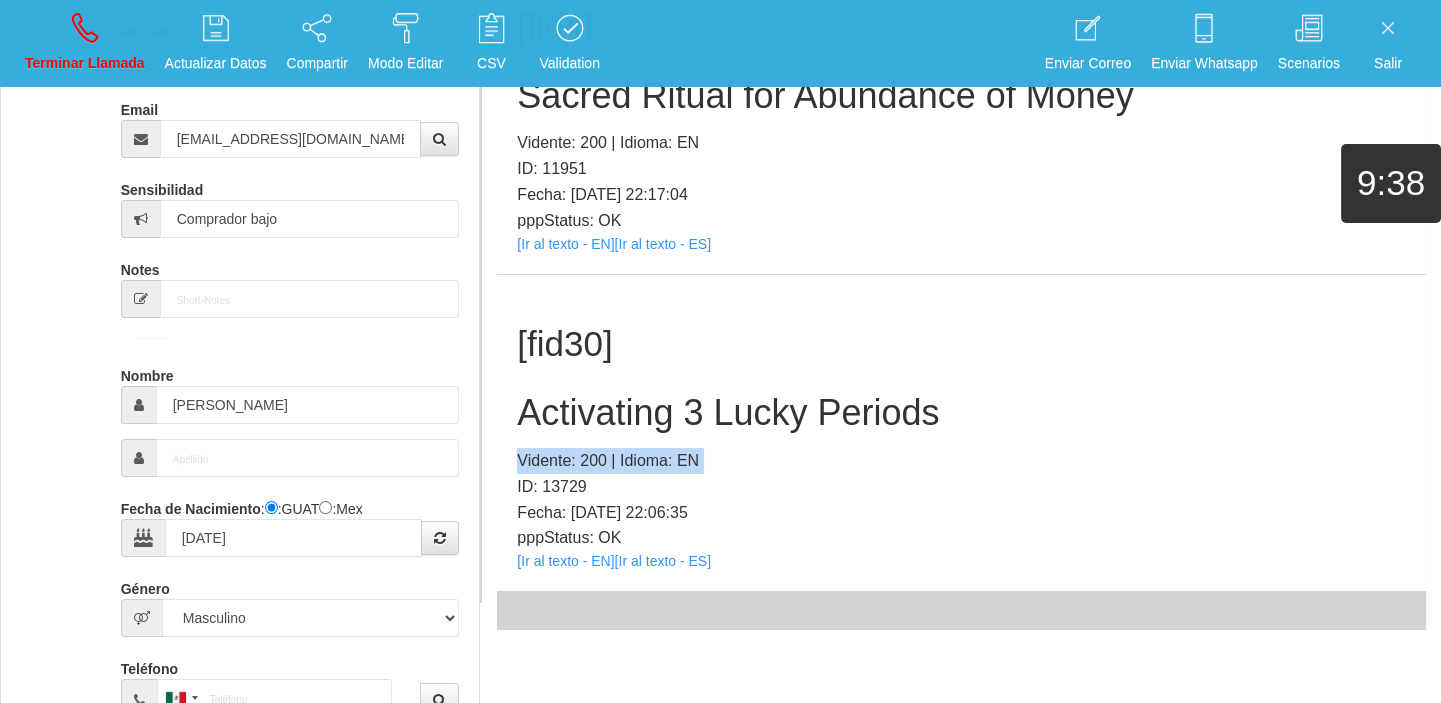 click on "[fid30] Activating 3 Lucky Periods Vidente: 200 | Idioma: EN ID: 13729 Fecha: [DATE] 22:06:35 pppStatus: OK [Ir al texto - EN] [Ir al texto - ES]" at bounding box center [961, 433] 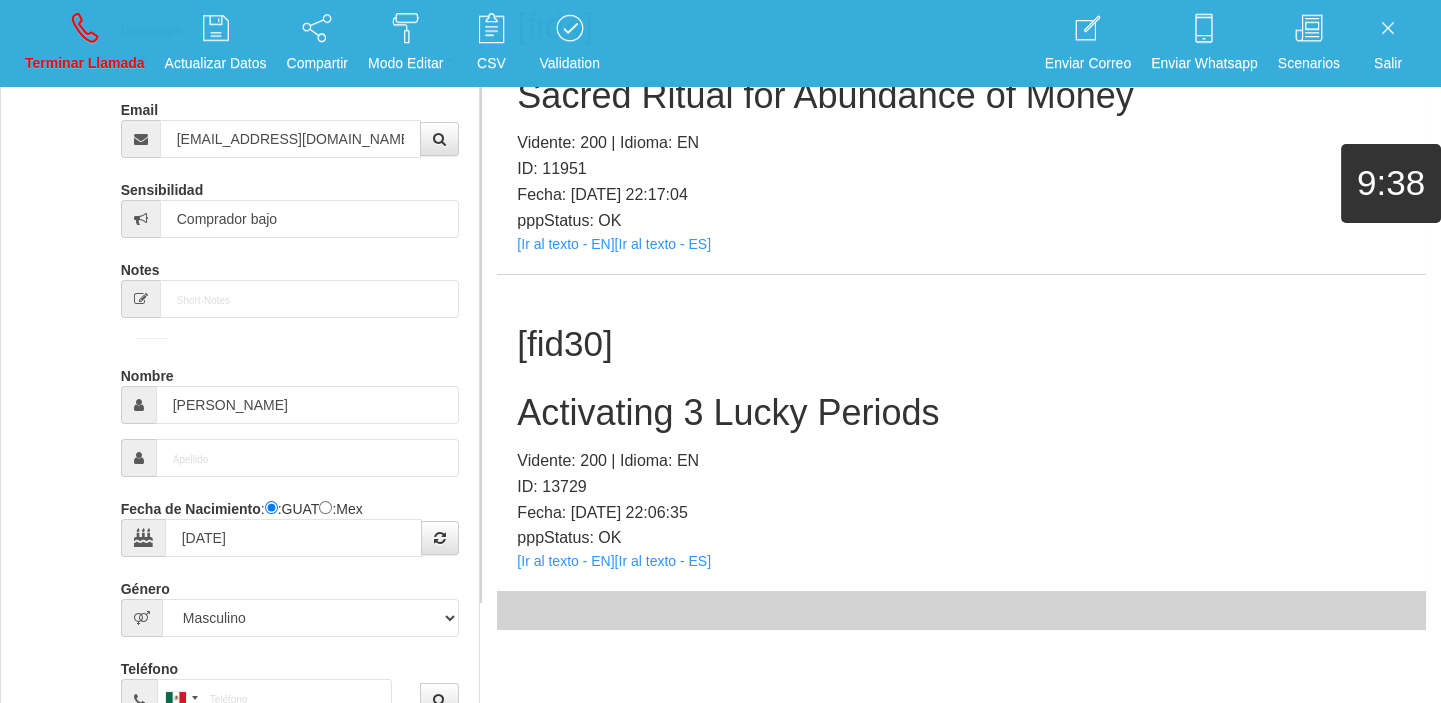 click on "Activating 3 Lucky Periods" at bounding box center [961, 413] 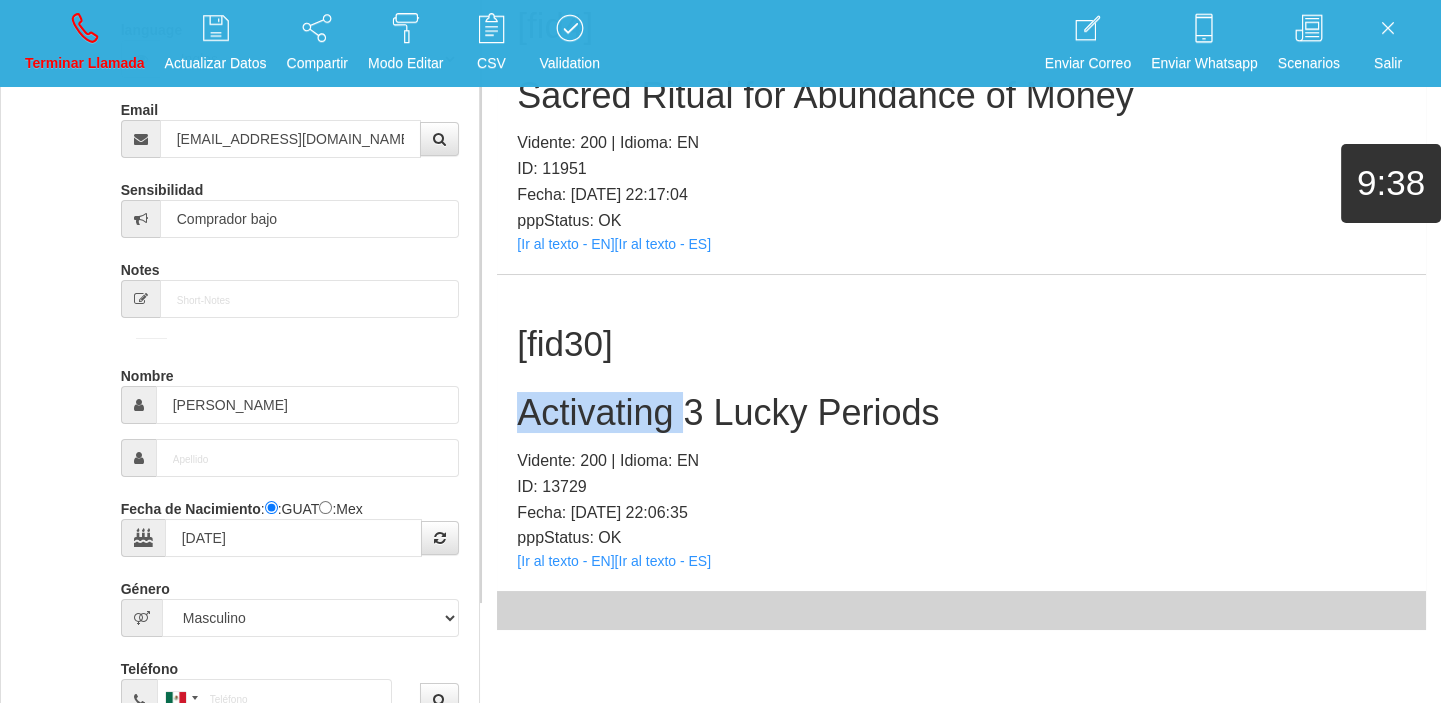 click on "Activating 3 Lucky Periods" at bounding box center (961, 413) 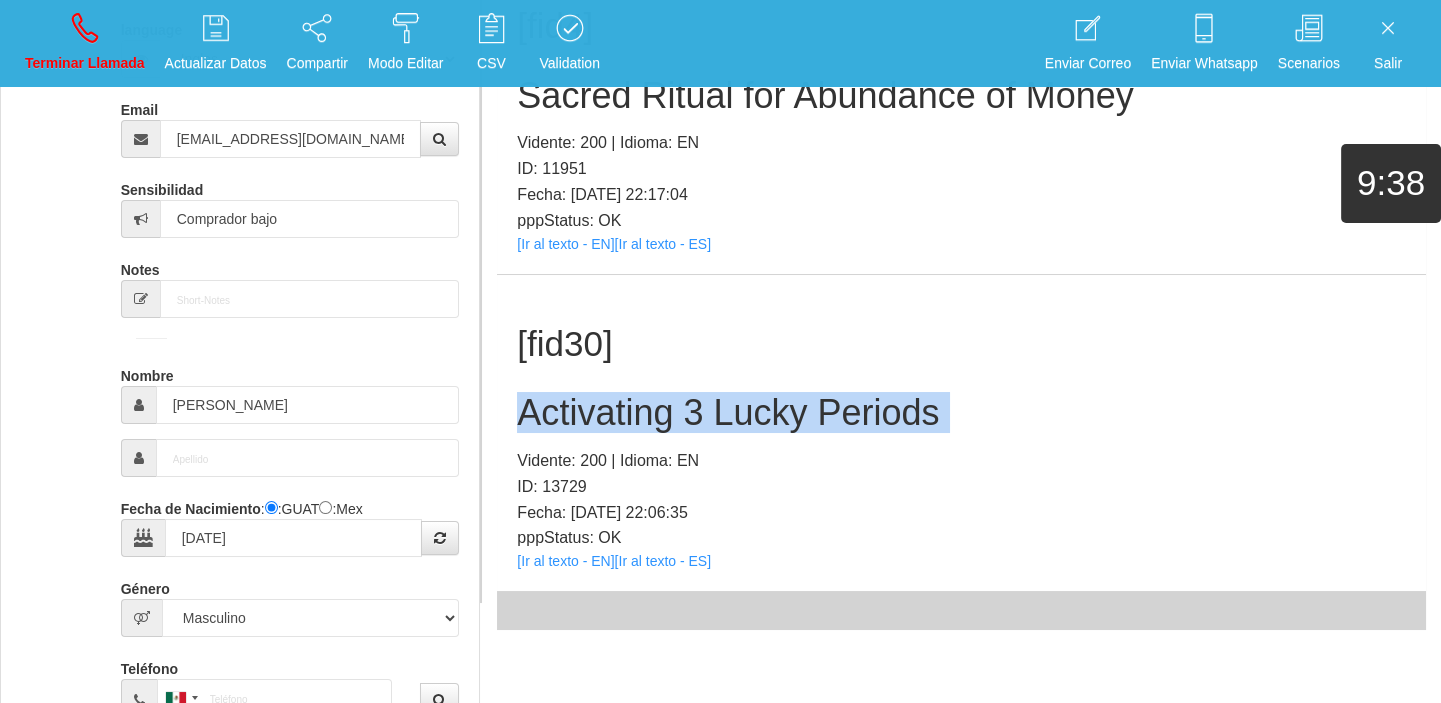 click on "Activating 3 Lucky Periods" at bounding box center (961, 413) 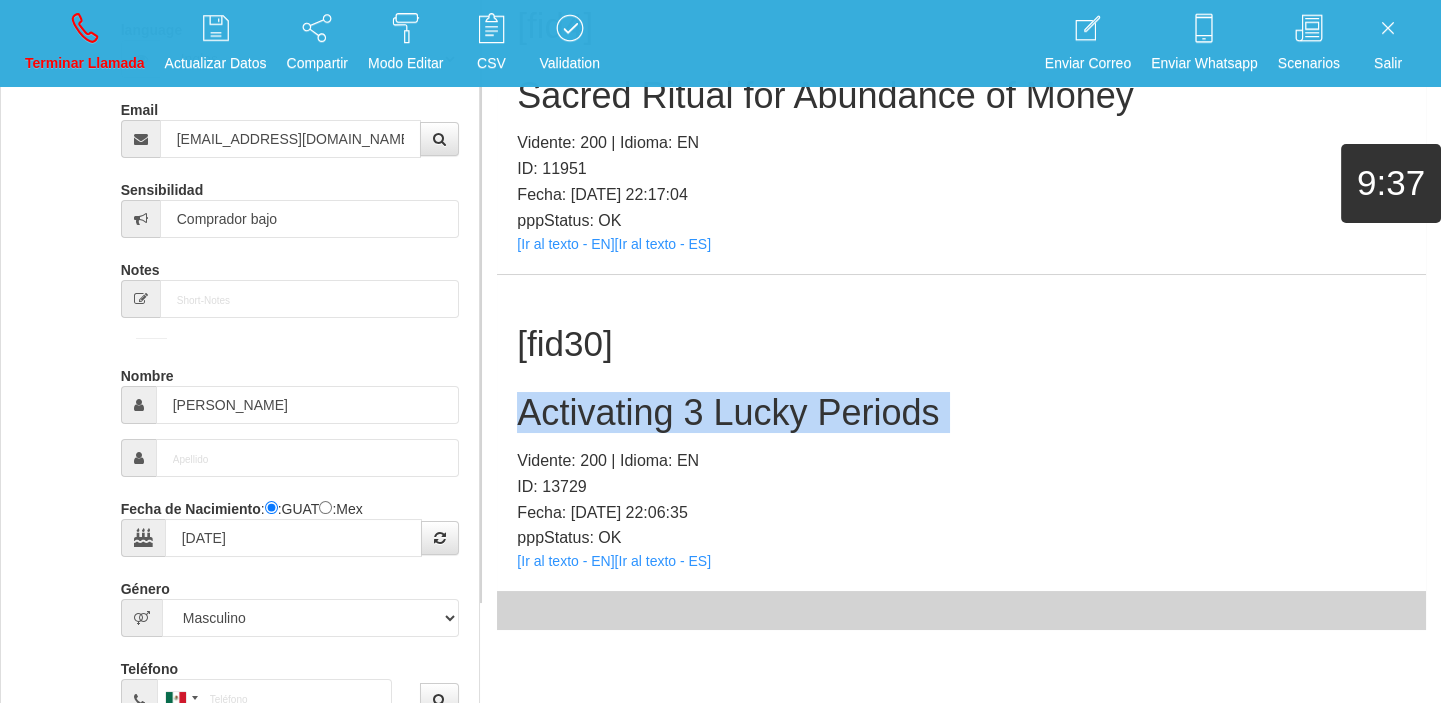 copy on "Activating 3 Lucky Periods" 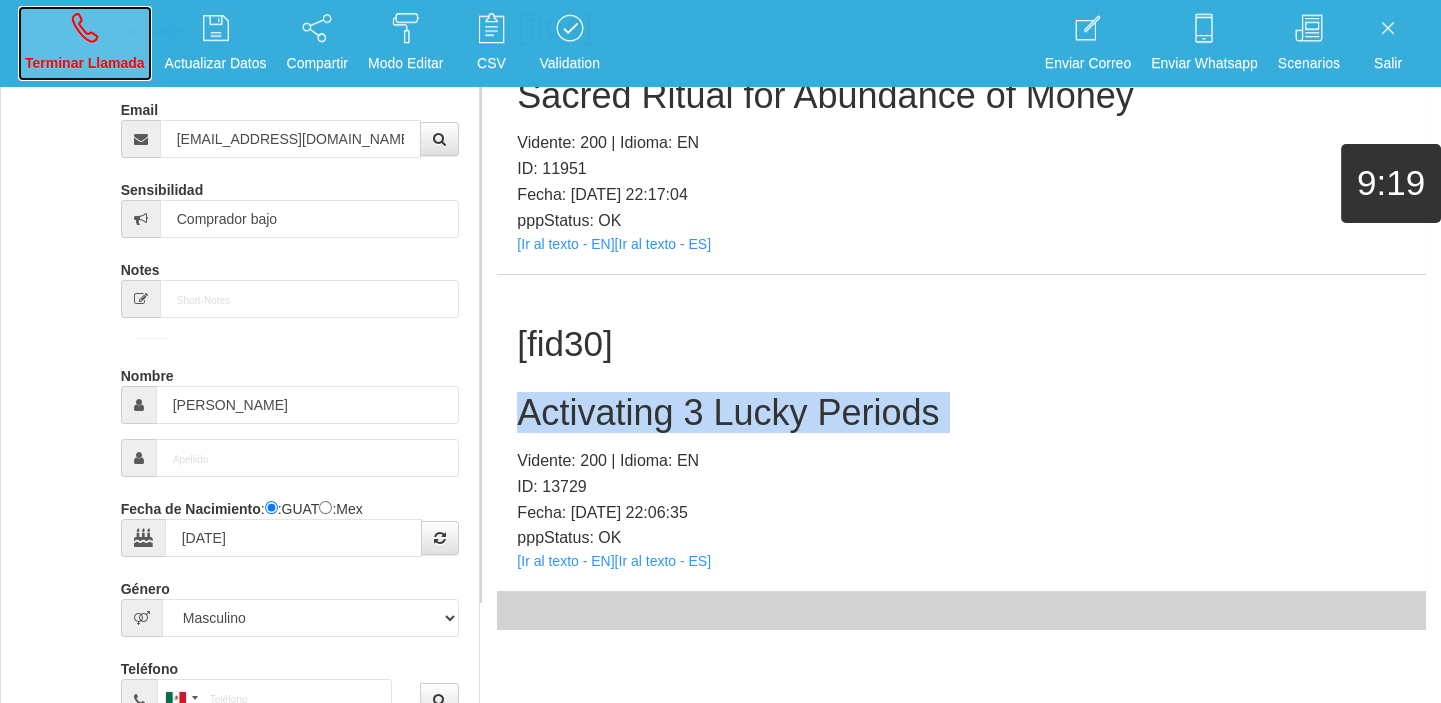 click on "Terminar Llamada" at bounding box center [85, 63] 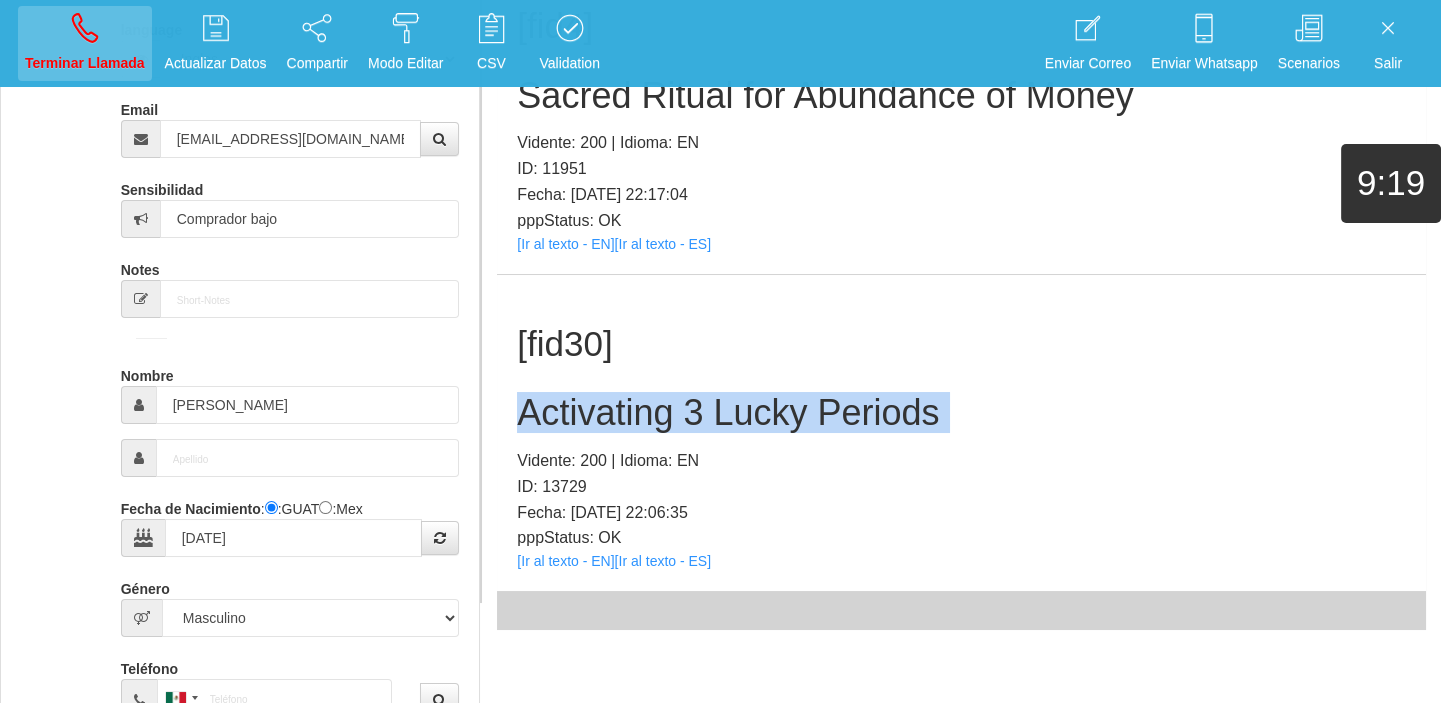 type 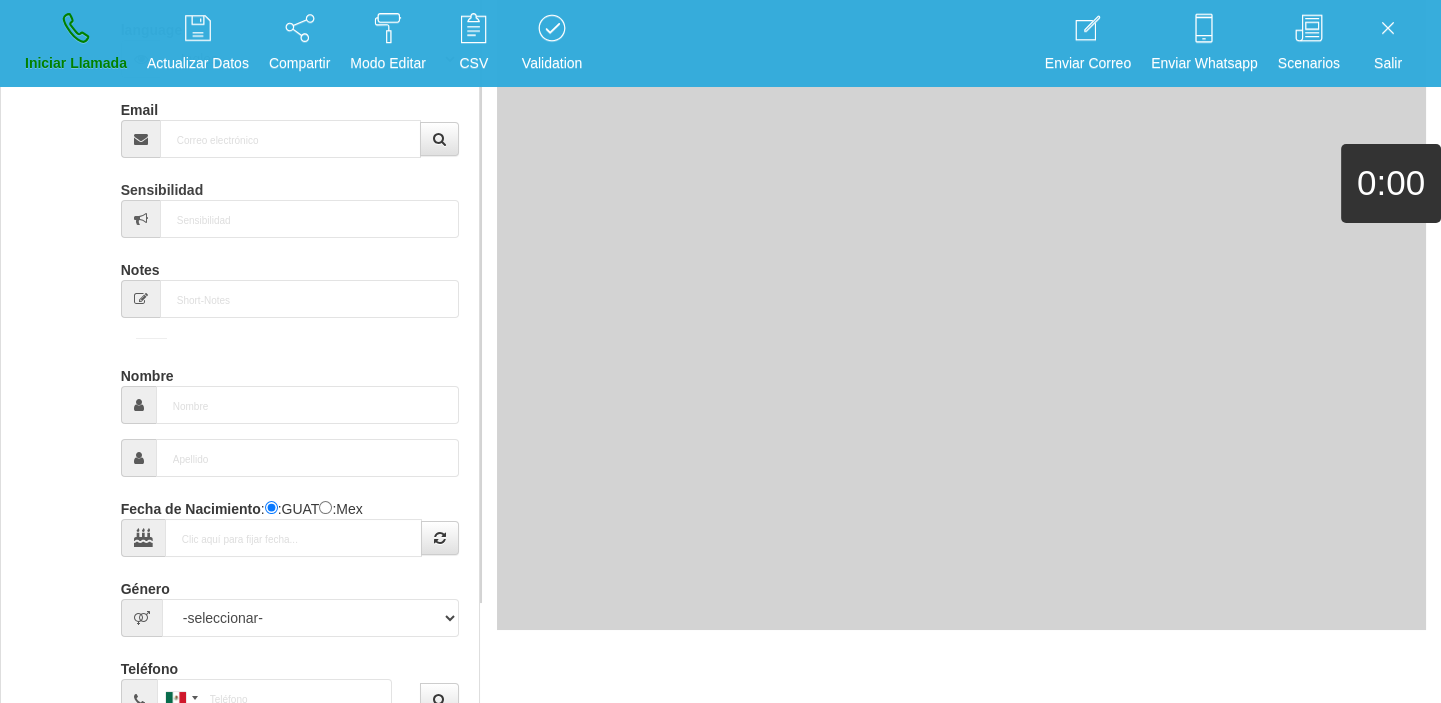 scroll, scrollTop: 0, scrollLeft: 0, axis: both 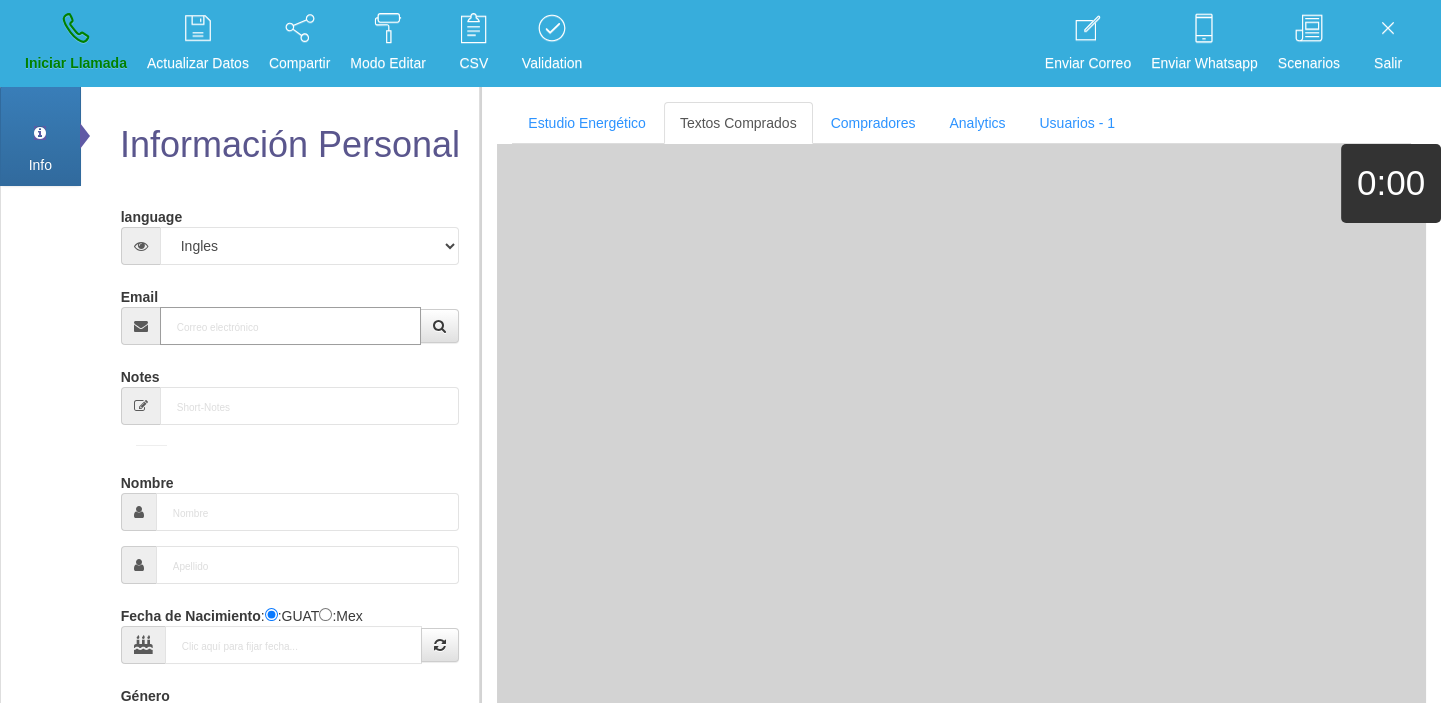 click on "Email" at bounding box center [291, 326] 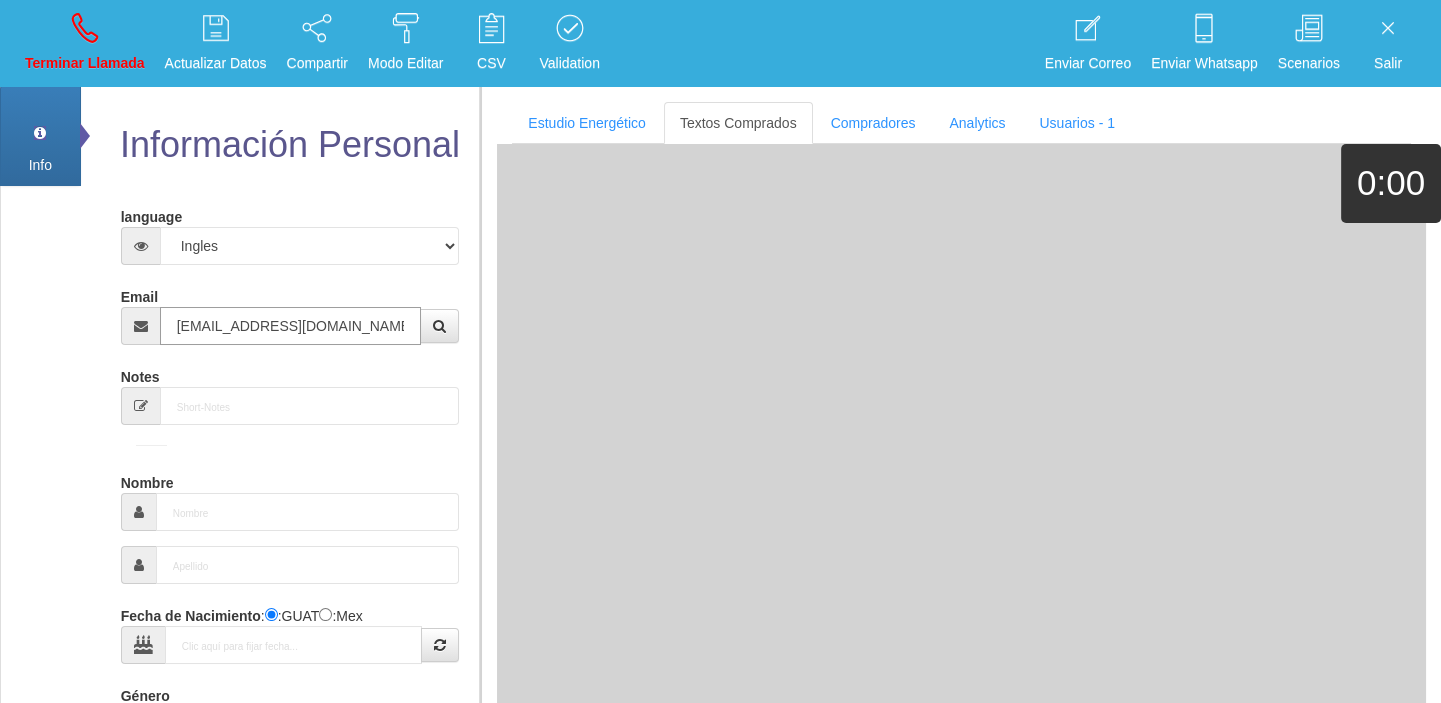 type on "[DATE]" 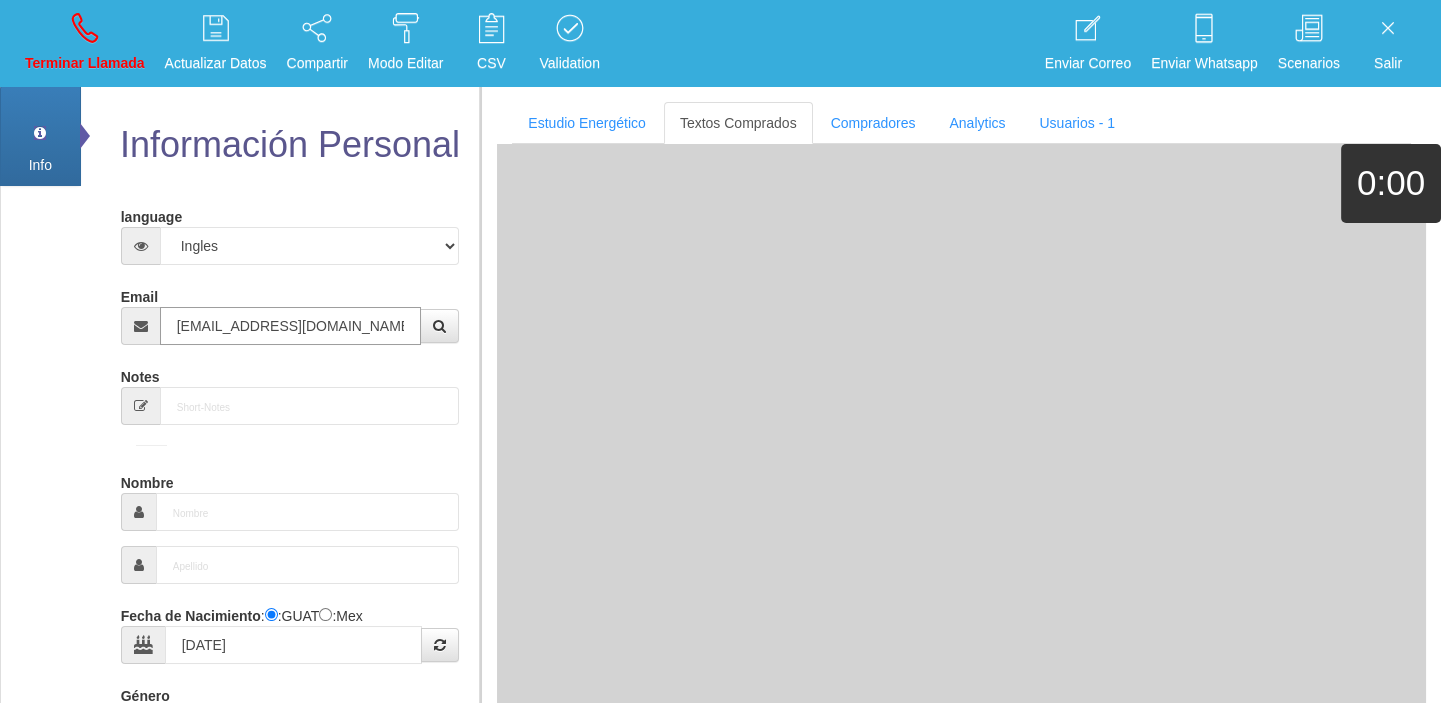 type on "Comprador bajo" 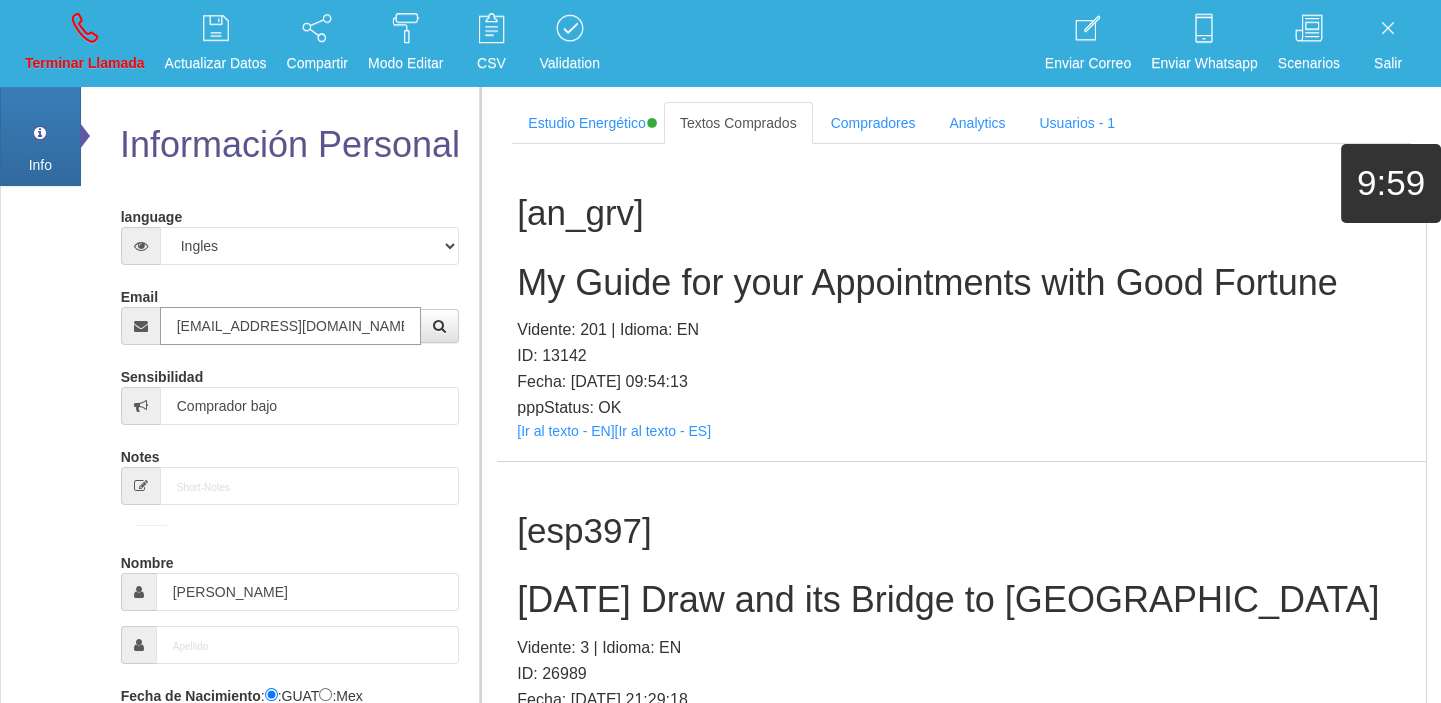 type on "[EMAIL_ADDRESS][DOMAIN_NAME]" 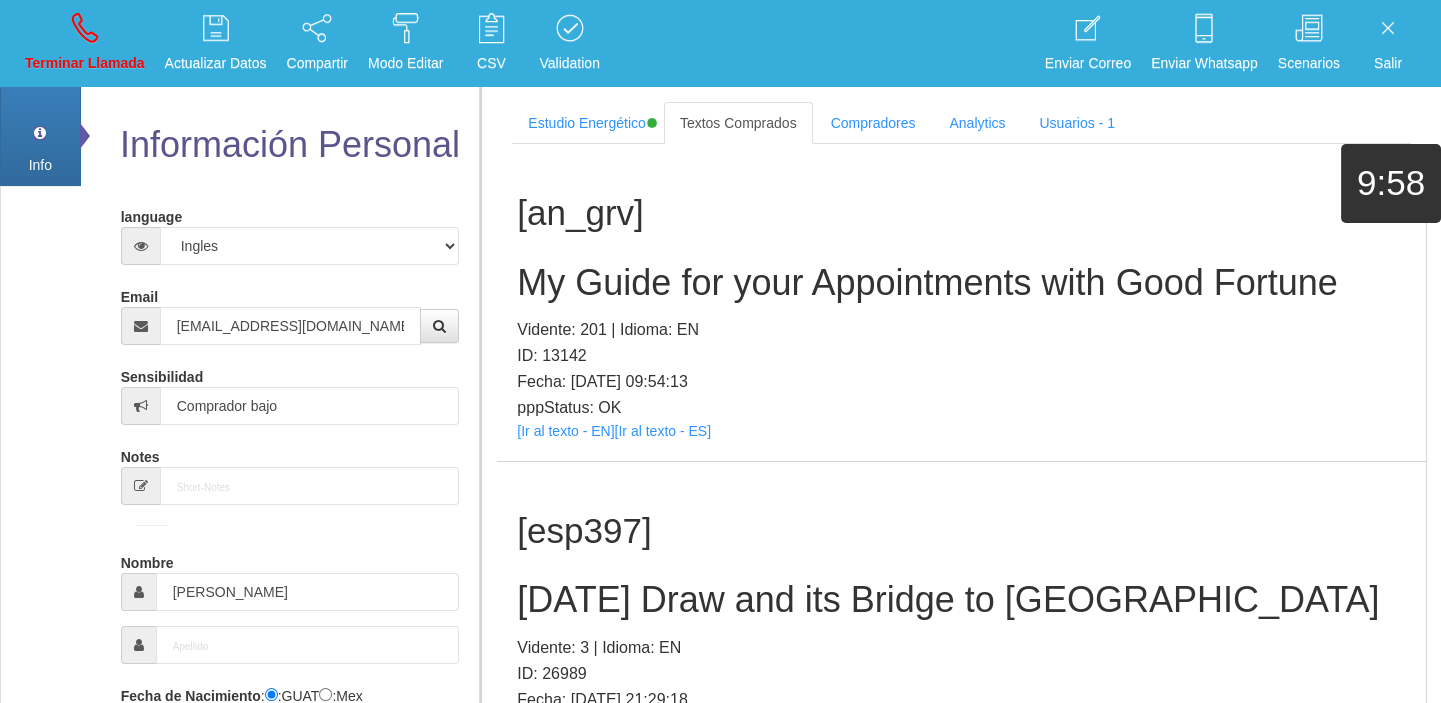 scroll, scrollTop: 536, scrollLeft: 0, axis: vertical 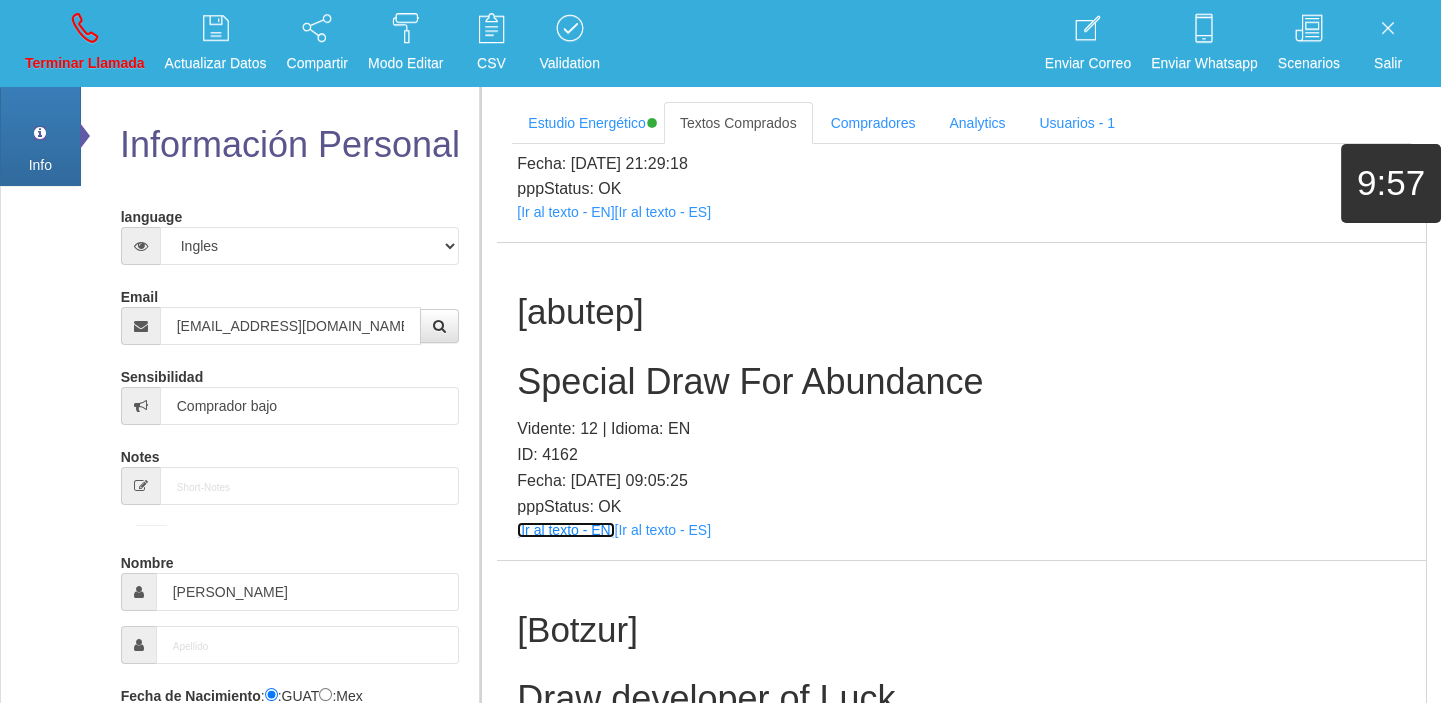 click on "[Ir al texto - EN]" at bounding box center (565, 530) 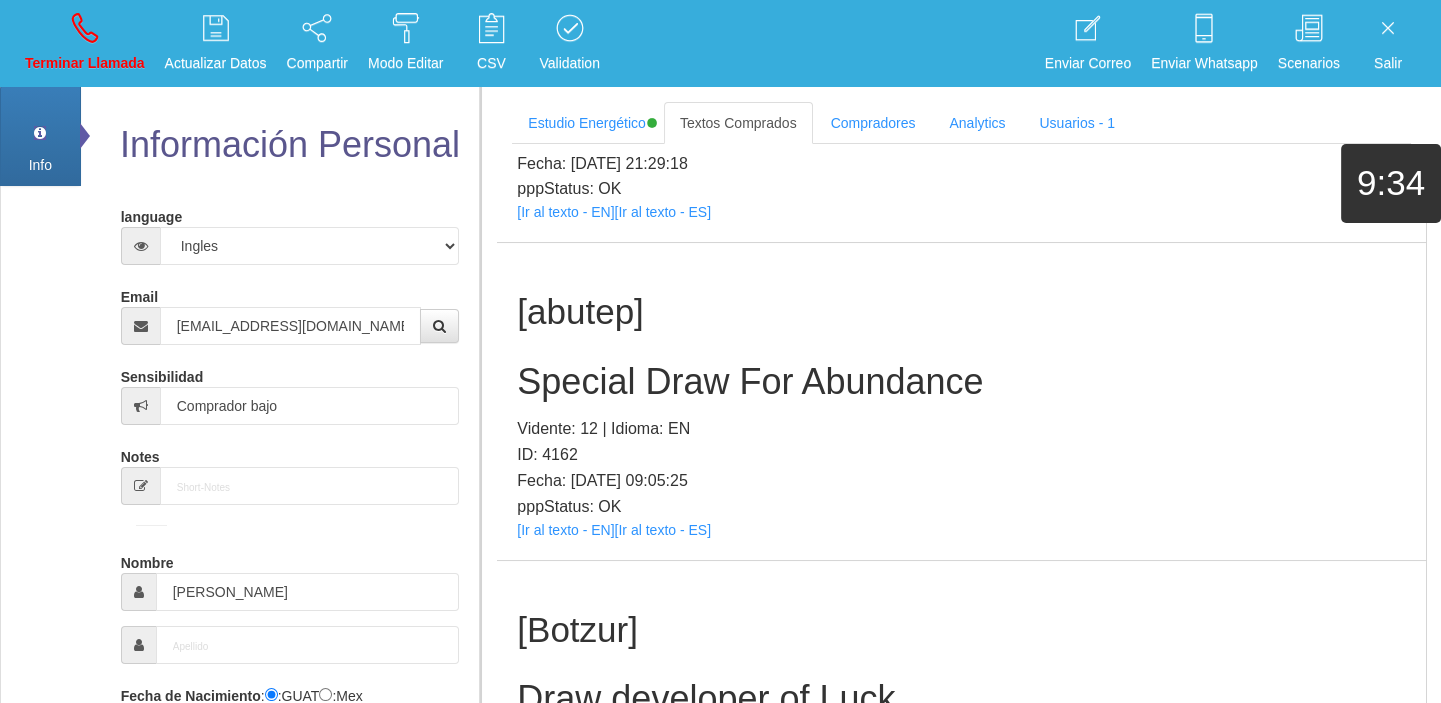 click on "Special Draw For Abundance" at bounding box center (961, 382) 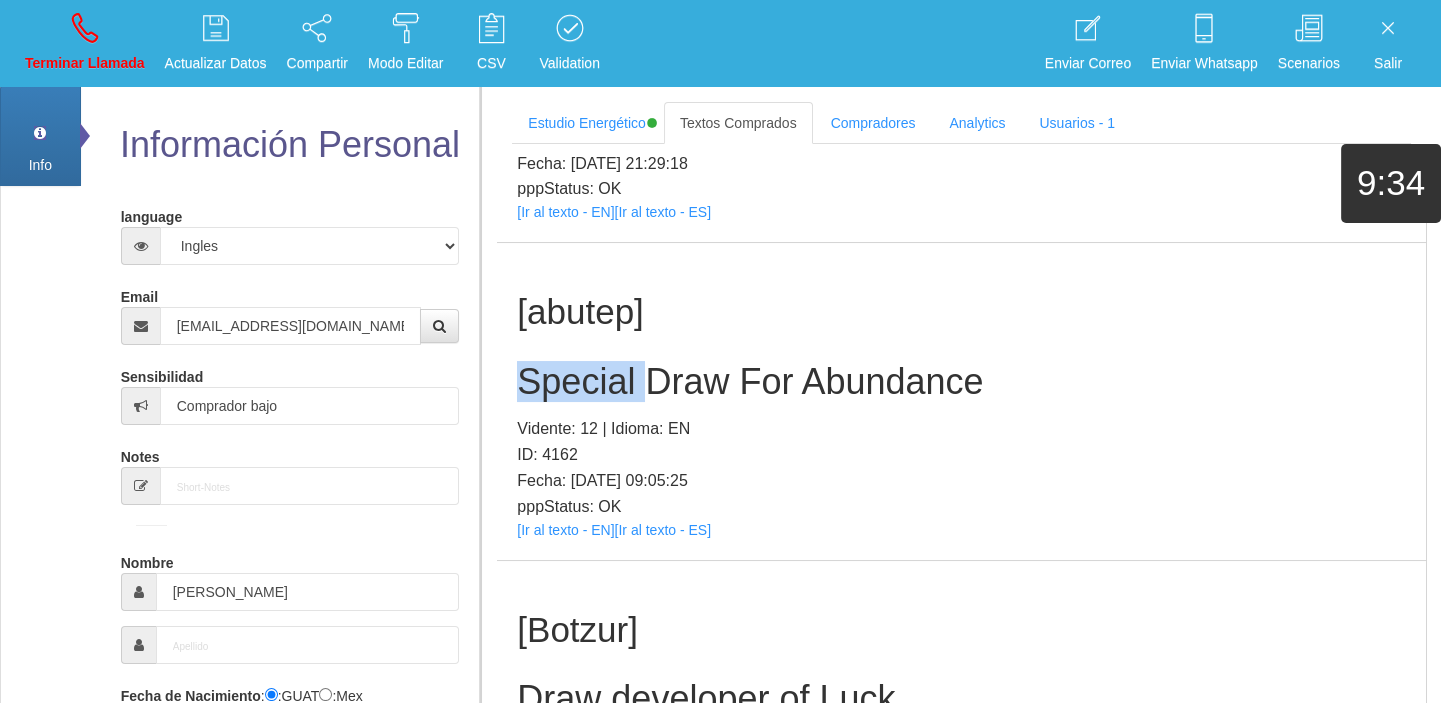click on "Special Draw For Abundance" at bounding box center [961, 382] 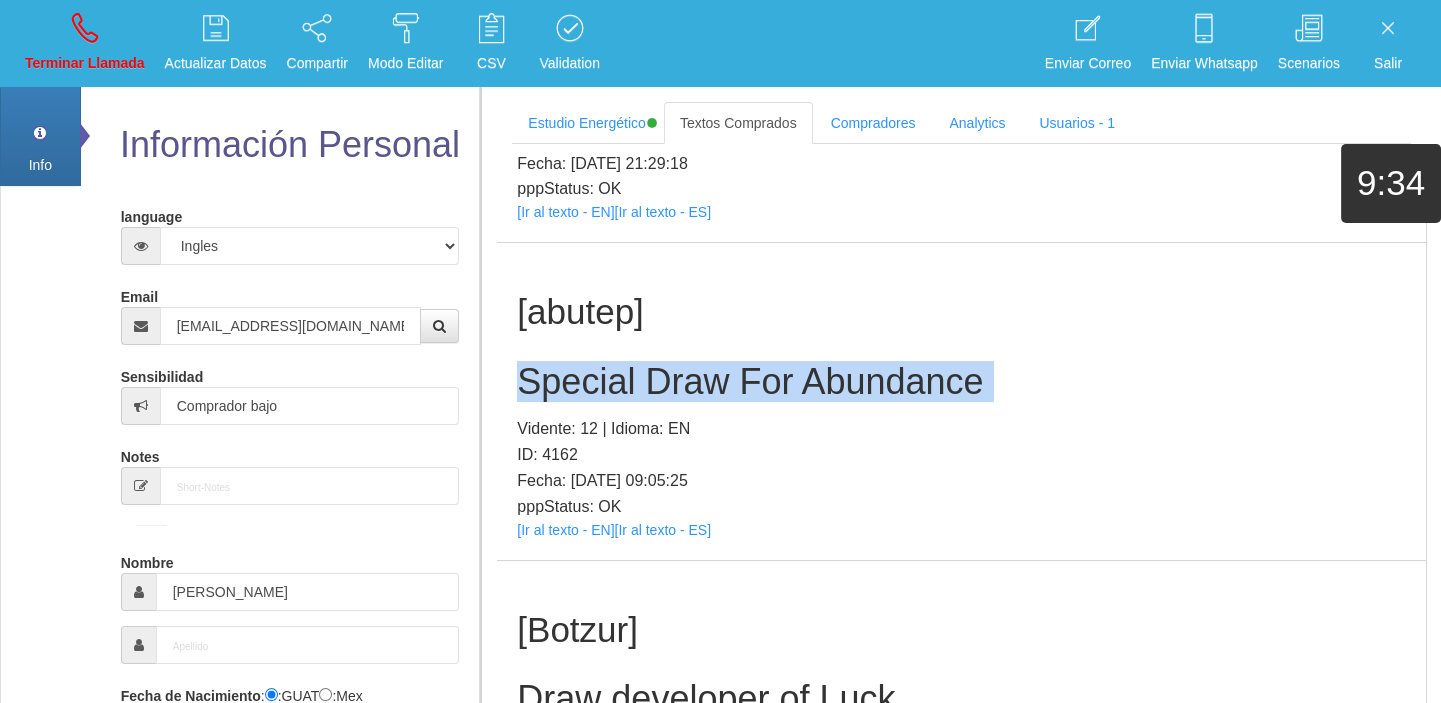 click on "Special Draw For Abundance" at bounding box center [961, 382] 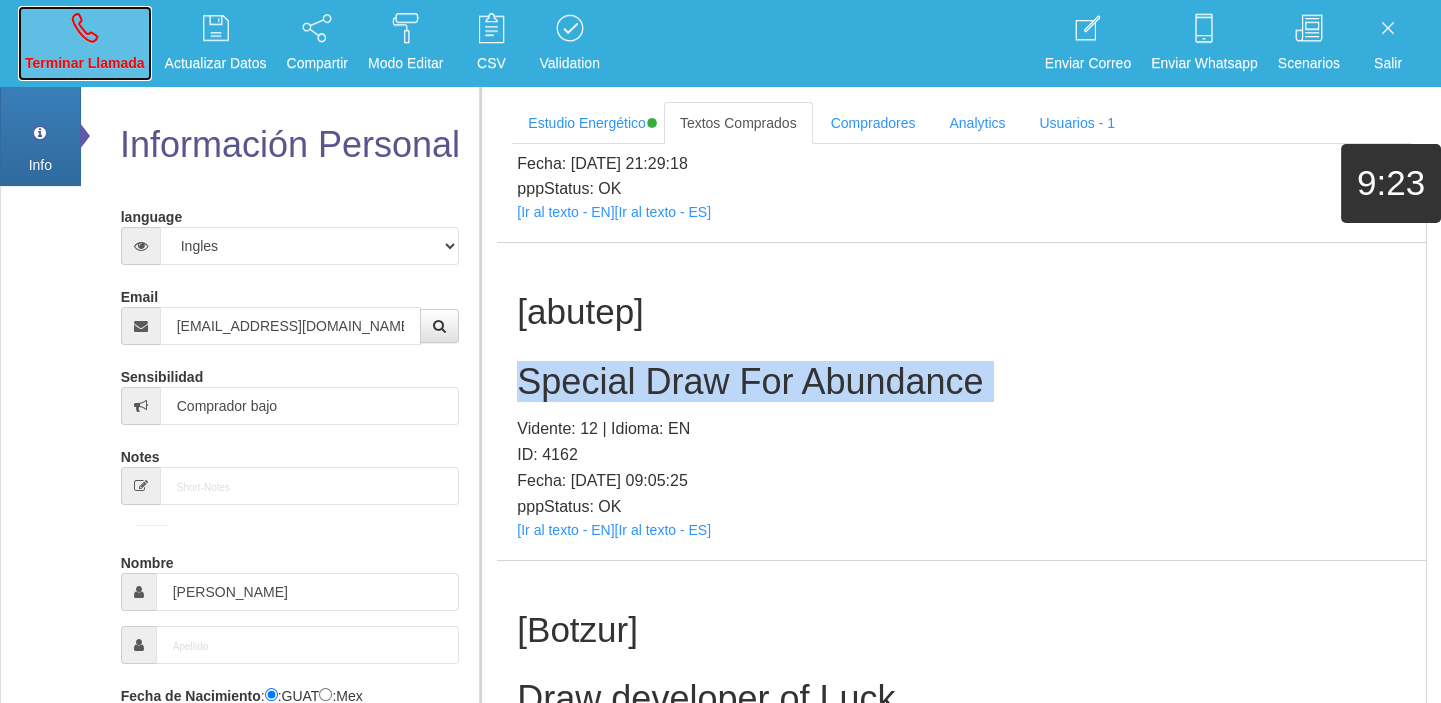 click on "Terminar Llamada" at bounding box center [85, 63] 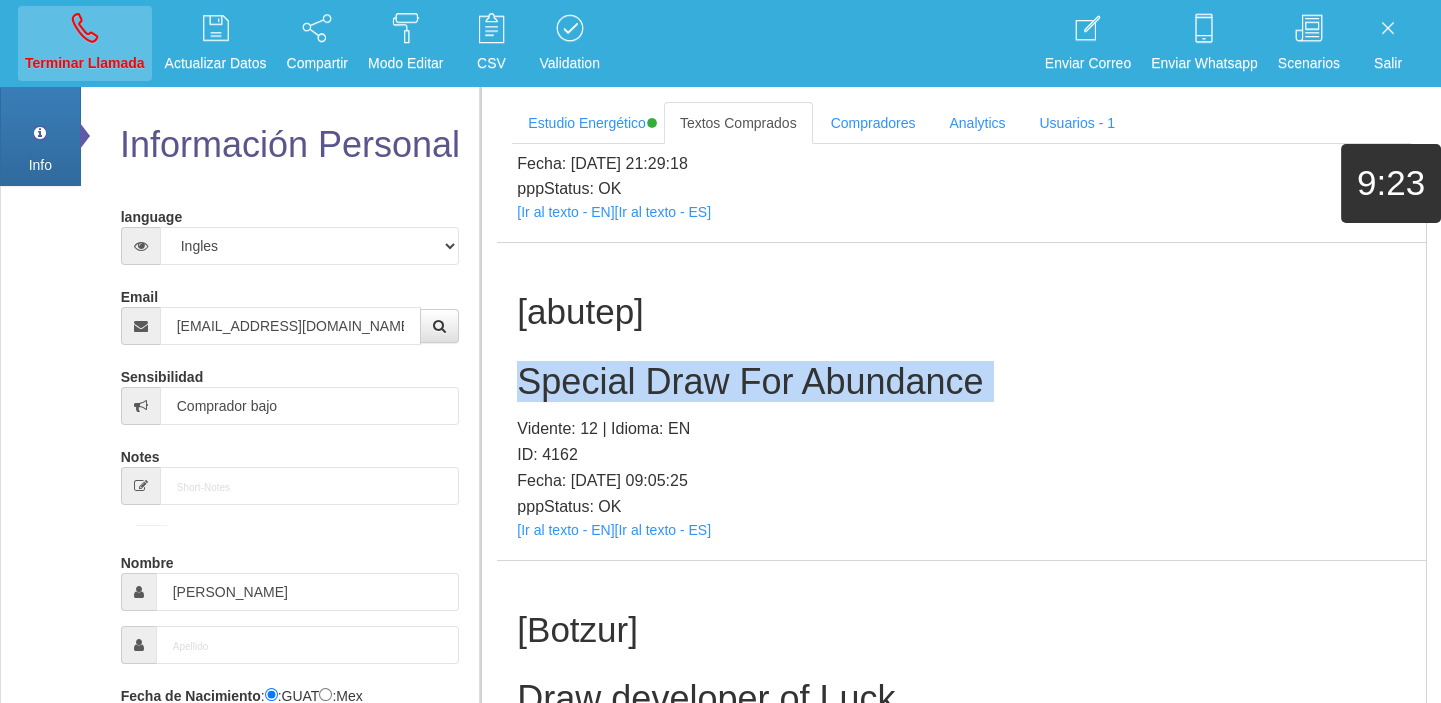 type 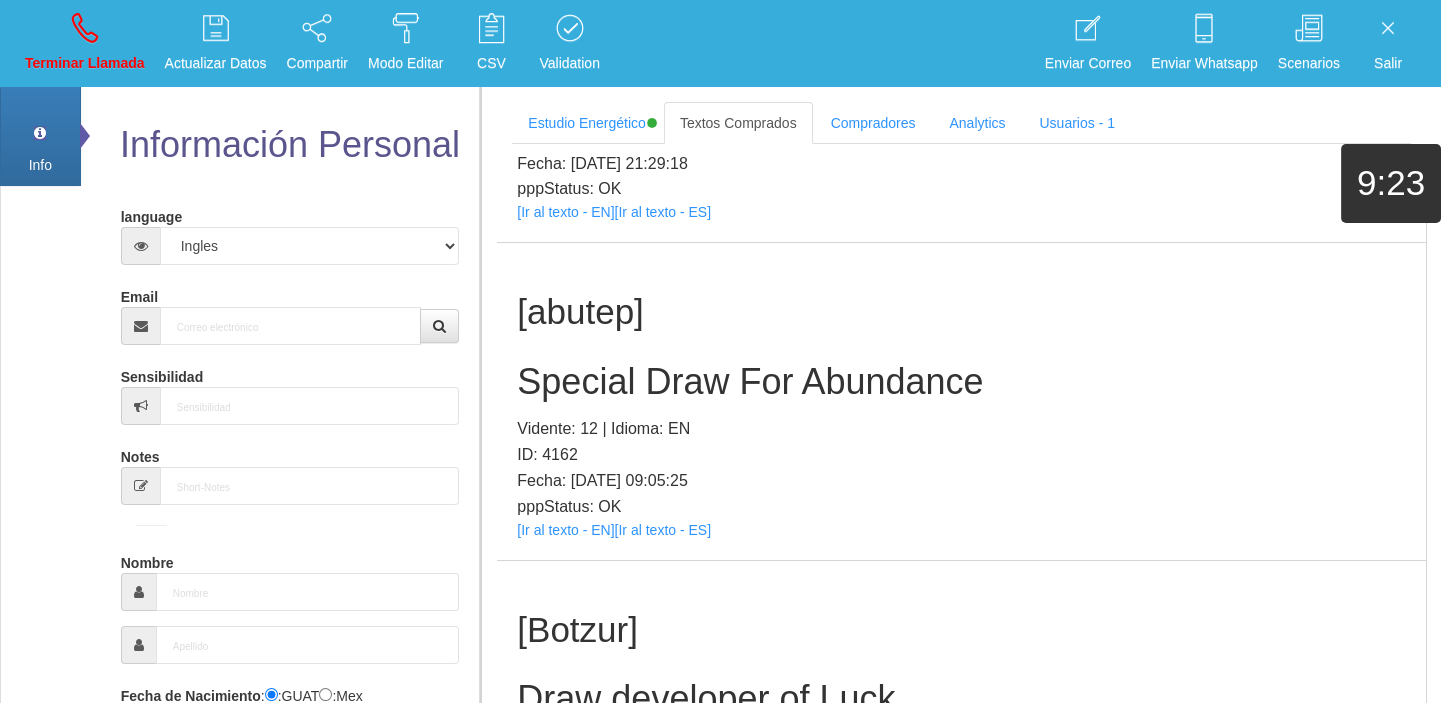 scroll, scrollTop: 0, scrollLeft: 0, axis: both 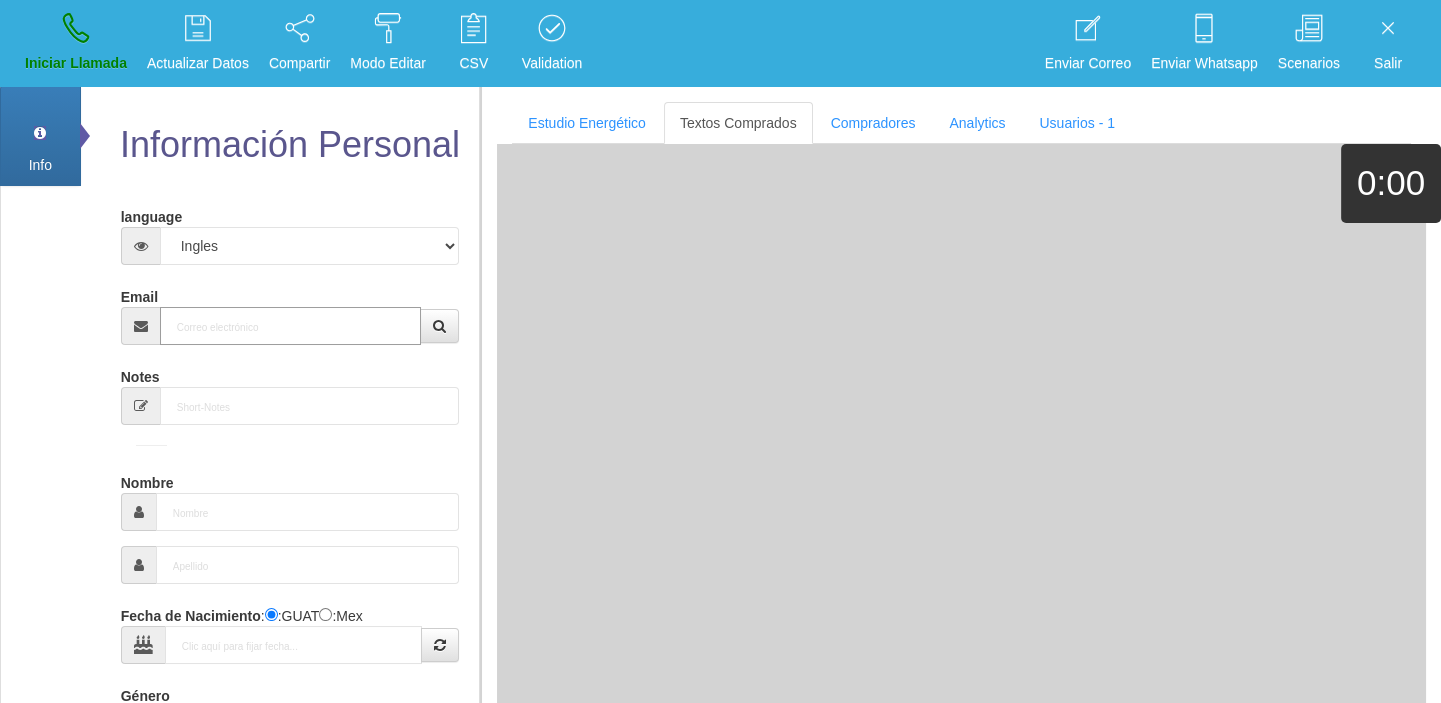 paste on "[EMAIL_ADDRESS][DOMAIN_NAME]" 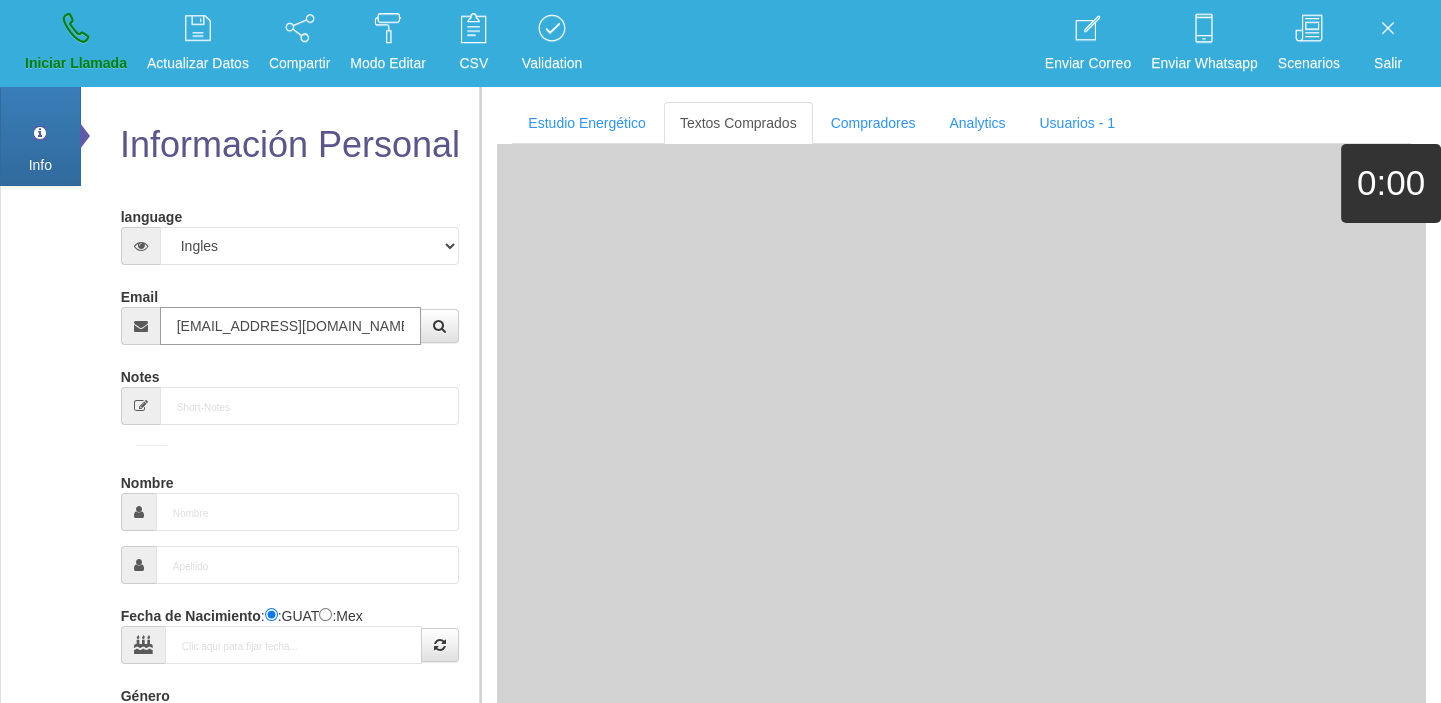 click on "[EMAIL_ADDRESS][DOMAIN_NAME]" at bounding box center [291, 326] 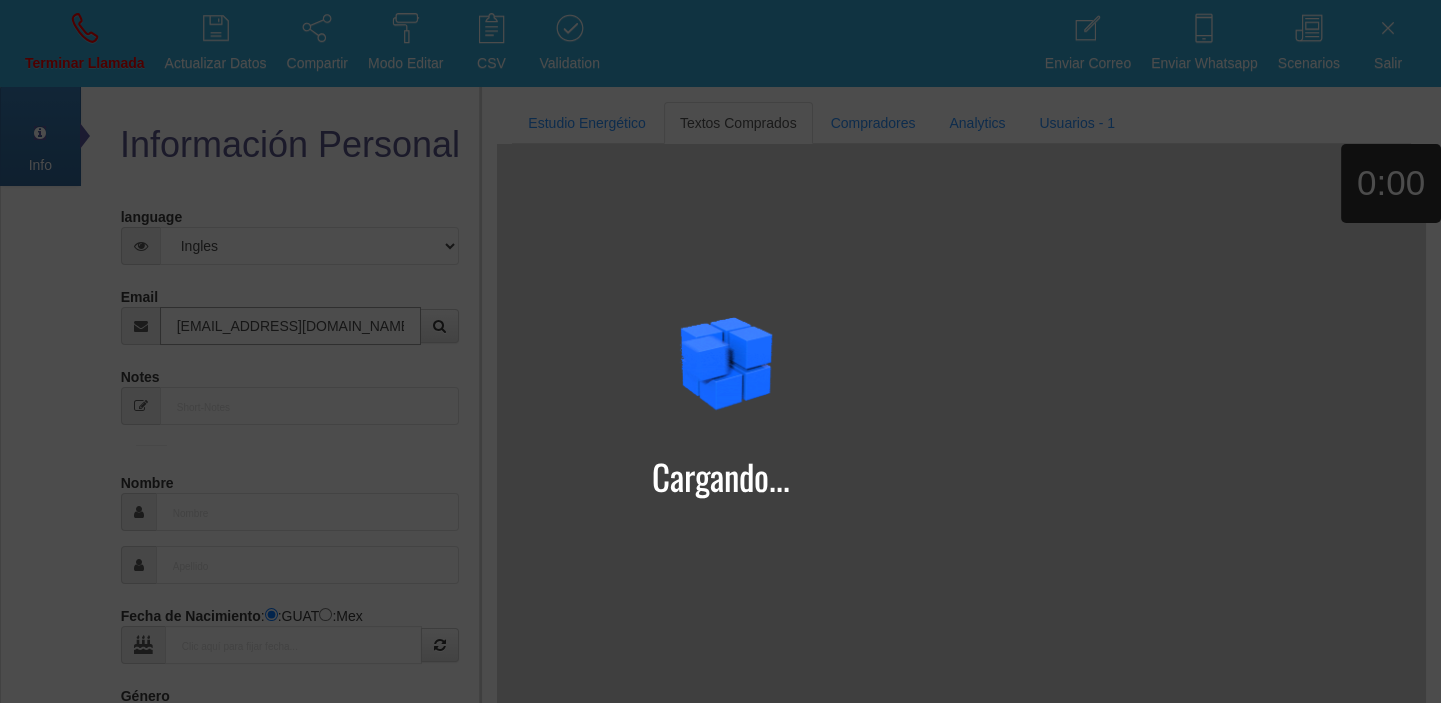 type on "[EMAIL_ADDRESS][DOMAIN_NAME]" 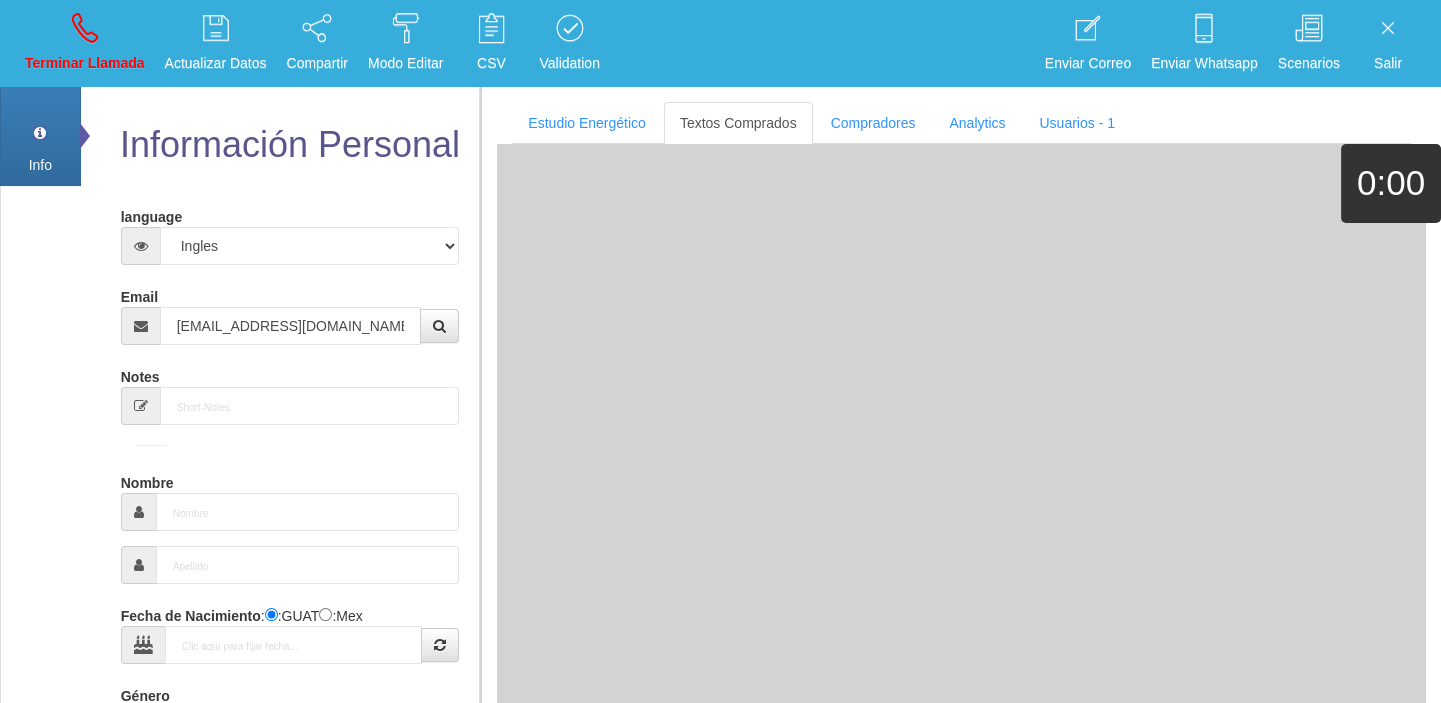 type on "[DATE]" 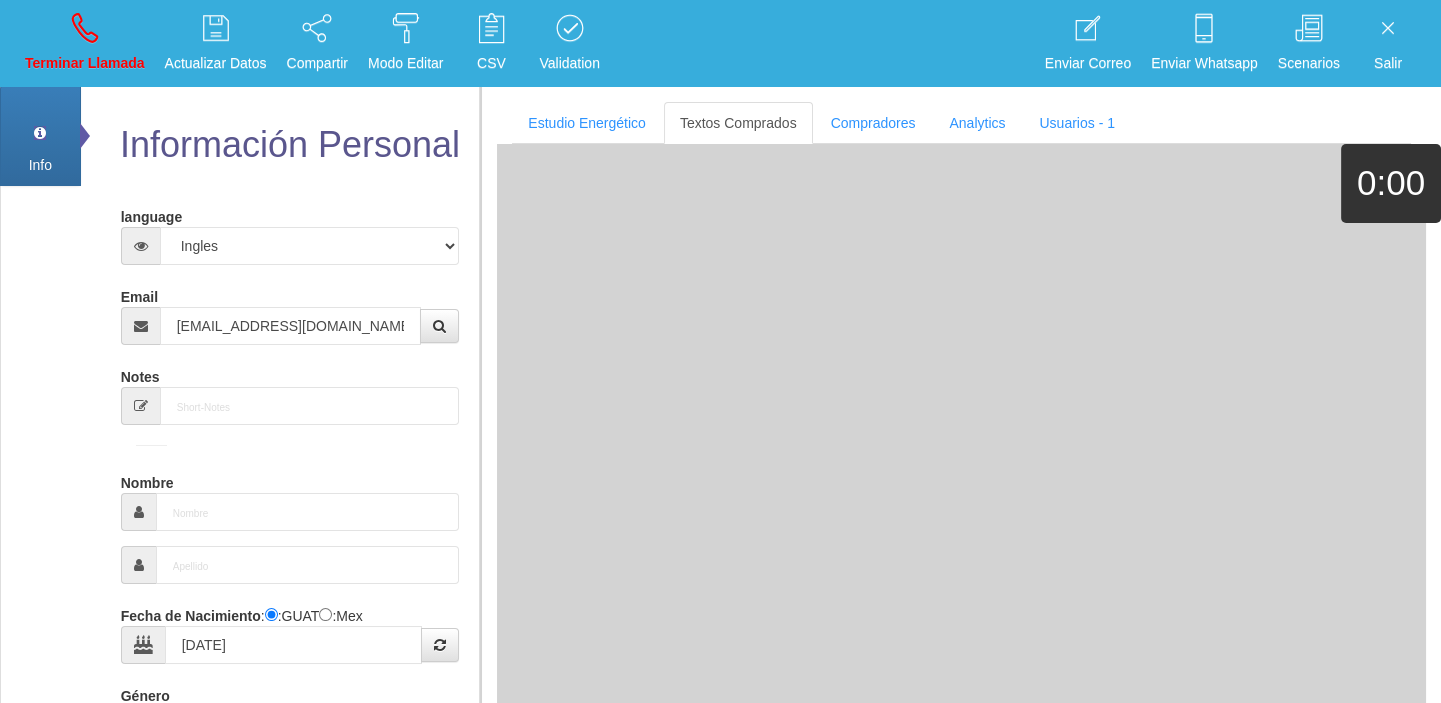 type on "Buen Comprador" 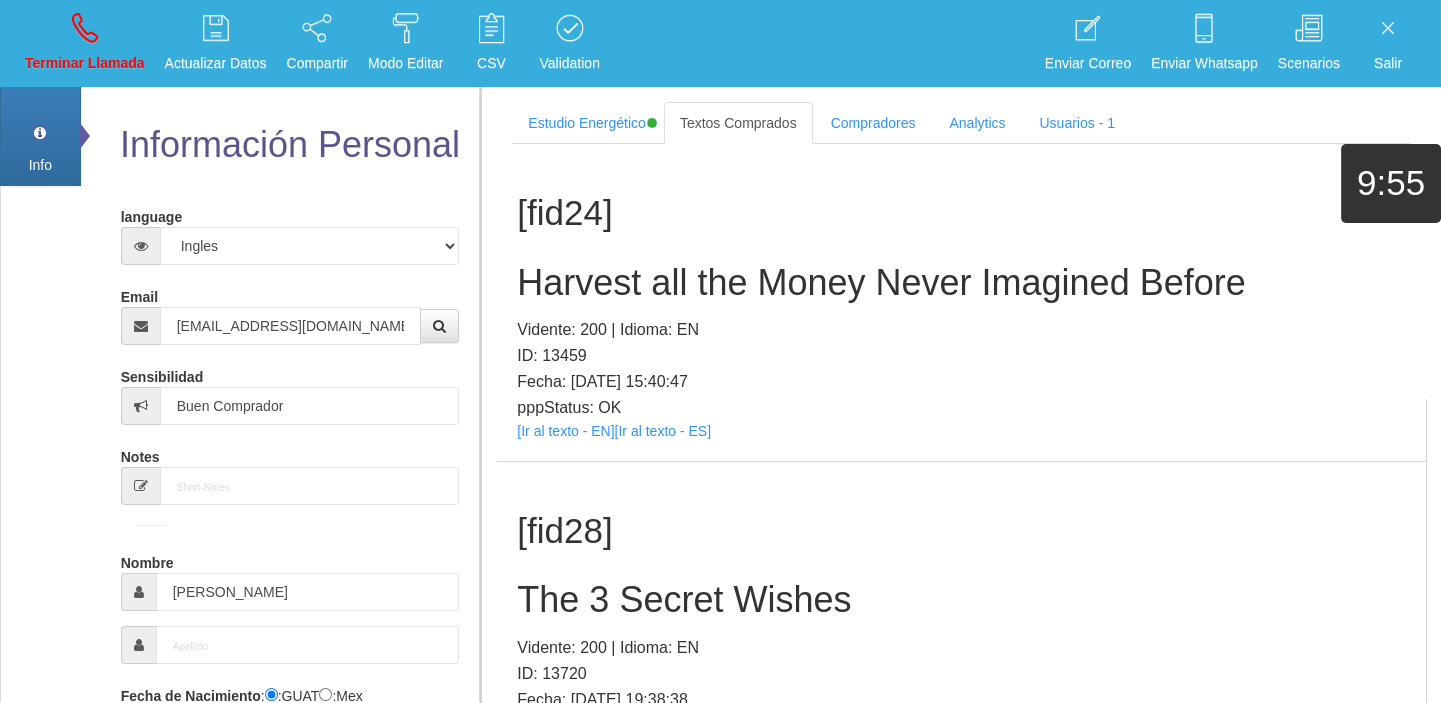 scroll, scrollTop: 384, scrollLeft: 0, axis: vertical 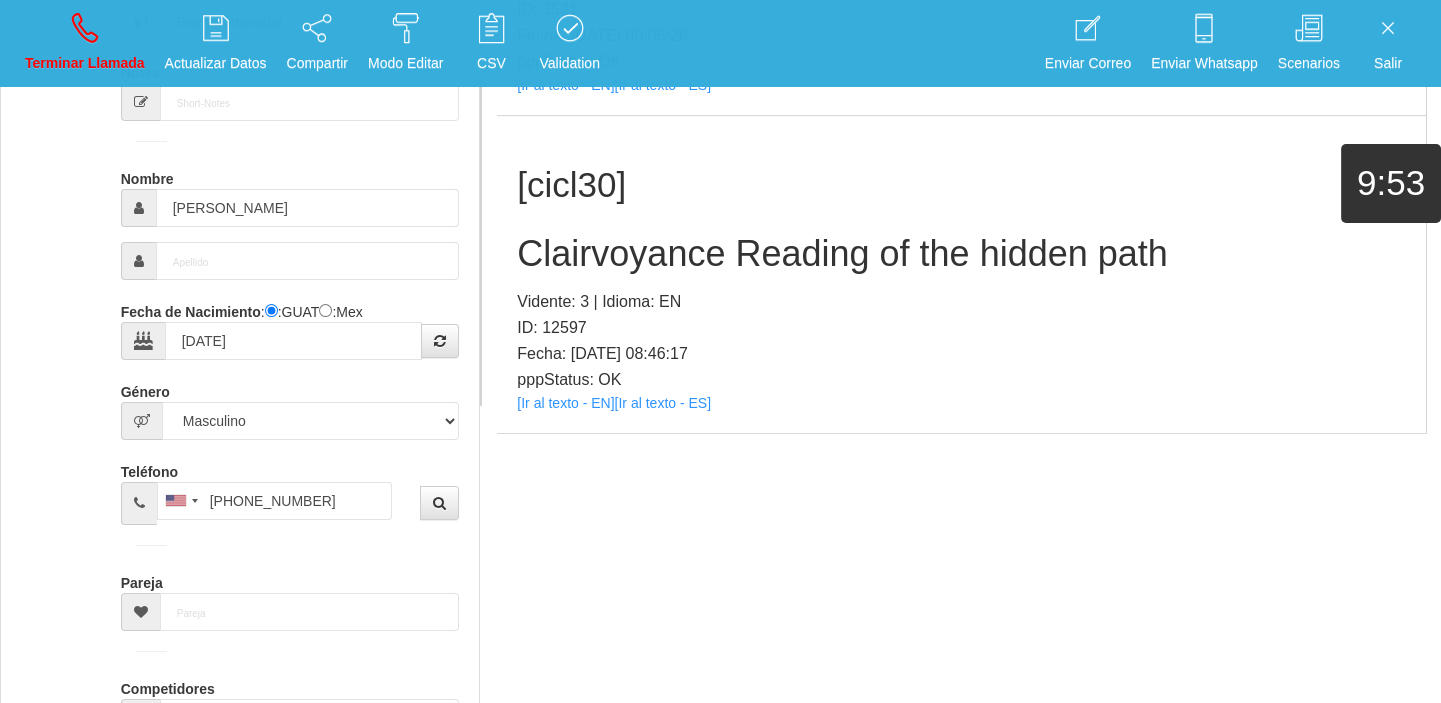 drag, startPoint x: 596, startPoint y: 409, endPoint x: 579, endPoint y: 400, distance: 19.235384 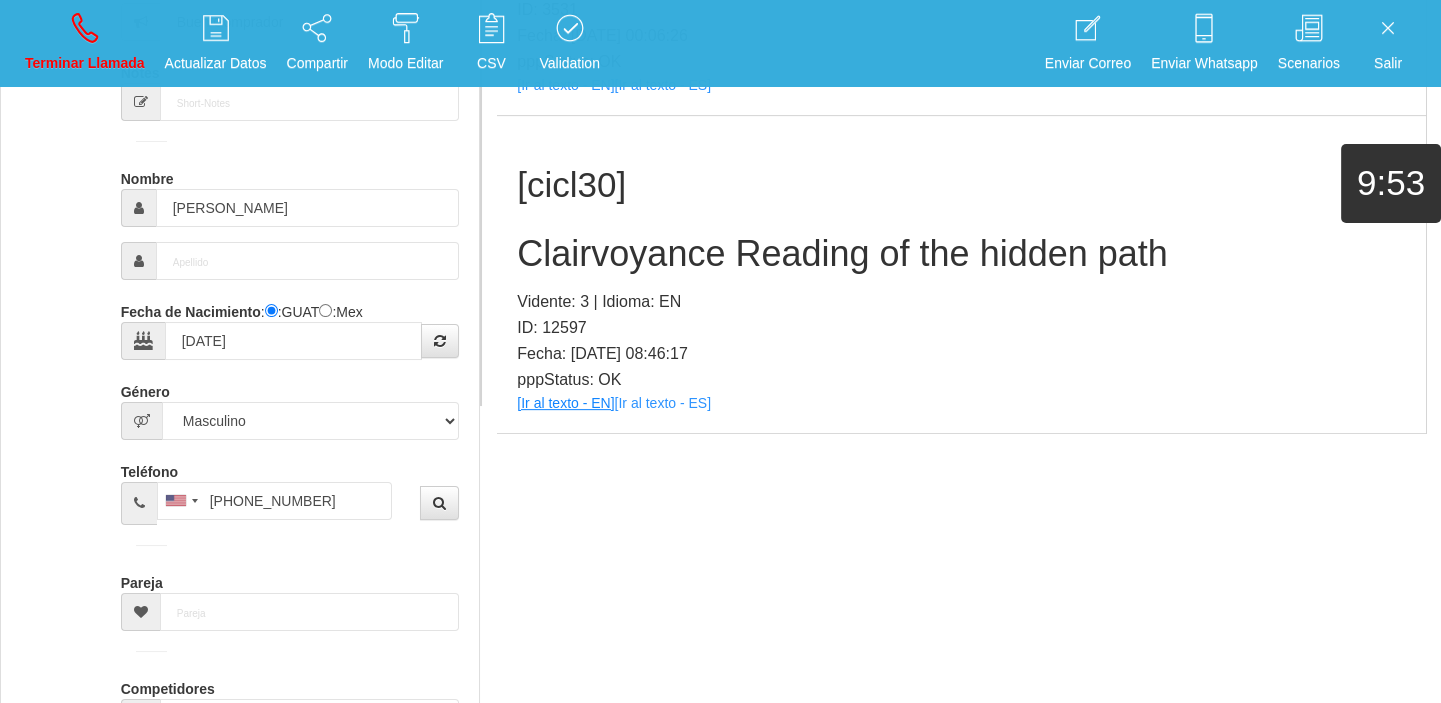 click on "[cicl30] Clairvoyance Reading of the hidden path Vidente: 3 | Idioma: EN ID: 12597 Fecha: [DATE] 08:46:17 pppStatus: OK [Ir al texto - EN] [Ir al texto - ES]" at bounding box center [961, 274] 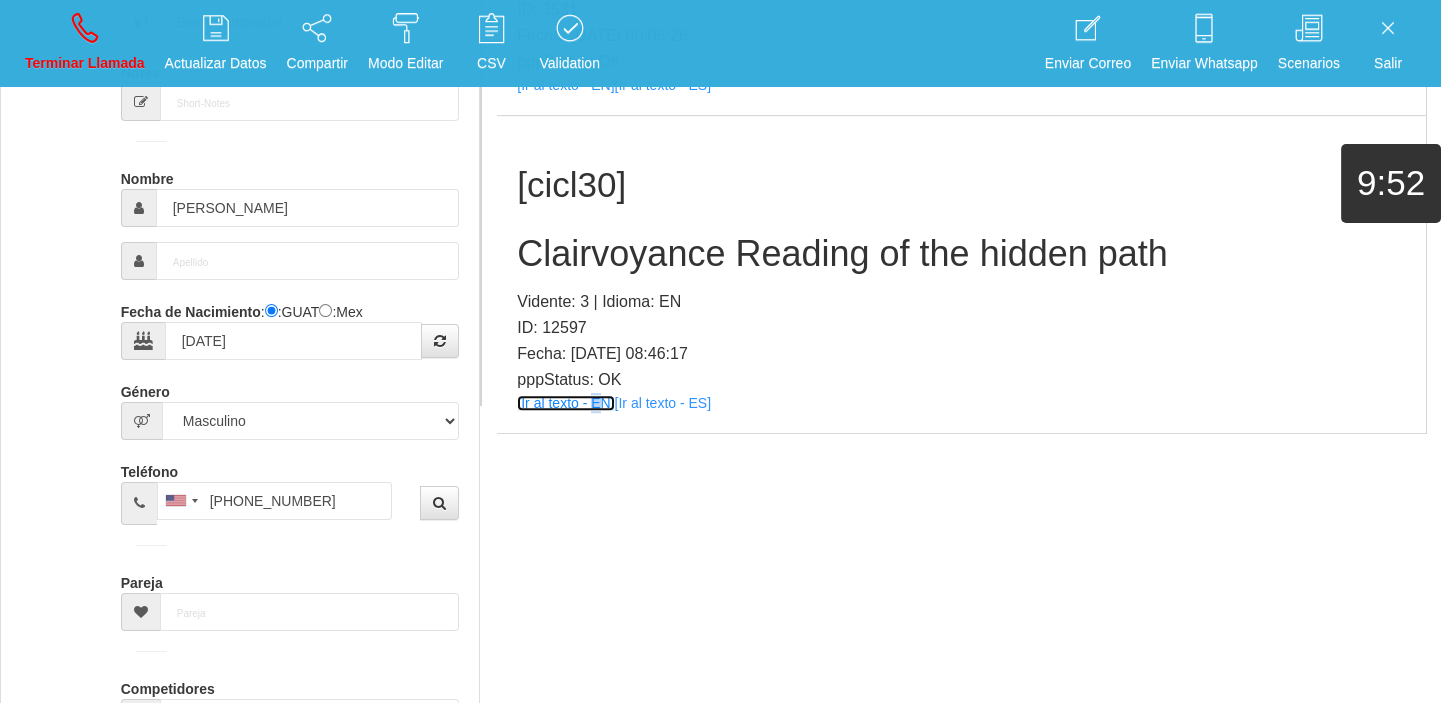 click on "[Ir al texto - EN]" at bounding box center [565, 403] 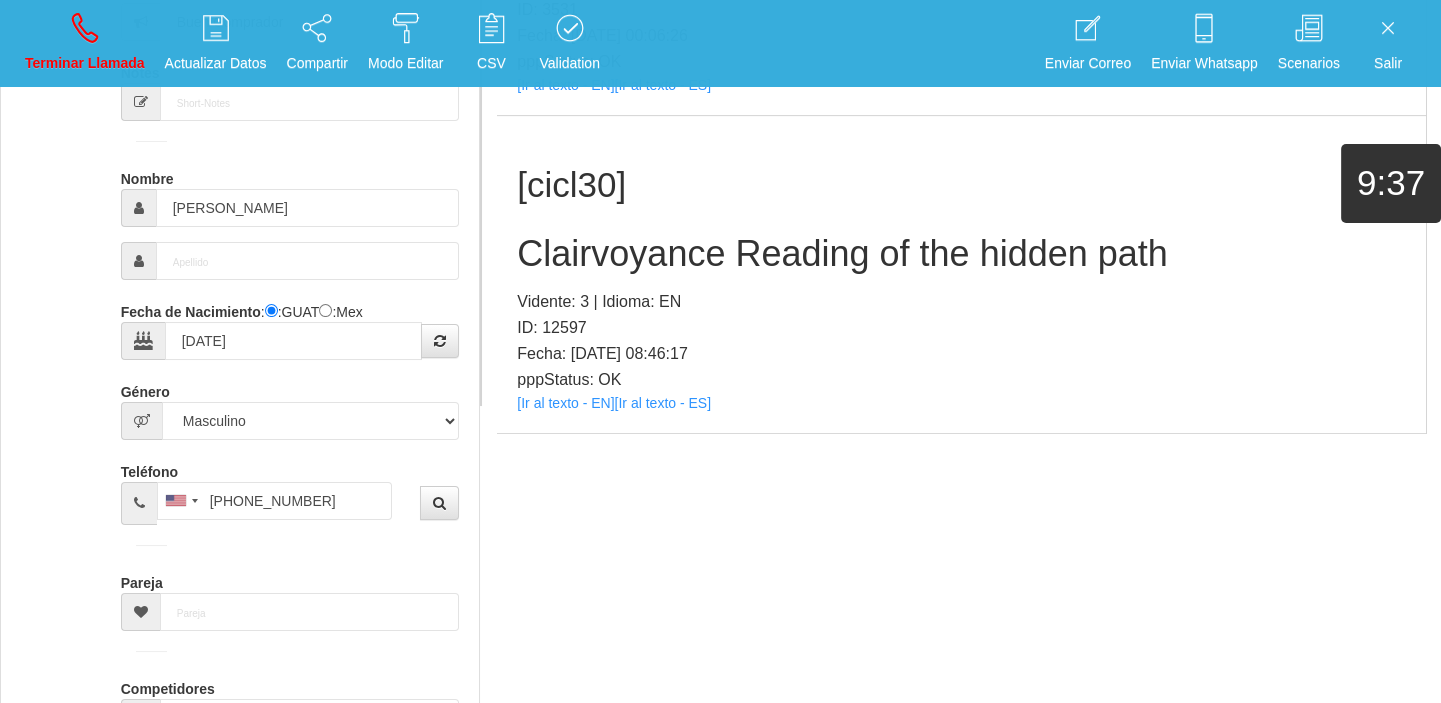 click on "[cicl30] Clairvoyance Reading of the hidden path Vidente: 3 | Idioma: EN ID: 12597 Fecha: [DATE] 08:46:17 pppStatus: OK [Ir al texto - EN] [Ir al texto - ES]" at bounding box center [961, 274] 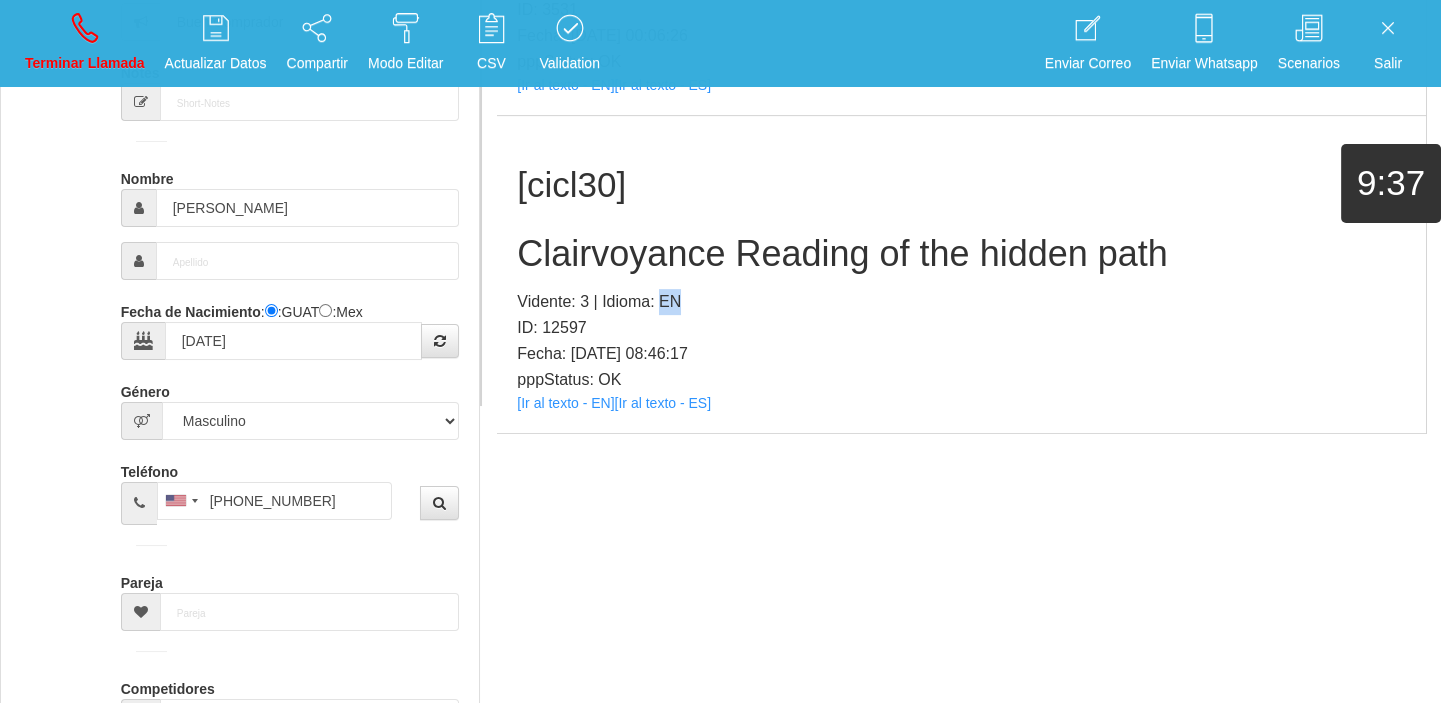 click on "[cicl30] Clairvoyance Reading of the hidden path Vidente: 3 | Idioma: EN ID: 12597 Fecha: [DATE] 08:46:17 pppStatus: OK [Ir al texto - EN] [Ir al texto - ES]" at bounding box center [961, 274] 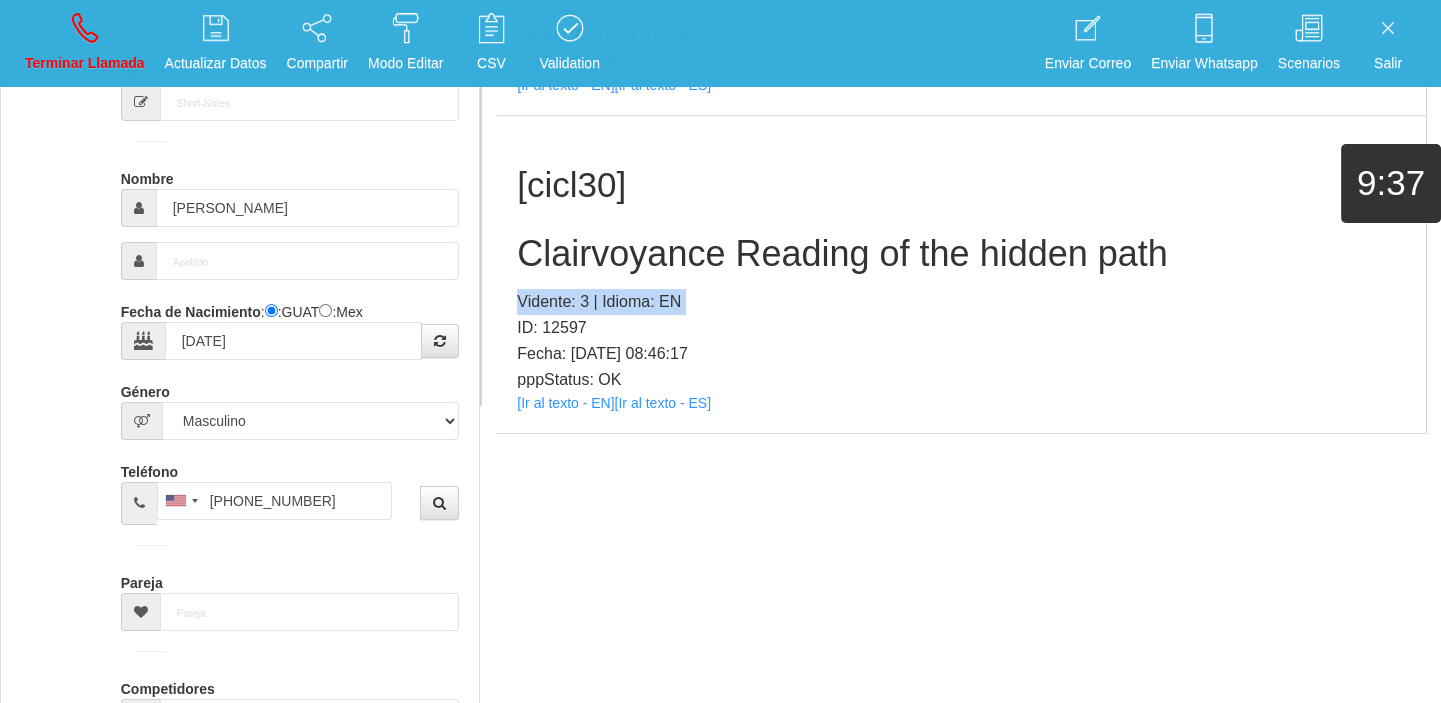 click on "[cicl30] Clairvoyance Reading of the hidden path Vidente: 3 | Idioma: EN ID: 12597 Fecha: [DATE] 08:46:17 pppStatus: OK [Ir al texto - EN] [Ir al texto - ES]" at bounding box center (961, 274) 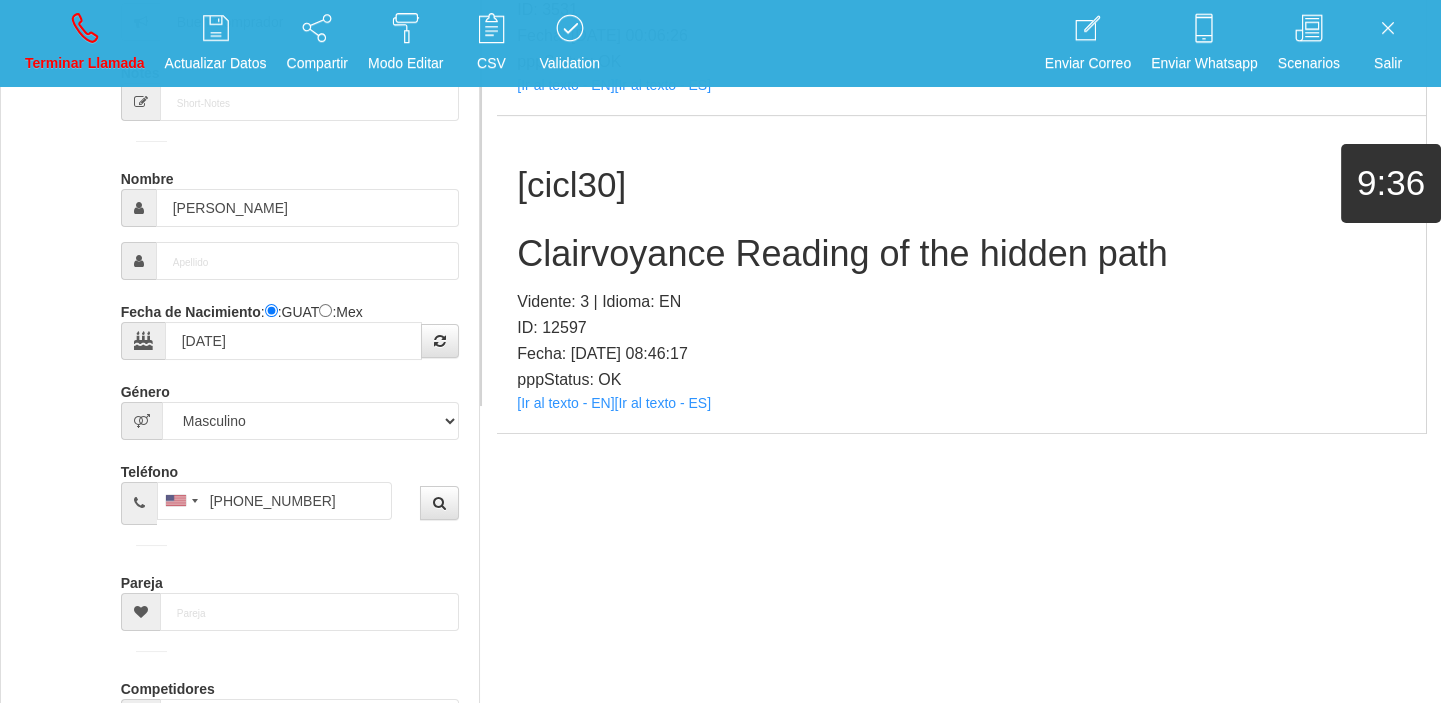 click on "Clairvoyance Reading of the hidden path" at bounding box center (961, 254) 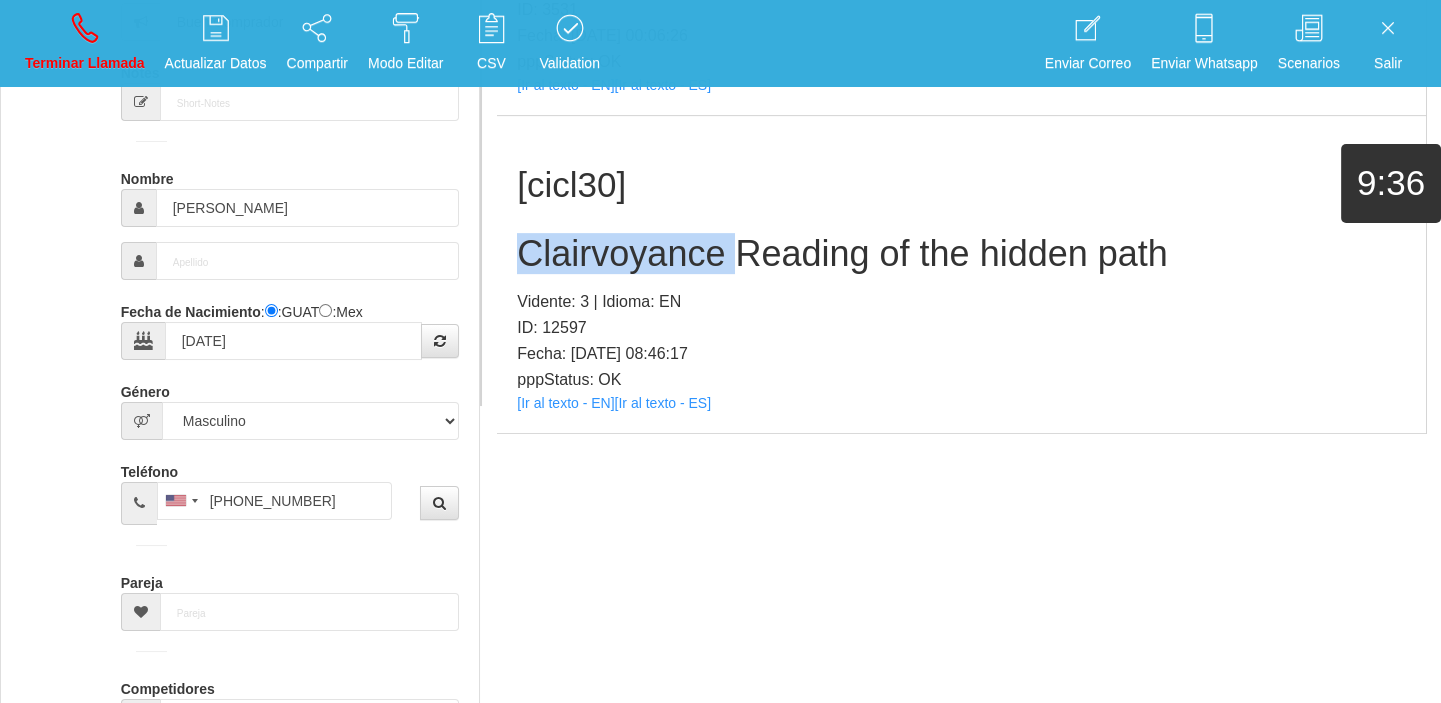 click on "Clairvoyance Reading of the hidden path" at bounding box center [961, 254] 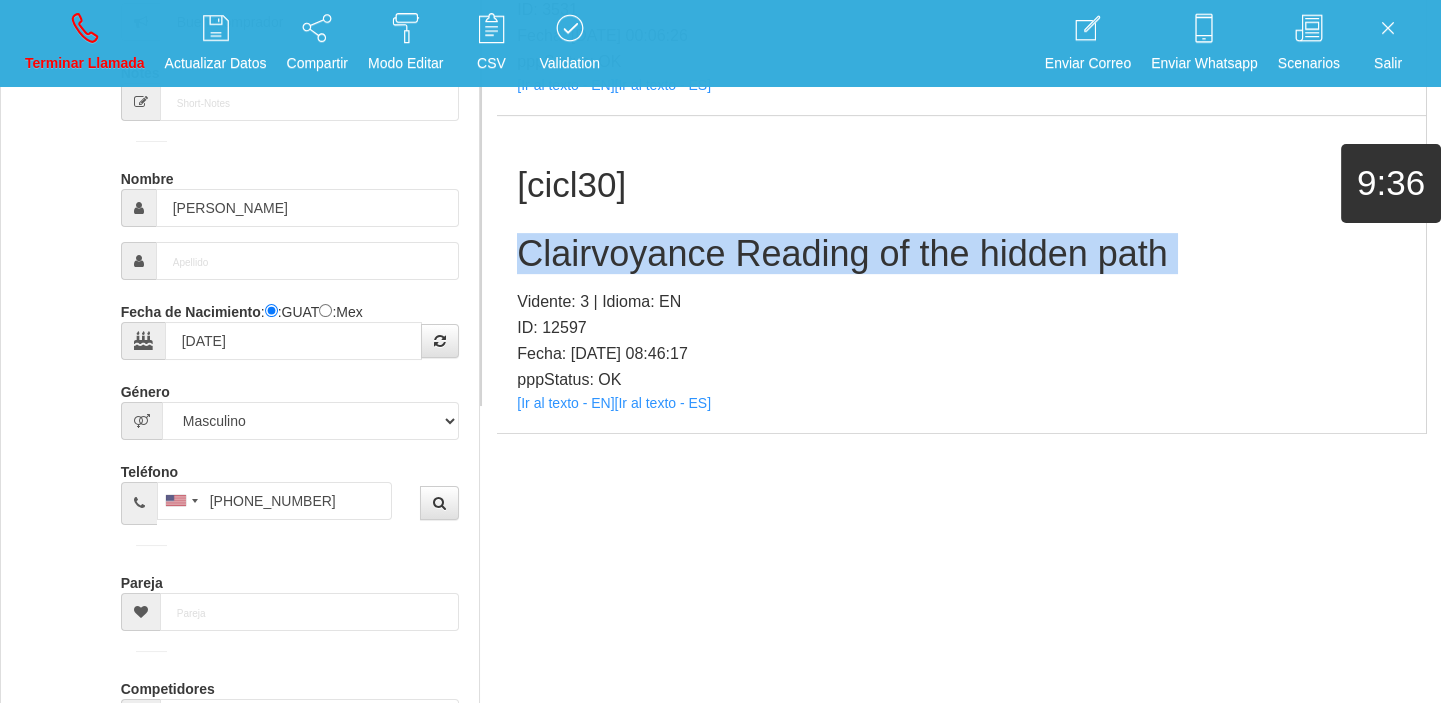 click on "Clairvoyance Reading of the hidden path" at bounding box center [961, 254] 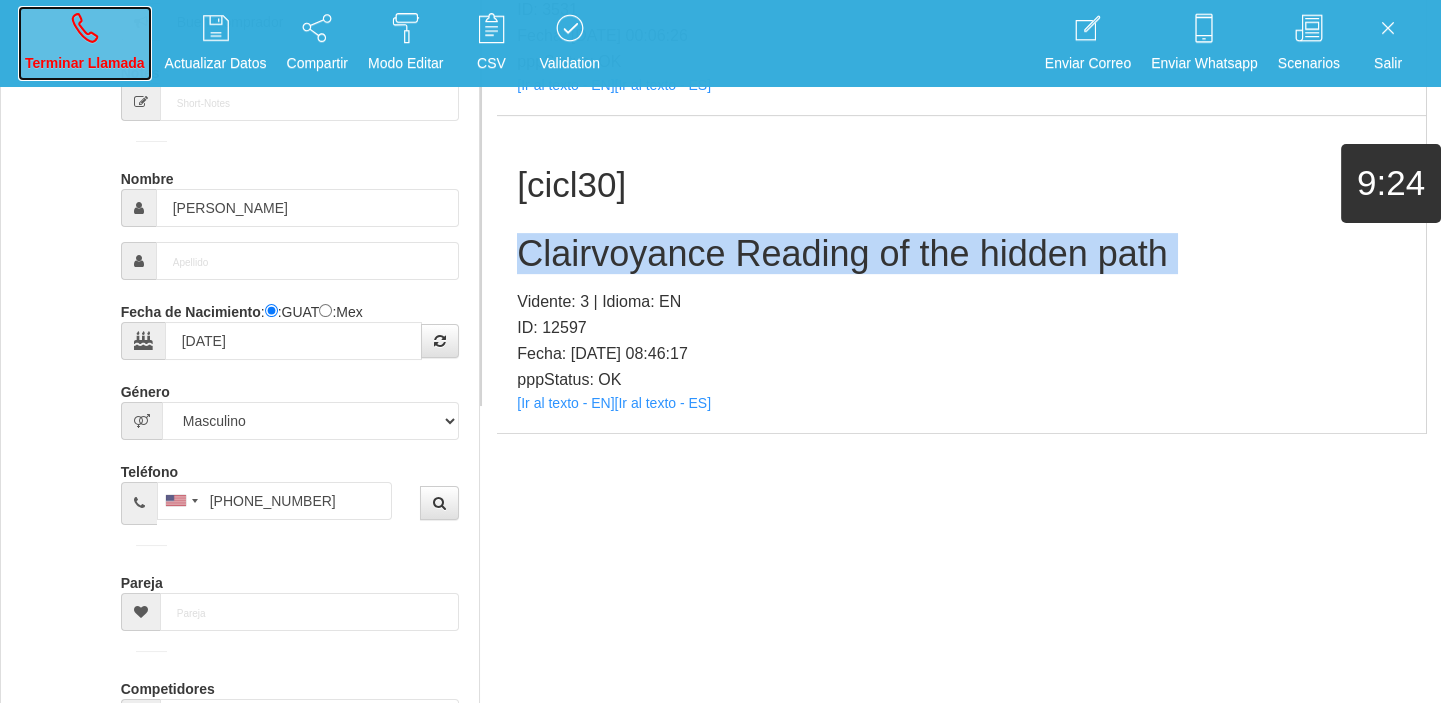 drag, startPoint x: 133, startPoint y: 49, endPoint x: 800, endPoint y: 107, distance: 669.51697 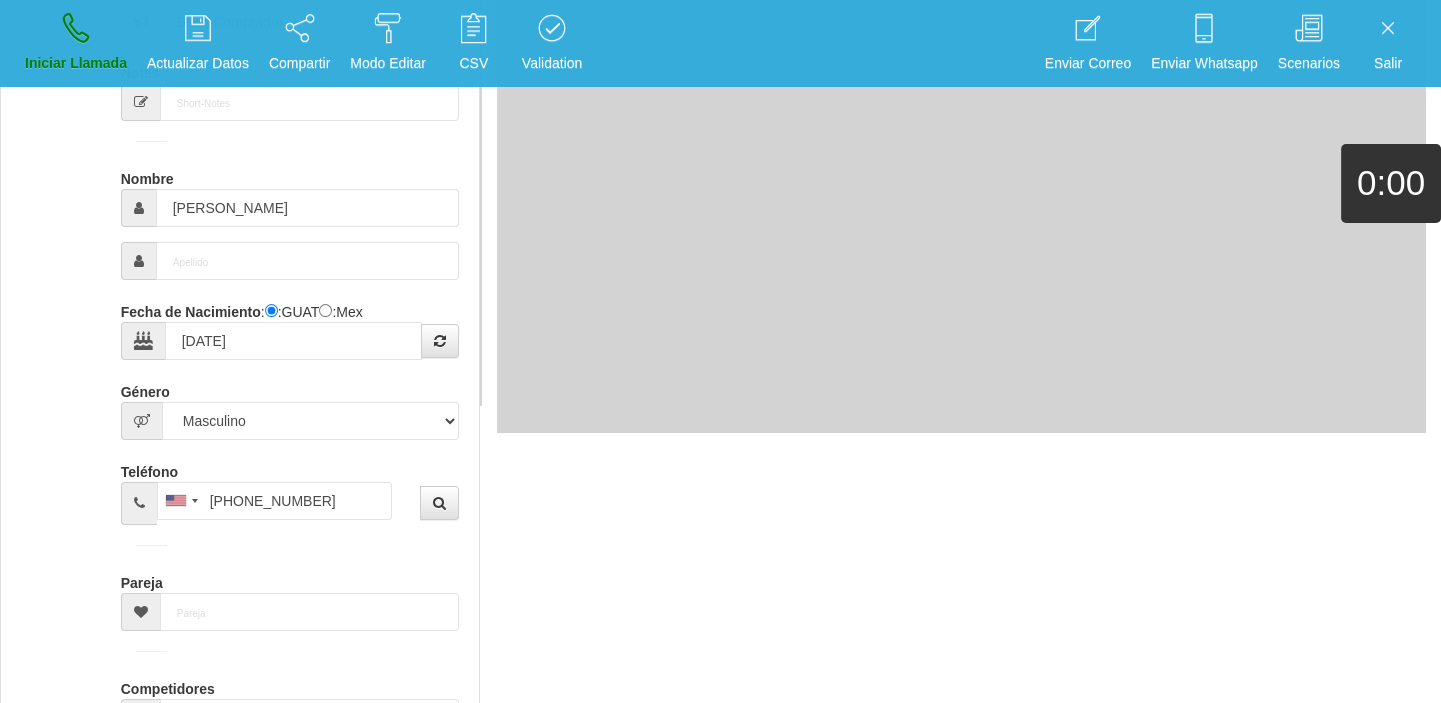 type 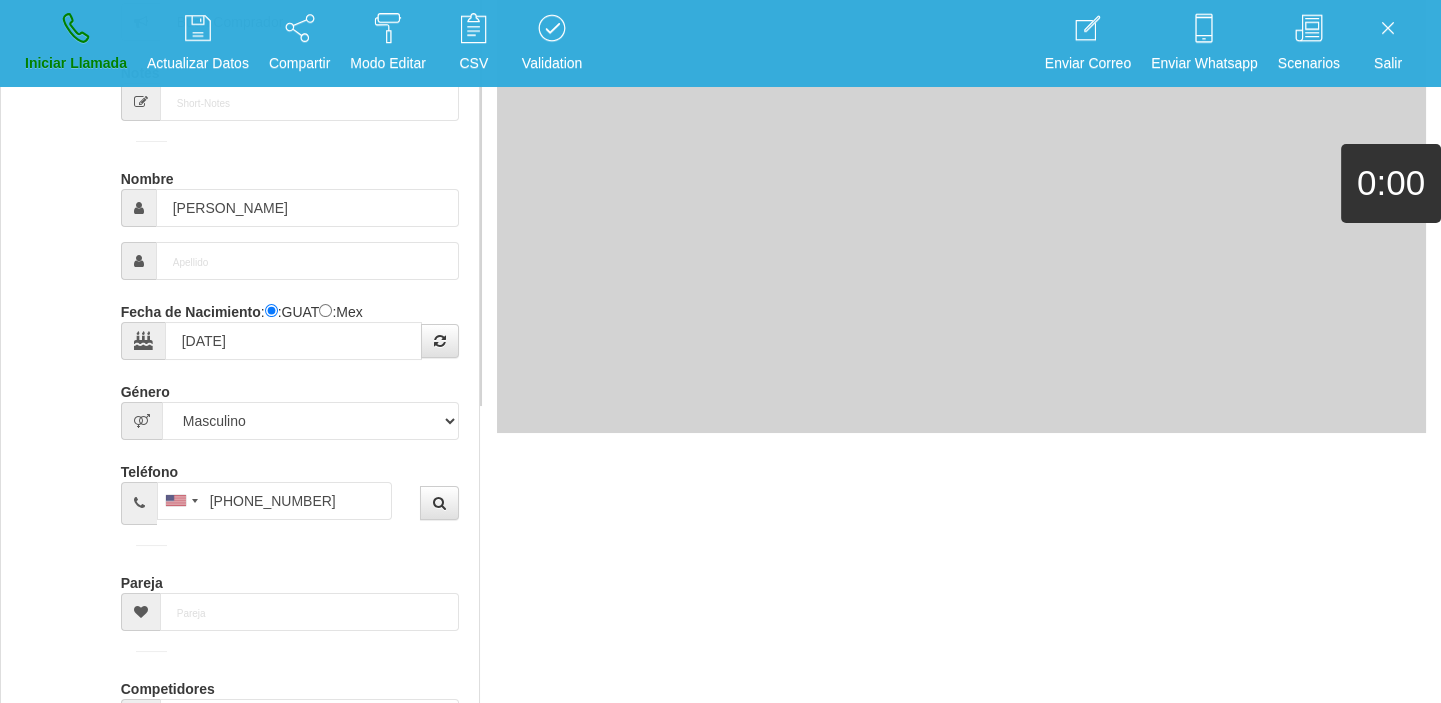 type 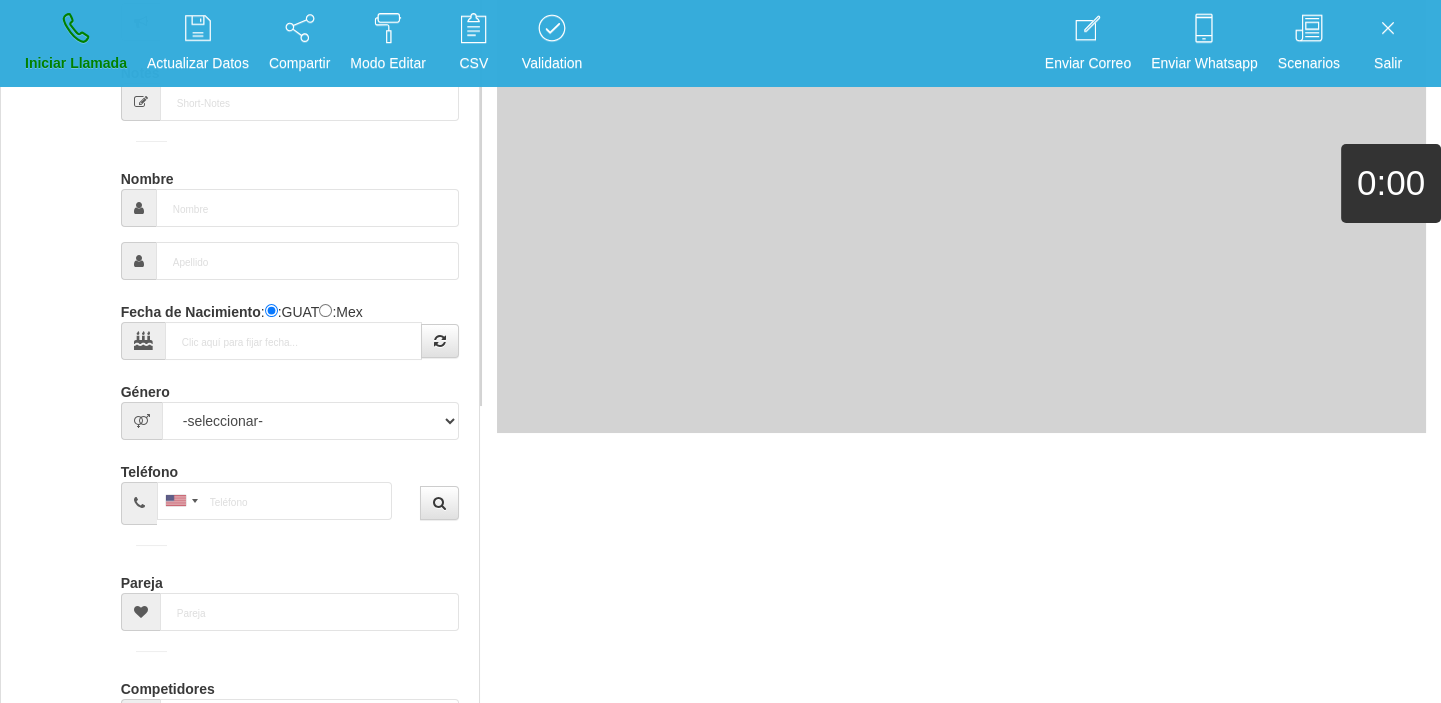 scroll, scrollTop: 0, scrollLeft: 0, axis: both 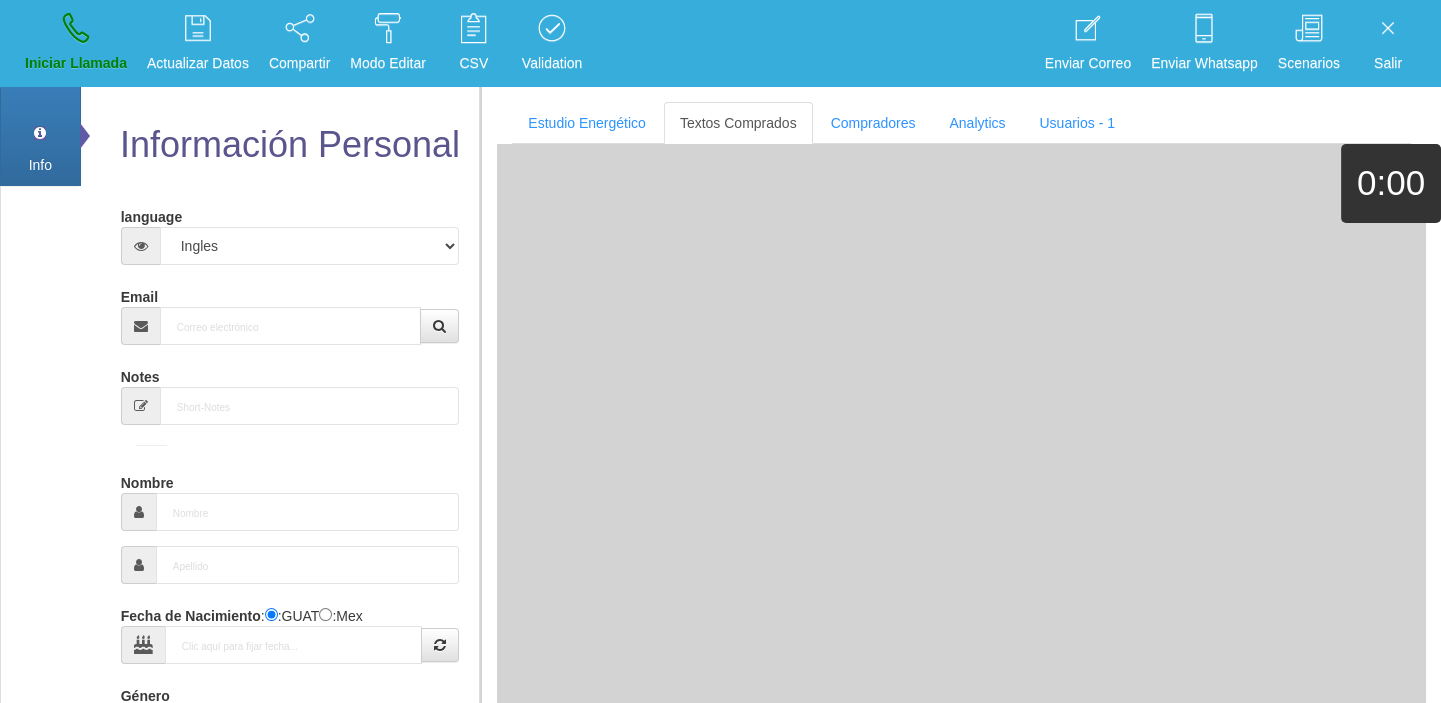 click on "language Español Portugues [PERSON_NAME]
Email
Sensibilidad
Notes
Comprador de lotería
Nombre
Fecha de Nacimiento :  :GUAT  :Mex
Género
-seleccionar-
Masculino
Femenino
Teléfono
[GEOGRAPHIC_DATA] +1 [GEOGRAPHIC_DATA] +44 [GEOGRAPHIC_DATA] (‫[GEOGRAPHIC_DATA]‬‎) +93 [GEOGRAPHIC_DATA] ([GEOGRAPHIC_DATA]) +355 +213 [US_STATE] +1684 +54" at bounding box center (290, 660) 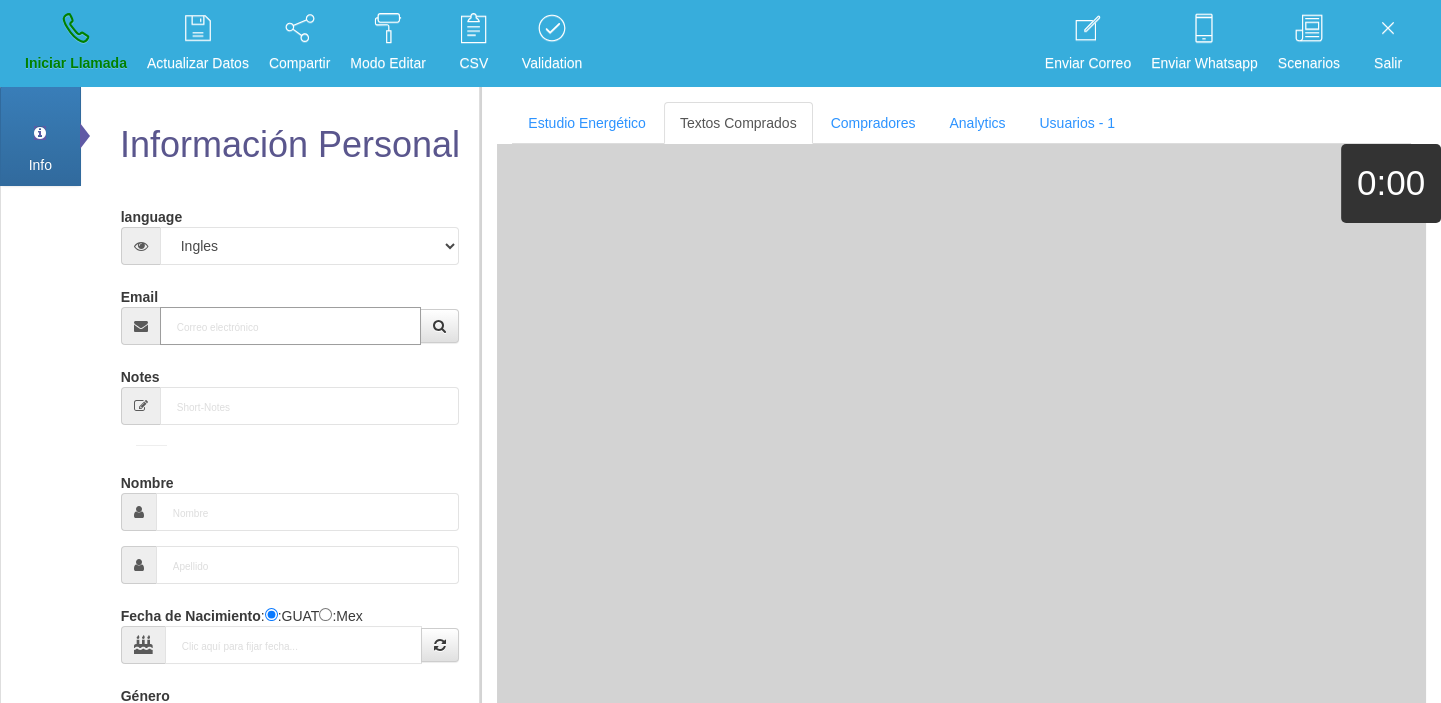 paste on "[EMAIL_ADDRESS][DOMAIN_NAME]" 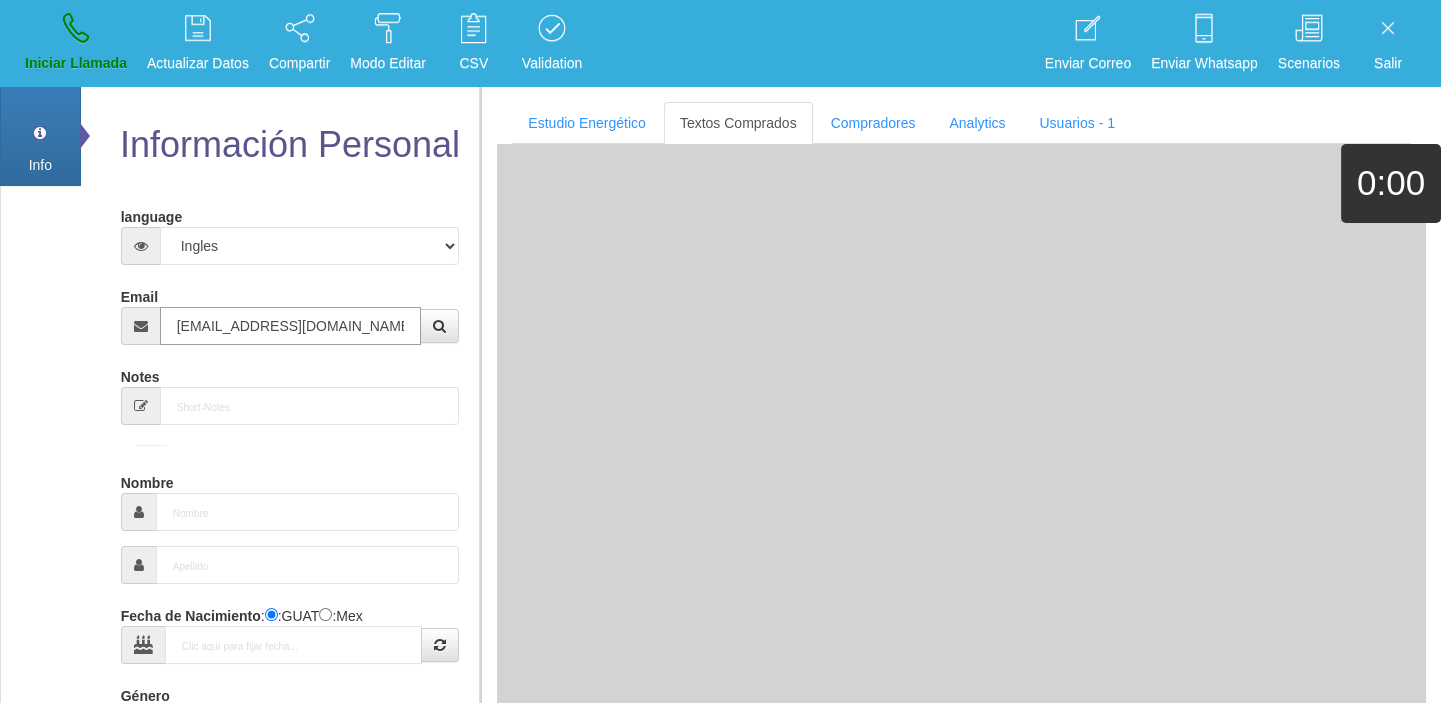 click on "[EMAIL_ADDRESS][DOMAIN_NAME]" at bounding box center (291, 326) 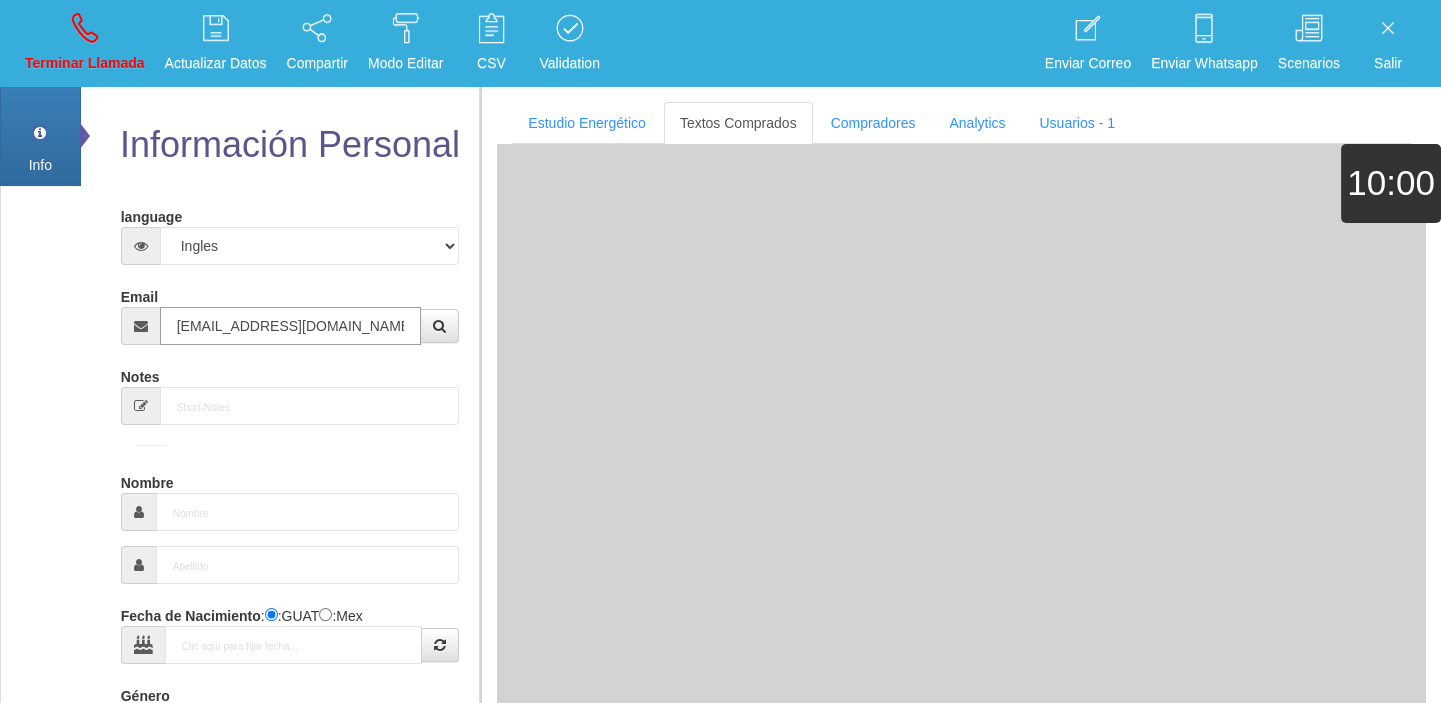 type on "[DATE]" 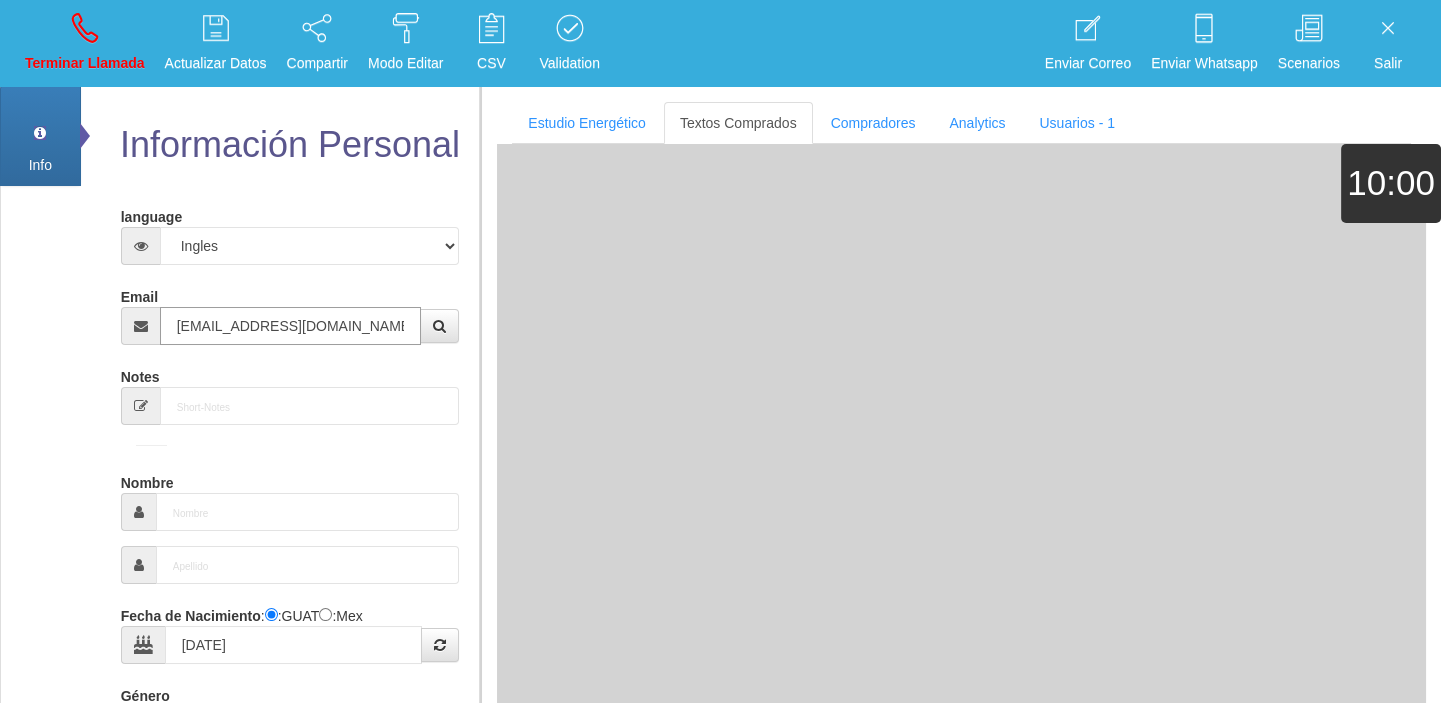 select on "1" 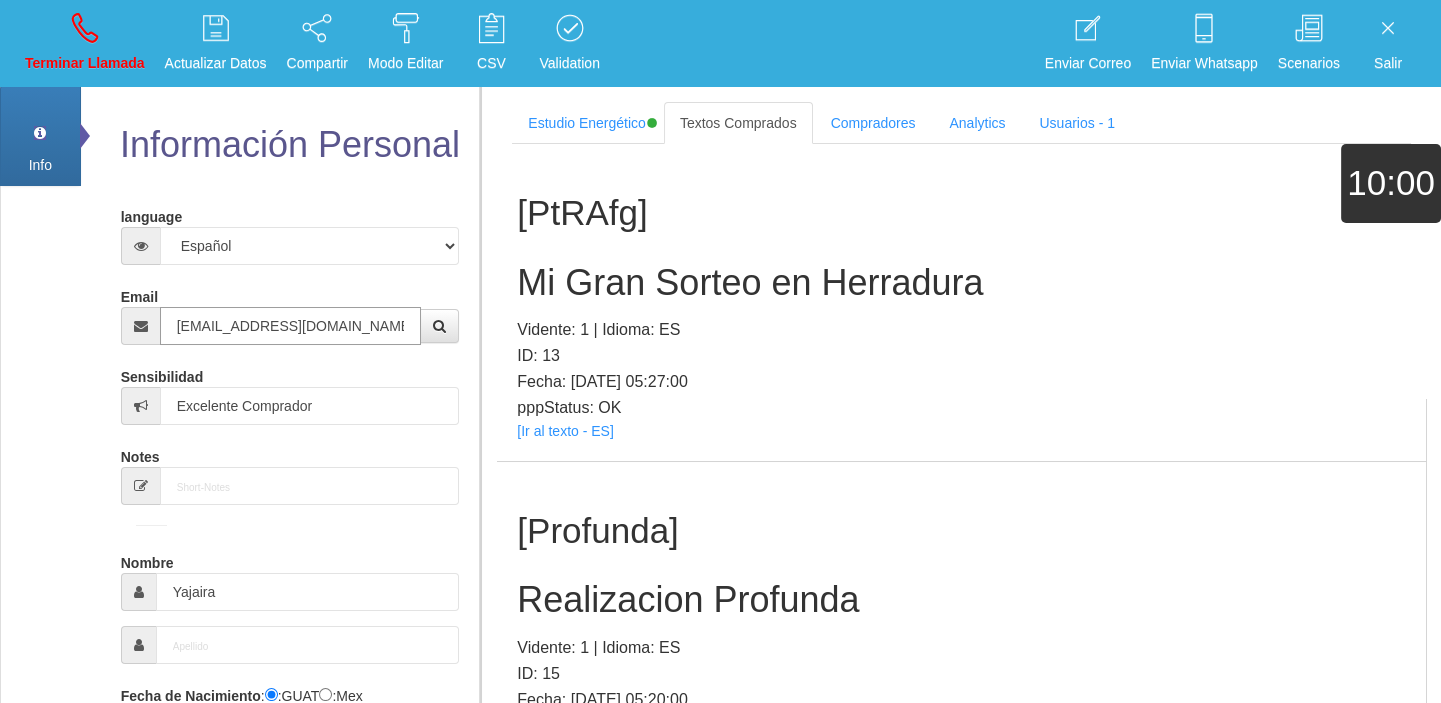 type on "[EMAIL_ADDRESS][DOMAIN_NAME]" 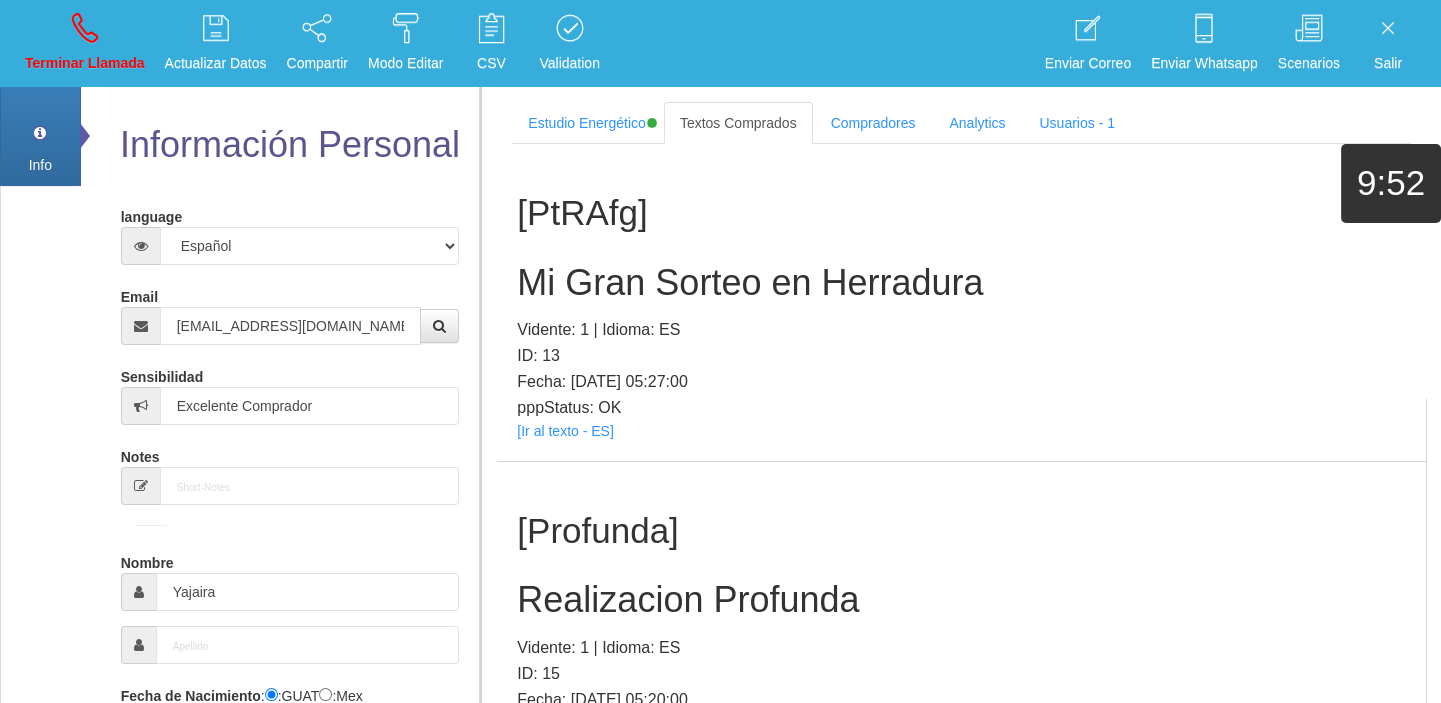 scroll, scrollTop: 7842, scrollLeft: 0, axis: vertical 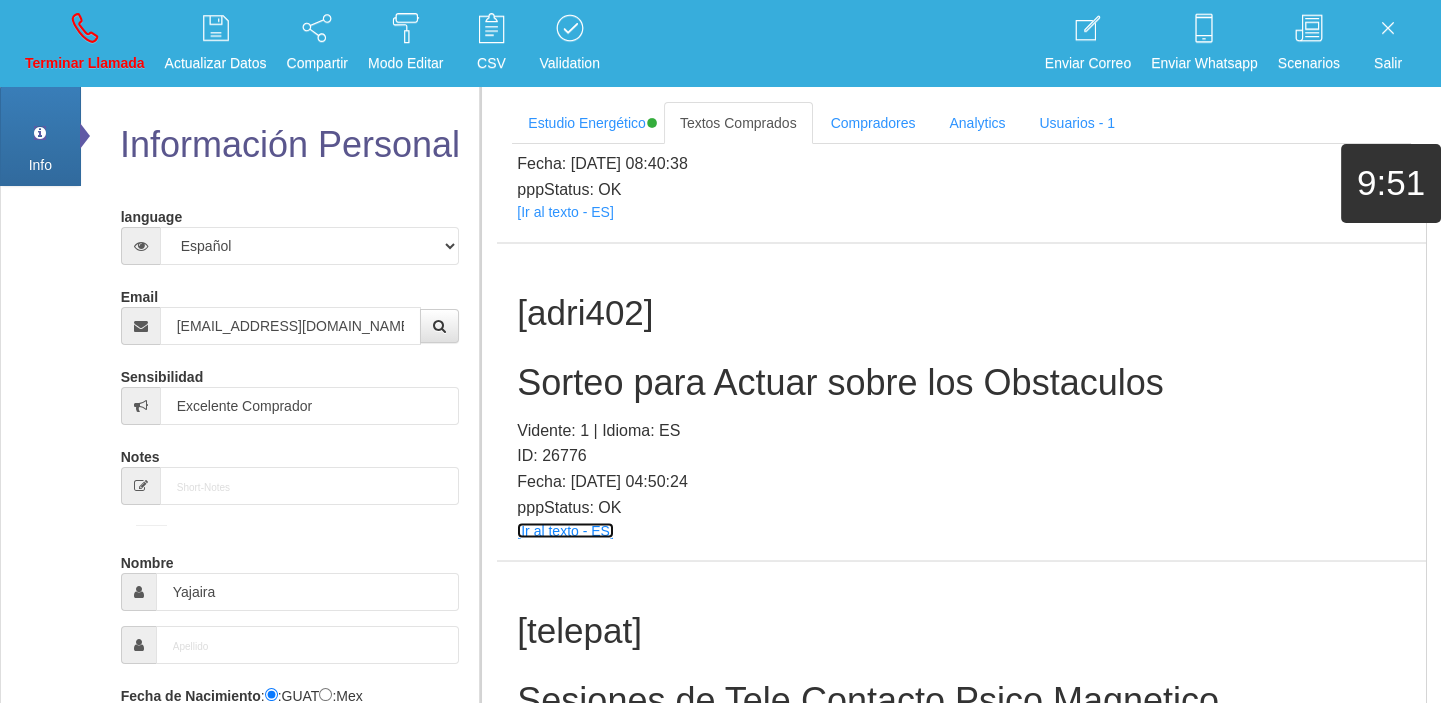 click on "[Ir al texto - ES]" at bounding box center [565, 530] 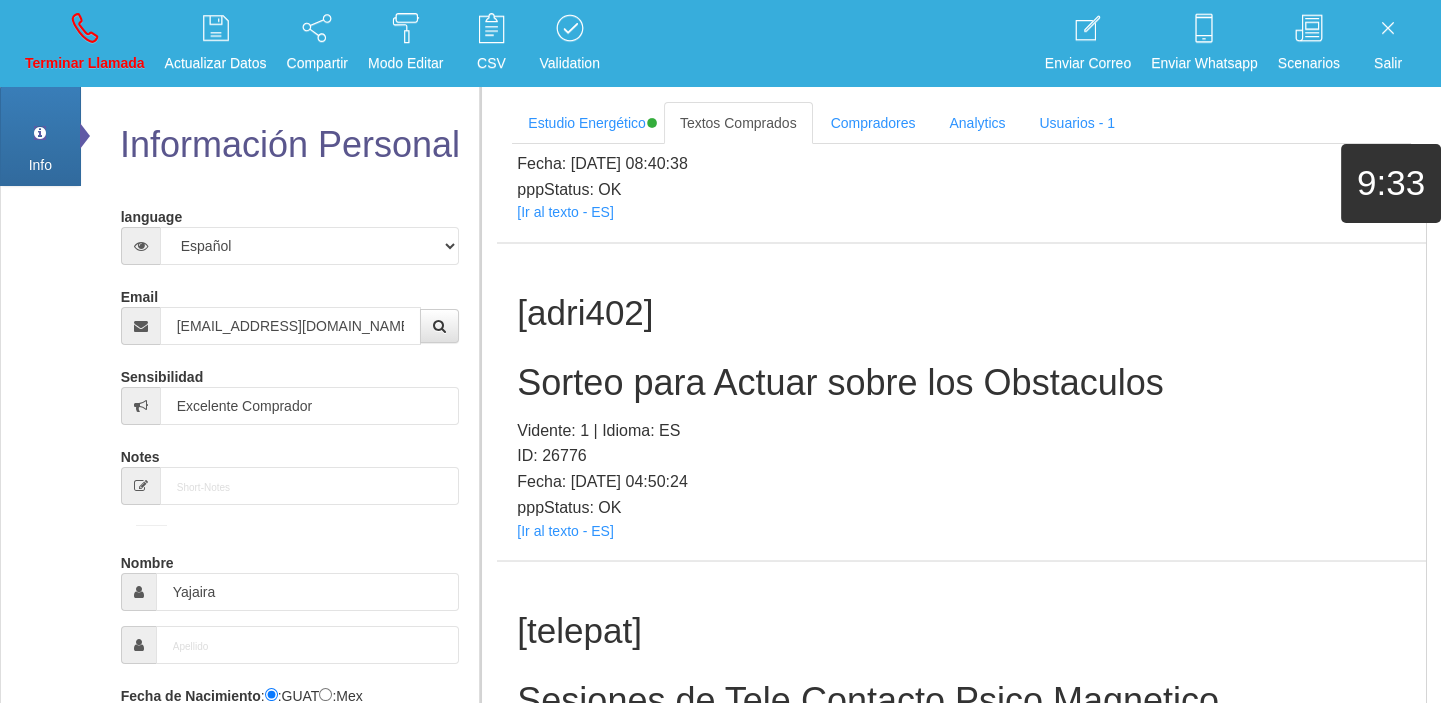 click on "Sorteo para Actuar sobre los Obstaculos" at bounding box center (961, 382) 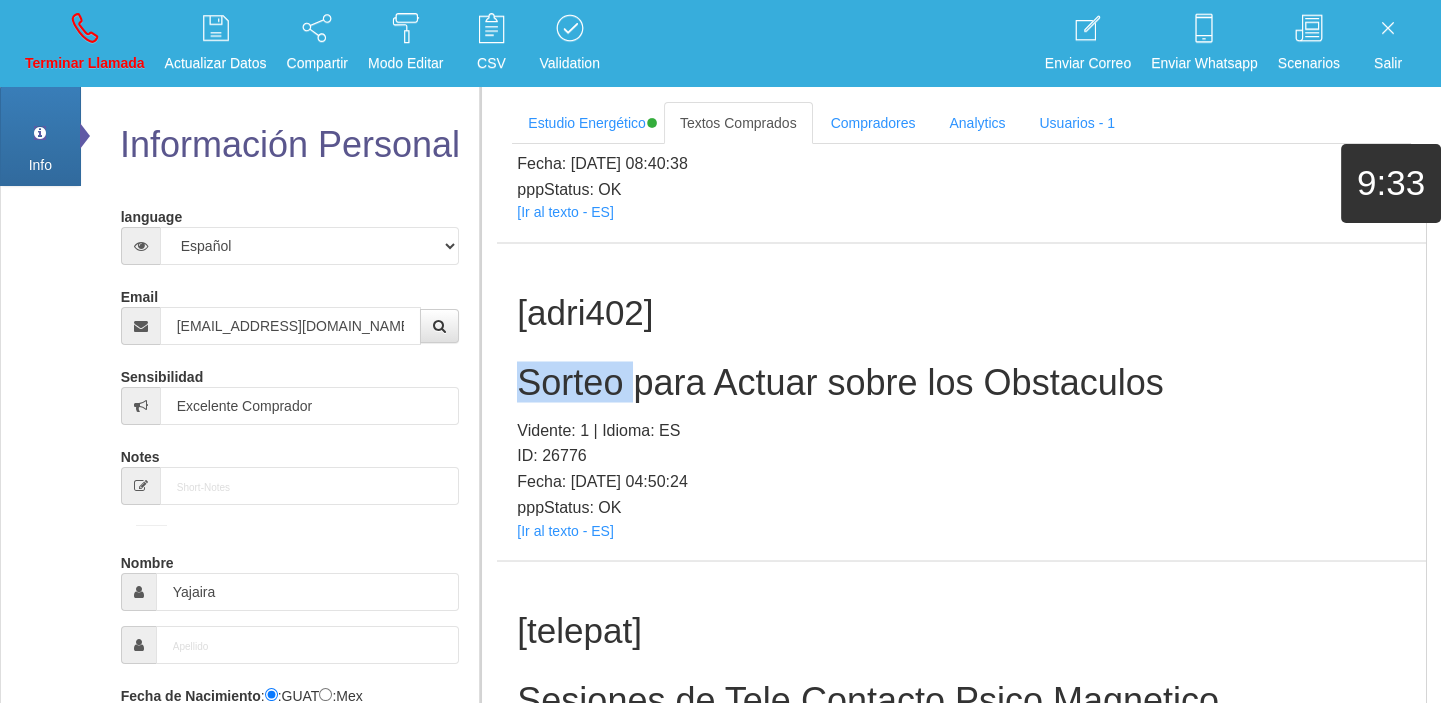 click on "Sorteo para Actuar sobre los Obstaculos" at bounding box center (961, 382) 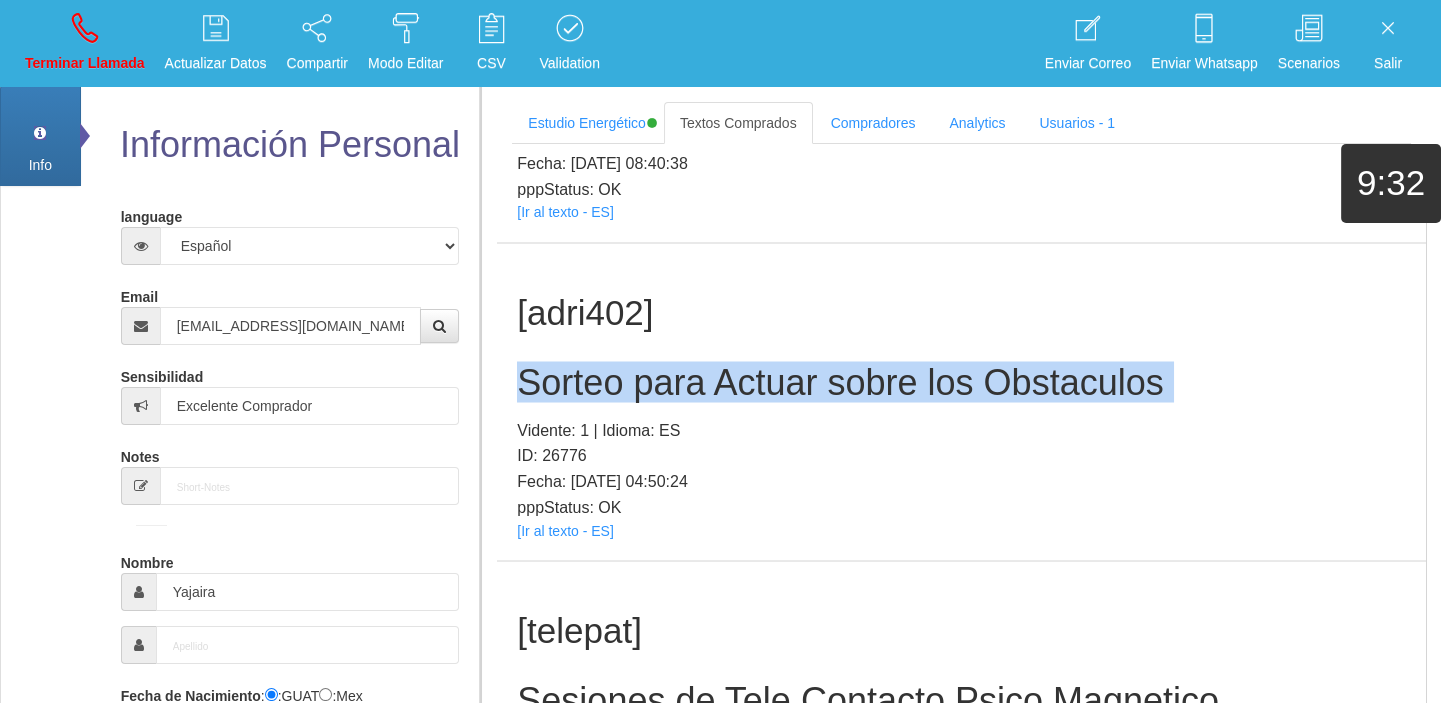 click on "Sorteo para Actuar sobre los Obstaculos" at bounding box center [961, 382] 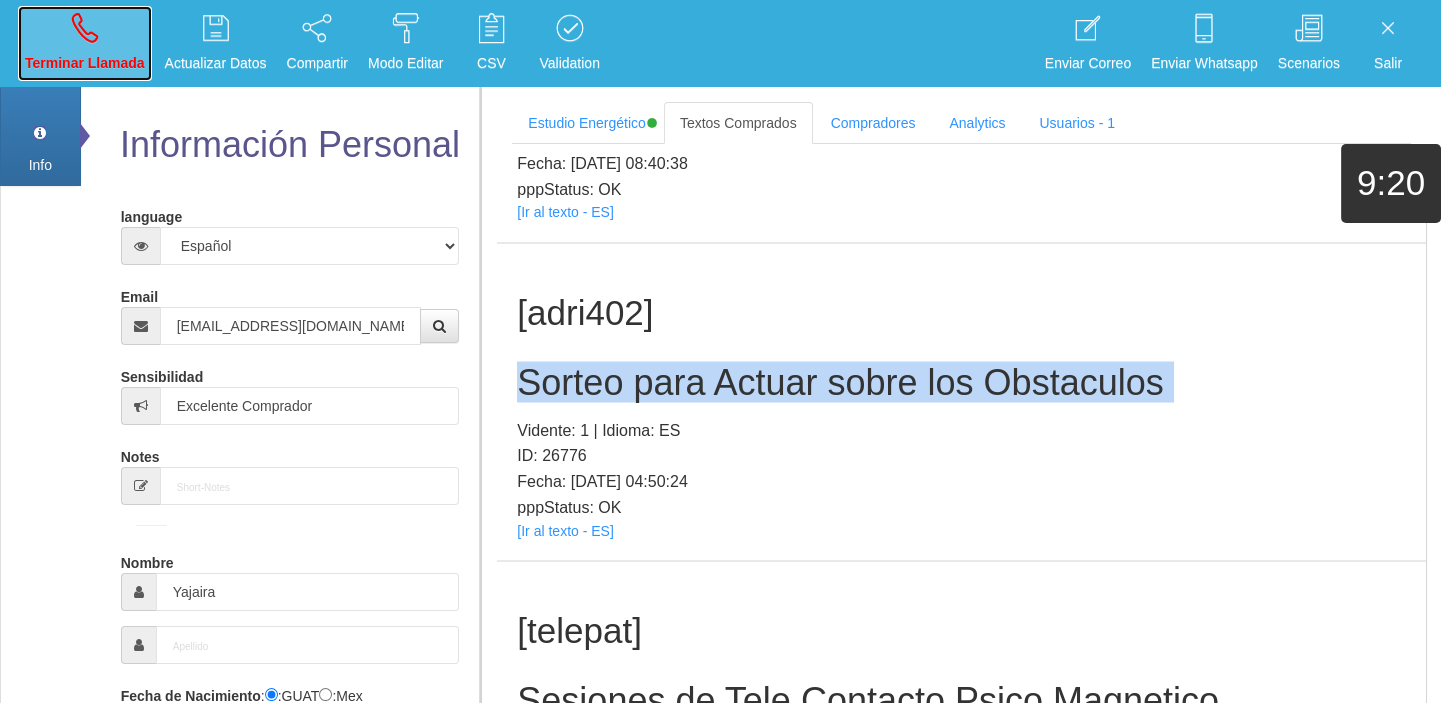click on "Terminar Llamada" at bounding box center (85, 63) 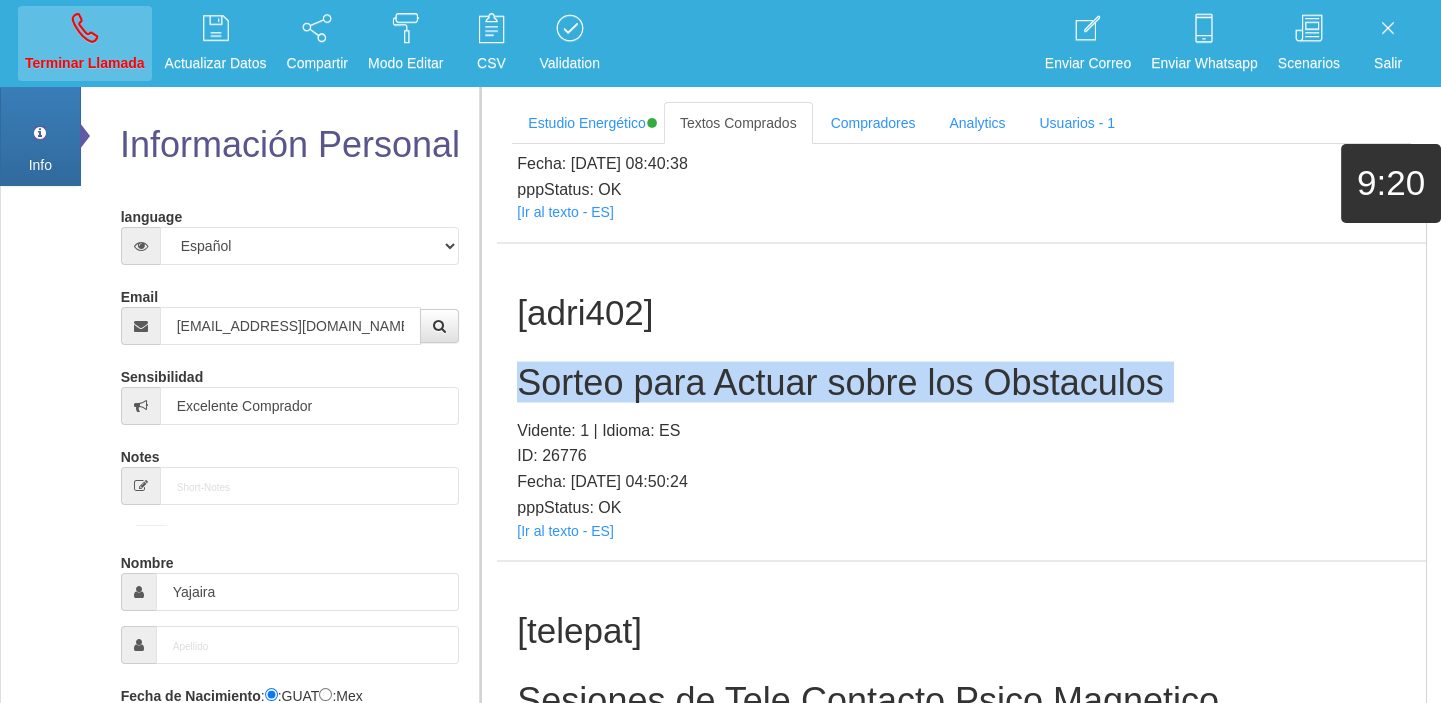 type 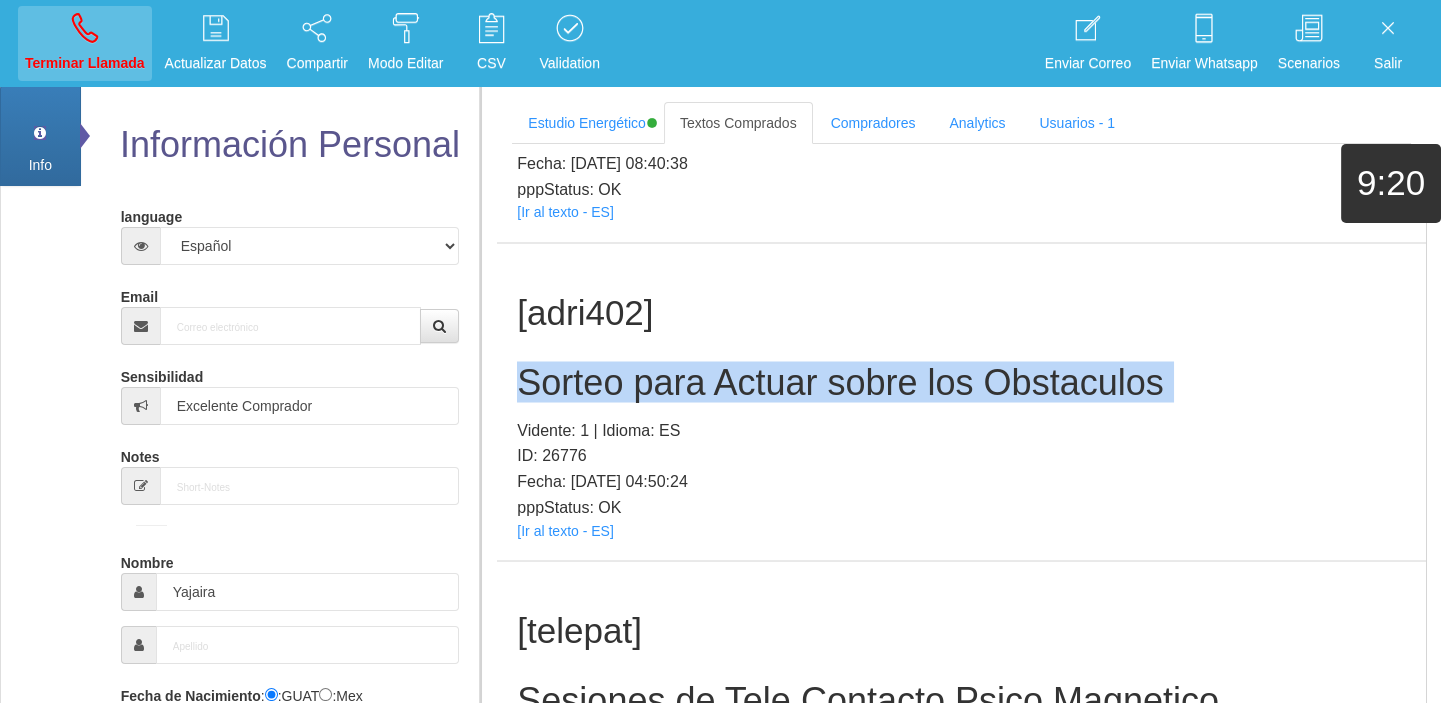 type 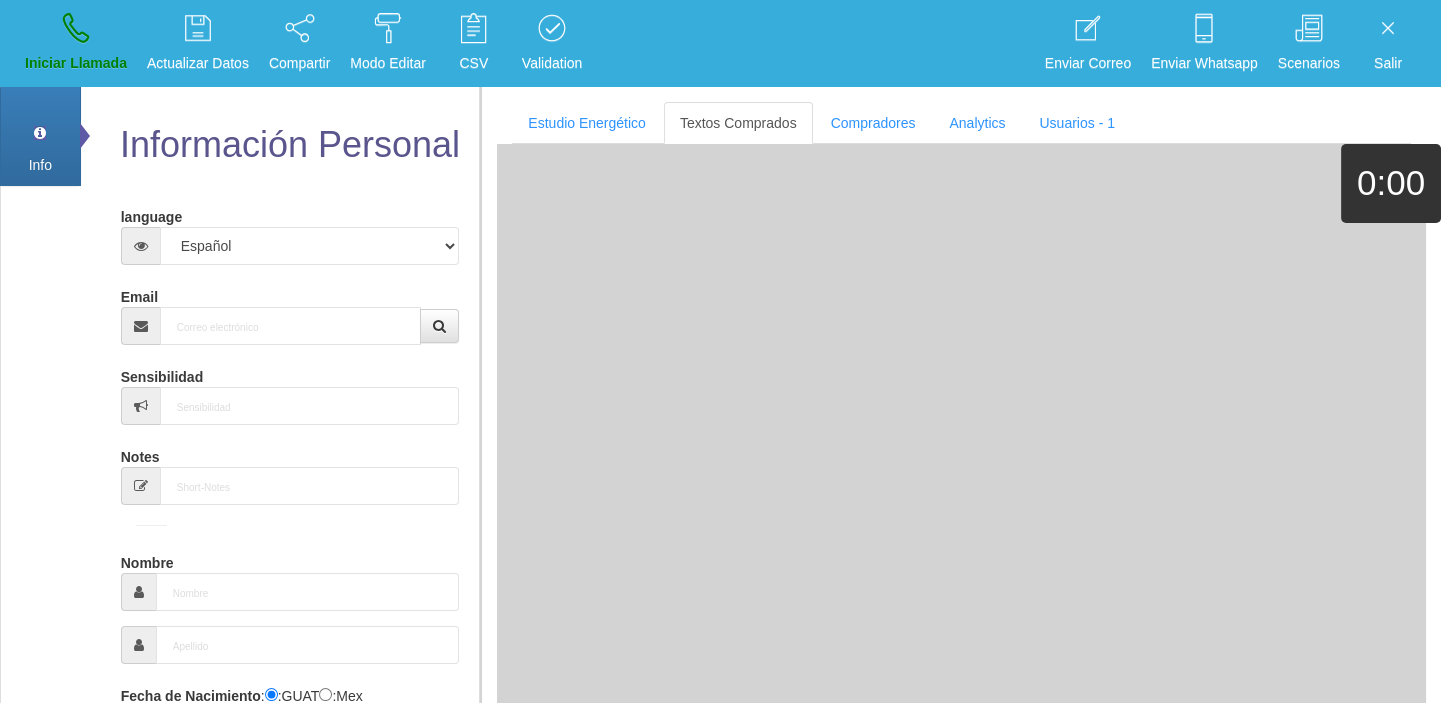 scroll, scrollTop: 0, scrollLeft: 0, axis: both 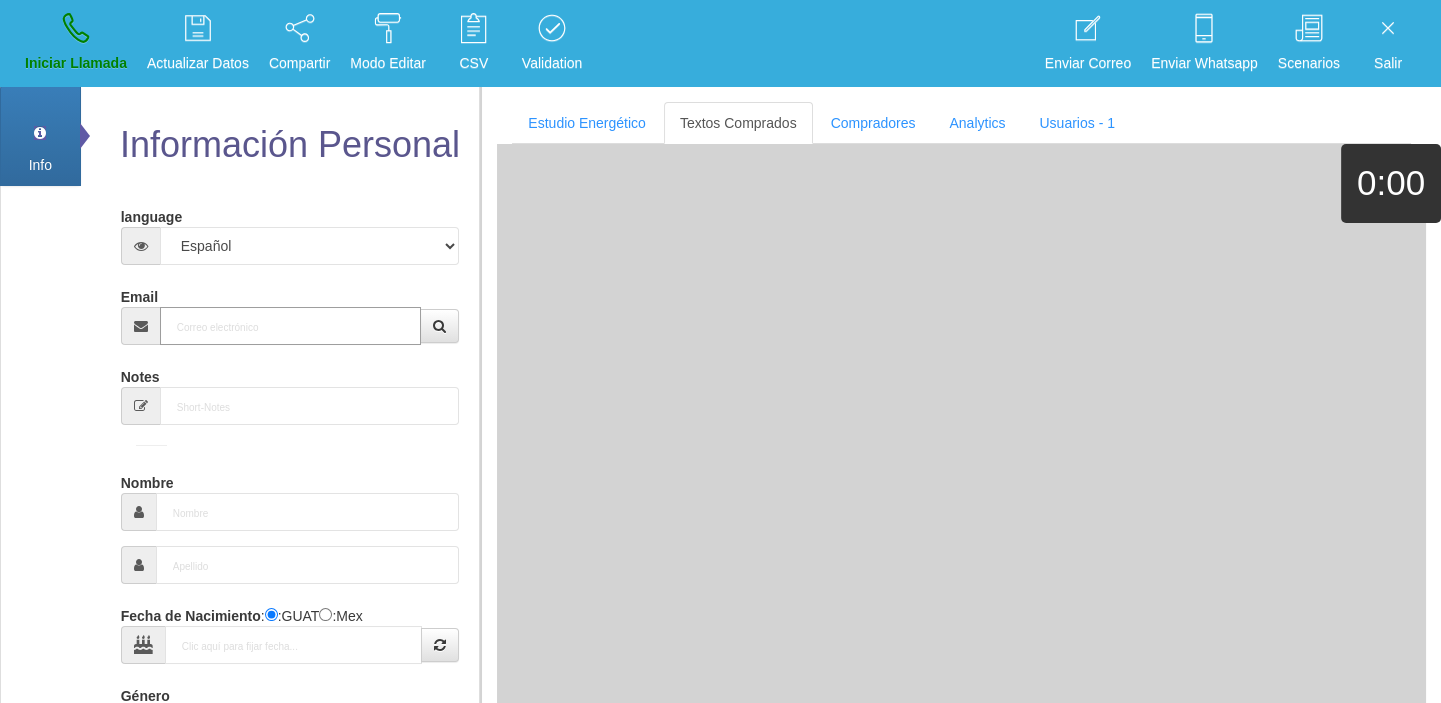 click on "Email" at bounding box center (291, 326) 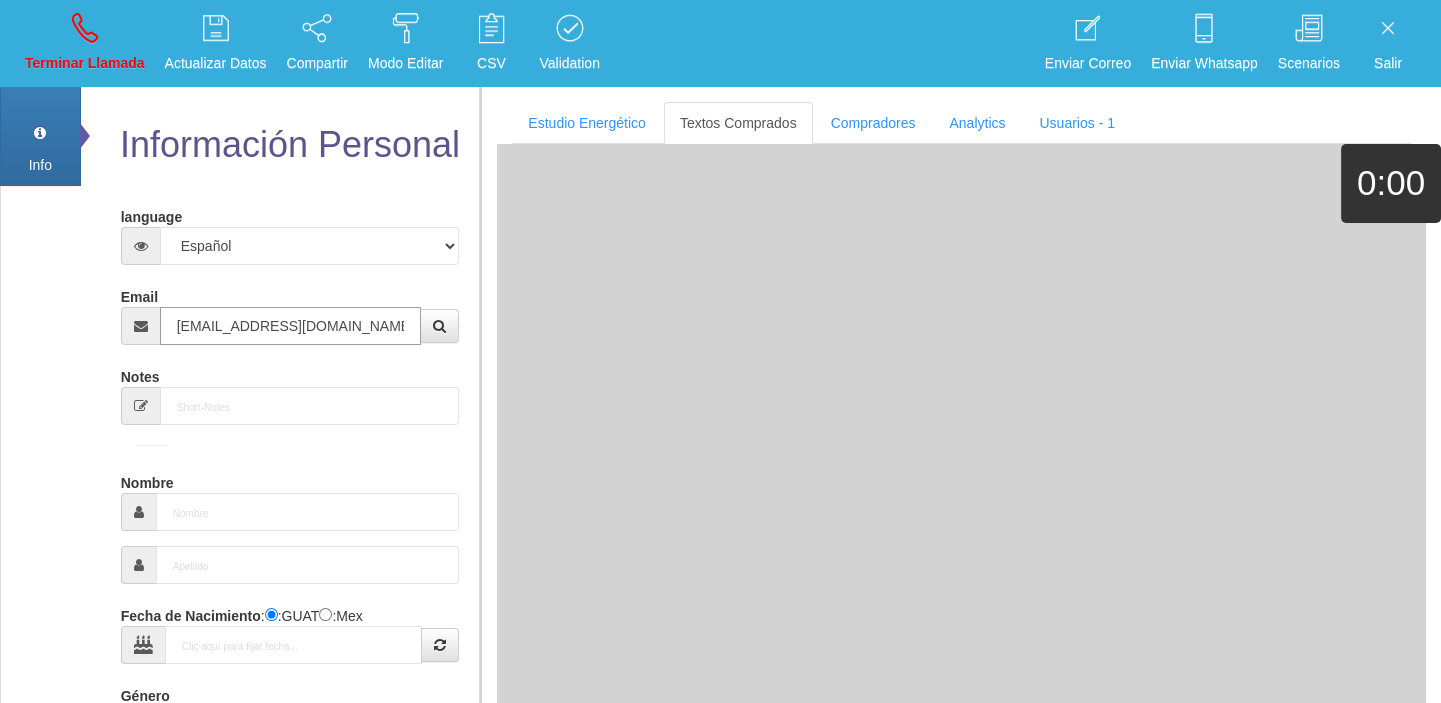 type on "[EMAIL_ADDRESS][DOMAIN_NAME]" 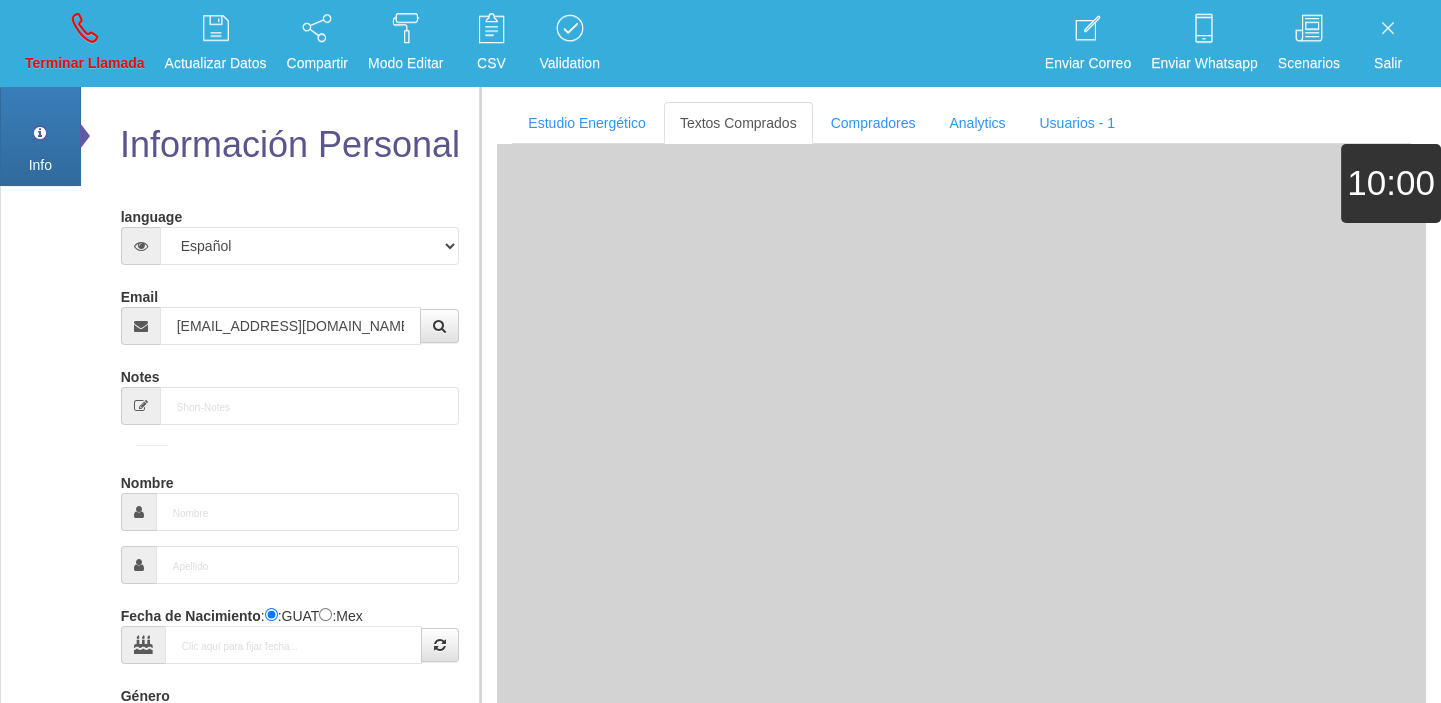 type on "[DATE]" 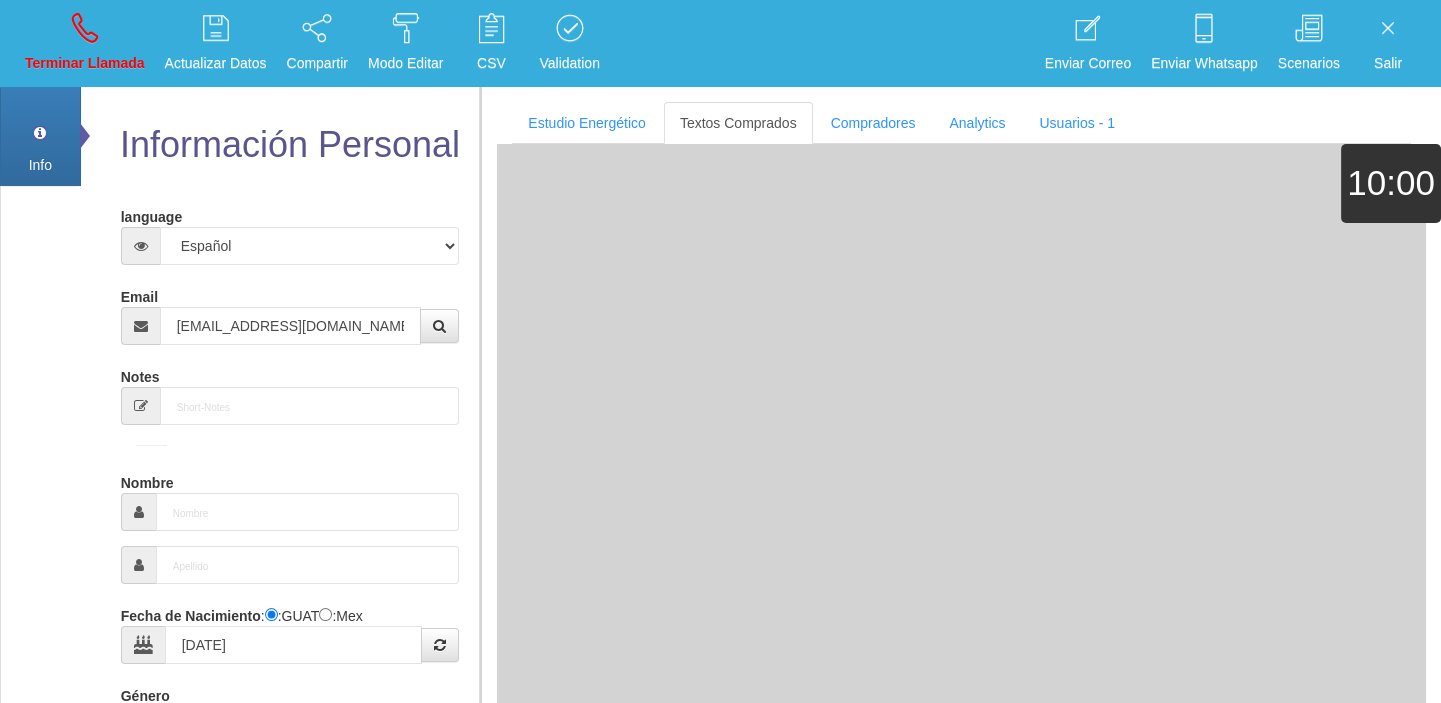 select on "4" 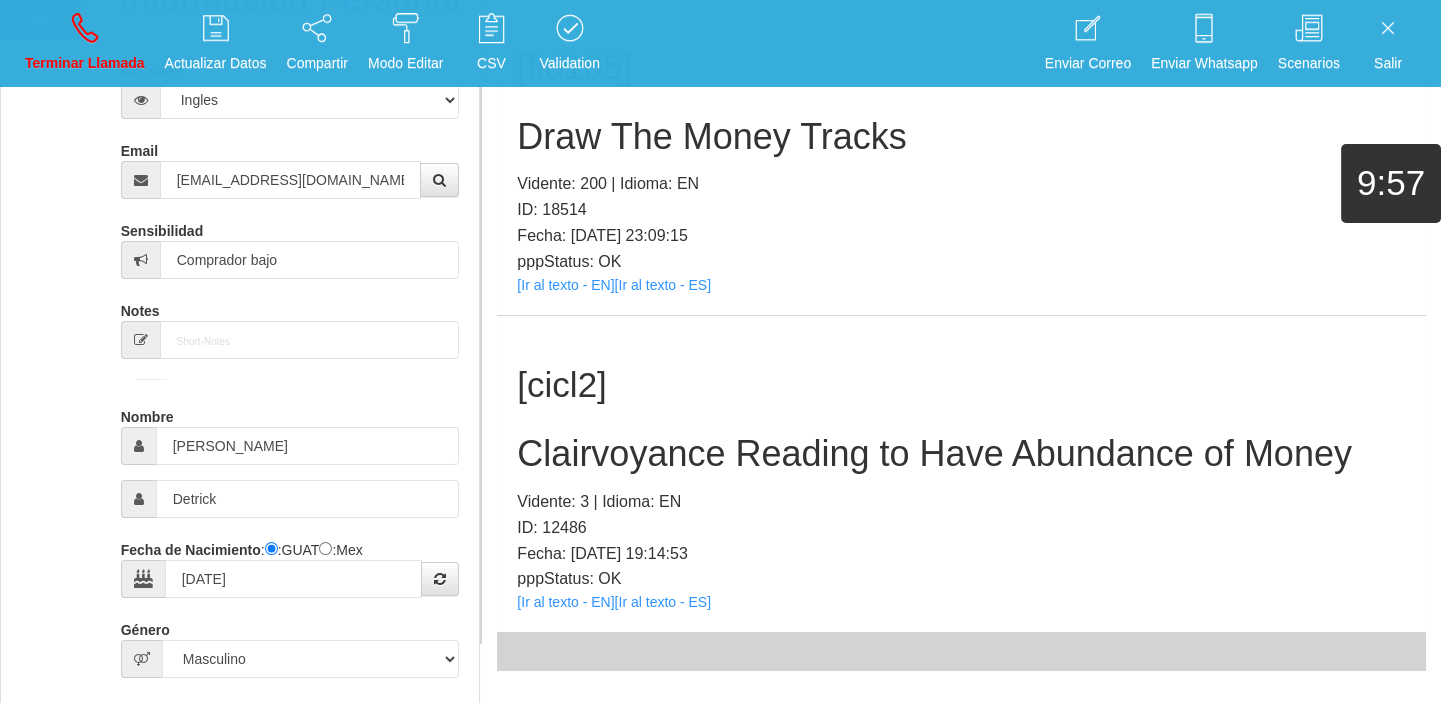 scroll, scrollTop: 278, scrollLeft: 0, axis: vertical 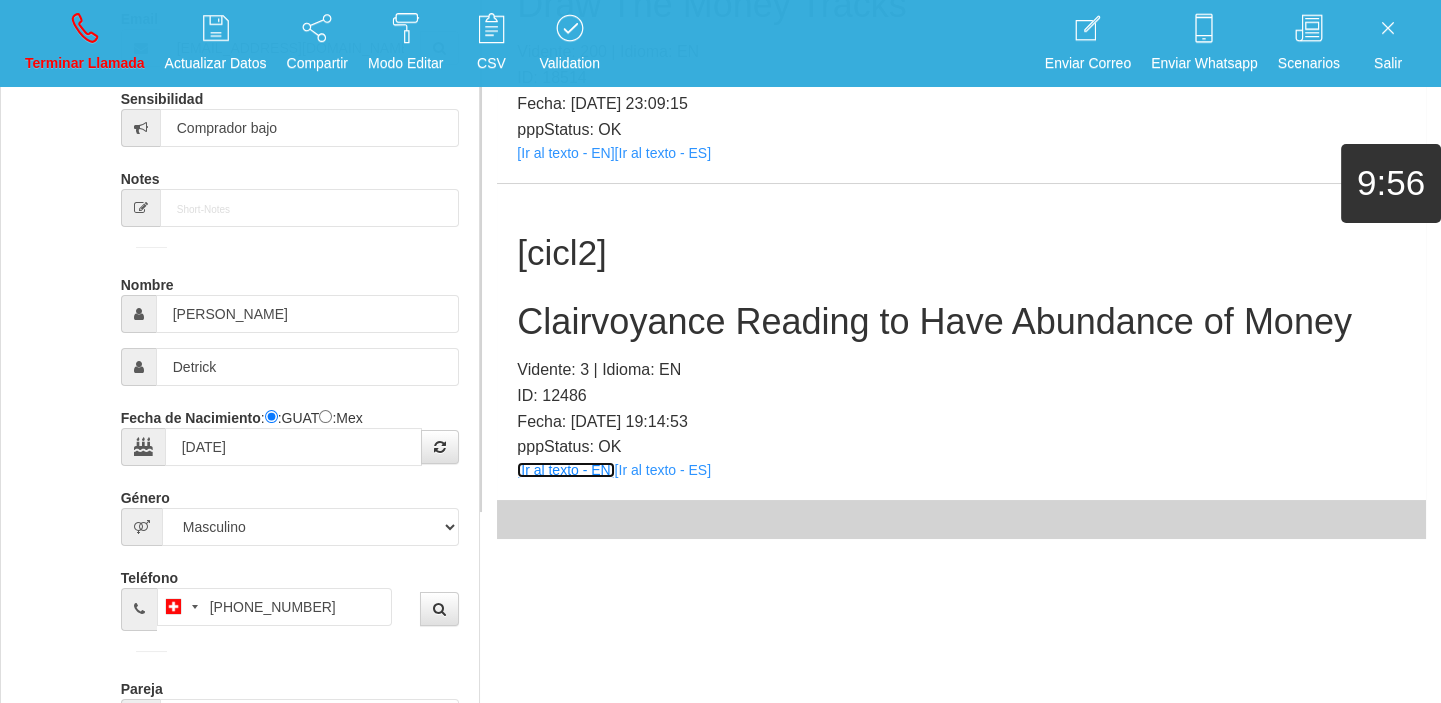 click on "[Ir al texto - EN]" at bounding box center (565, 470) 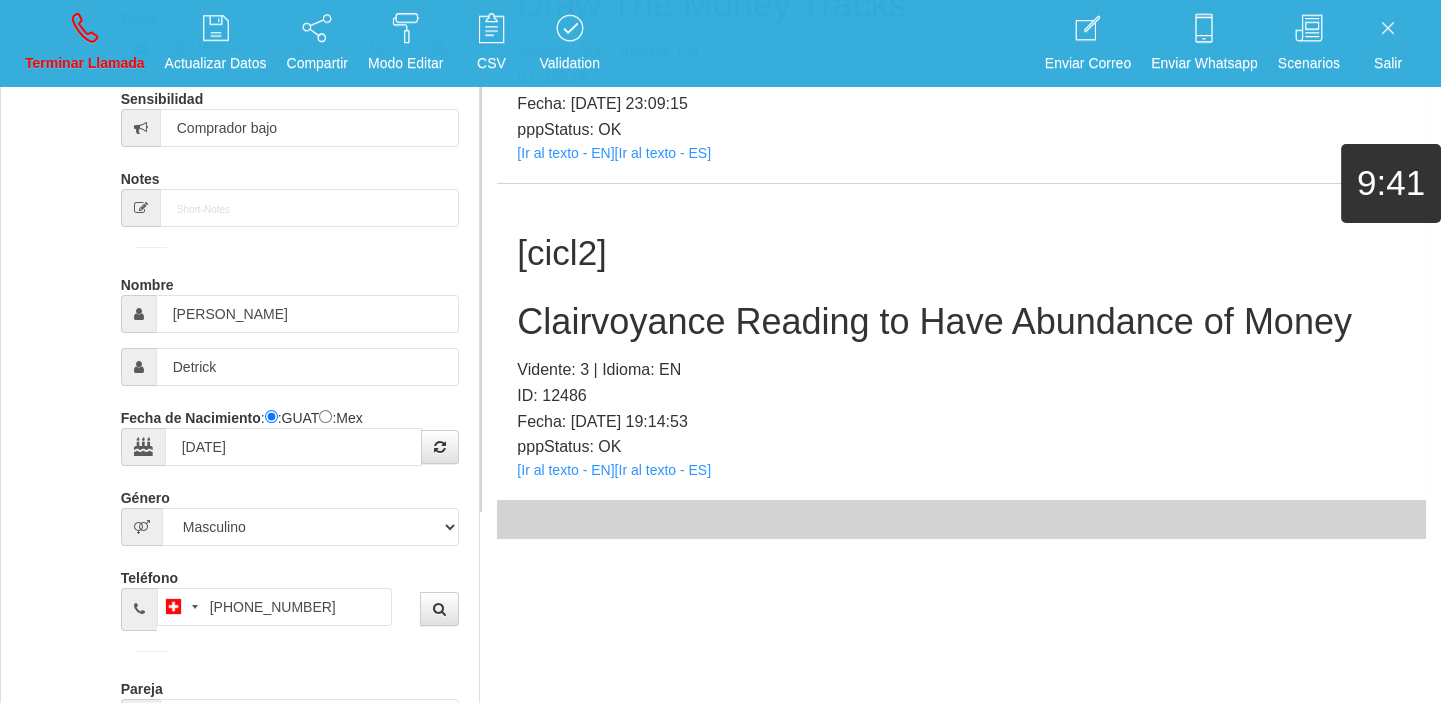 click on "Clairvoyance Reading to Have Abundance of Money" at bounding box center [961, 322] 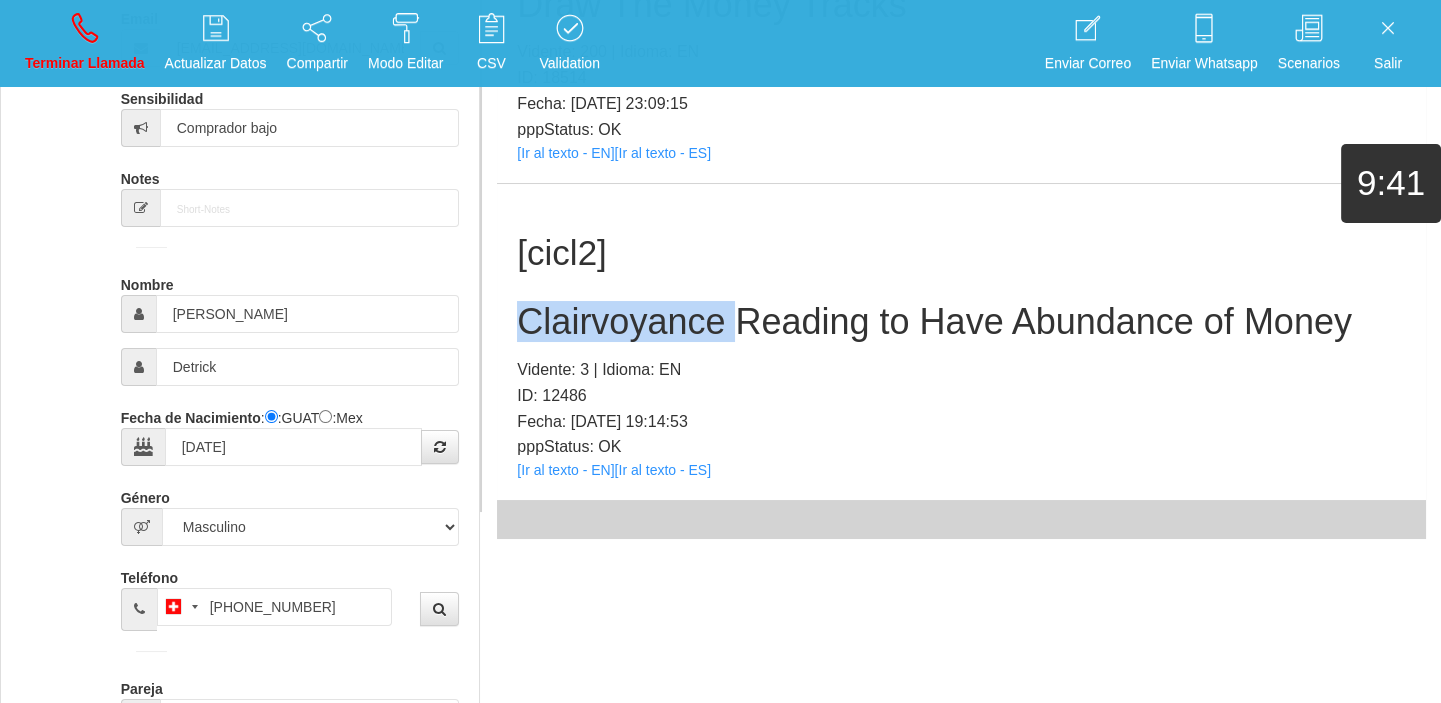 click on "Clairvoyance Reading to Have Abundance of Money" at bounding box center (961, 322) 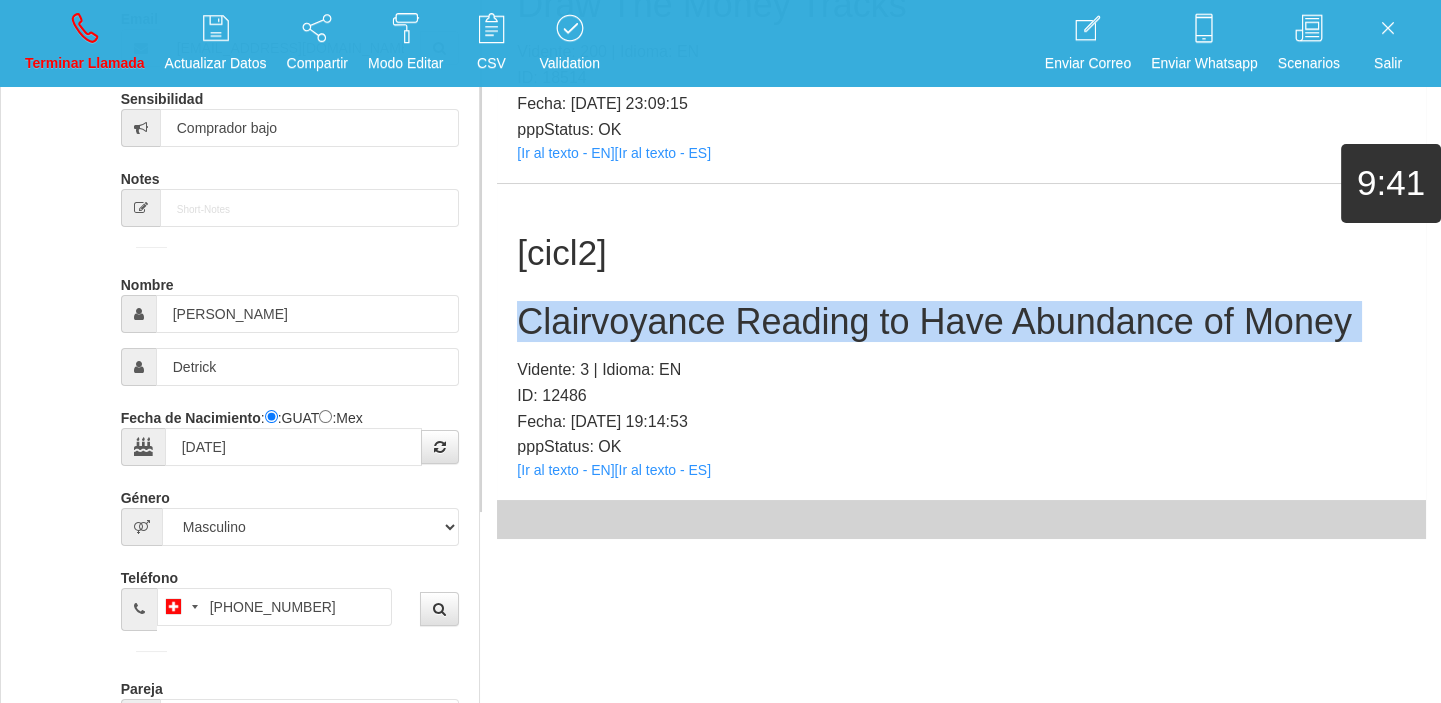 drag, startPoint x: 578, startPoint y: 313, endPoint x: 230, endPoint y: 318, distance: 348.03592 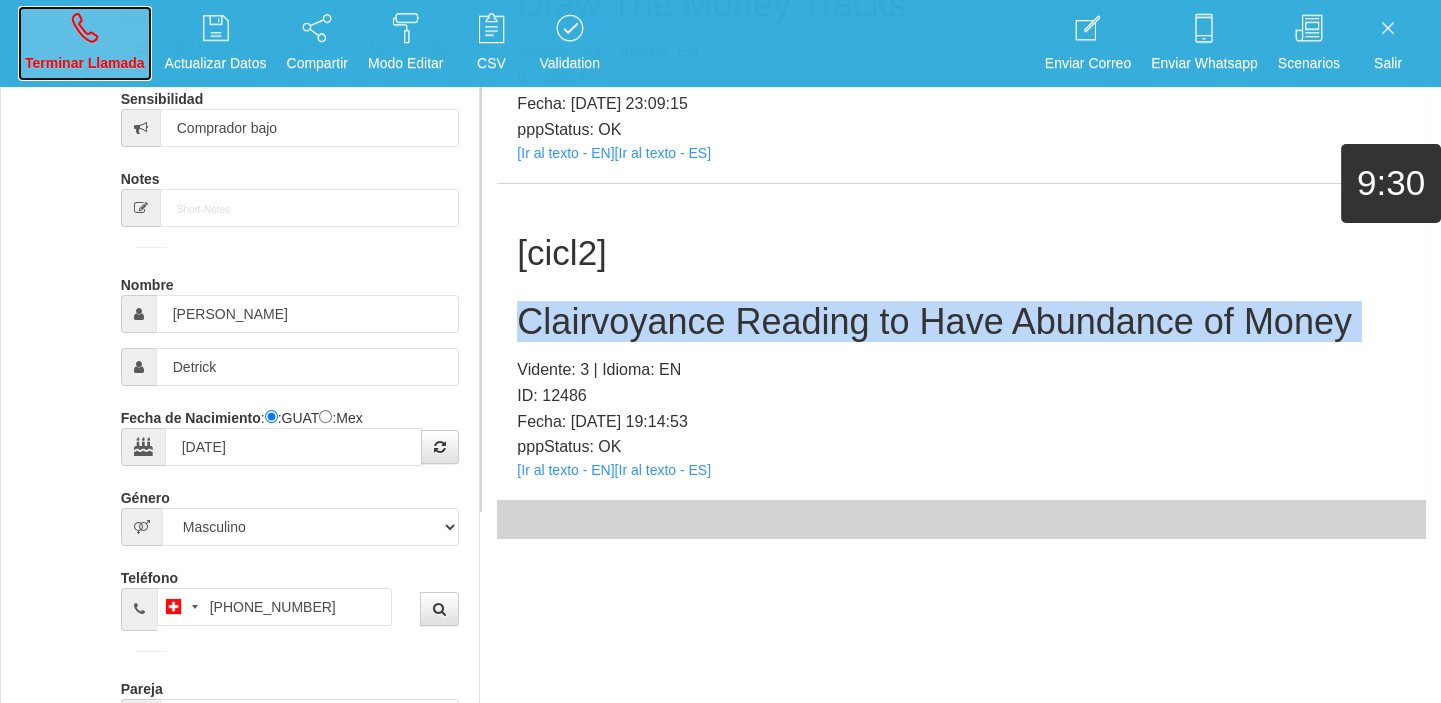 click on "Terminar Llamada" at bounding box center (85, 43) 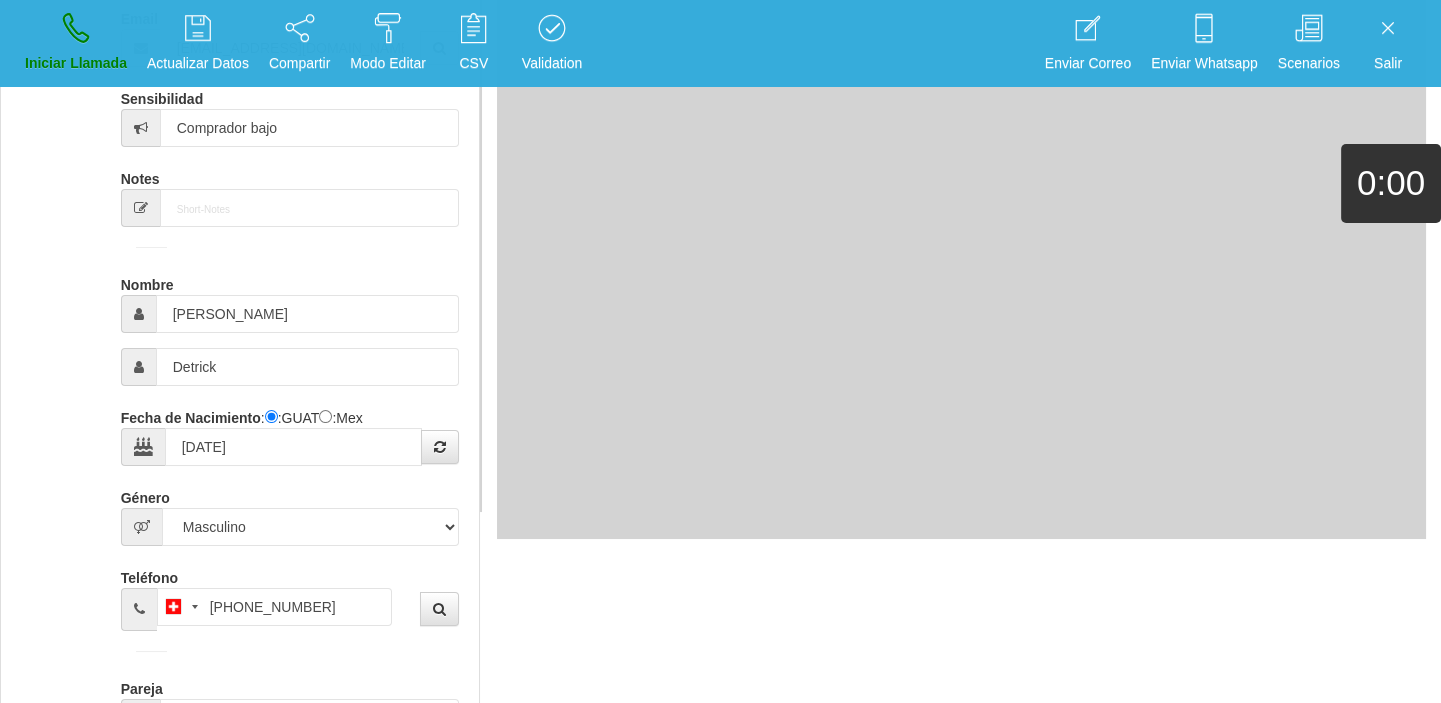 type 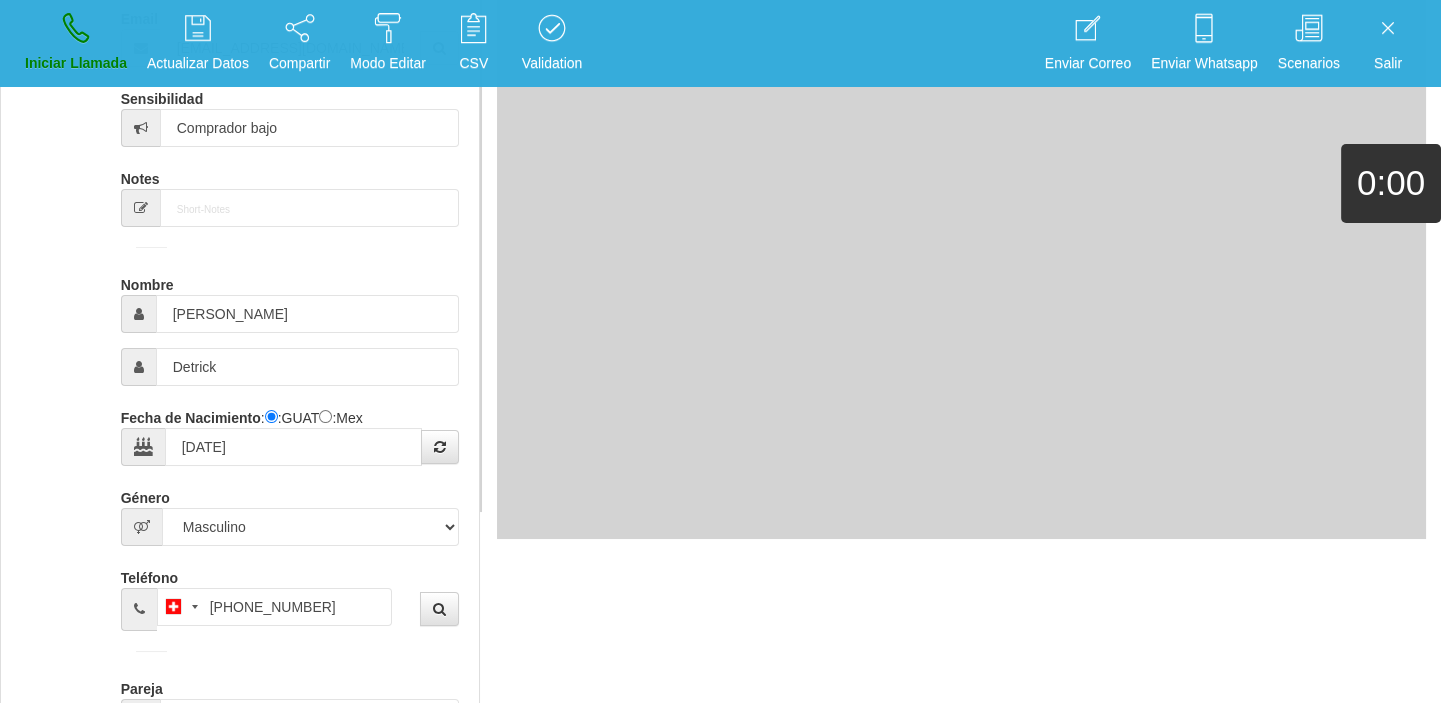 type 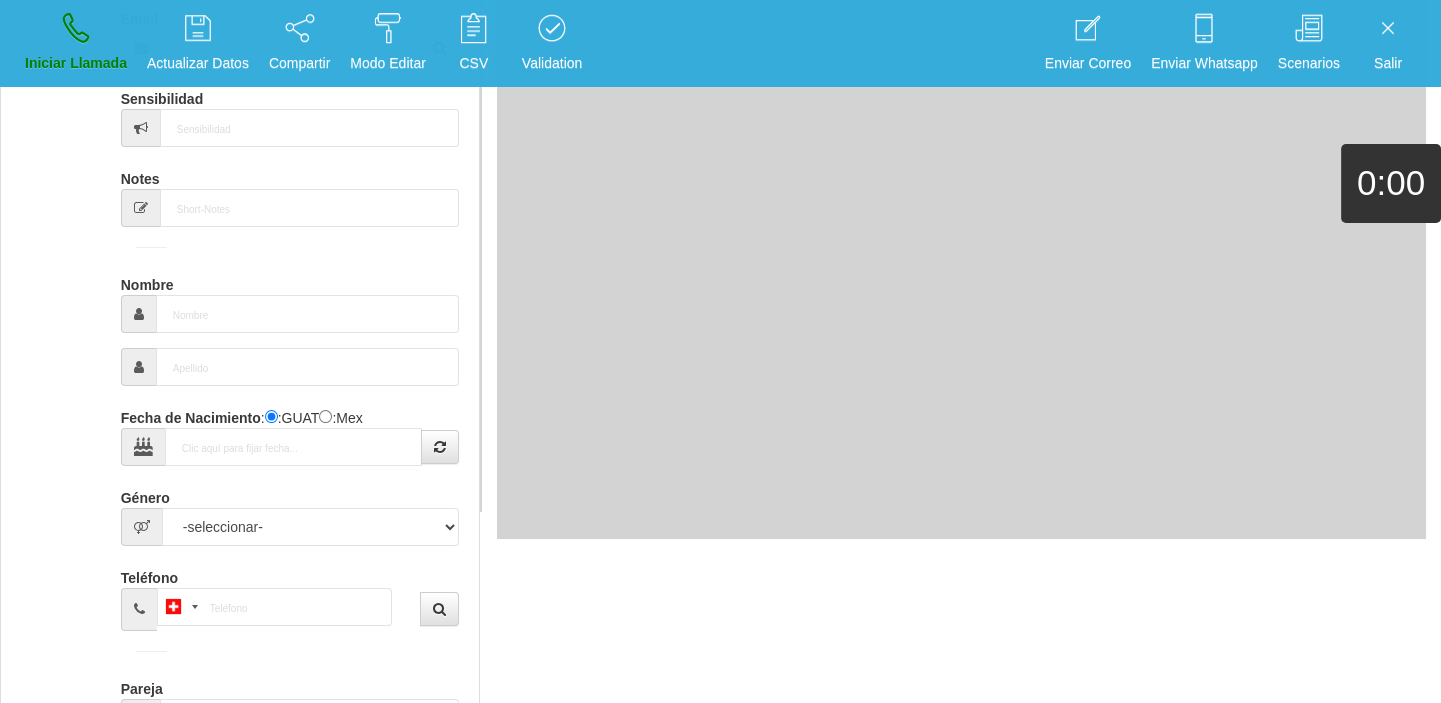 scroll, scrollTop: 0, scrollLeft: 0, axis: both 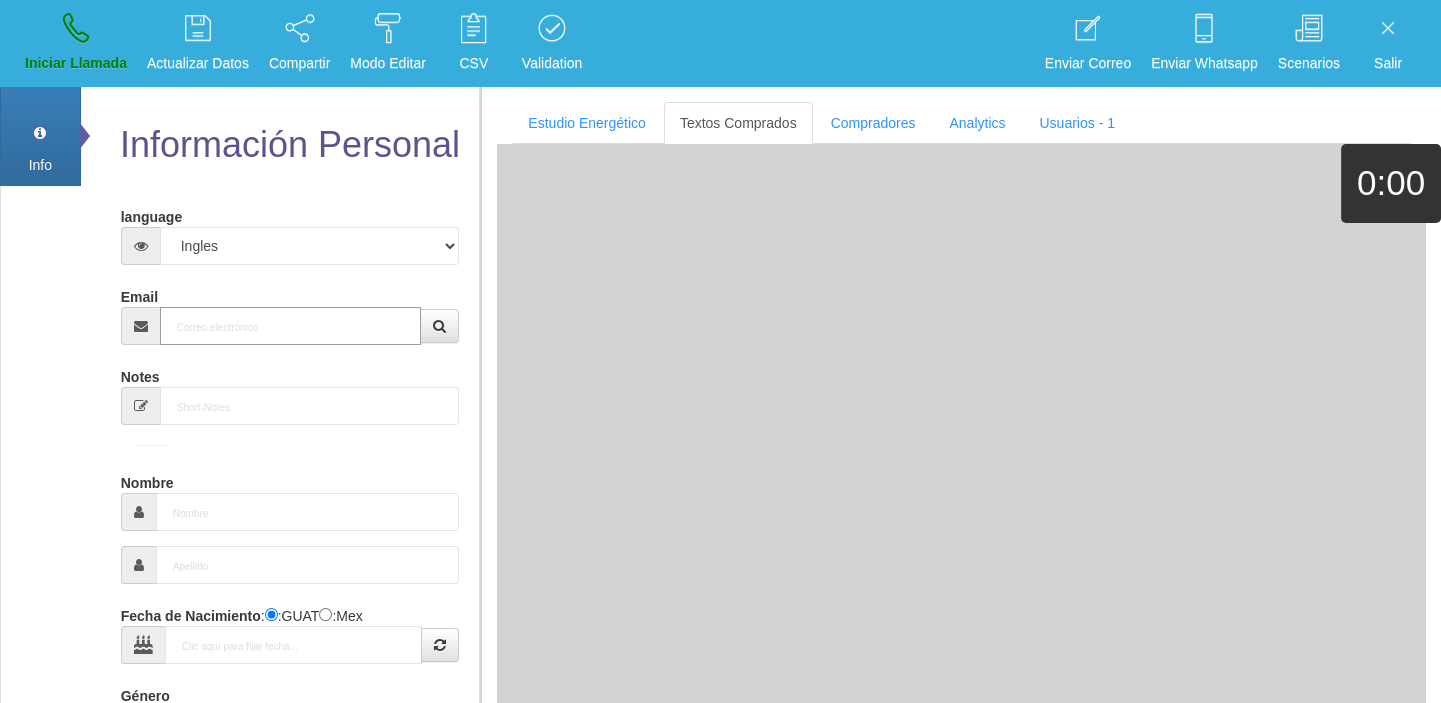 click on "Email" at bounding box center (291, 326) 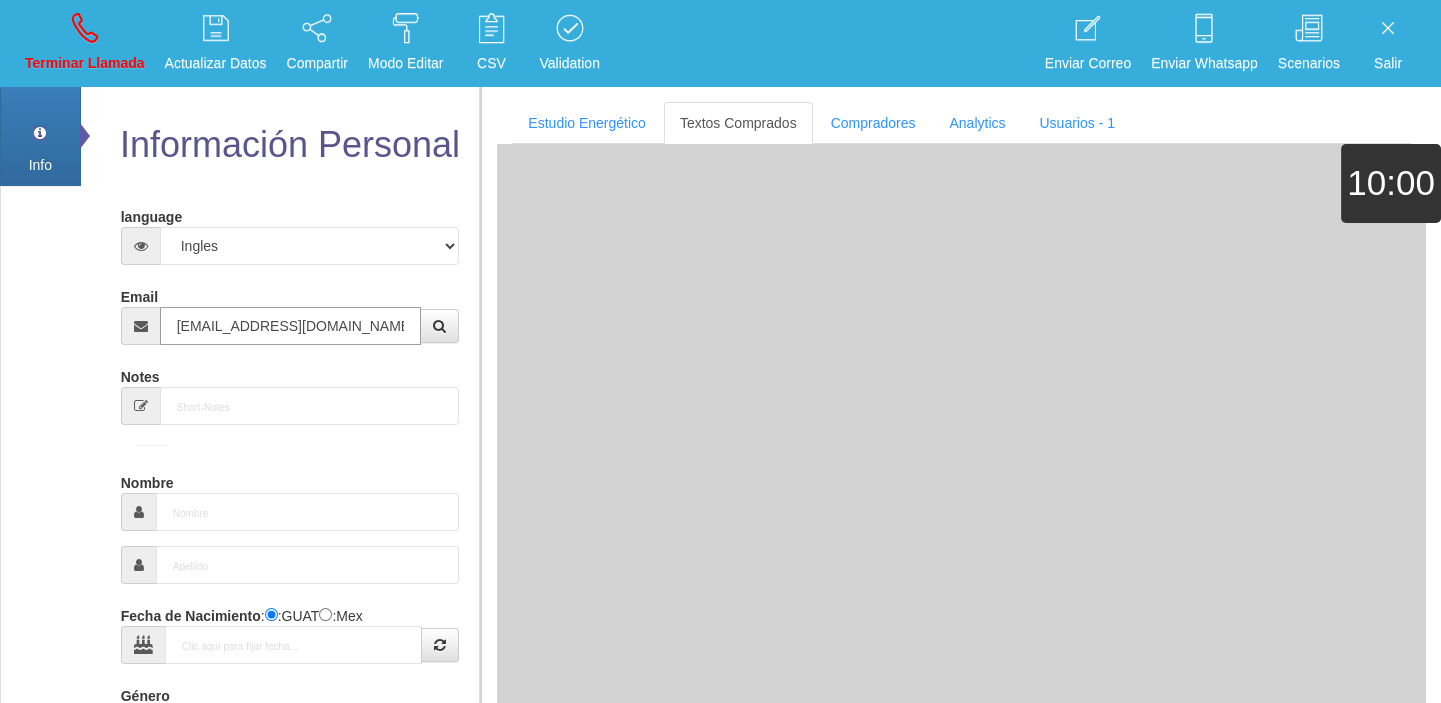 type on "[DATE]" 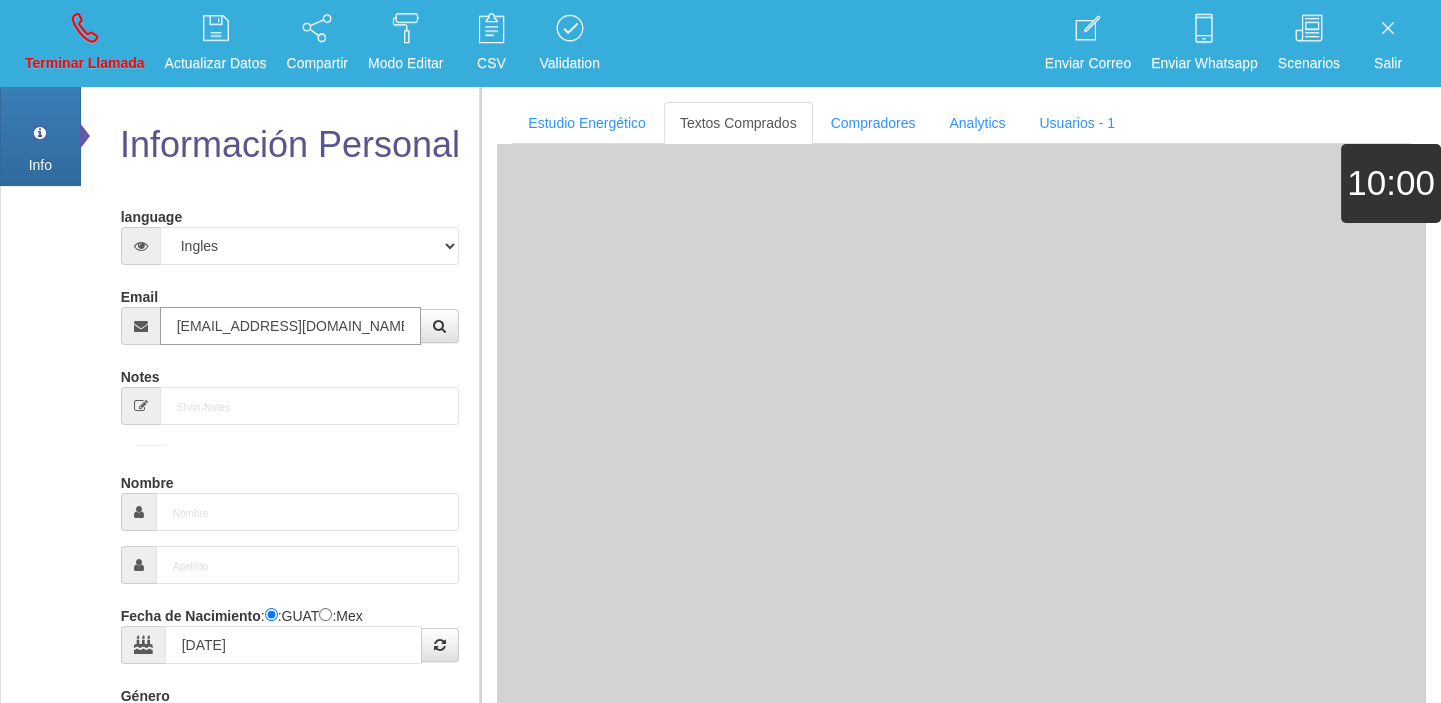 type on "Comprador bajo" 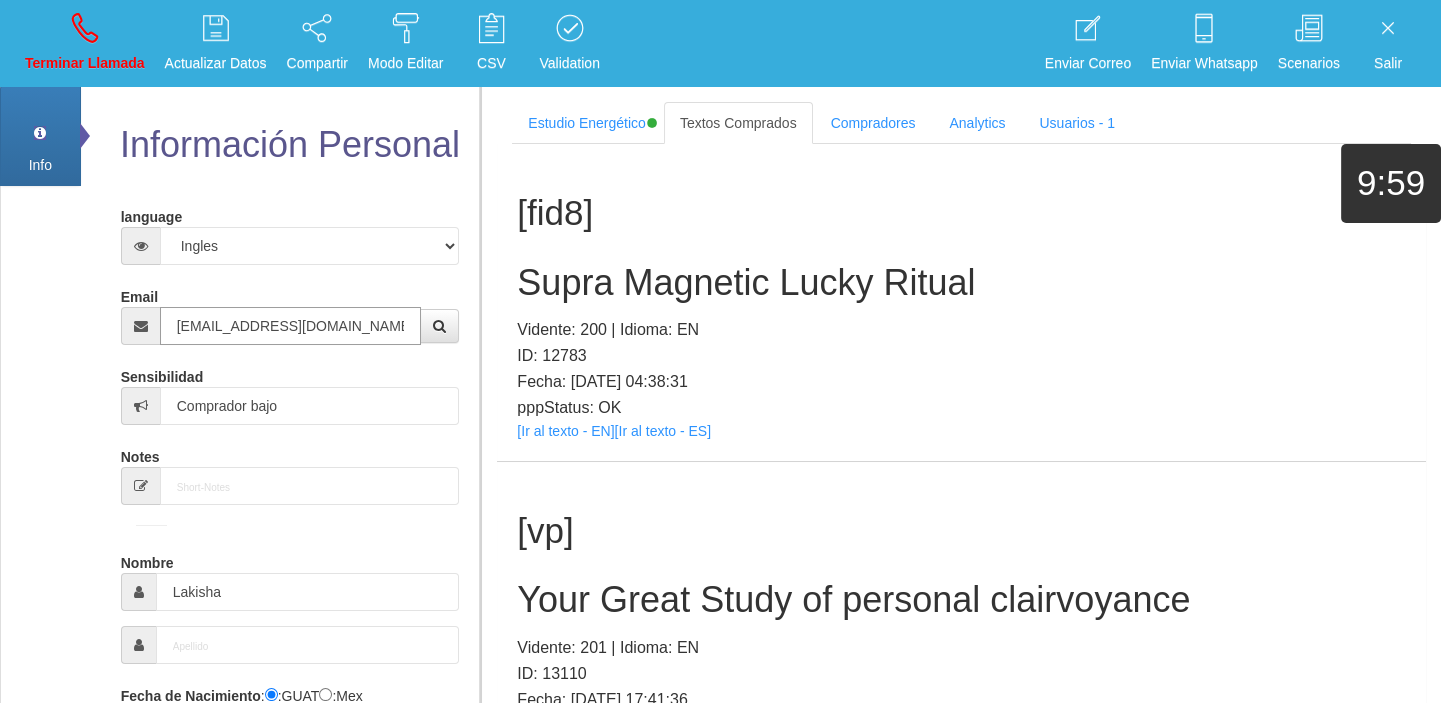 type on "[EMAIL_ADDRESS][DOMAIN_NAME]" 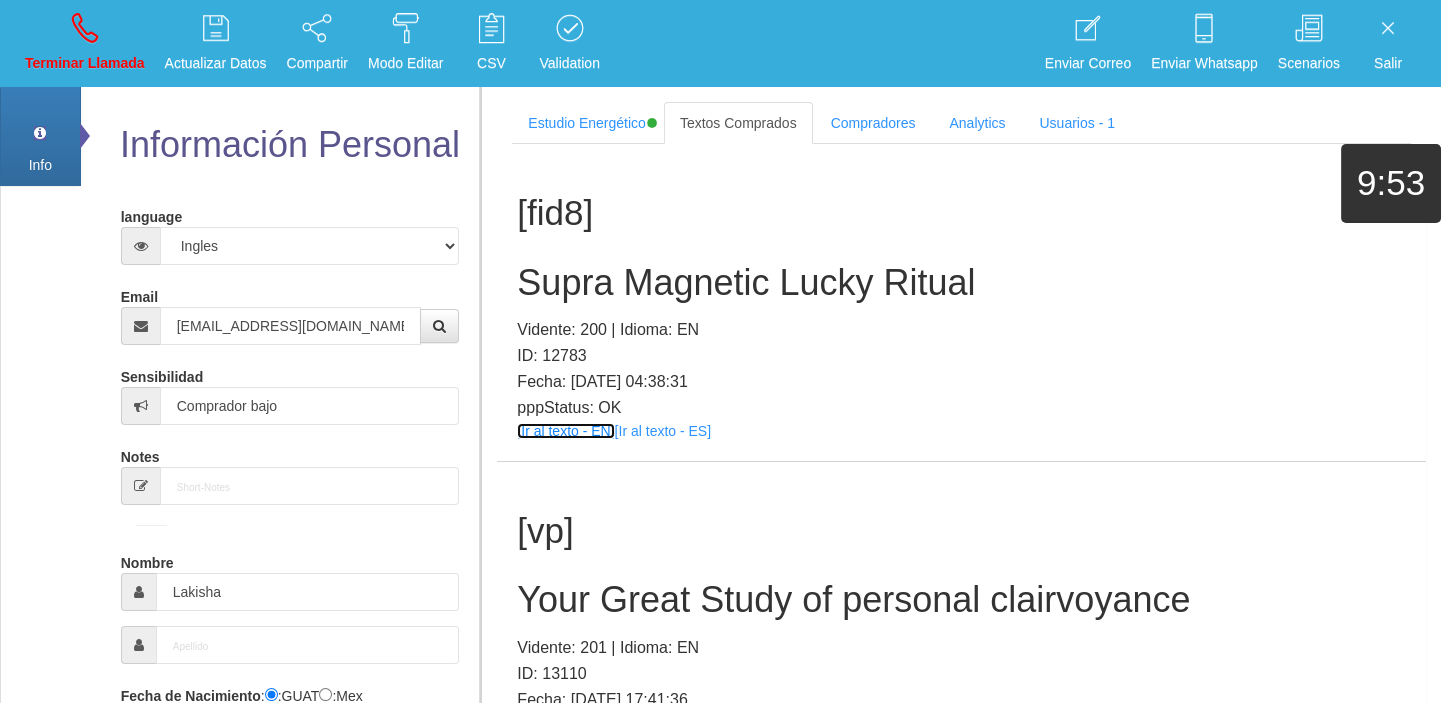 click on "[Ir al texto - EN]" at bounding box center (565, 431) 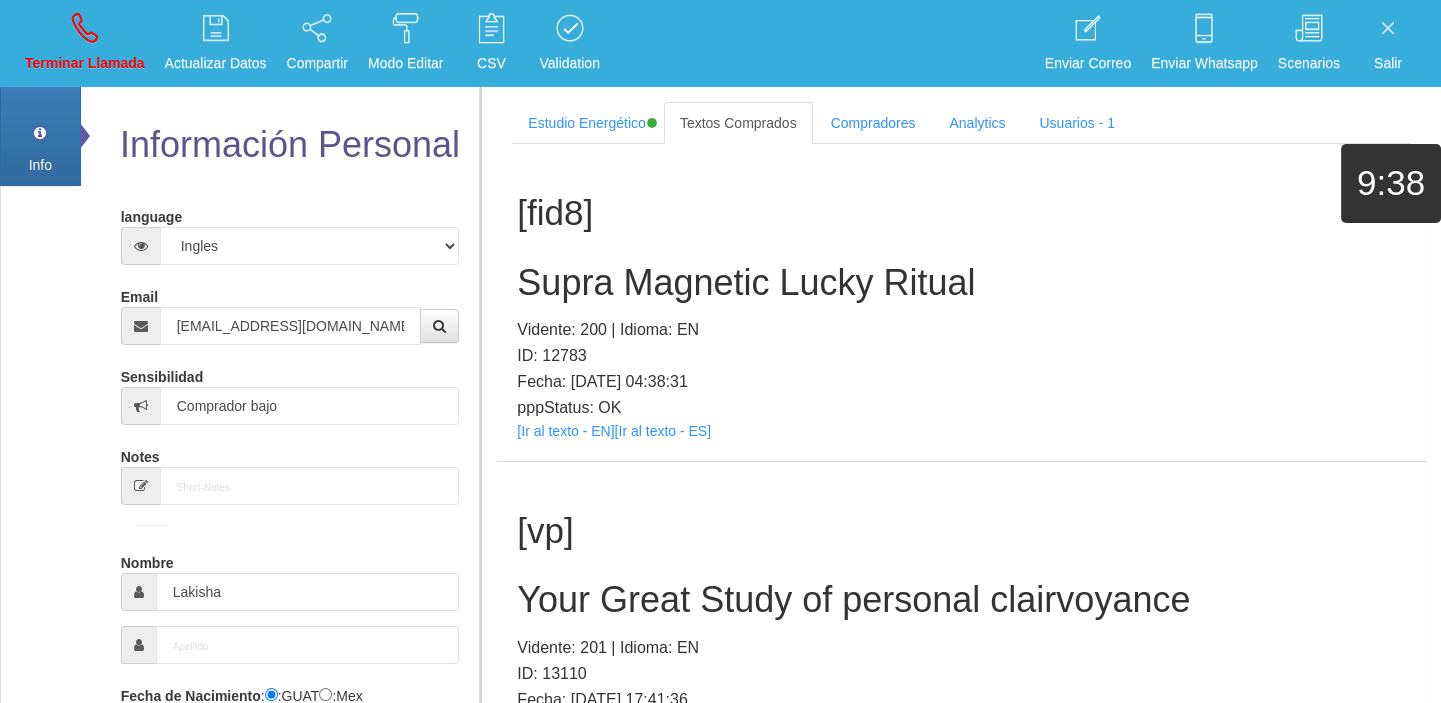 click on "Supra Magnetic Lucky Ritual" at bounding box center [961, 283] 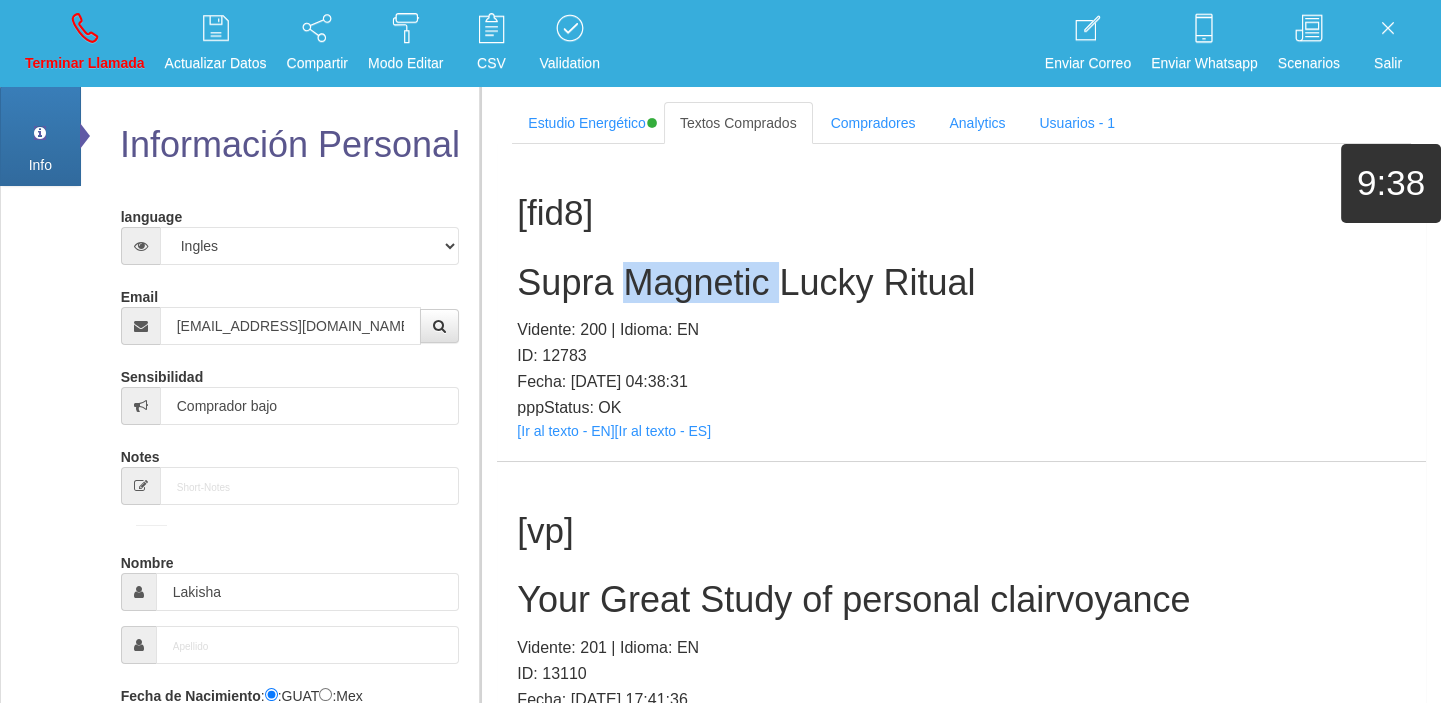 click on "Supra Magnetic Lucky Ritual" at bounding box center [961, 283] 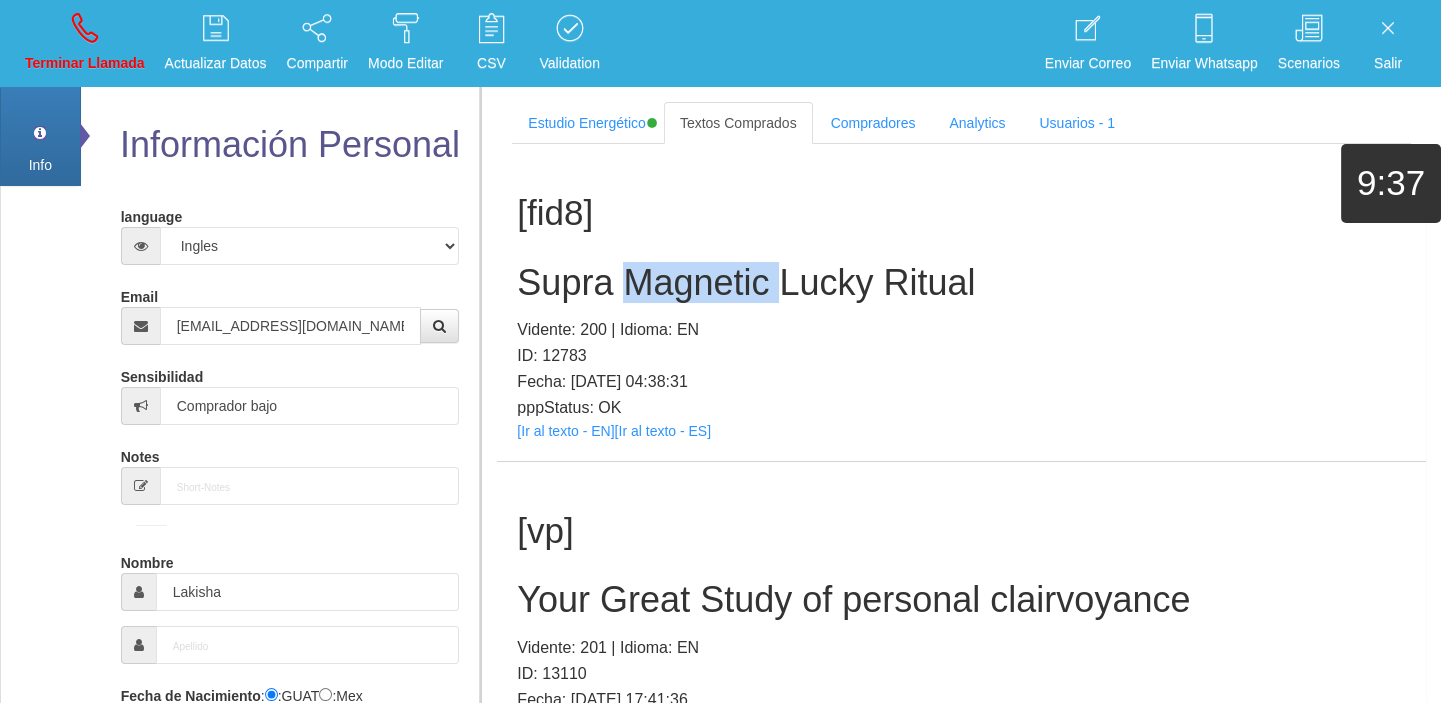 click on "Supra Magnetic Lucky Ritual" at bounding box center [961, 283] 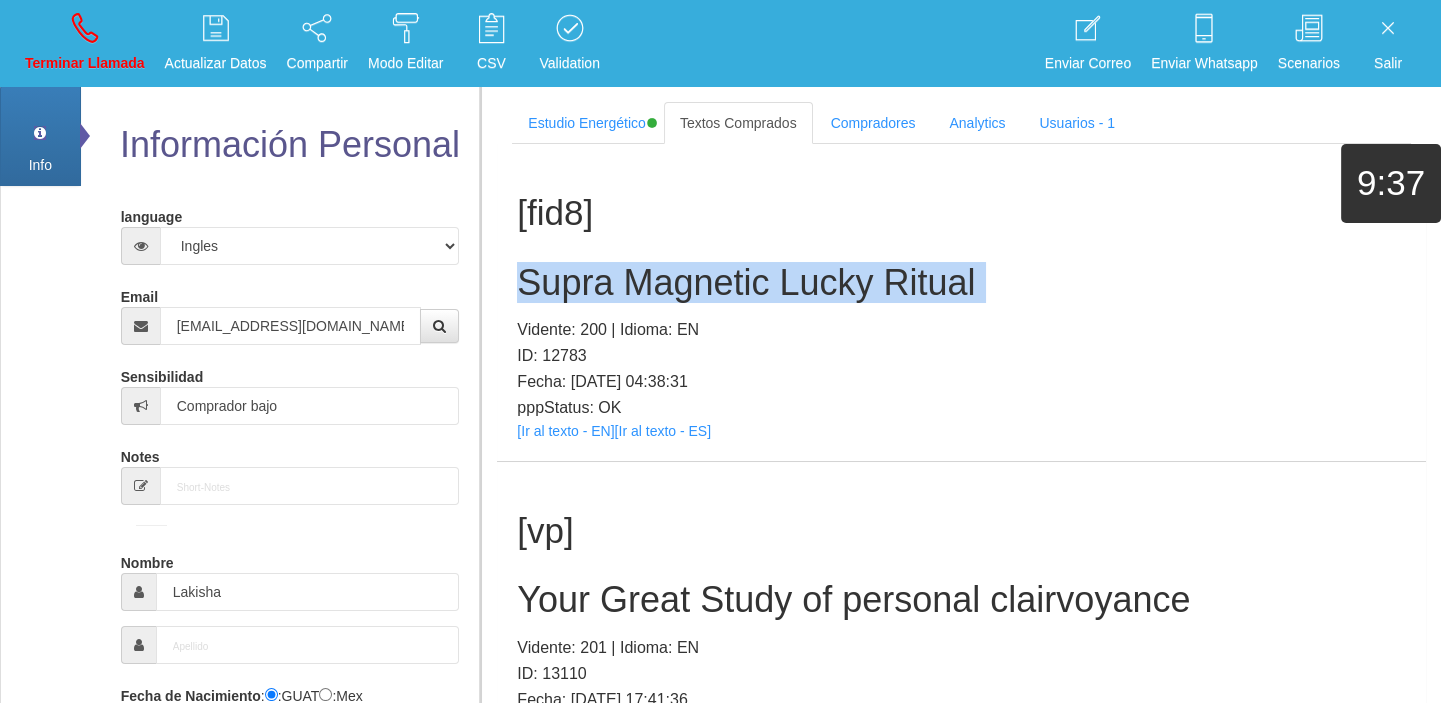 click on "Supra Magnetic Lucky Ritual" at bounding box center [961, 283] 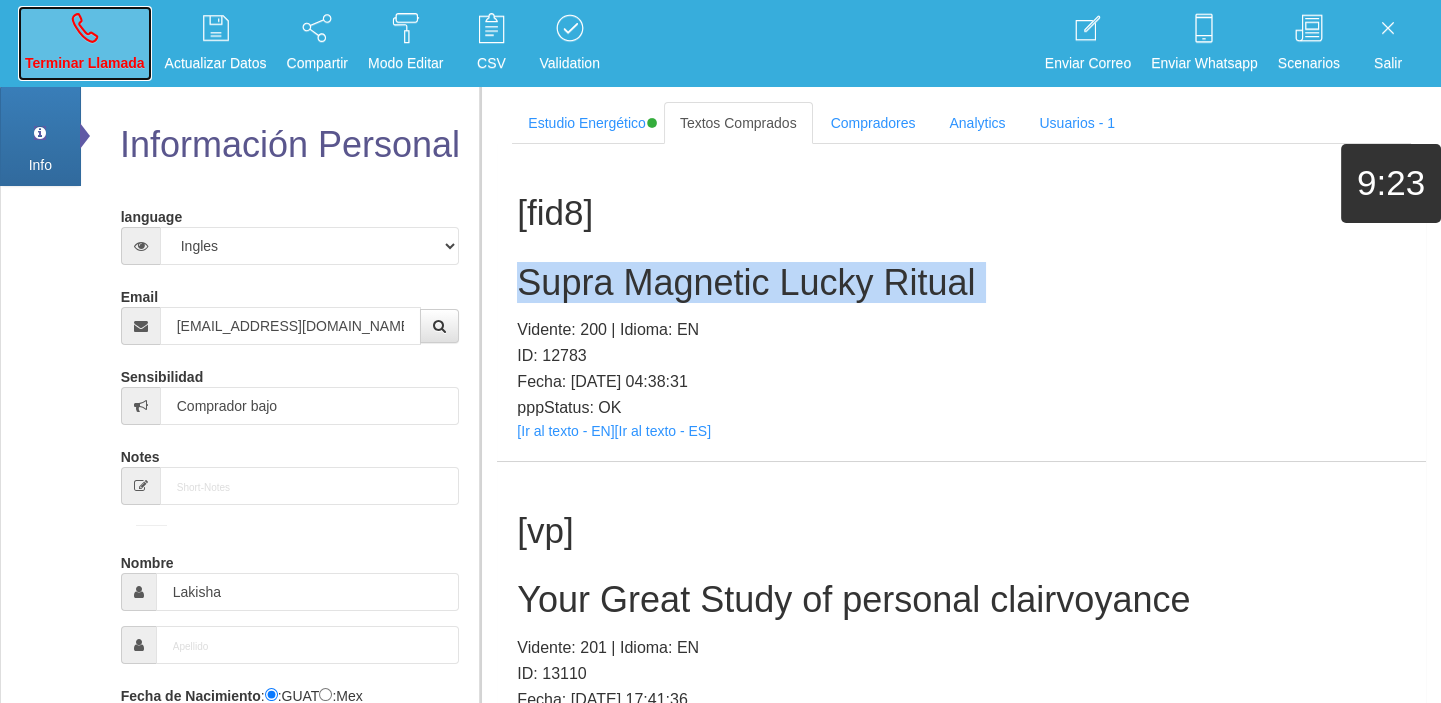 click on "Terminar Llamada" at bounding box center [85, 63] 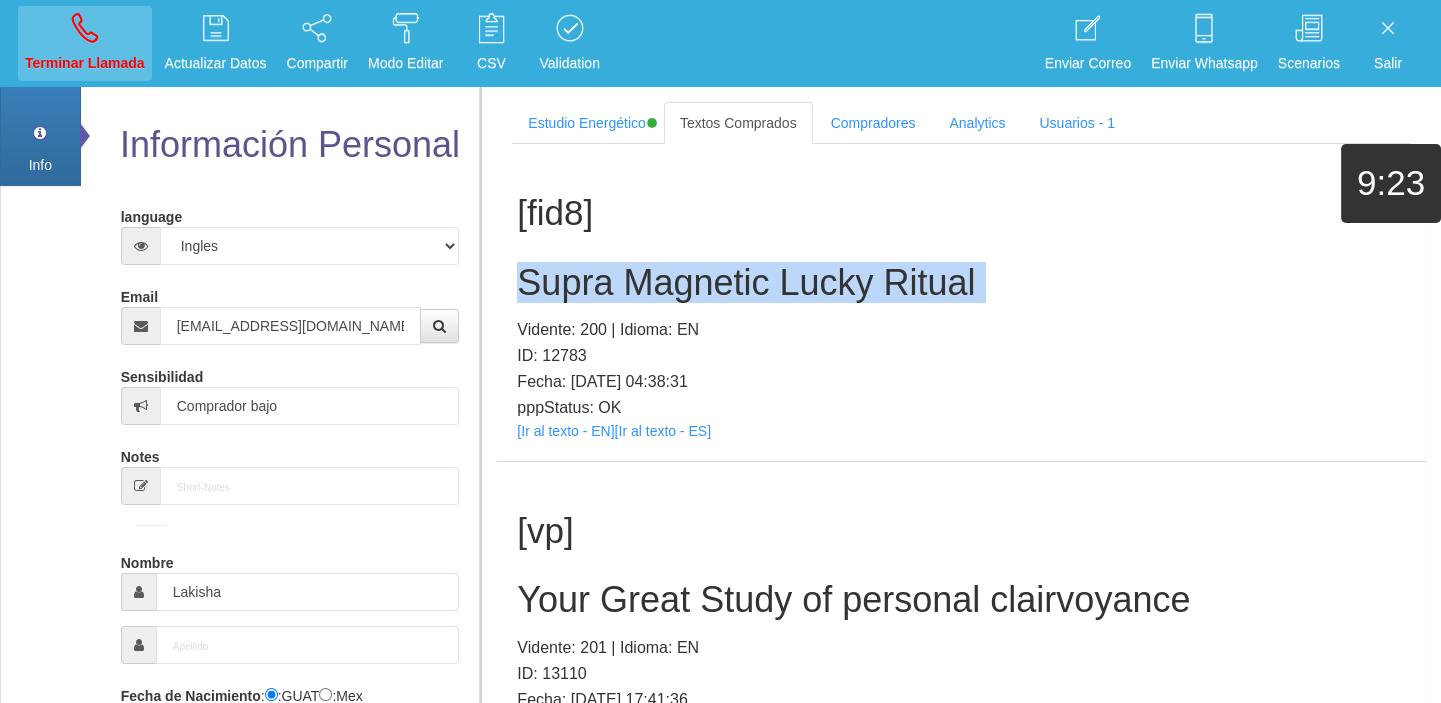 type 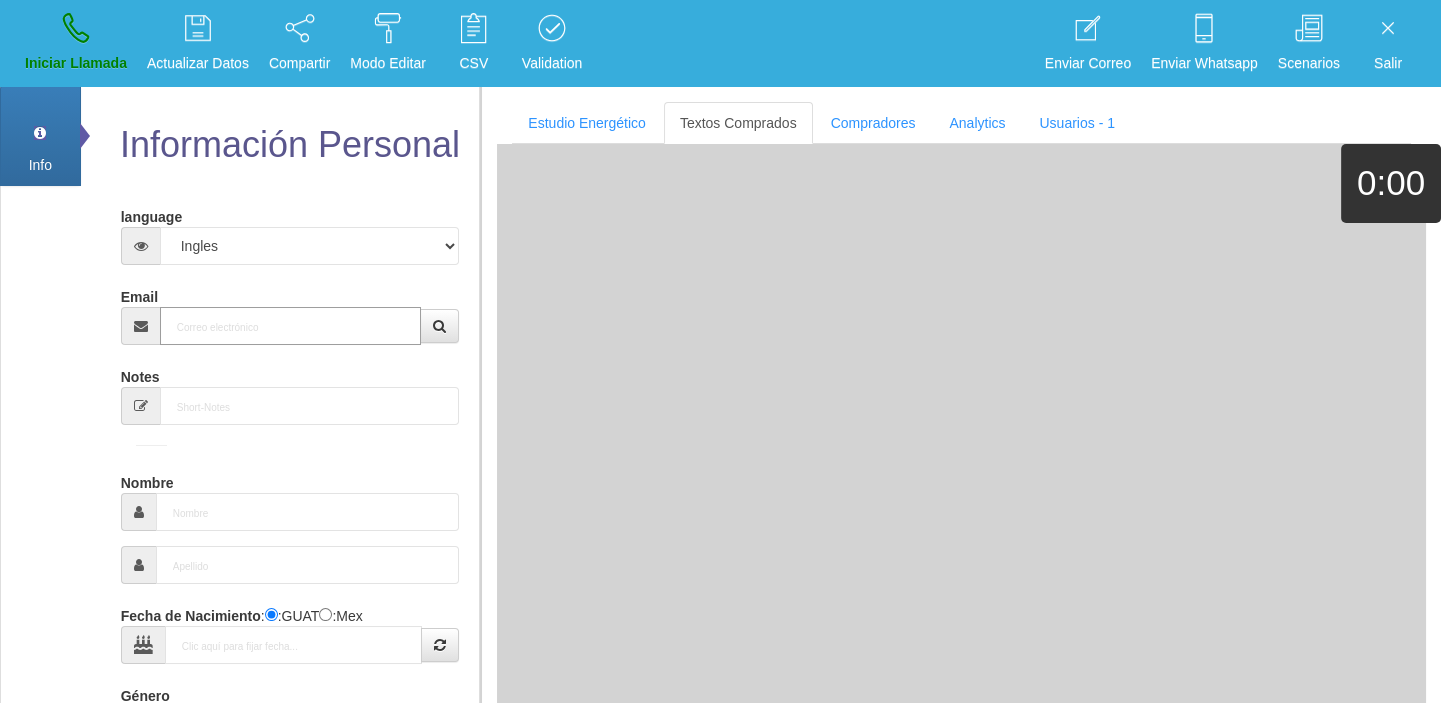 click on "Email" at bounding box center (291, 326) 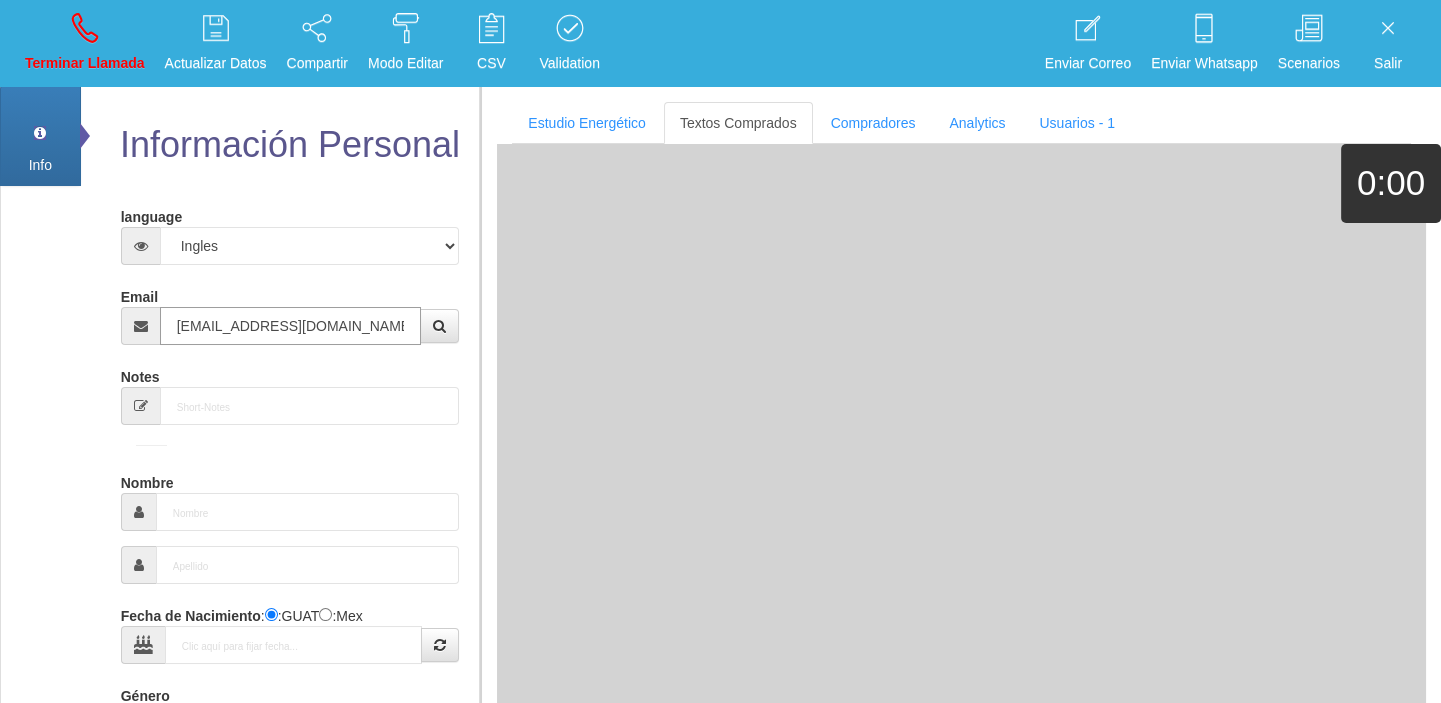 type on "[EMAIL_ADDRESS][DOMAIN_NAME]" 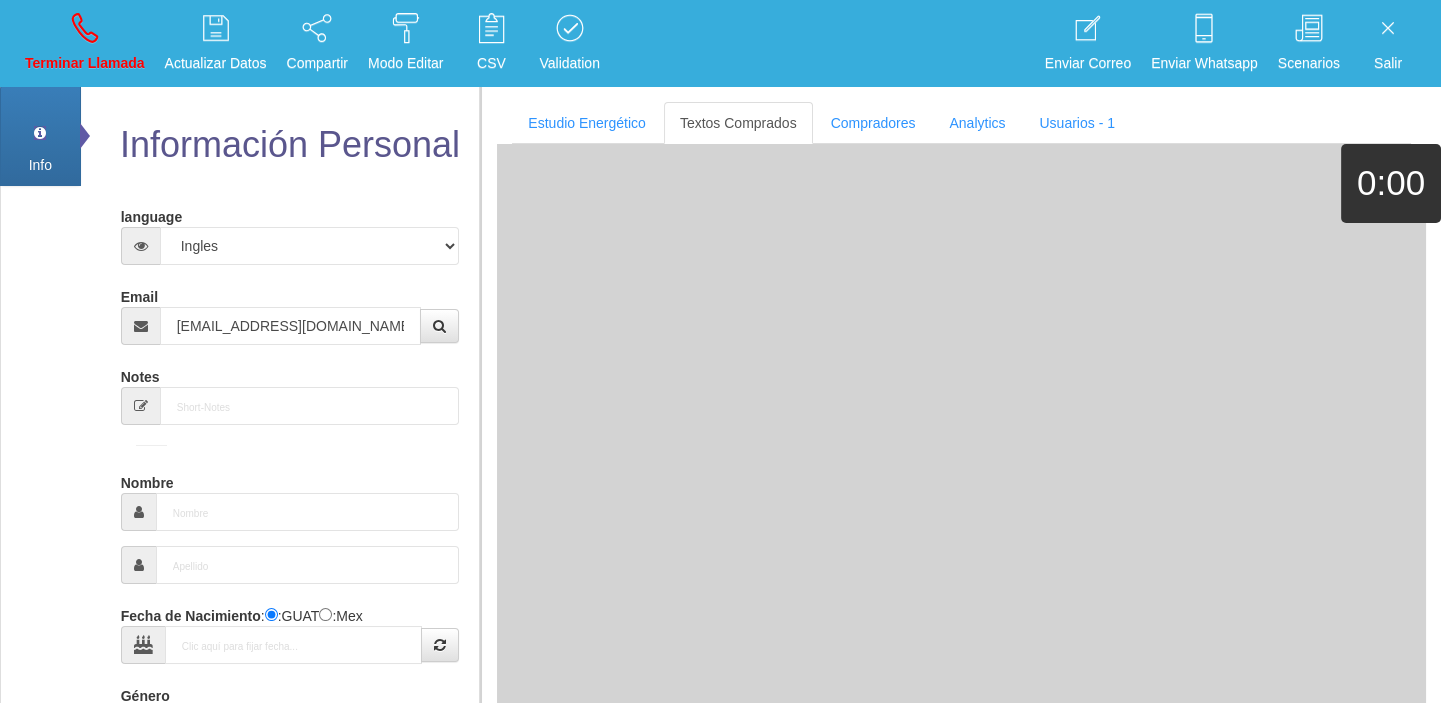 type on "[DATE]" 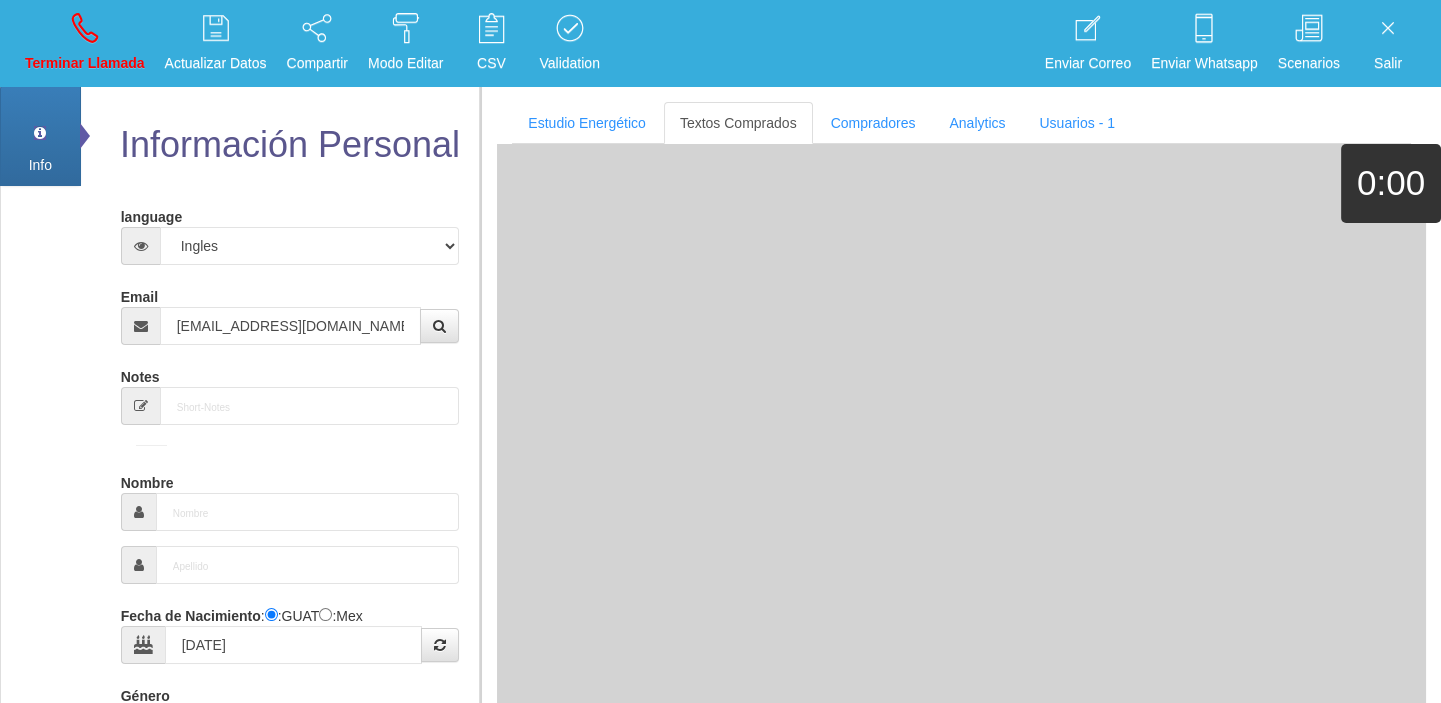 select on "1" 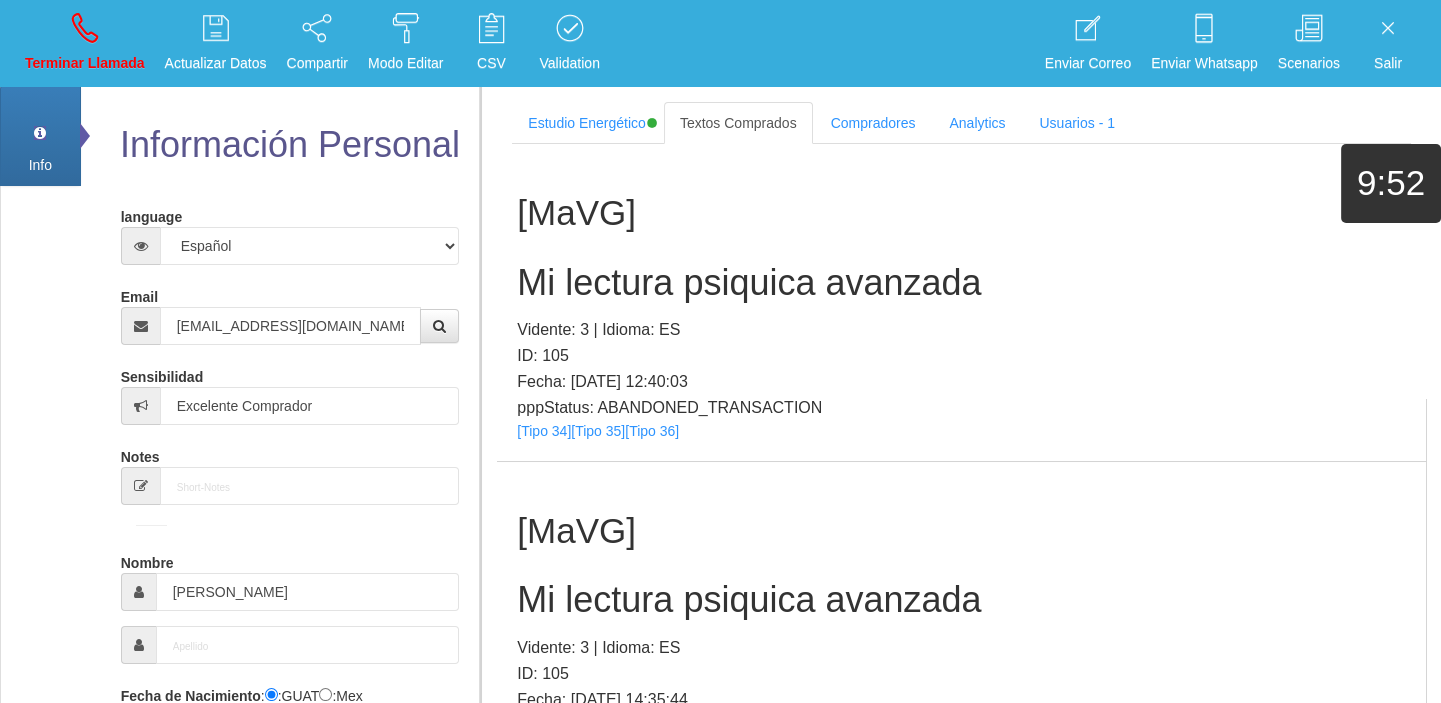 scroll, scrollTop: 38972, scrollLeft: 0, axis: vertical 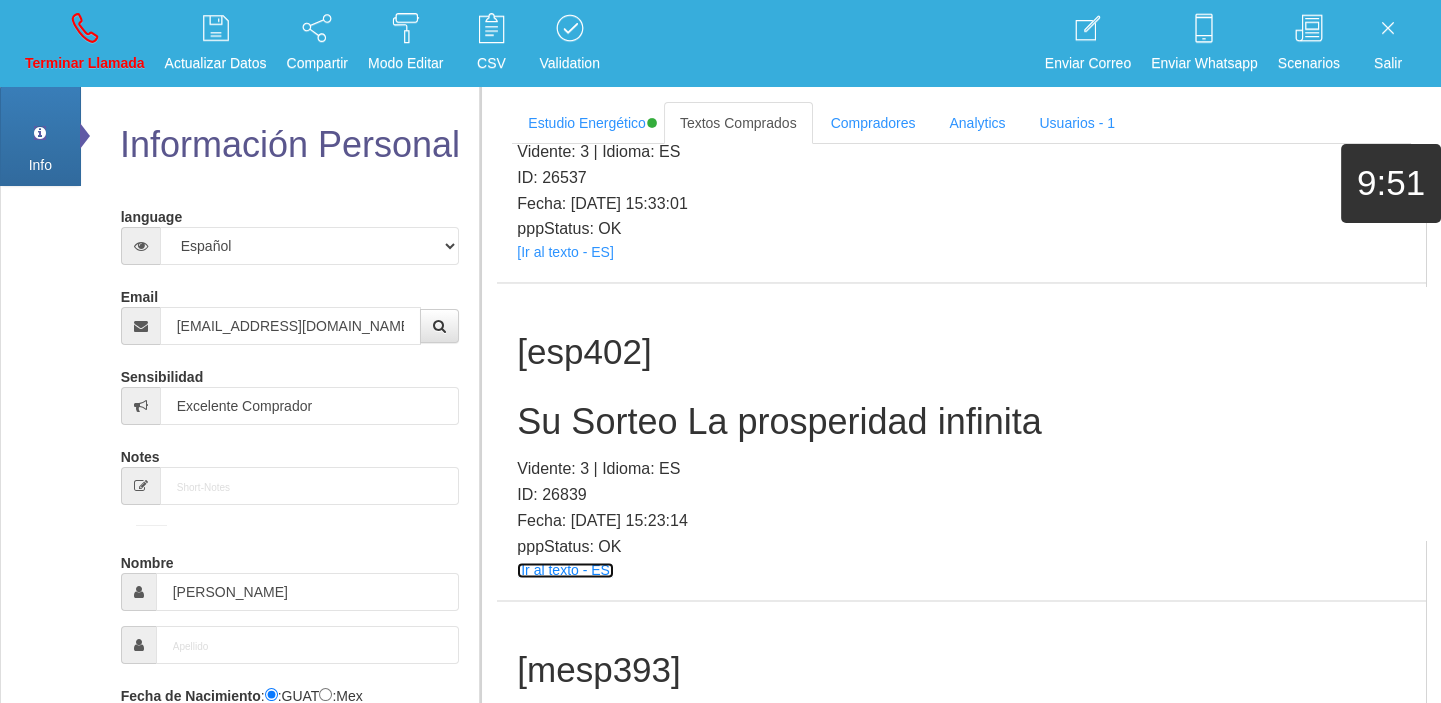 click on "[Ir al texto - ES]" at bounding box center (565, 570) 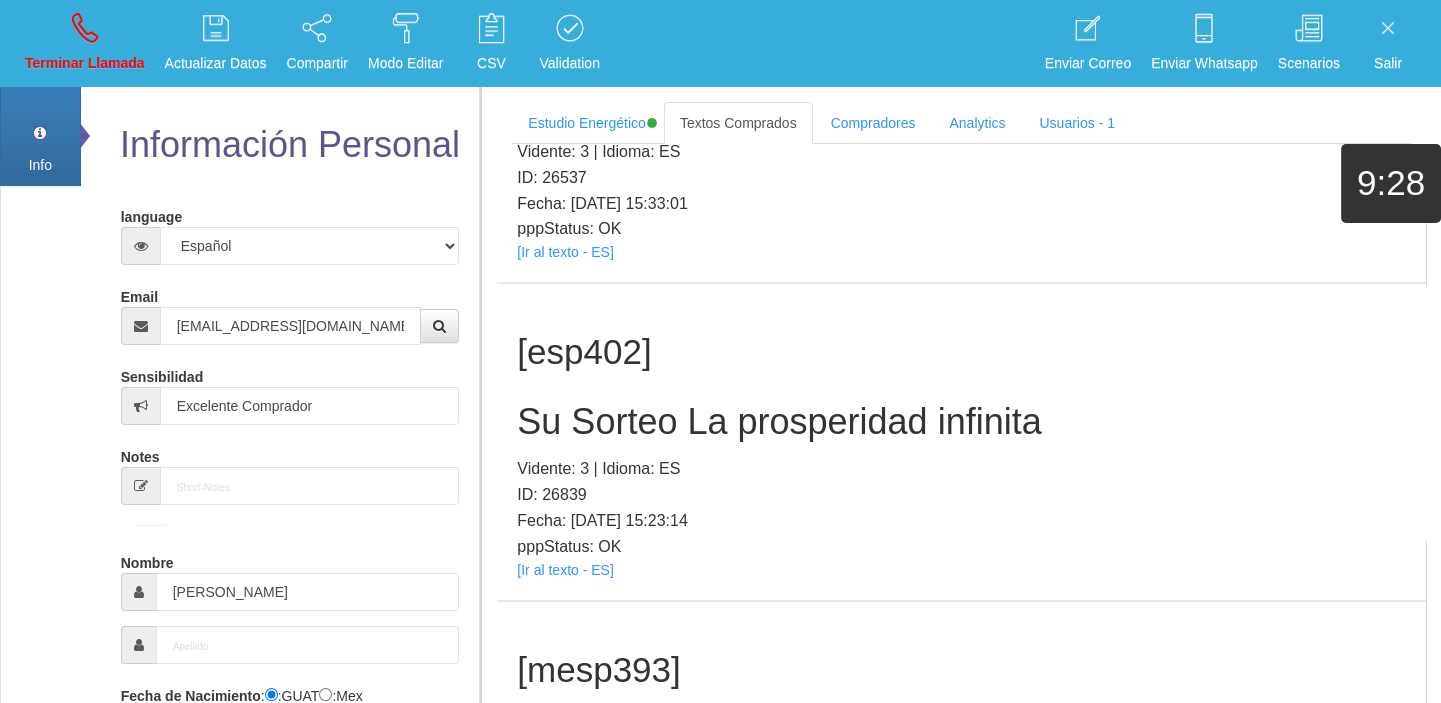 click on "[esp402] Su Sorteo La prosperidad infinita Vidente: 3 | Idioma: ES ID: 26839 Fecha: [DATE] 15:23:14 pppStatus: OK [Ir al texto - ES]" at bounding box center [961, 441] 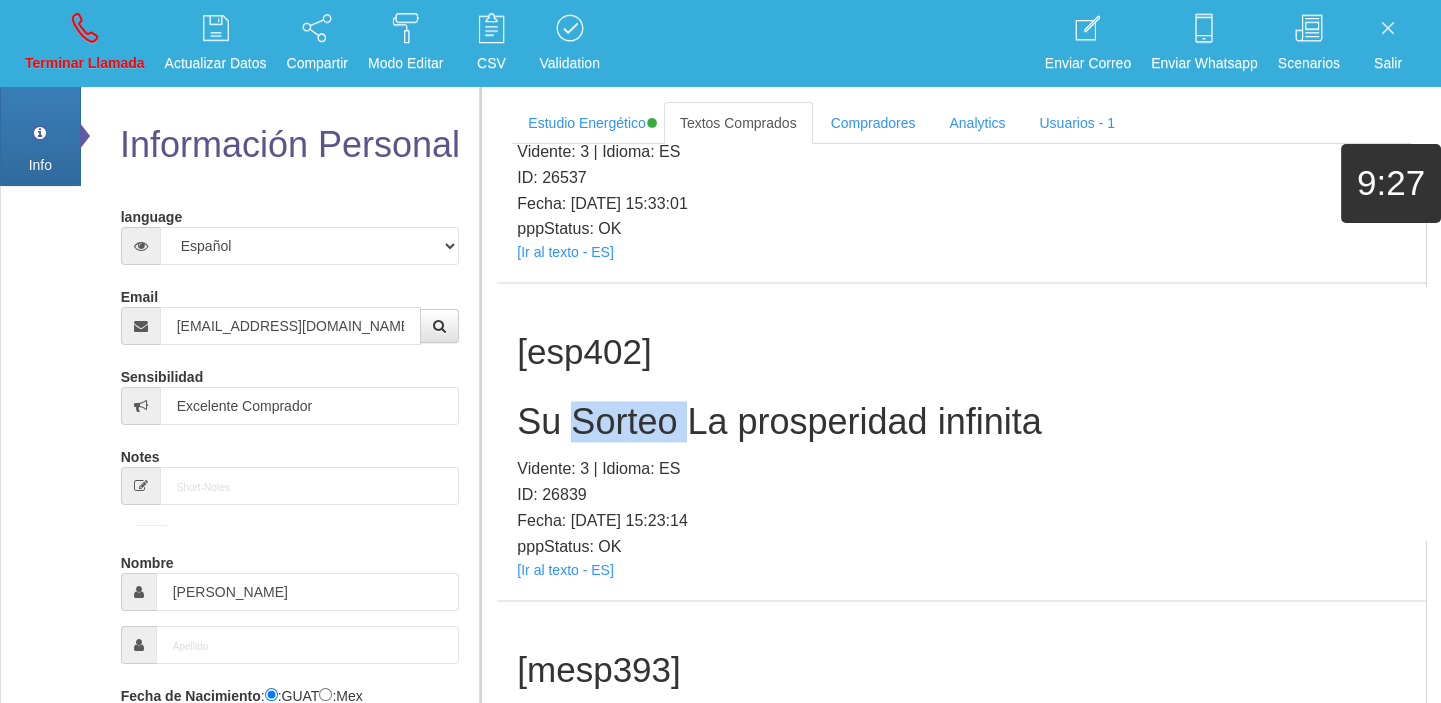 click on "[esp402] Su Sorteo La prosperidad infinita Vidente: 3 | Idioma: ES ID: 26839 Fecha: [DATE] 15:23:14 pppStatus: OK [Ir al texto - ES]" at bounding box center [961, 441] 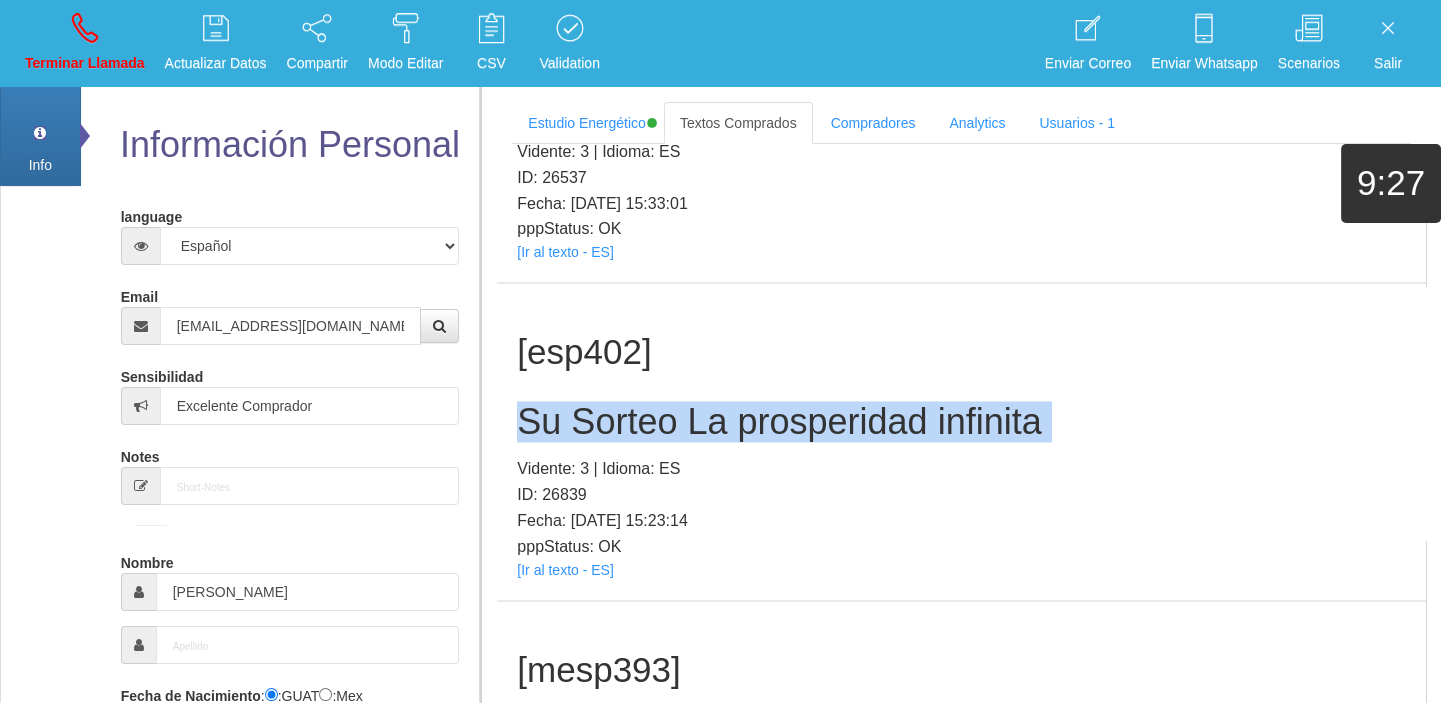 click on "[esp402] Su Sorteo La prosperidad infinita Vidente: 3 | Idioma: ES ID: 26839 Fecha: [DATE] 15:23:14 pppStatus: OK [Ir al texto - ES]" at bounding box center (961, 441) 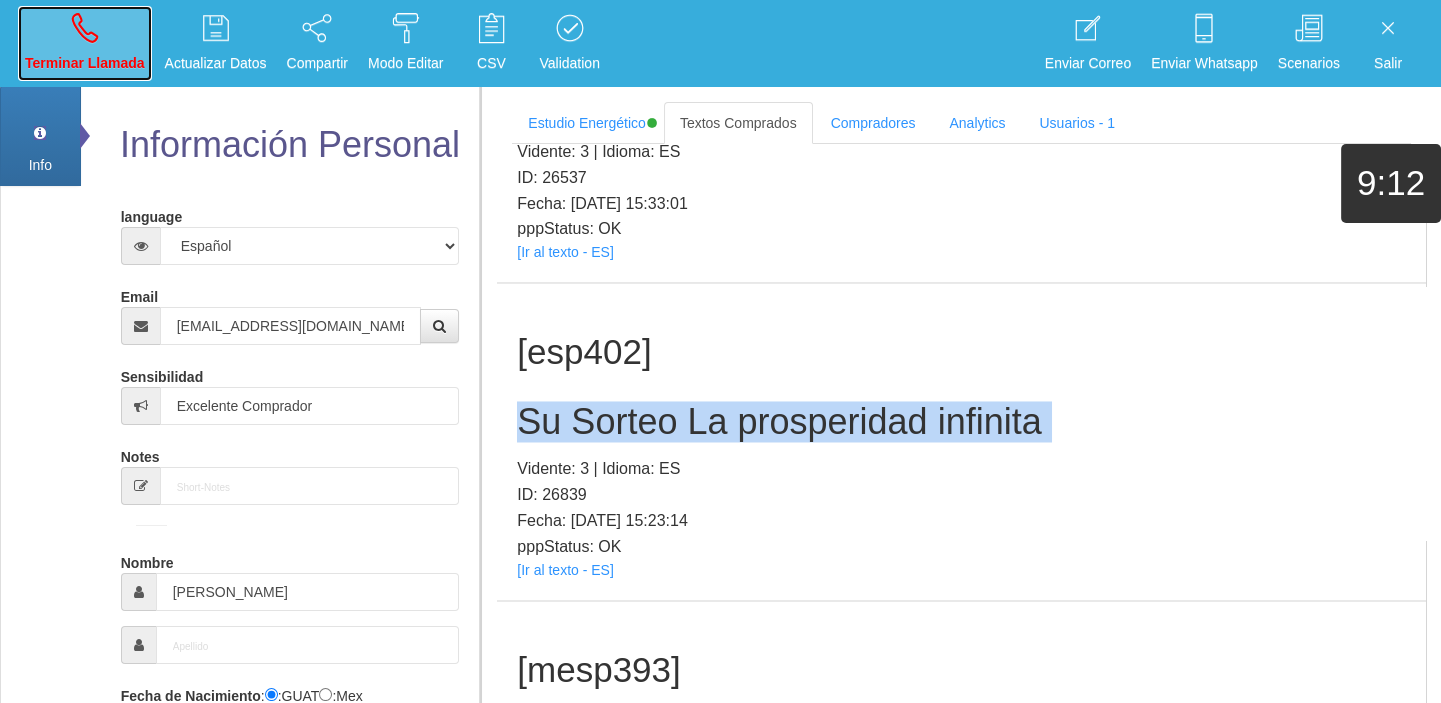 drag, startPoint x: 90, startPoint y: 29, endPoint x: 109, endPoint y: 67, distance: 42.48529 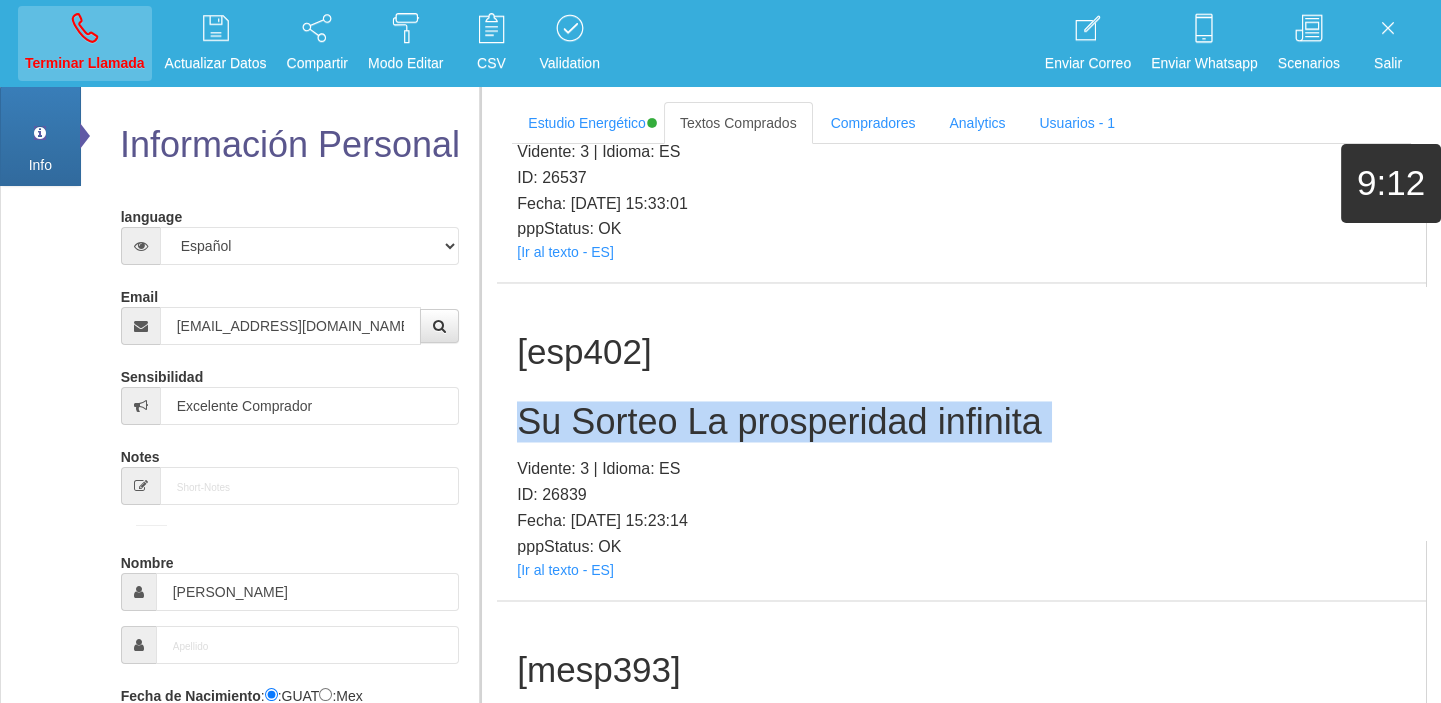 type 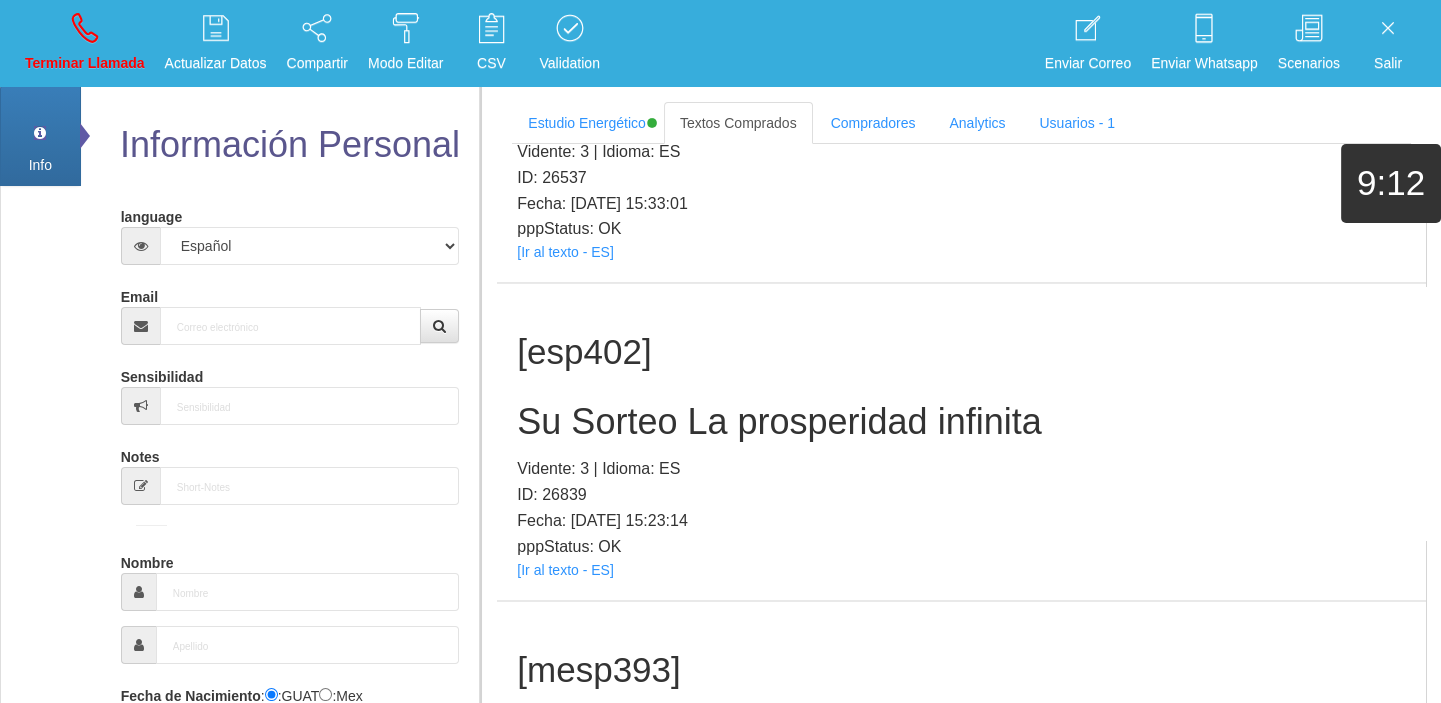 scroll, scrollTop: 0, scrollLeft: 0, axis: both 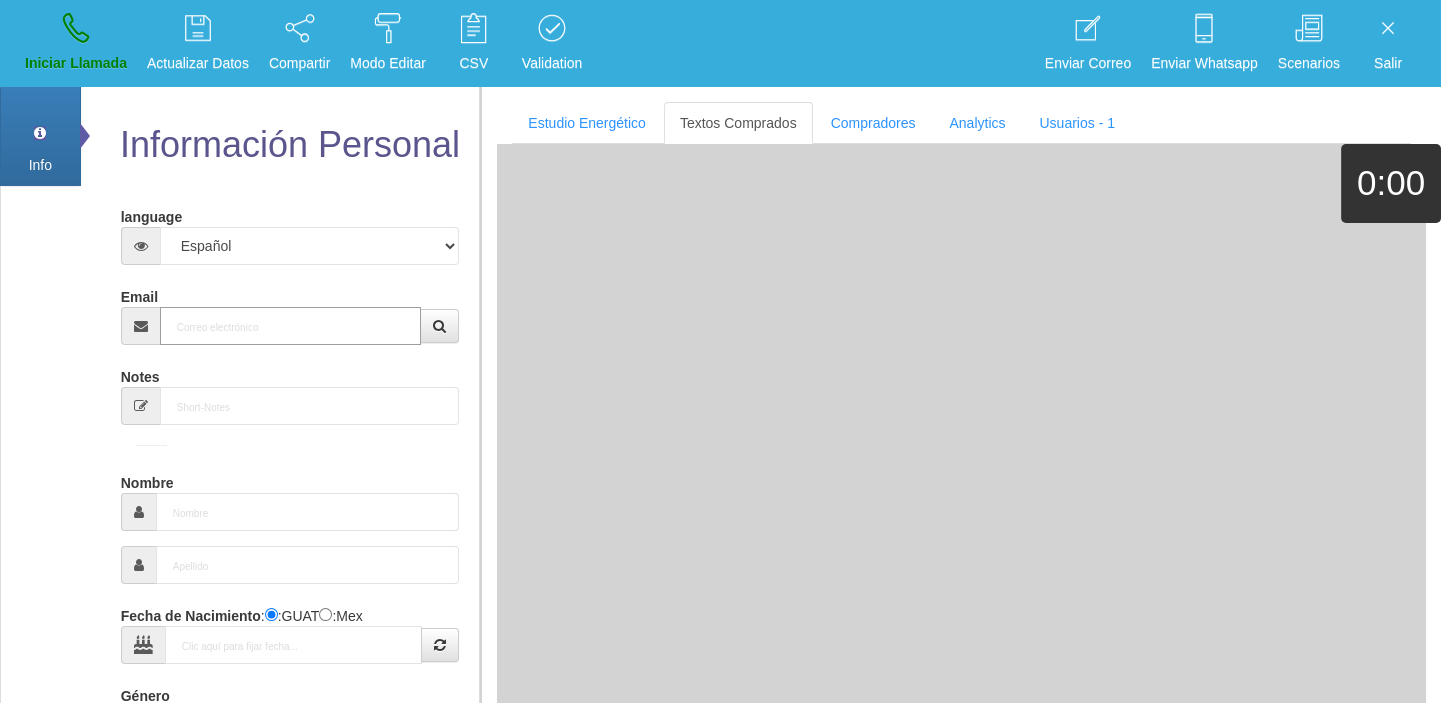 click on "Email" at bounding box center (291, 326) 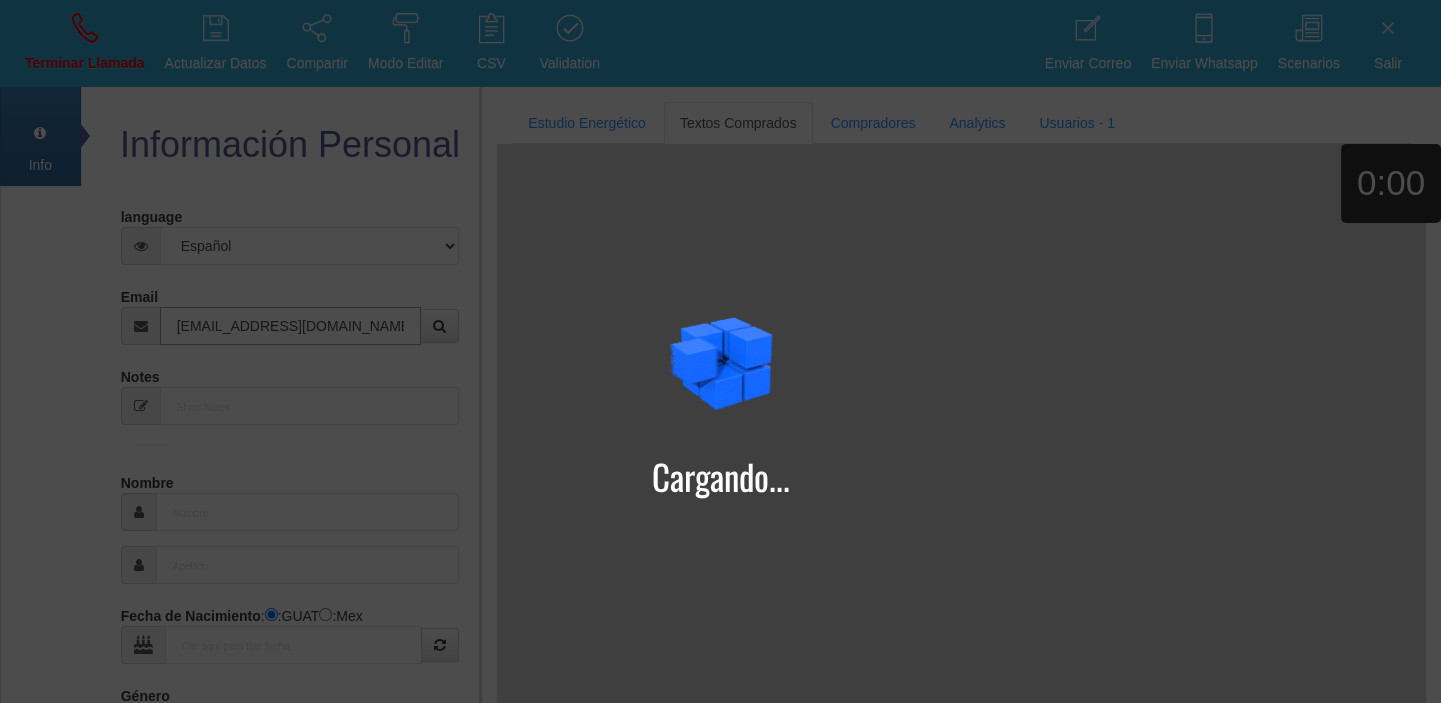 type on "[EMAIL_ADDRESS][DOMAIN_NAME]" 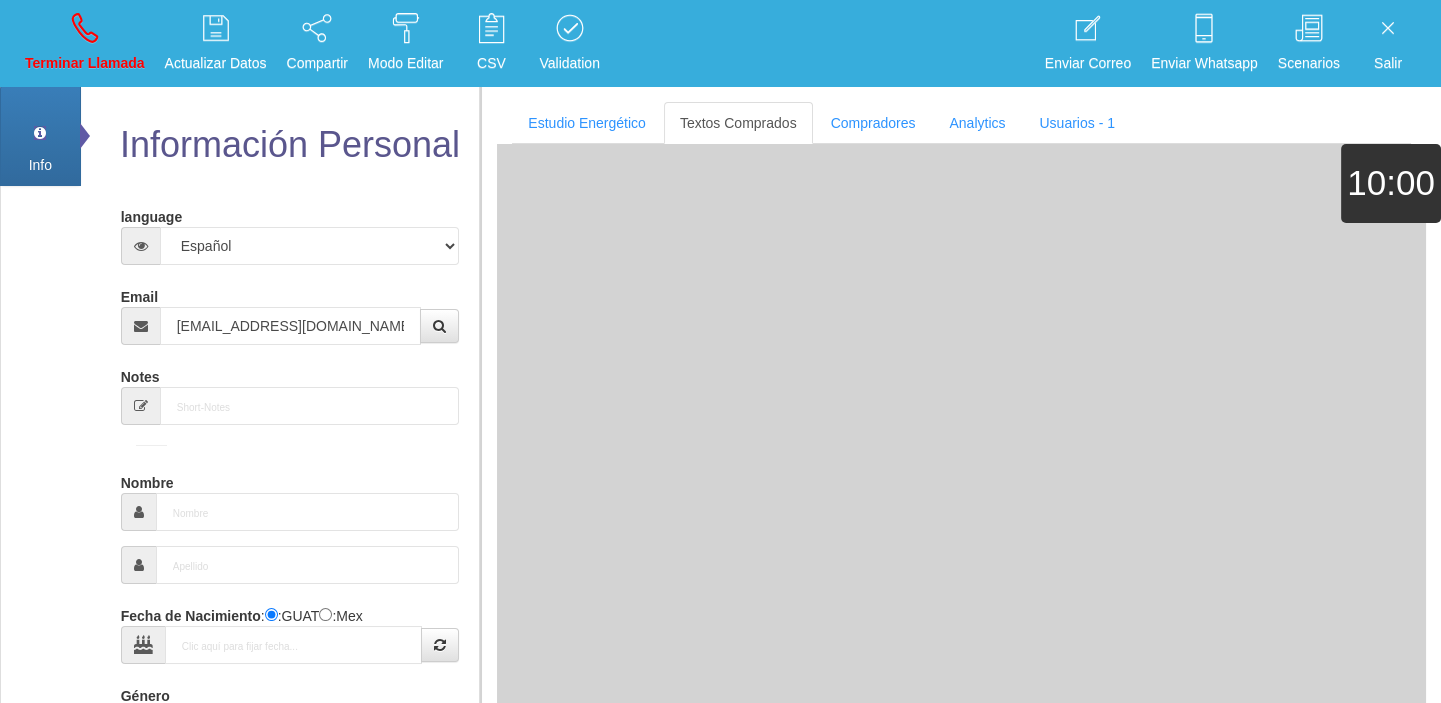 type on "[DATE]" 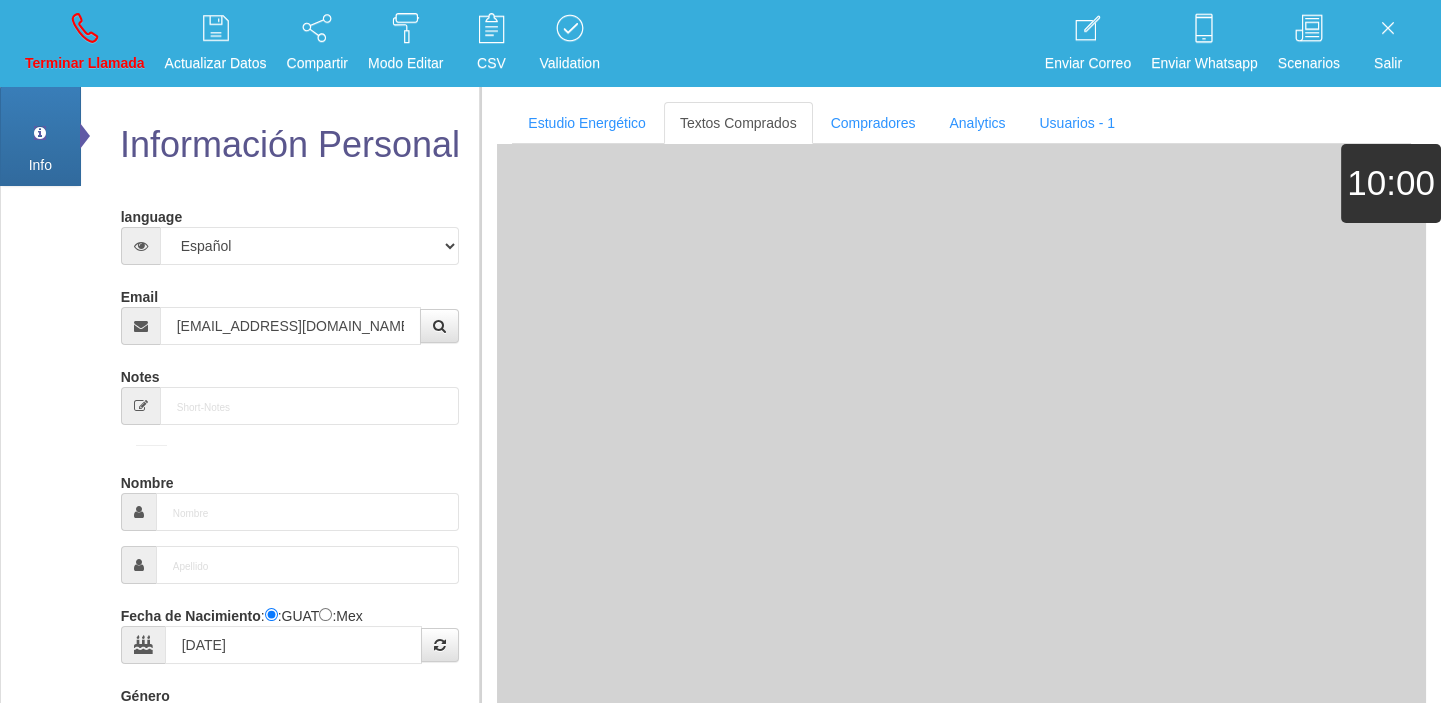 type on "Comprador simple" 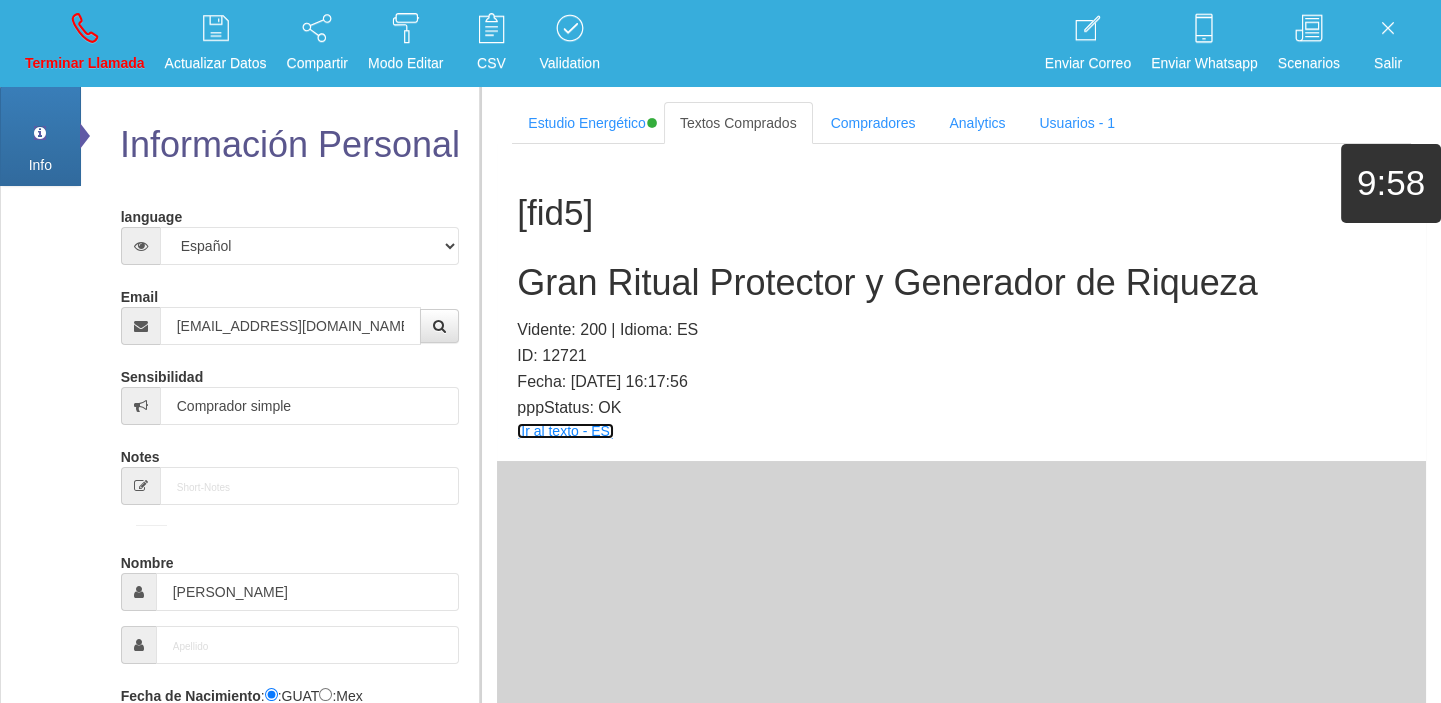 click on "[Ir al texto - ES]" at bounding box center (565, 431) 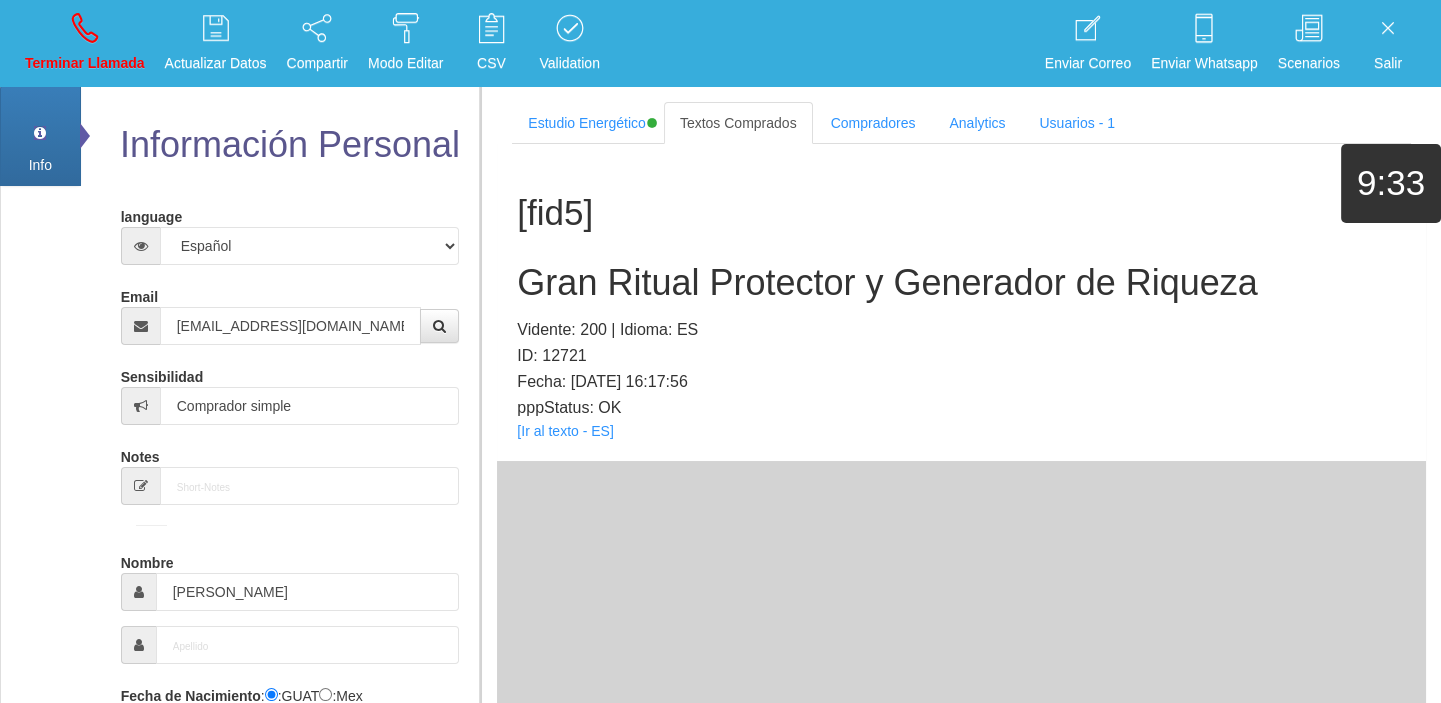 click on "Gran Ritual Protector y Generador de Riqueza" at bounding box center [961, 283] 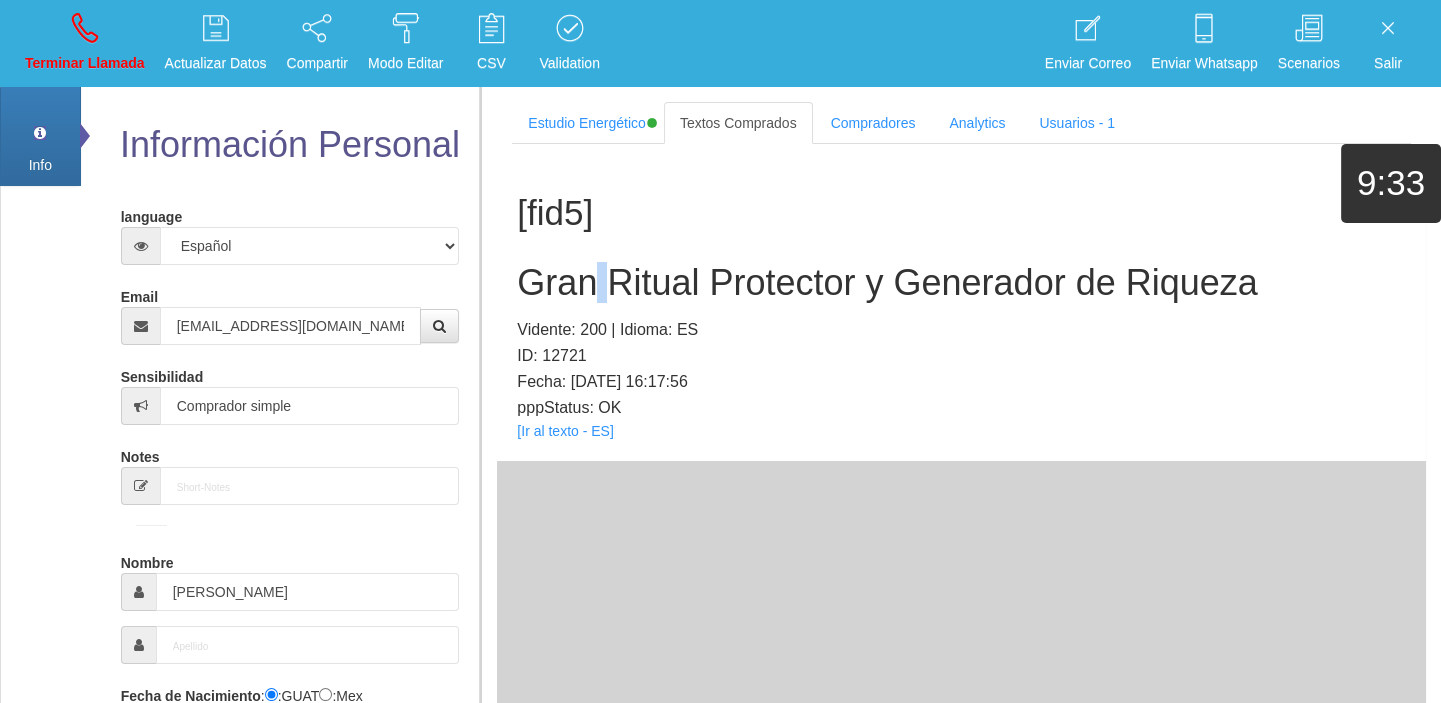 click on "Gran Ritual Protector y Generador de Riqueza" at bounding box center (961, 283) 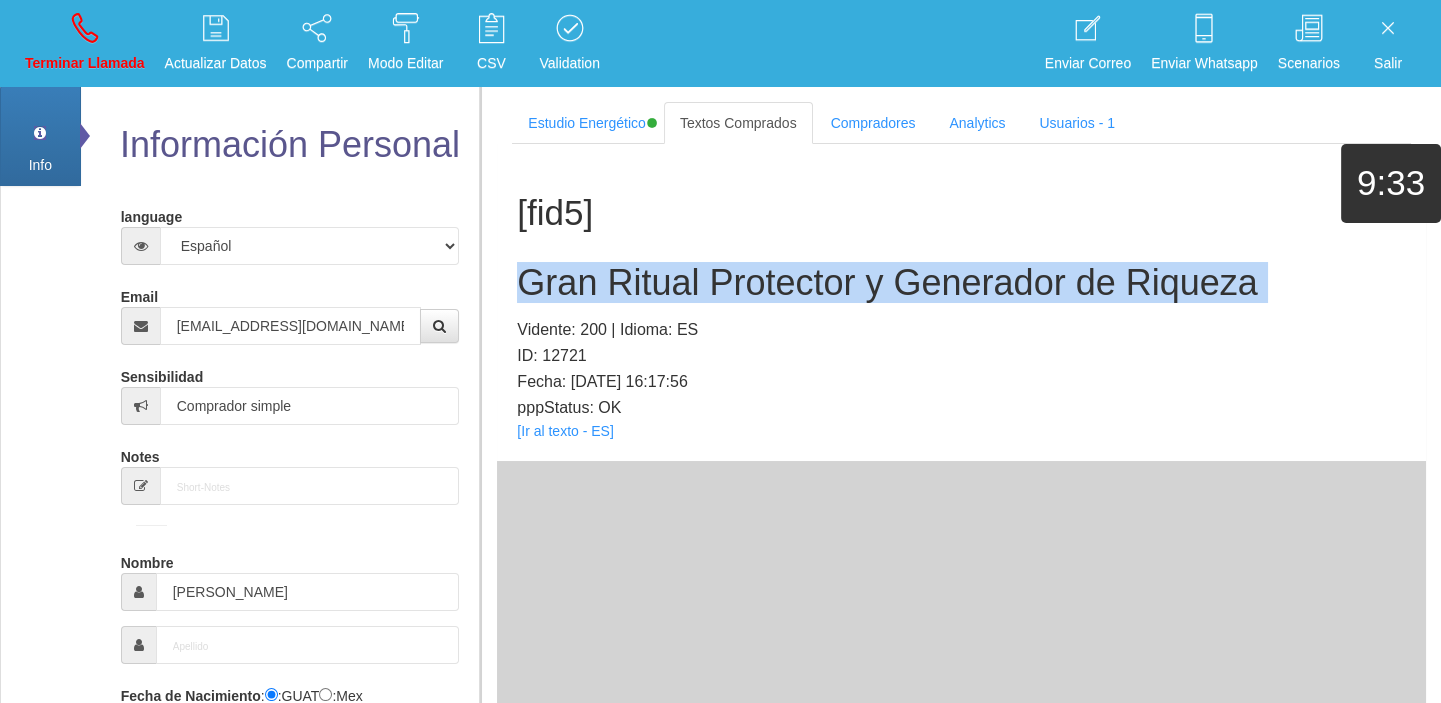 click on "Gran Ritual Protector y Generador de Riqueza" at bounding box center (961, 283) 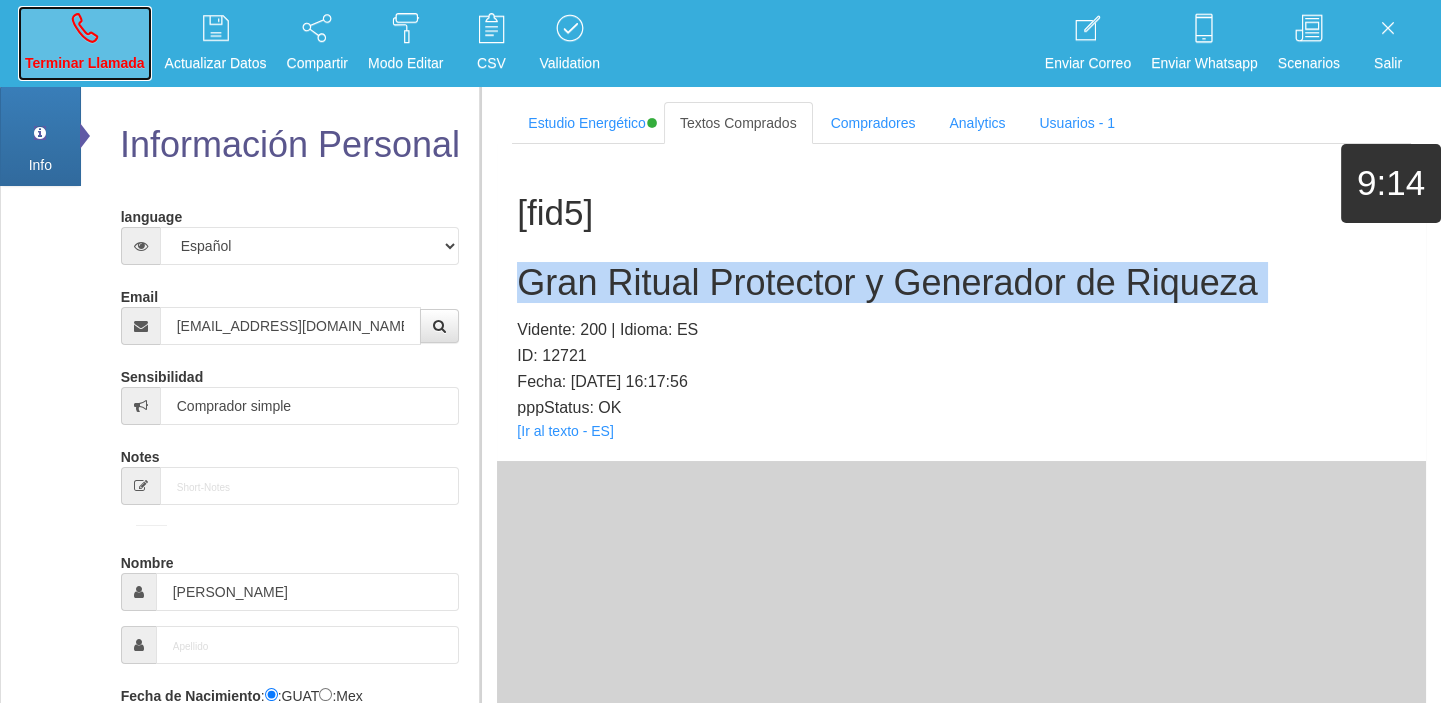 click on "Terminar Llamada" at bounding box center [85, 43] 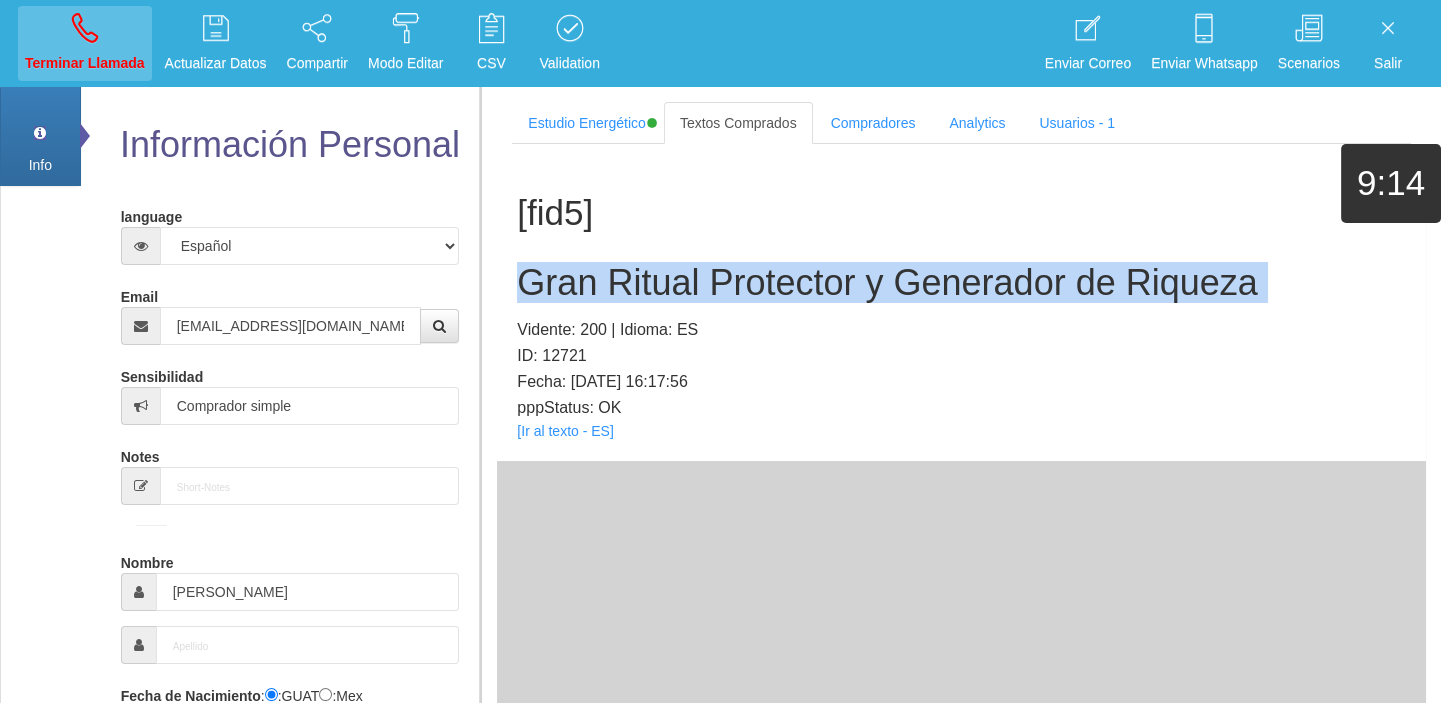 type 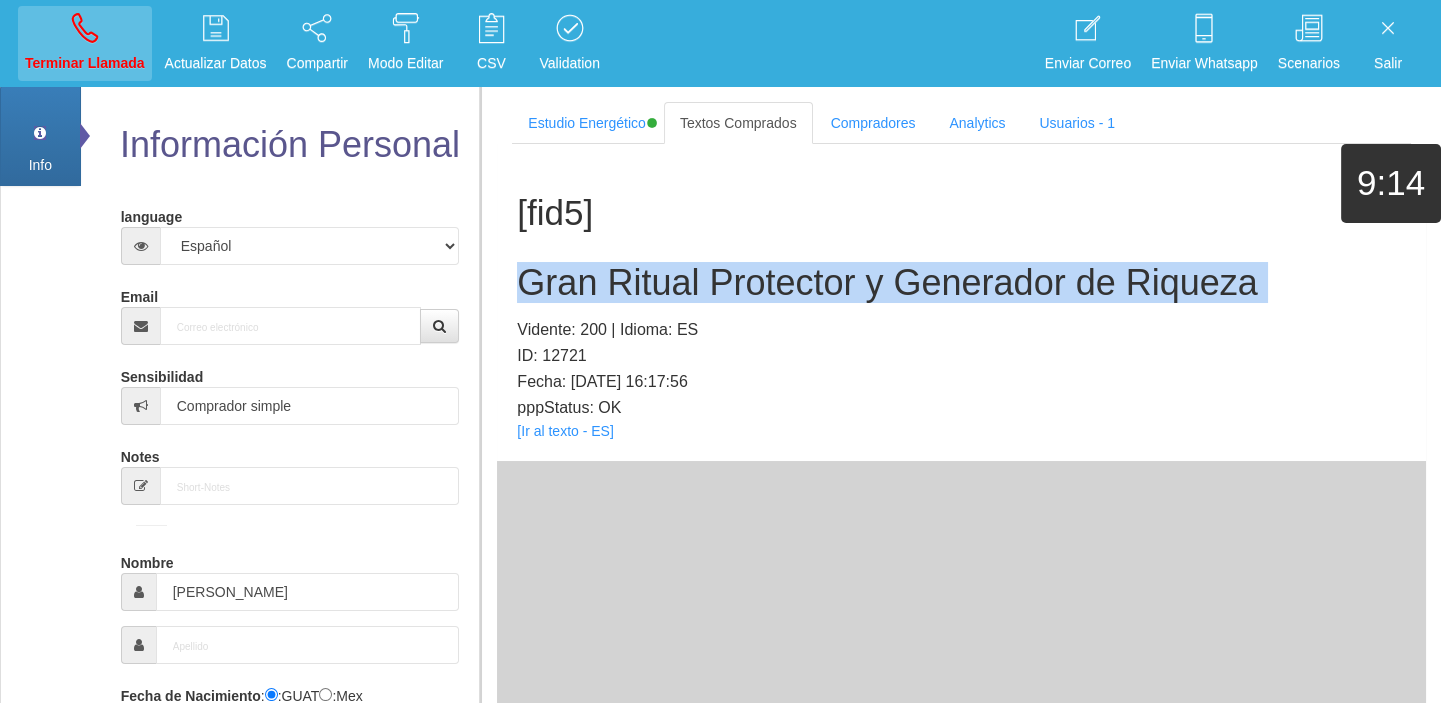 type 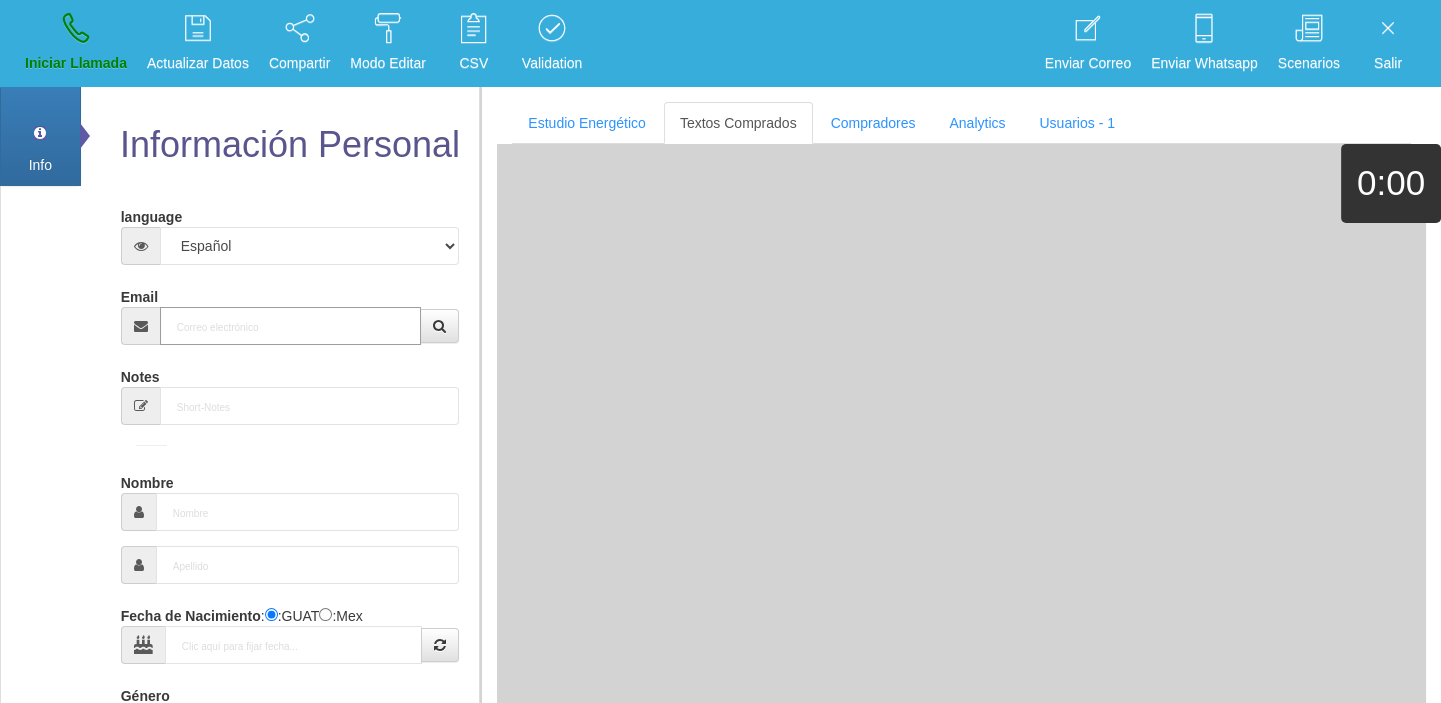 click on "Email" at bounding box center [291, 326] 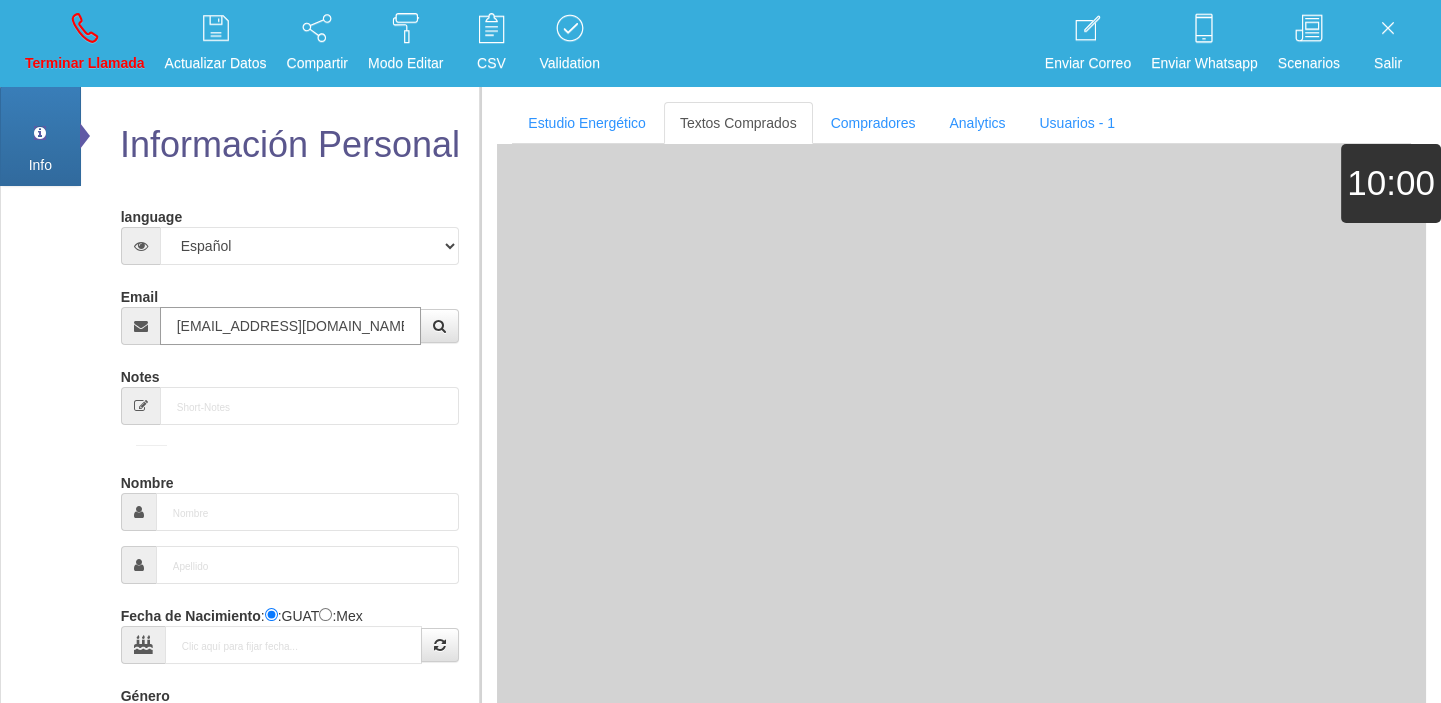 type on "[DATE]" 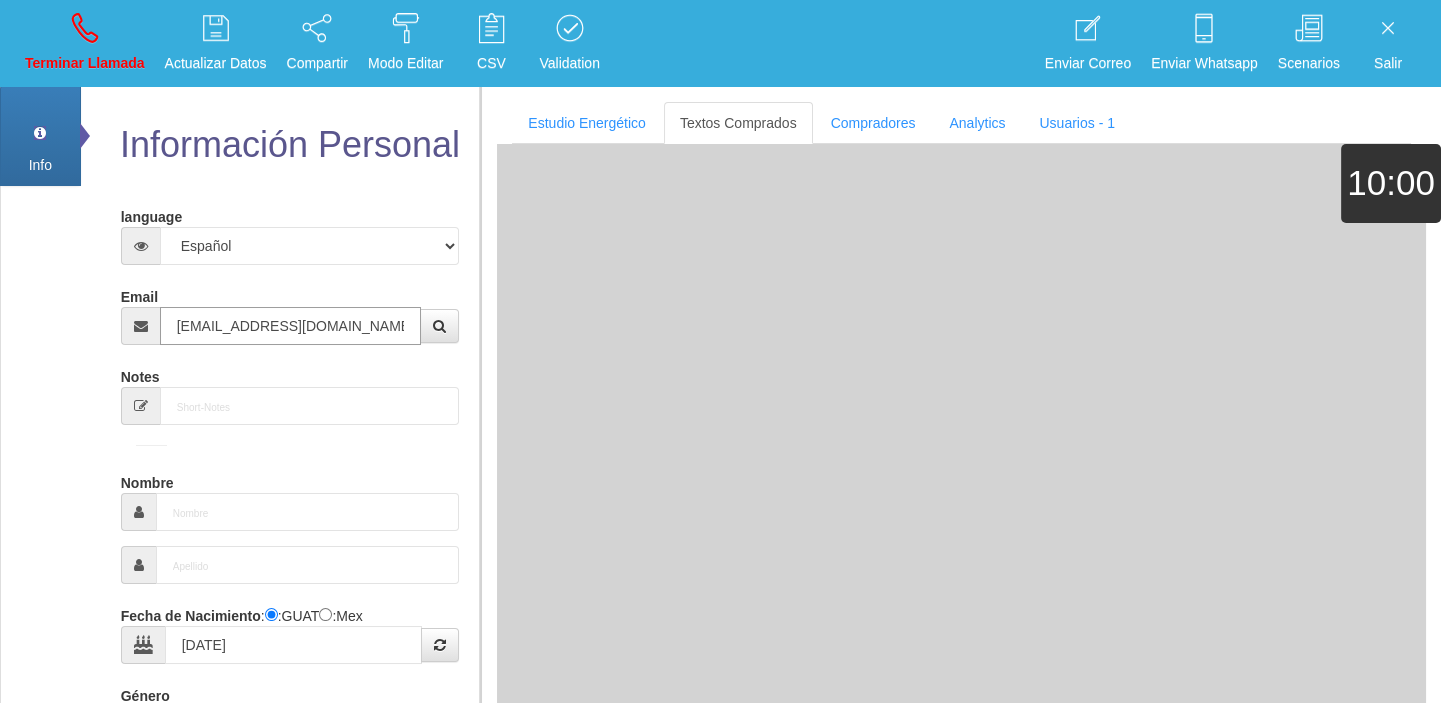 type on "Excelente Comprador" 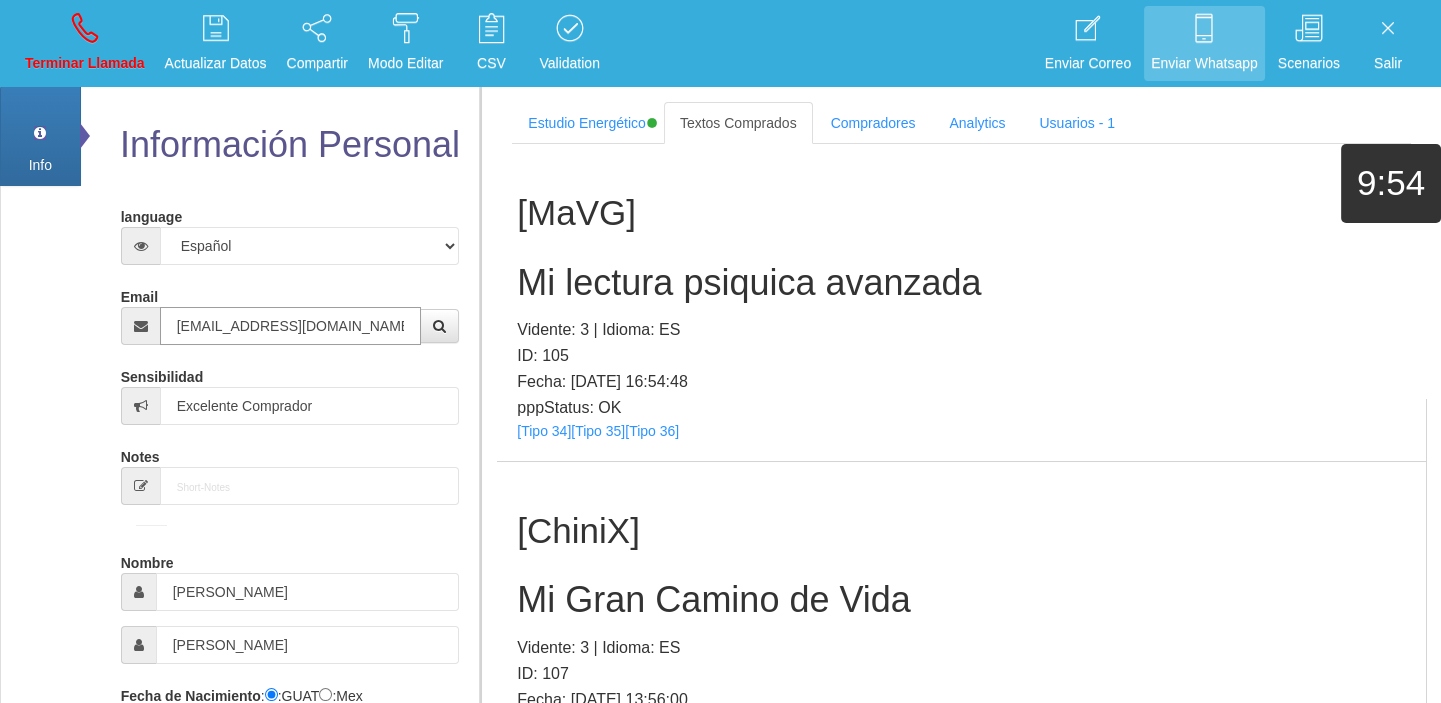 type on "[EMAIL_ADDRESS][DOMAIN_NAME]" 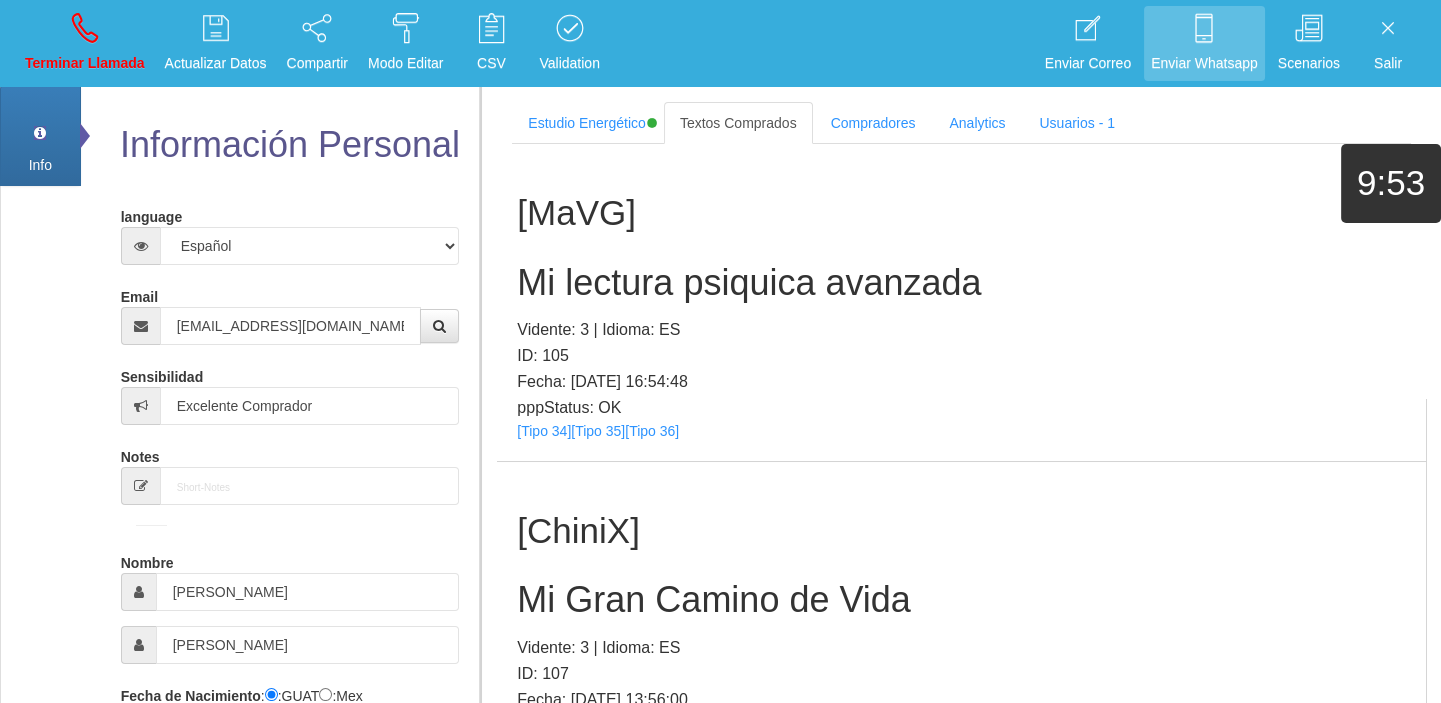 scroll, scrollTop: 113304, scrollLeft: 0, axis: vertical 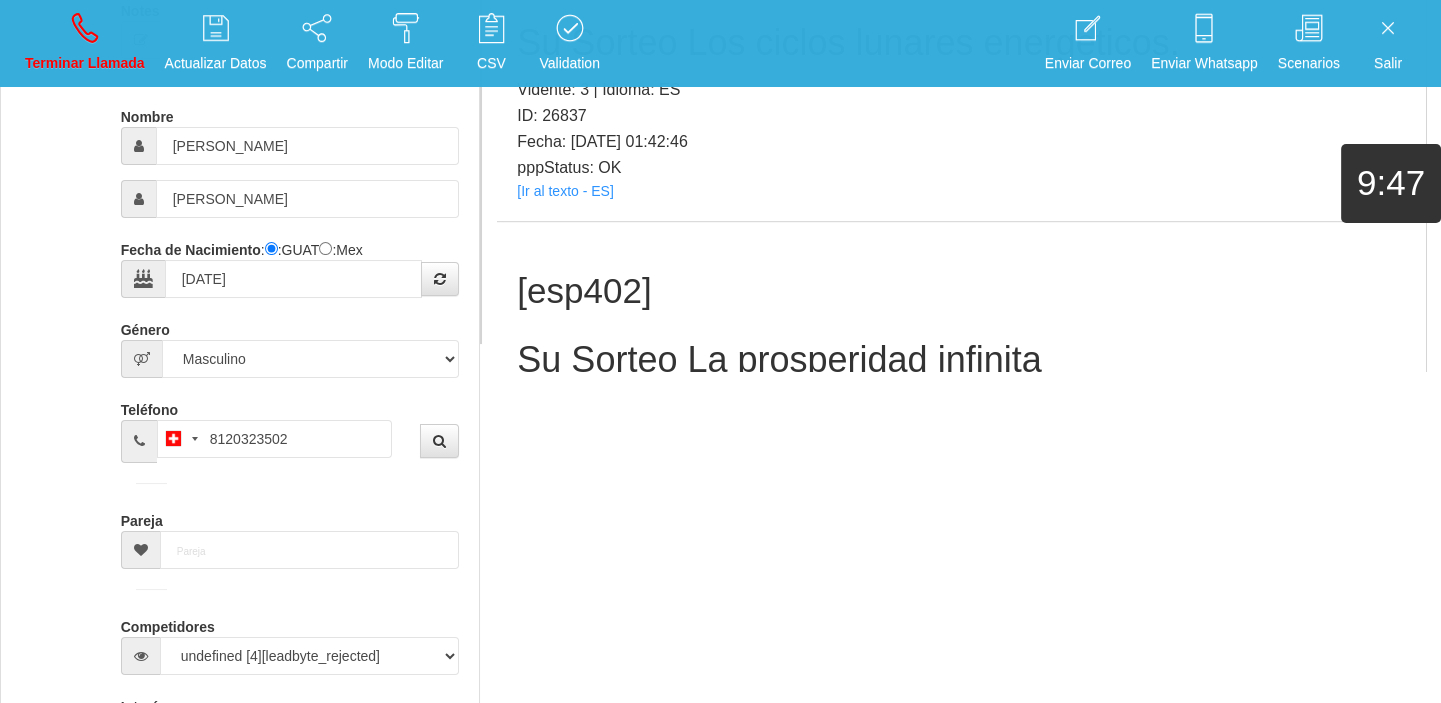 click on "[Ir al texto - ES]" at bounding box center (565, 509) 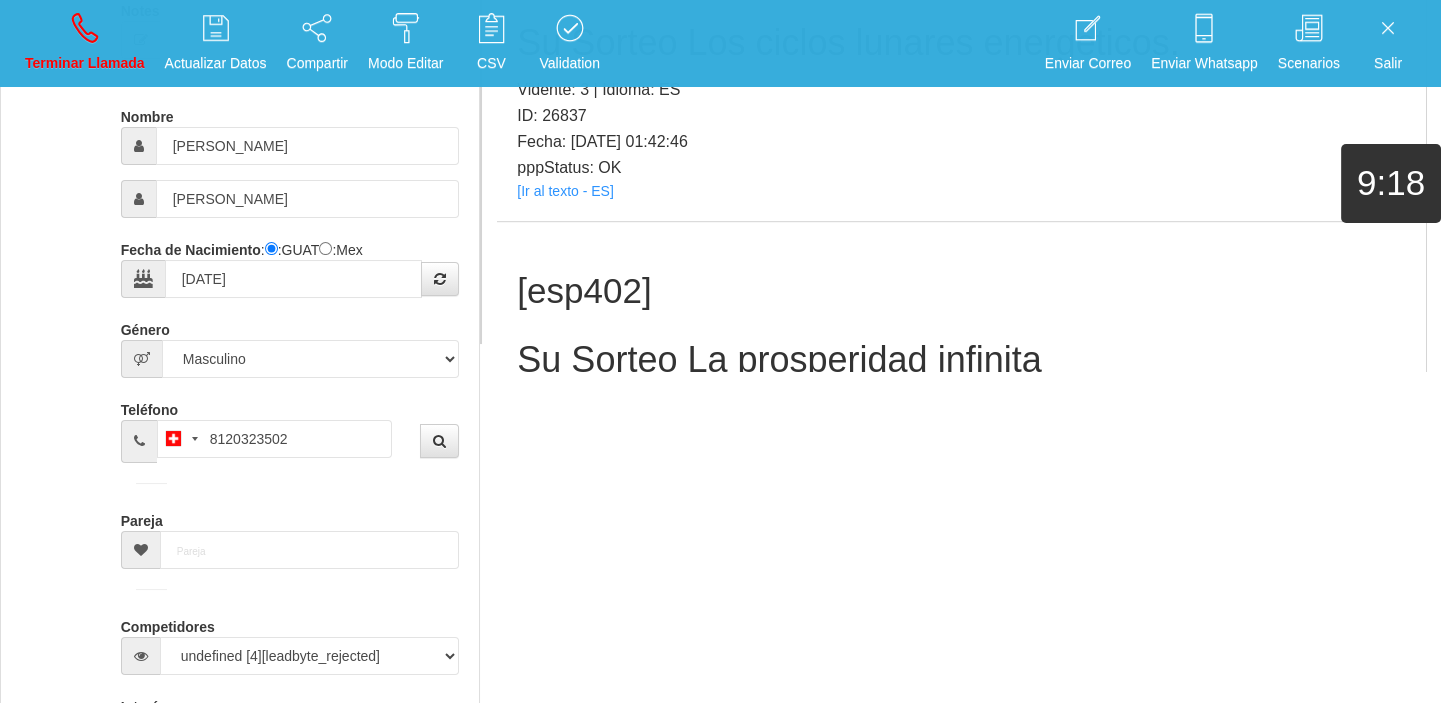 click on "Su Sorteo La prosperidad infinita" at bounding box center [961, 360] 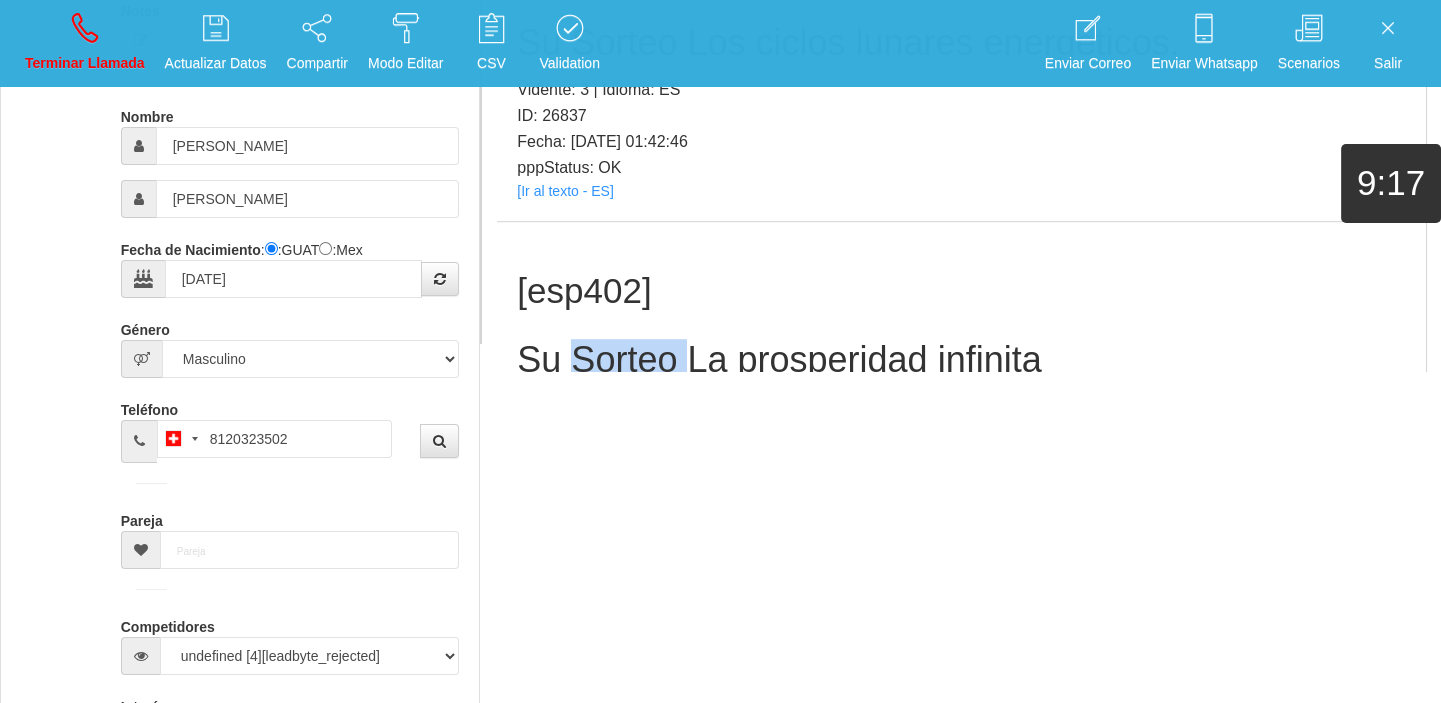 click on "Su Sorteo La prosperidad infinita" at bounding box center [961, 360] 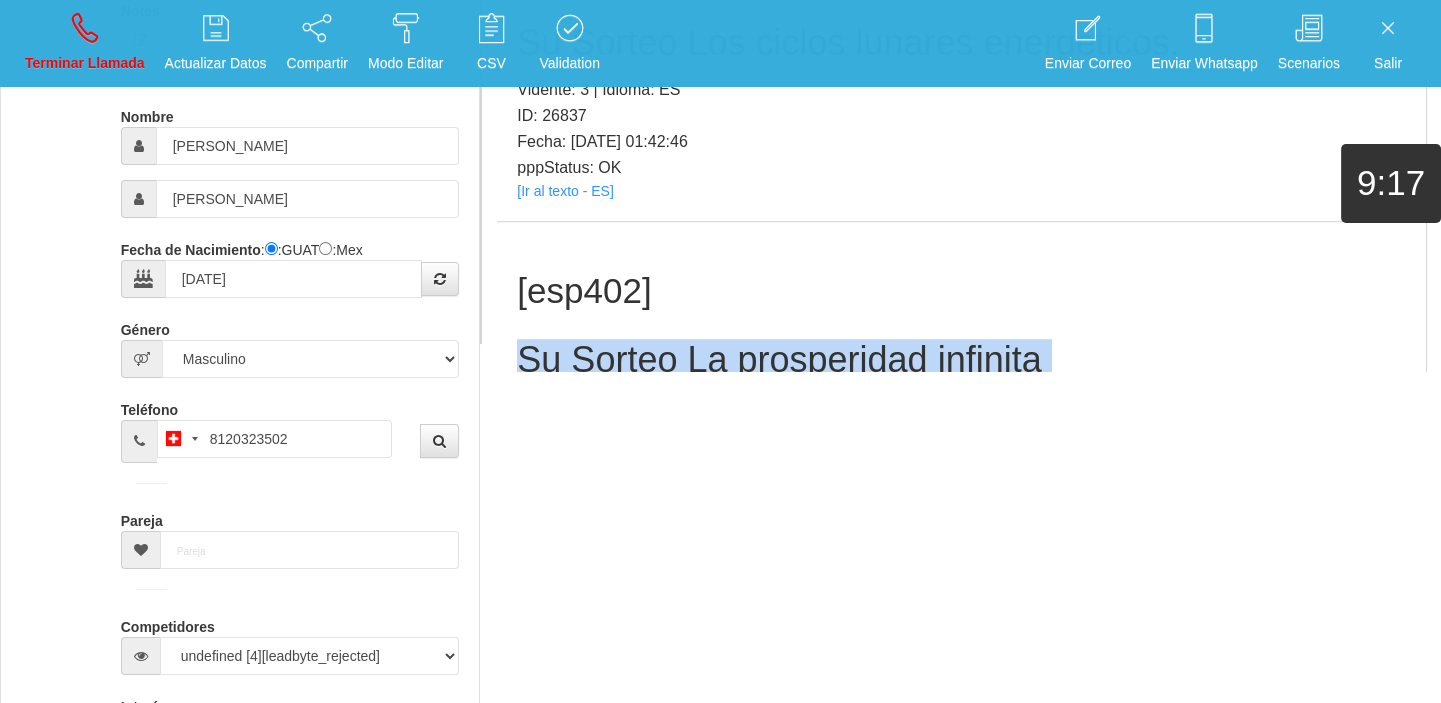 click on "Su Sorteo La prosperidad infinita" at bounding box center [961, 360] 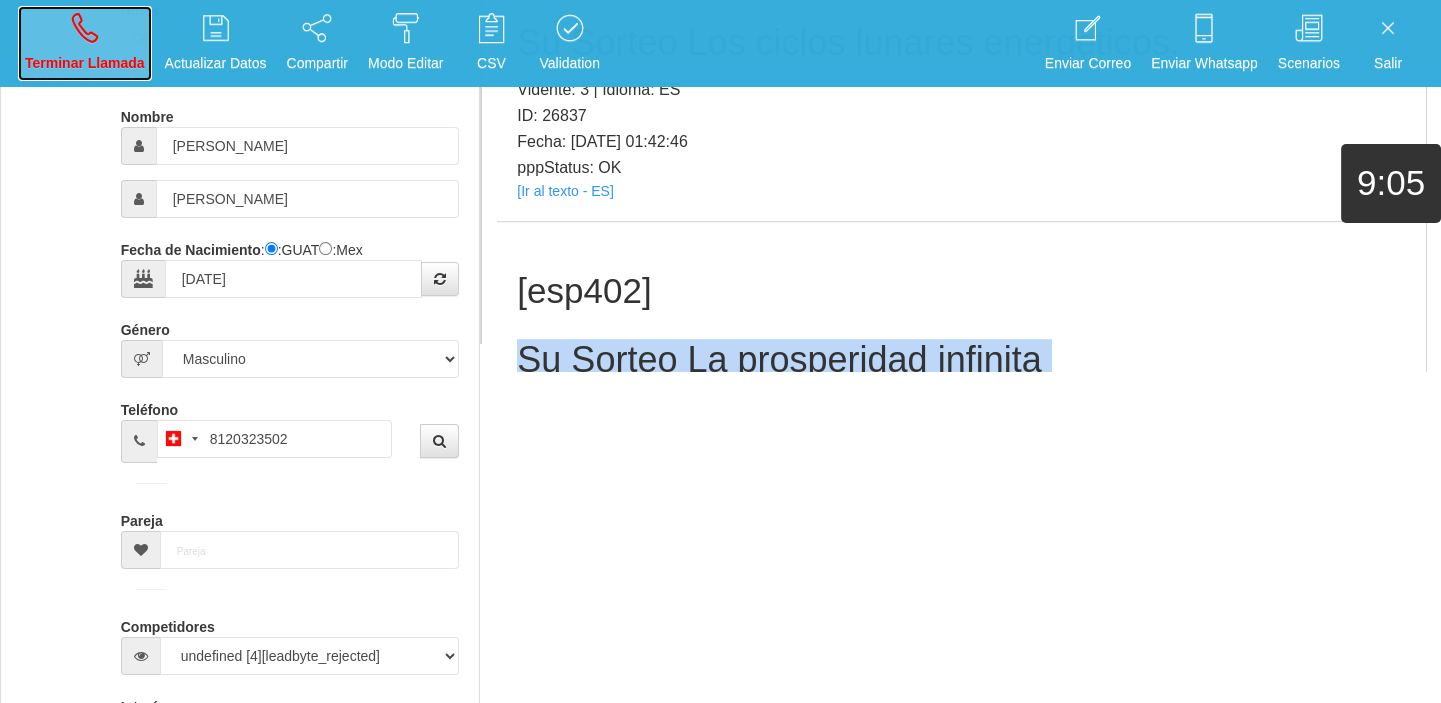 drag, startPoint x: 95, startPoint y: 26, endPoint x: 770, endPoint y: 115, distance: 680.8421 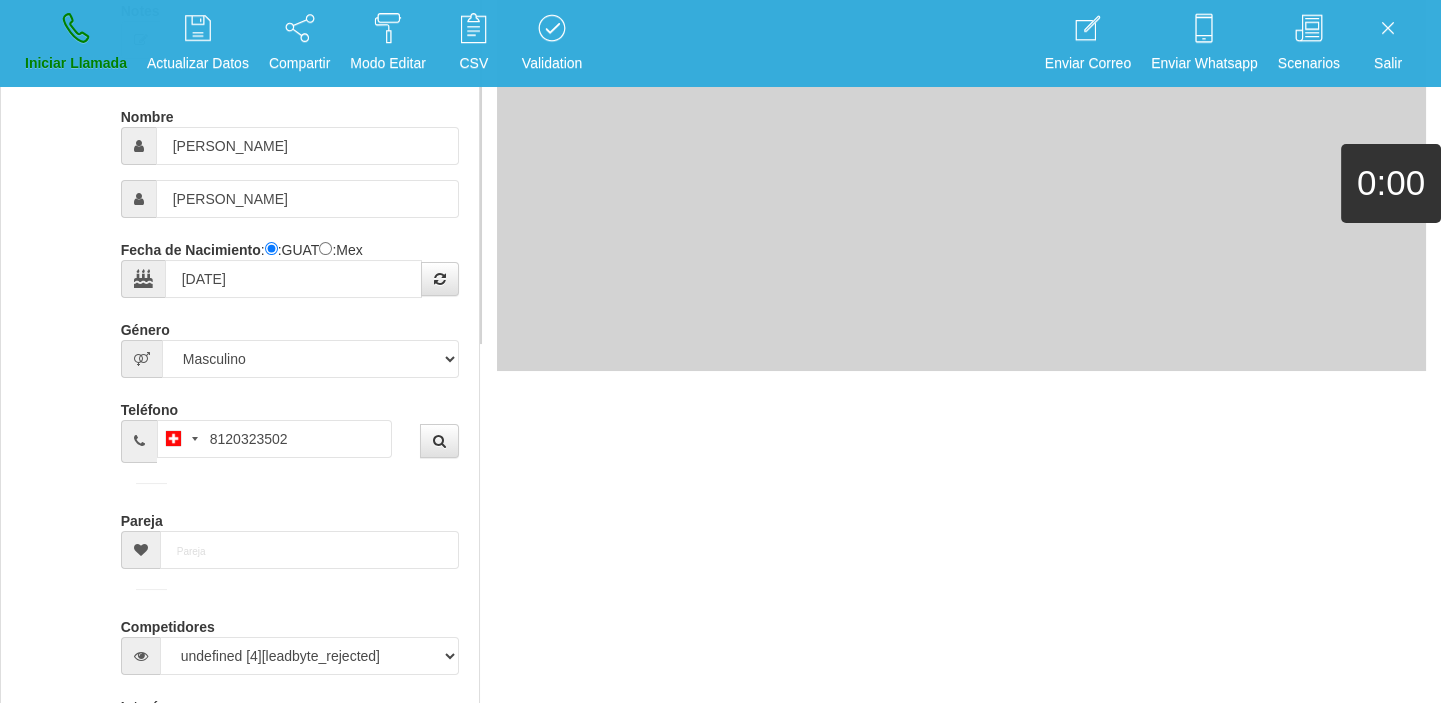 type 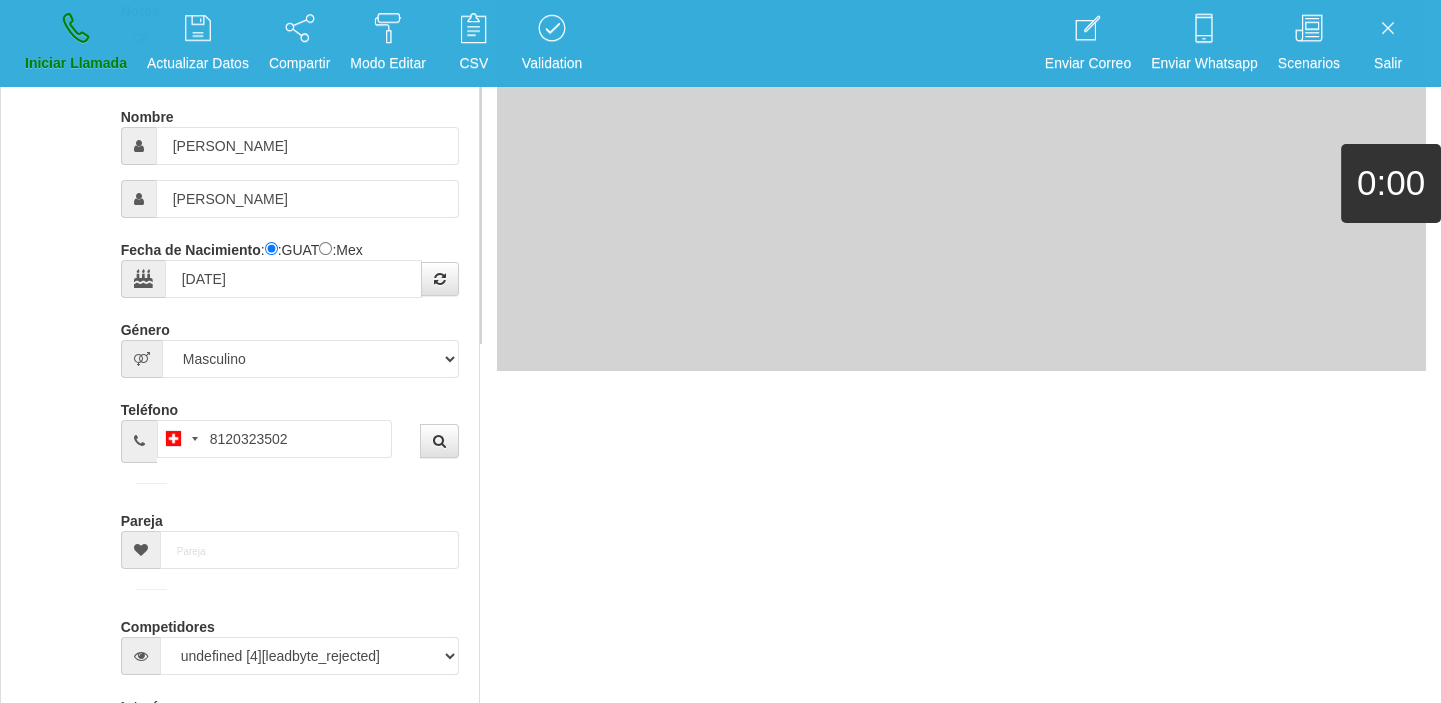 type 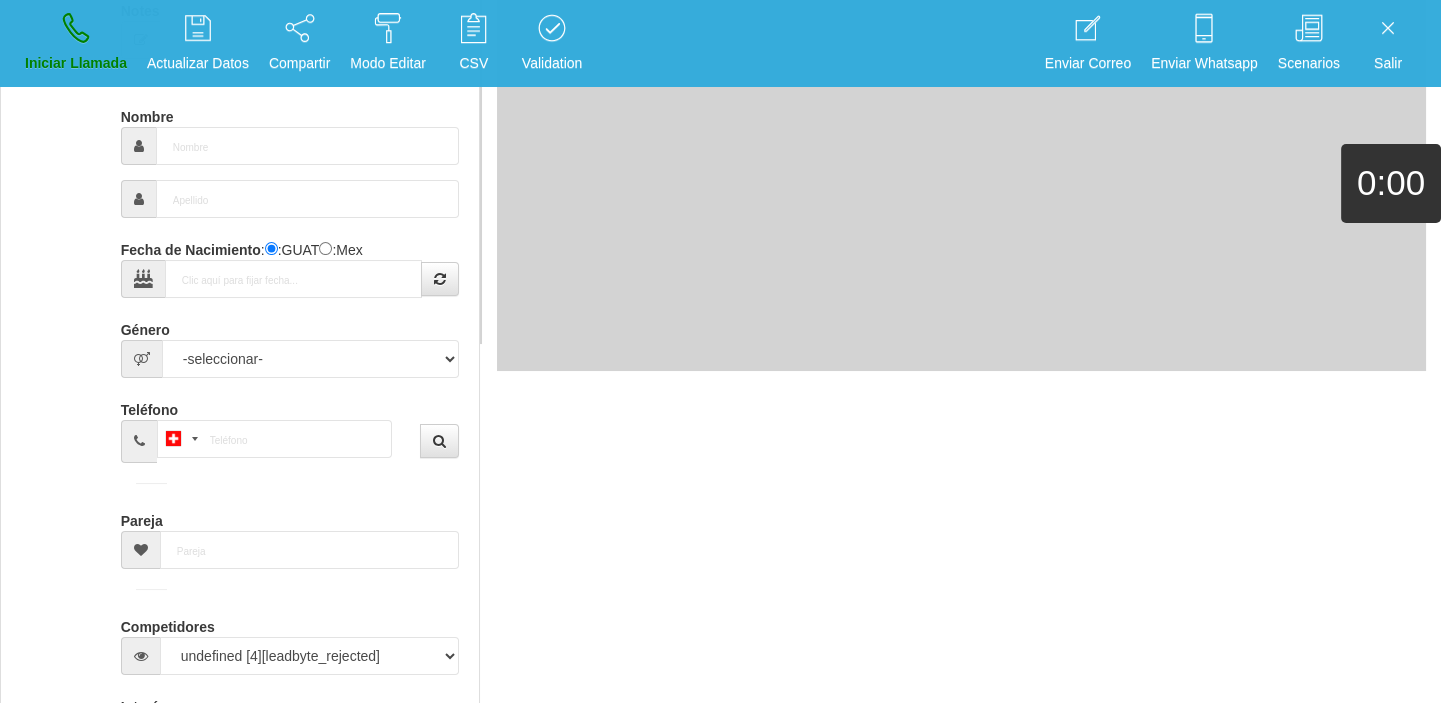 scroll, scrollTop: 0, scrollLeft: 0, axis: both 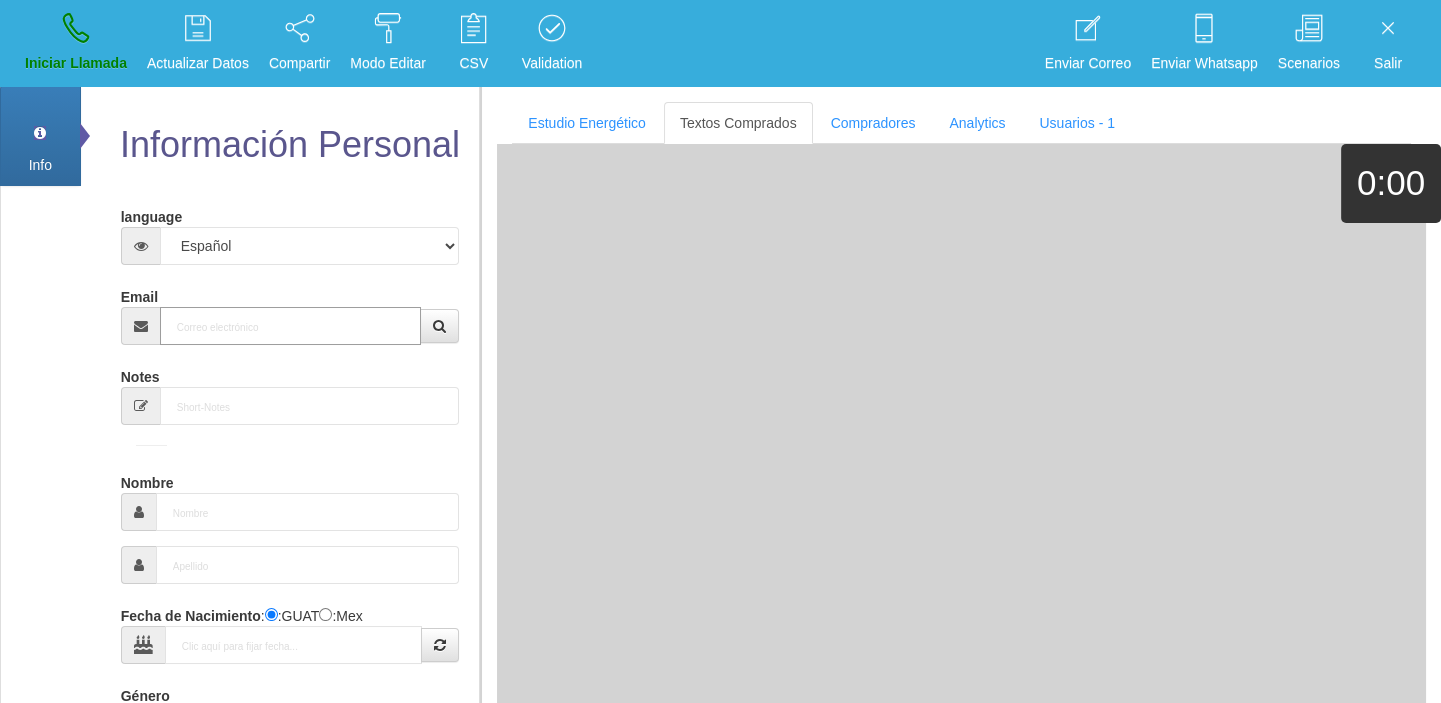 click on "Email" at bounding box center [291, 326] 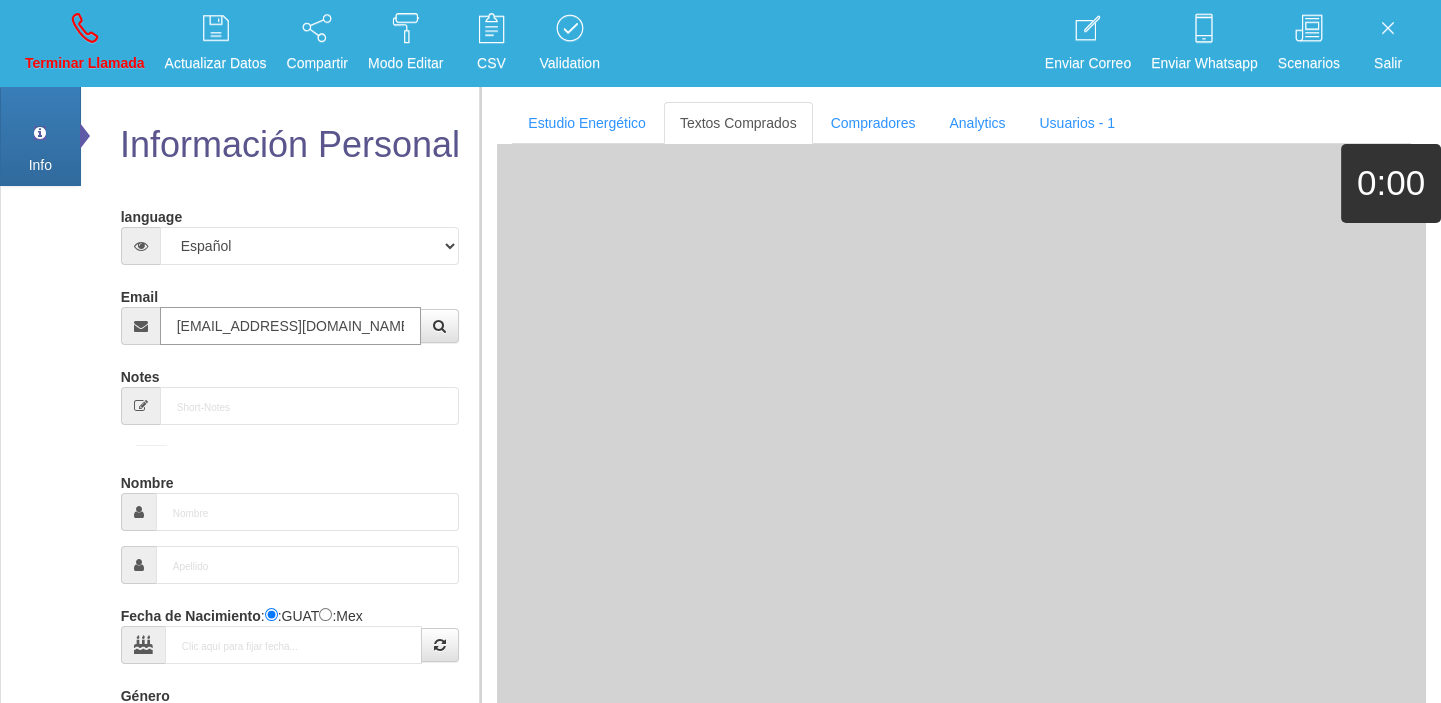 type on "[EMAIL_ADDRESS][DOMAIN_NAME]" 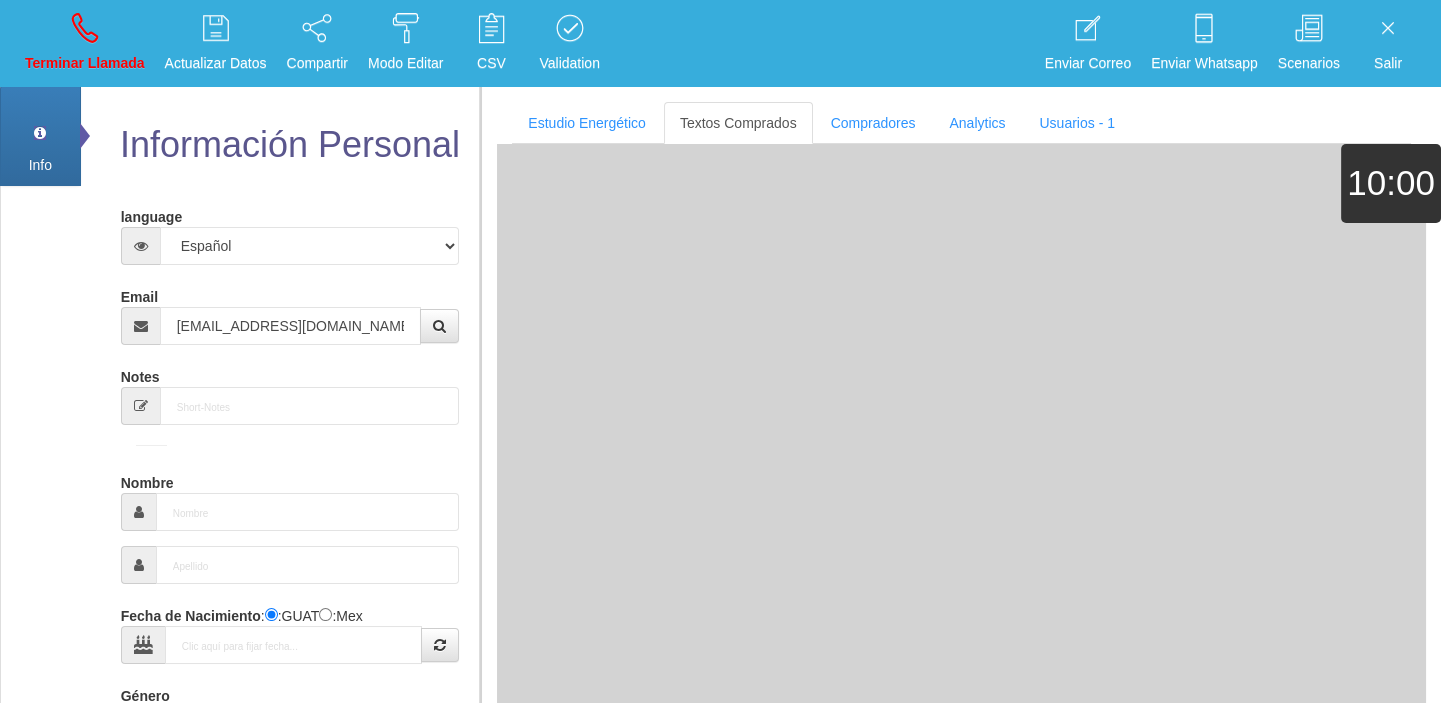 type on "[DATE]" 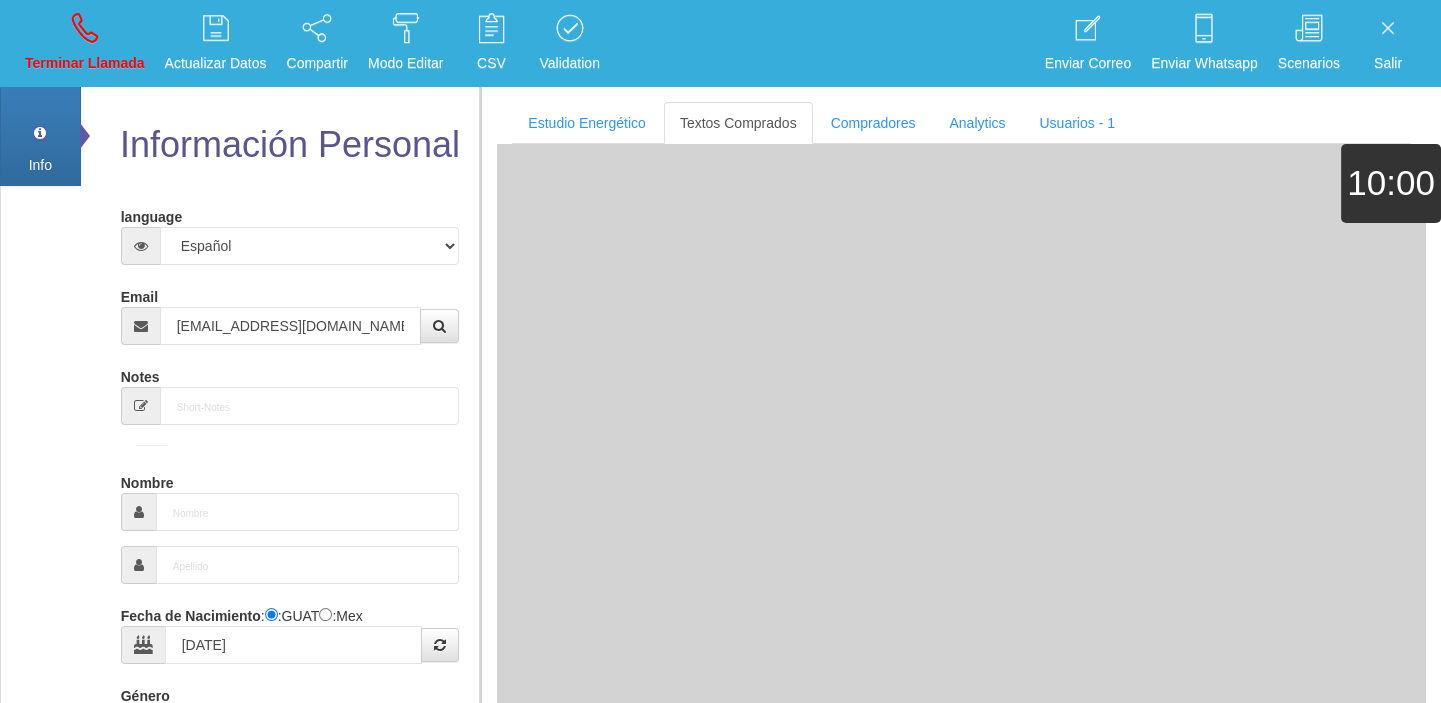 select on "4" 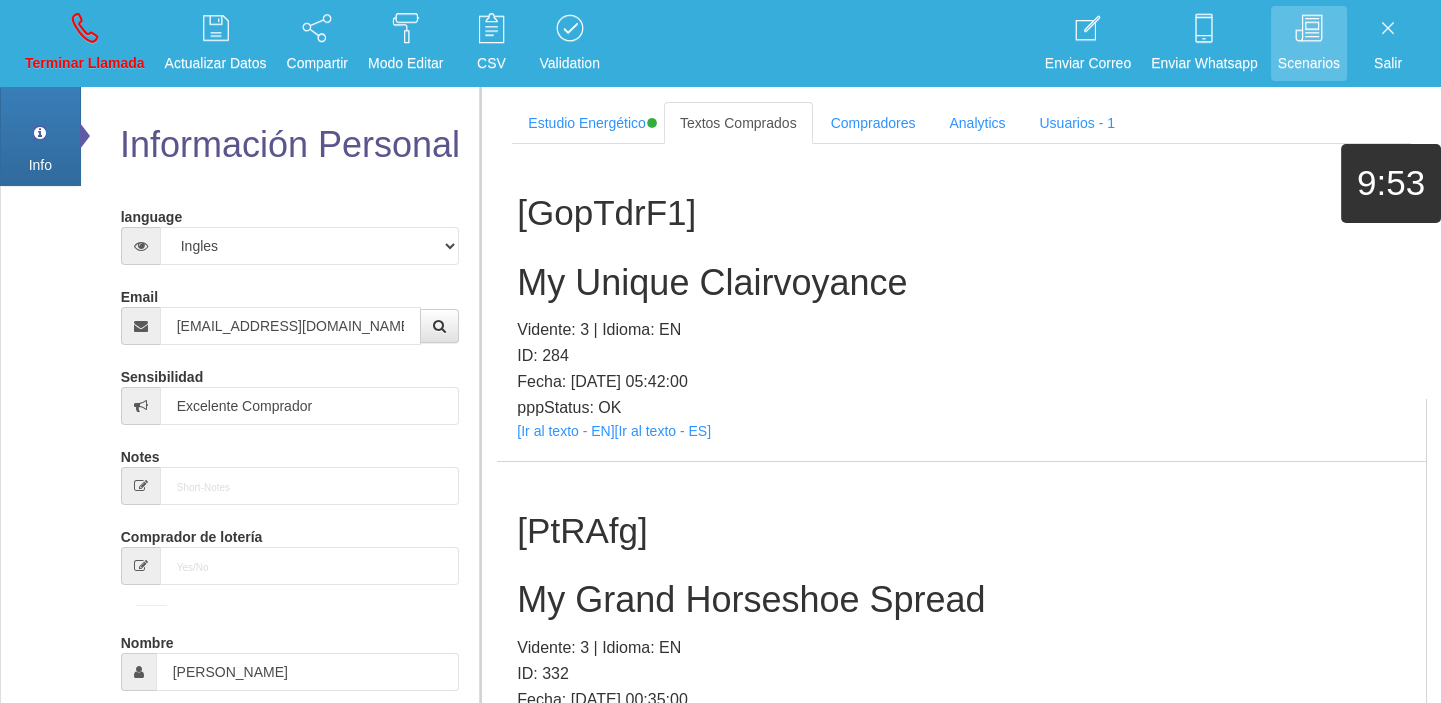 scroll, scrollTop: 37384, scrollLeft: 0, axis: vertical 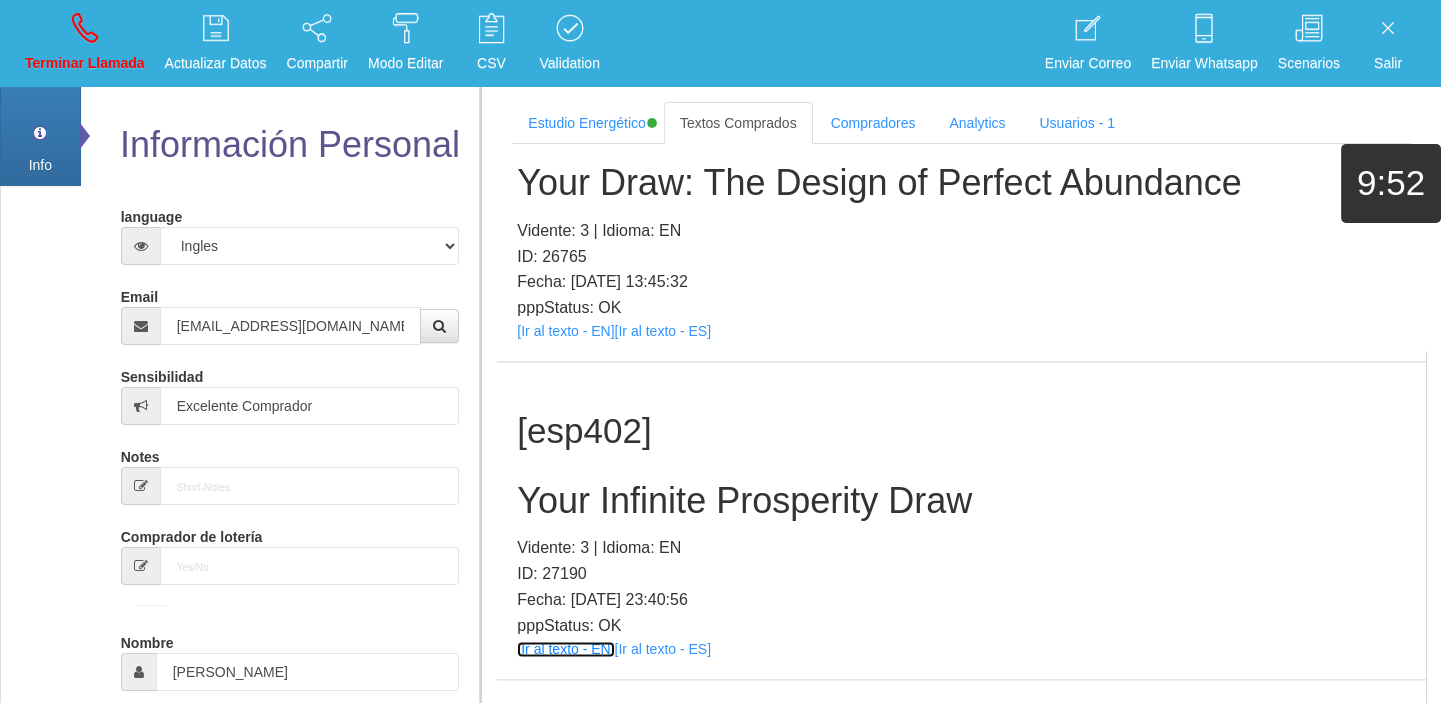 click on "[Ir al texto - EN]" at bounding box center (565, 649) 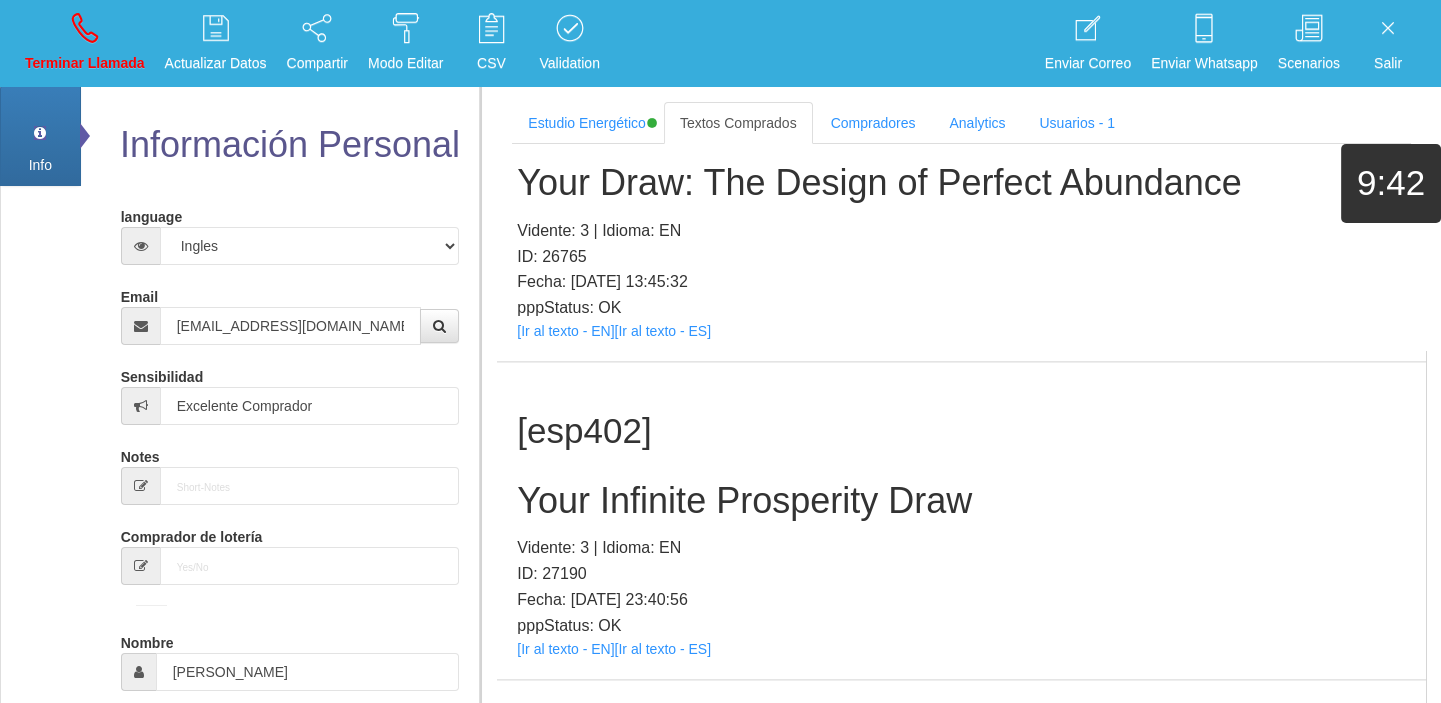 click on "[esp402]" at bounding box center (961, 431) 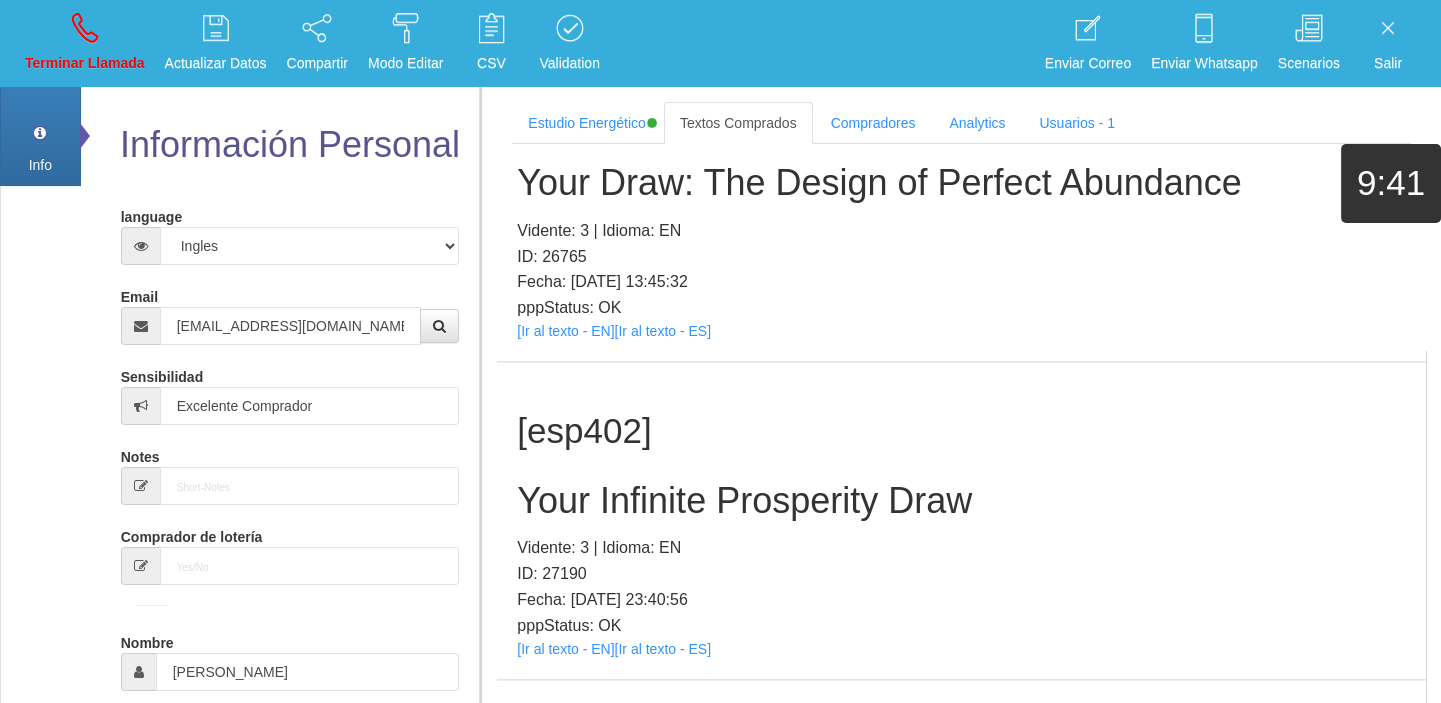 click on "Your Infinite Prosperity Draw" at bounding box center [961, 501] 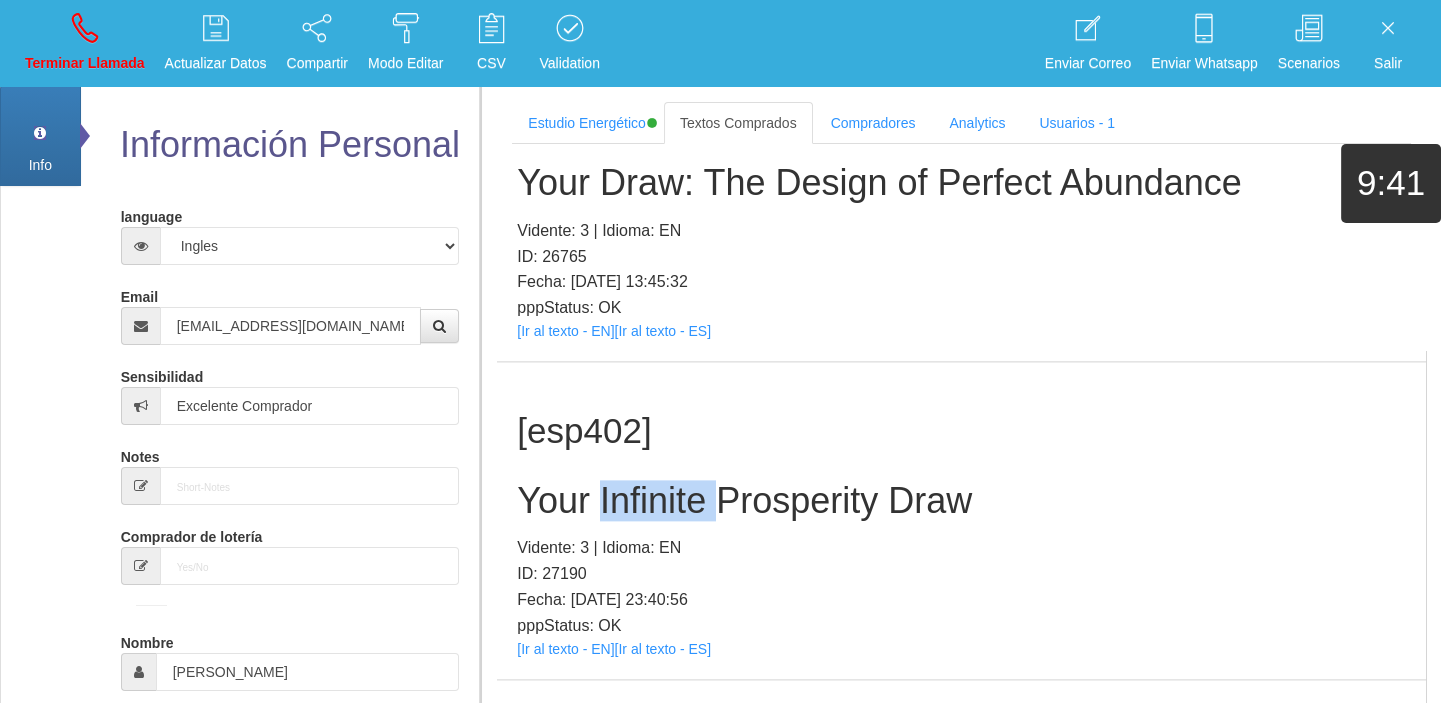 click on "Your Infinite Prosperity Draw" at bounding box center (961, 501) 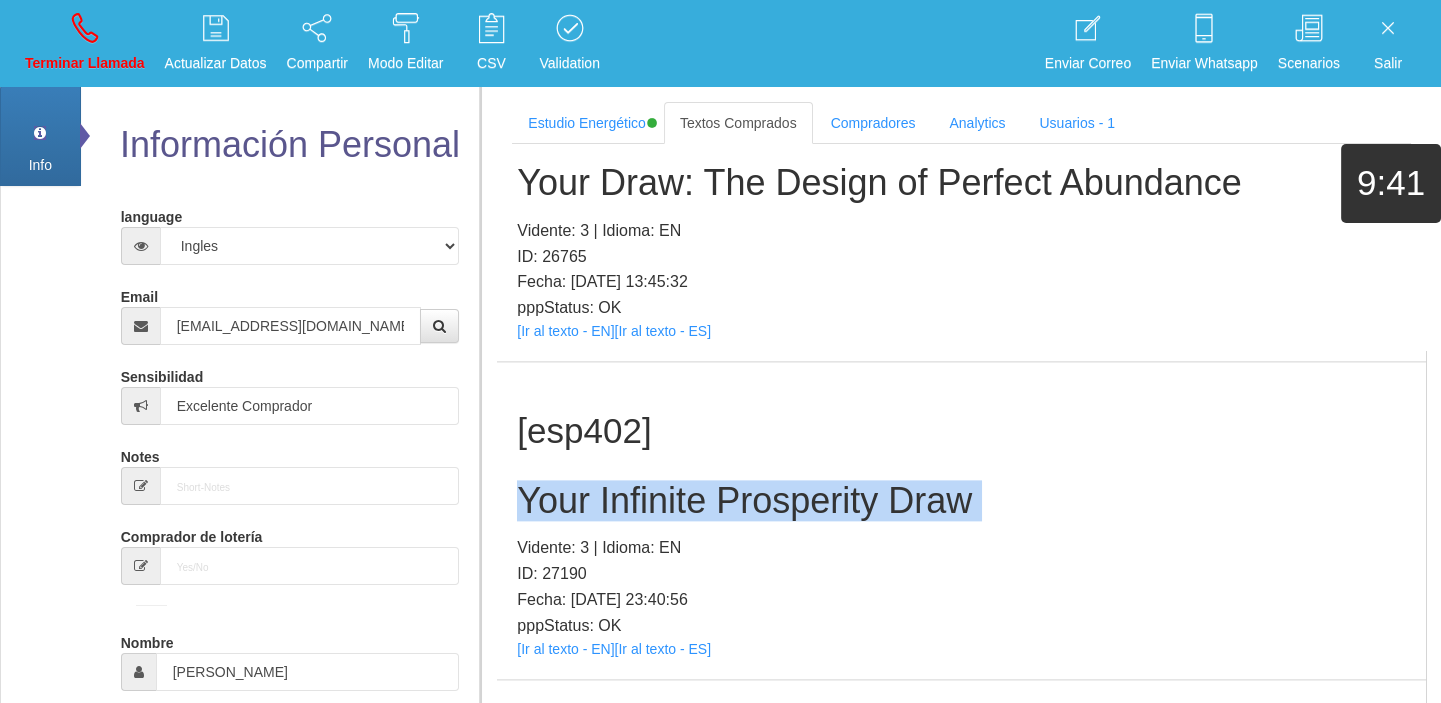 drag, startPoint x: 661, startPoint y: 369, endPoint x: 62, endPoint y: 370, distance: 599.00085 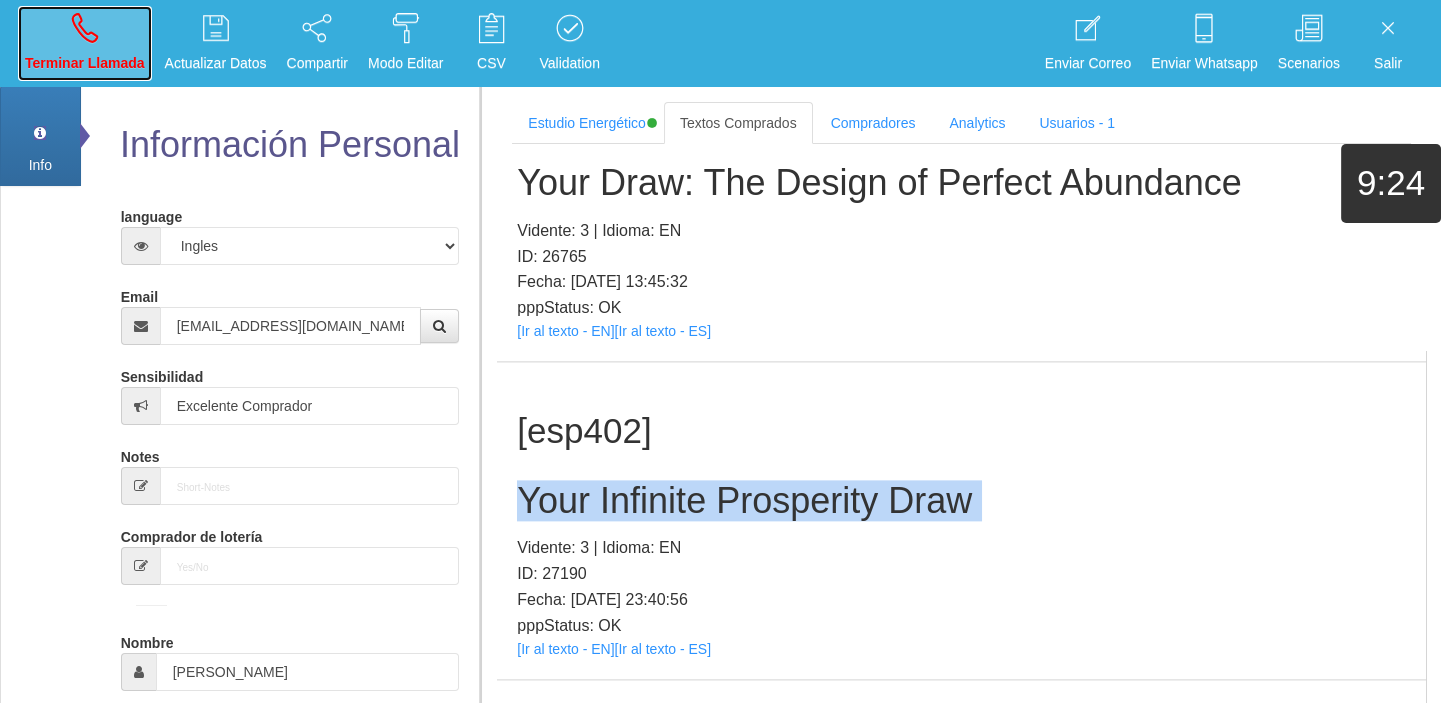 drag, startPoint x: 78, startPoint y: 48, endPoint x: 785, endPoint y: 113, distance: 709.9817 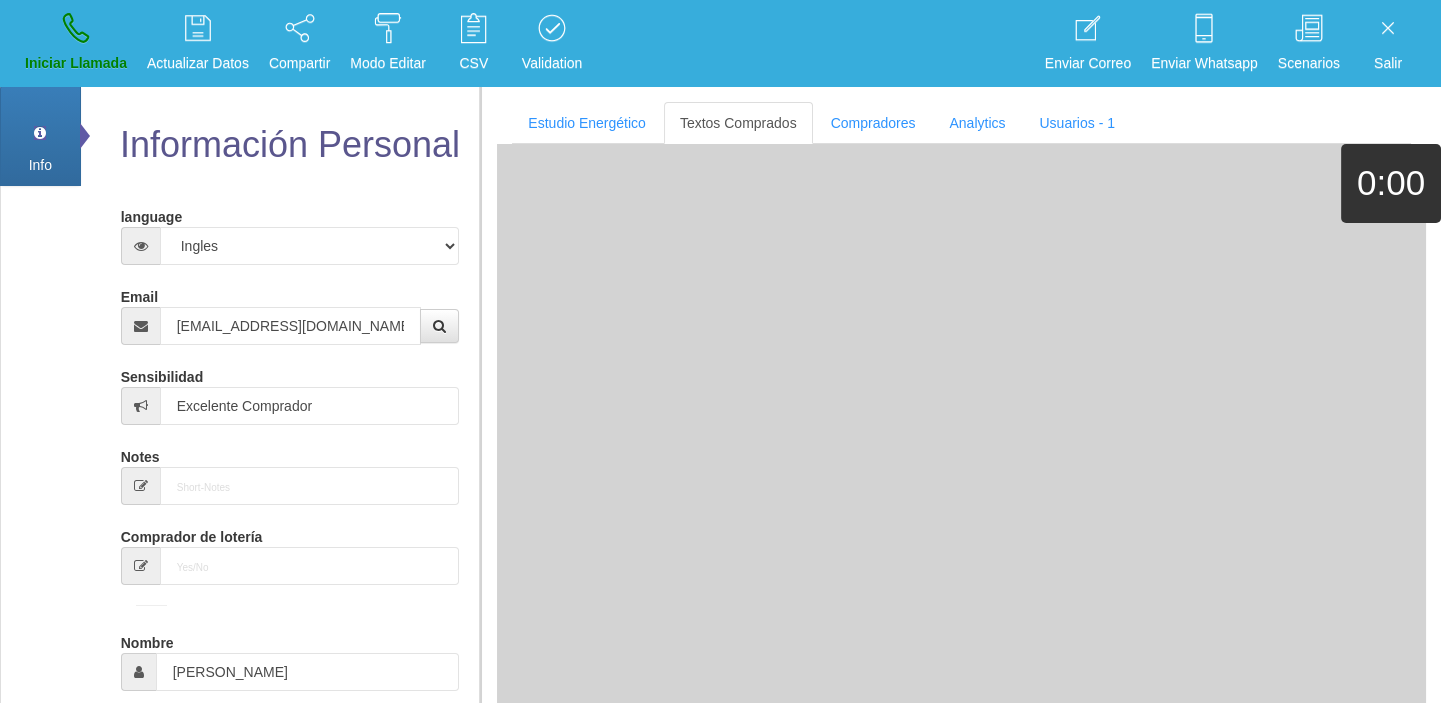 type 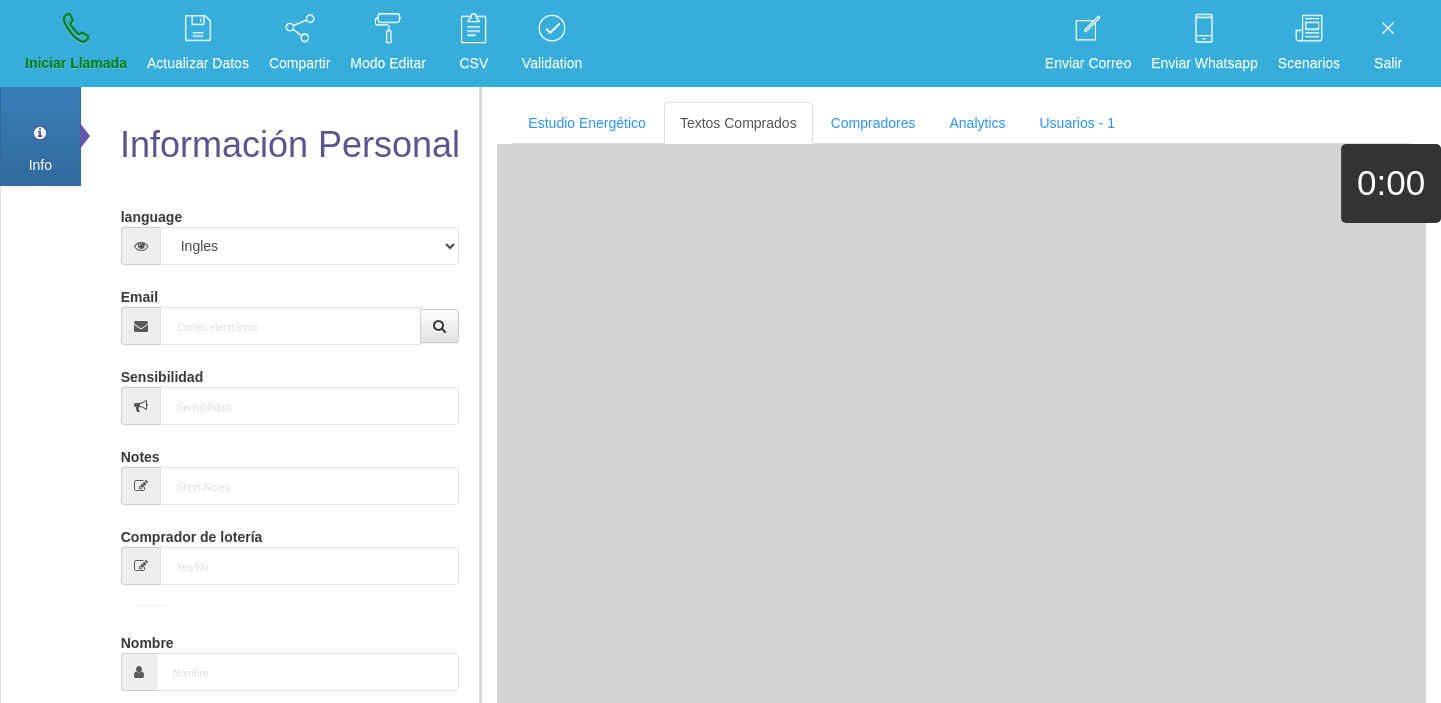 scroll, scrollTop: 0, scrollLeft: 0, axis: both 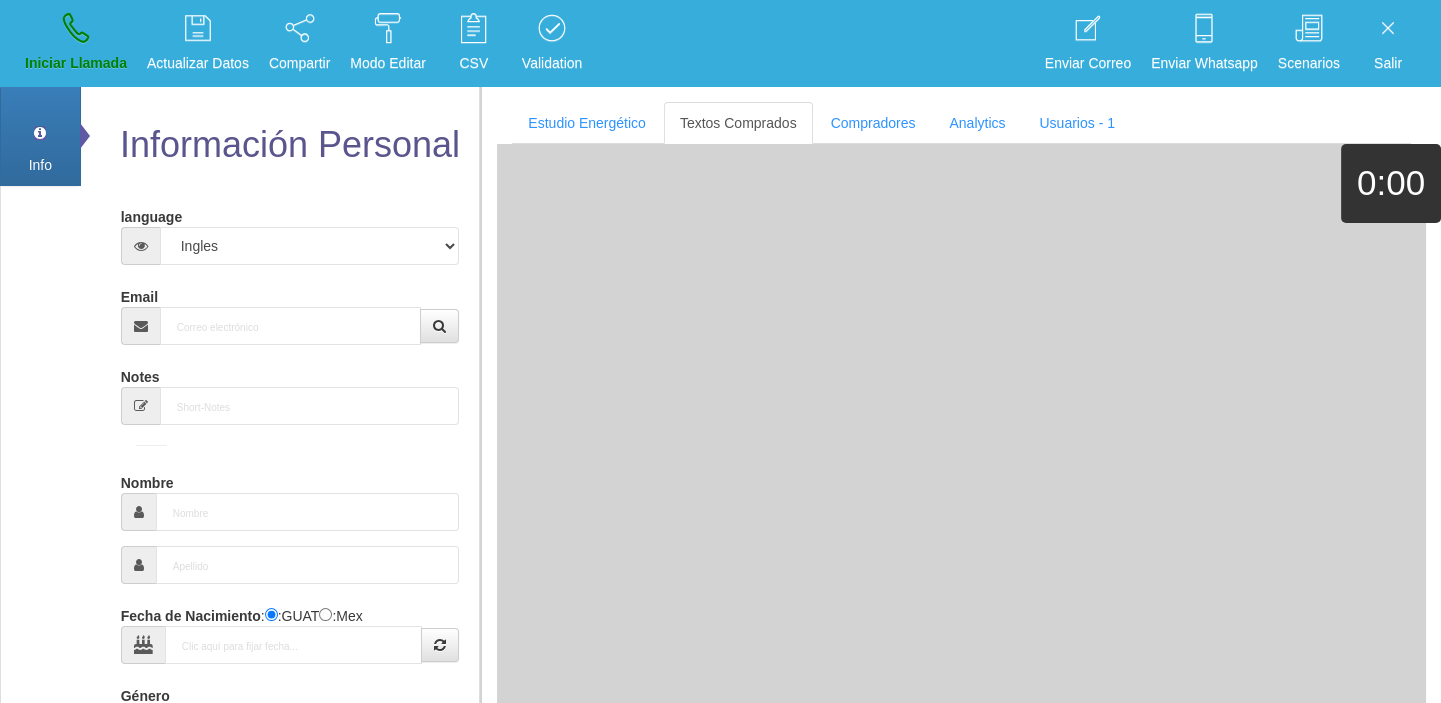 click on "language Español Portugues [PERSON_NAME]
Email
Sensibilidad
Notes
Comprador de lotería
Nombre
Fecha de Nacimiento :  :GUAT  :Mex
Género
-seleccionar-
Masculino
Femenino
Teléfono
[GEOGRAPHIC_DATA] +1 [GEOGRAPHIC_DATA] +44 [GEOGRAPHIC_DATA] (‫[GEOGRAPHIC_DATA]‬‎) +93 [GEOGRAPHIC_DATA] ([GEOGRAPHIC_DATA]) +355 +213 [US_STATE] +1684 +54" at bounding box center (290, 660) 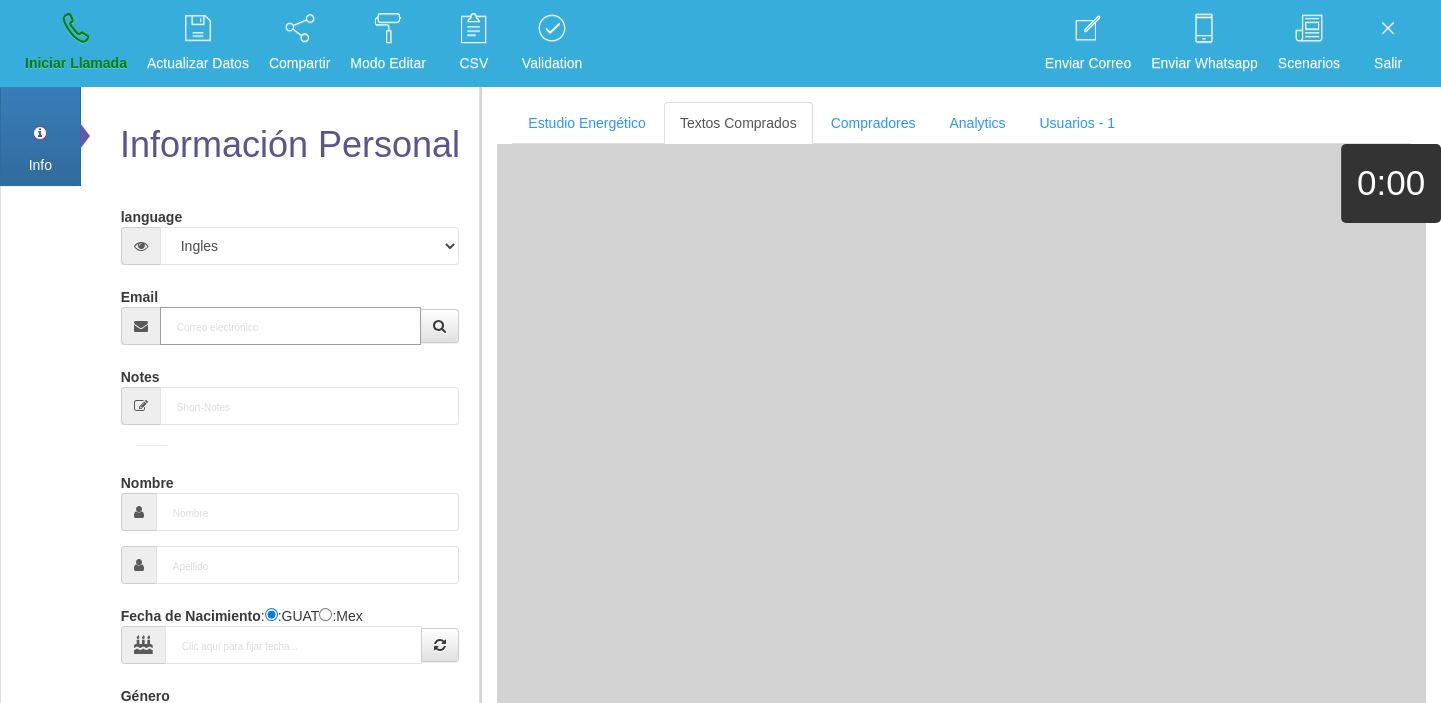 click on "Email" at bounding box center (291, 326) 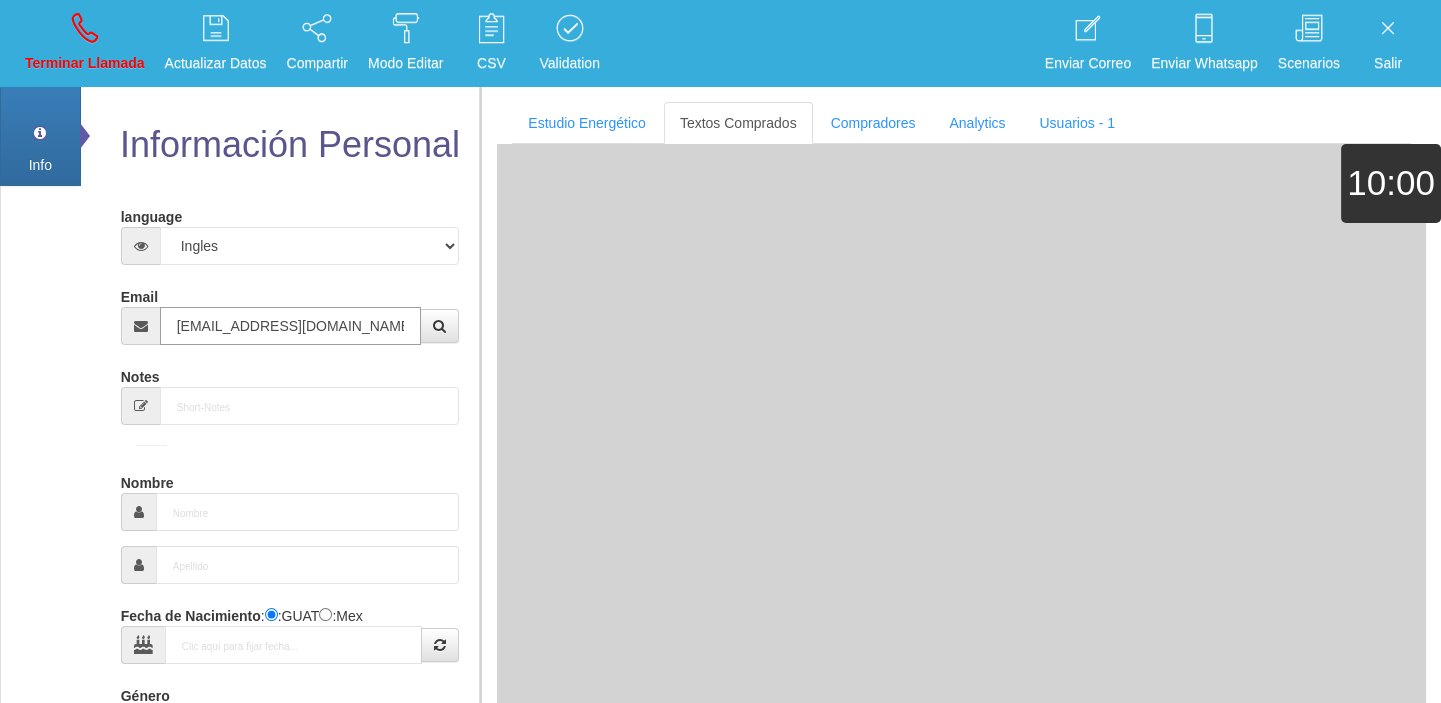 type on "[EMAIL_ADDRESS][DOMAIN_NAME]" 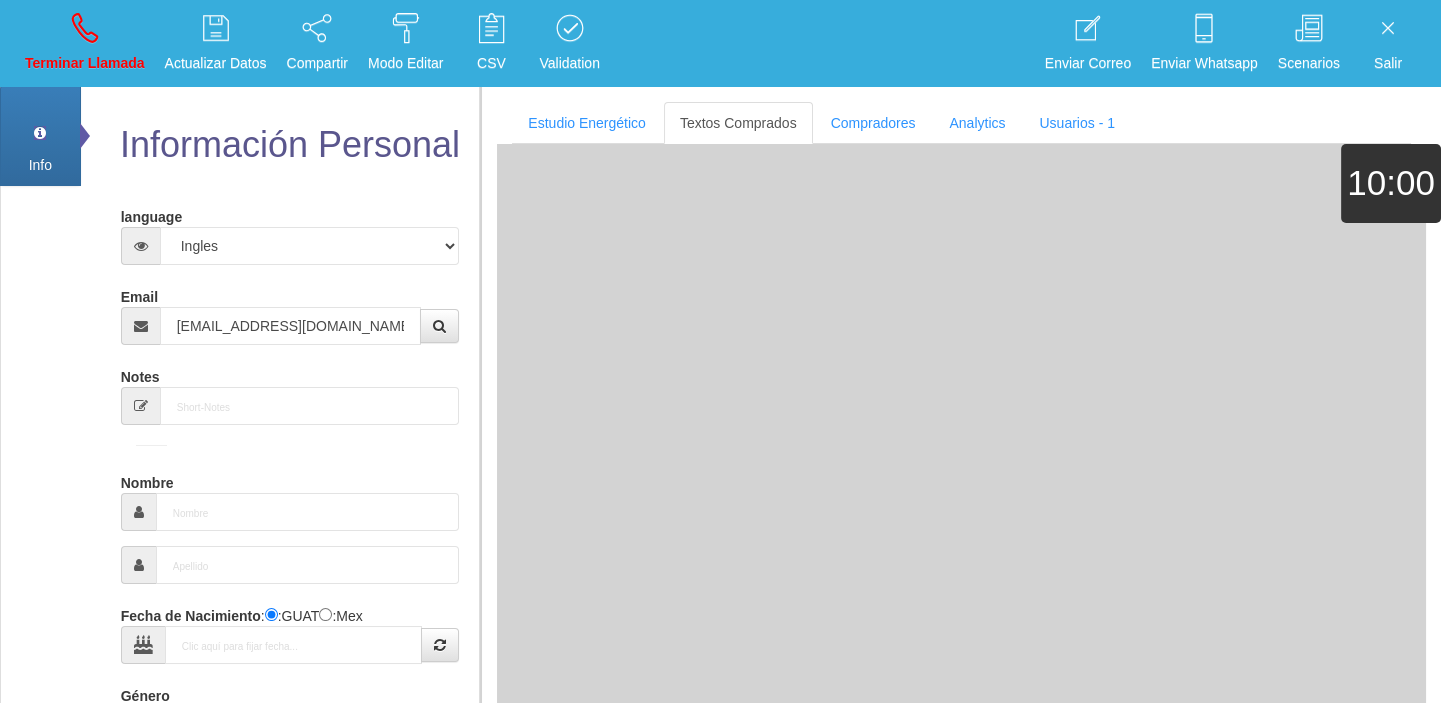 type on "[DATE]" 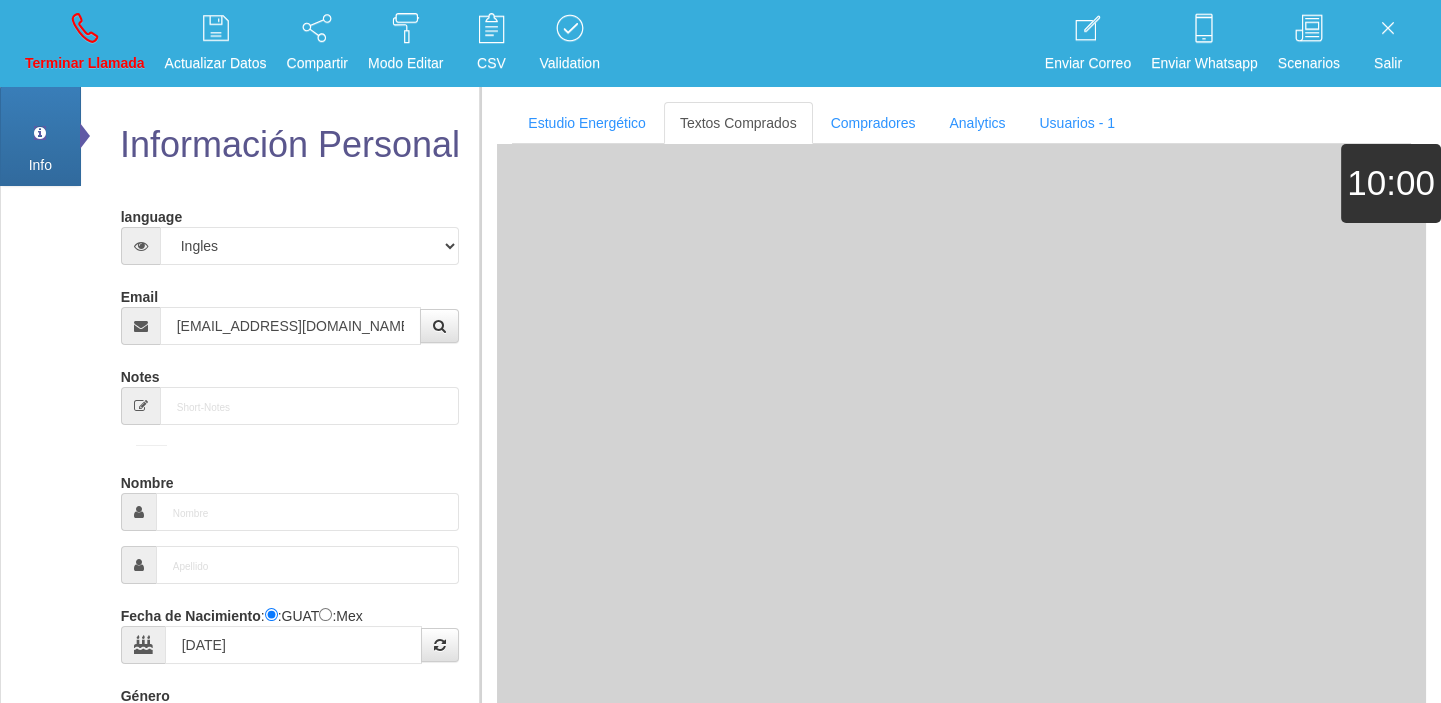 select on "3" 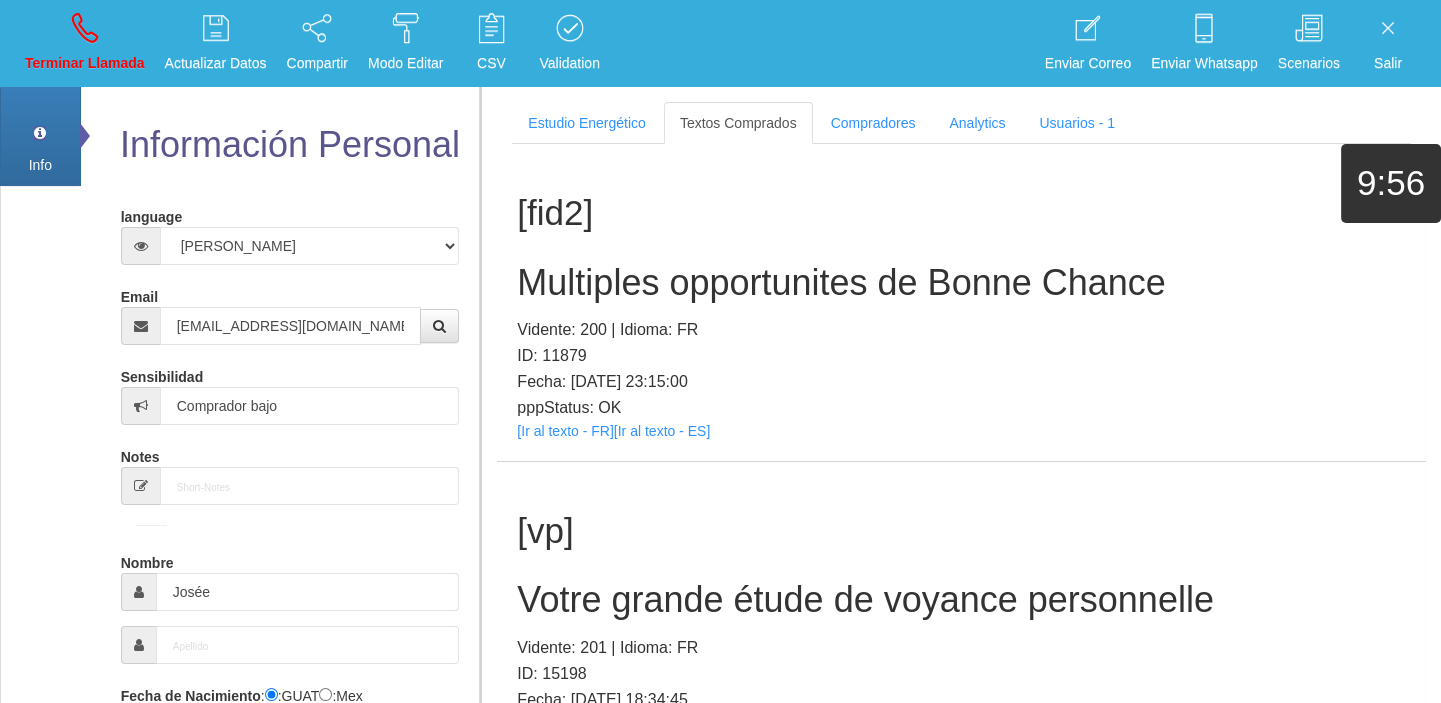 click on "[fid2] Multiples opportunites de Bonne Chance Vidente: 200 | Idioma: FR ID: 11879 Fecha: [DATE] 23:15:00 pppStatus: OK [Ir al texto - FR] [Ir al texto - ES]" at bounding box center [961, 302] 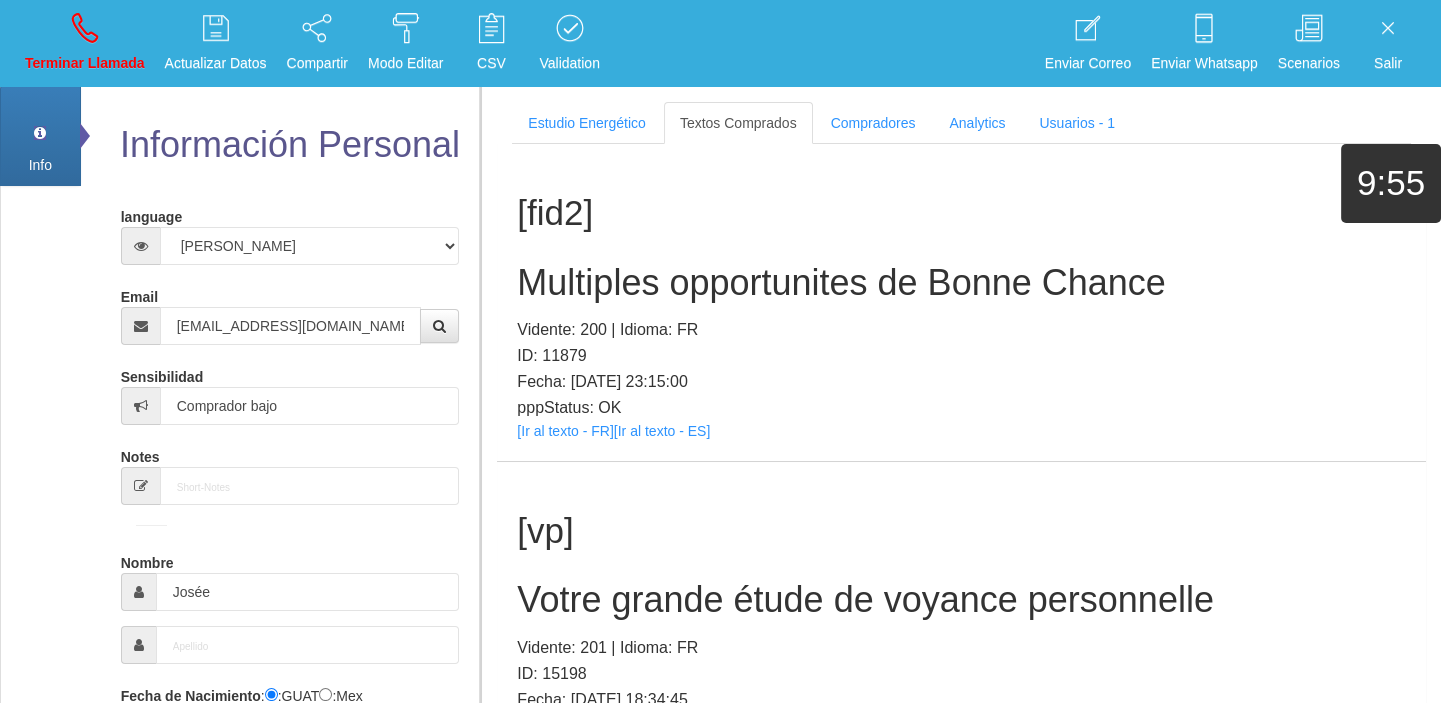 click on "[fid2] Multiples opportunites de Bonne Chance Vidente: 200 | Idioma: FR ID: 11879 Fecha: [DATE] 23:15:00 pppStatus: OK [Ir al texto - FR] [Ir al texto - ES]" at bounding box center [961, 302] 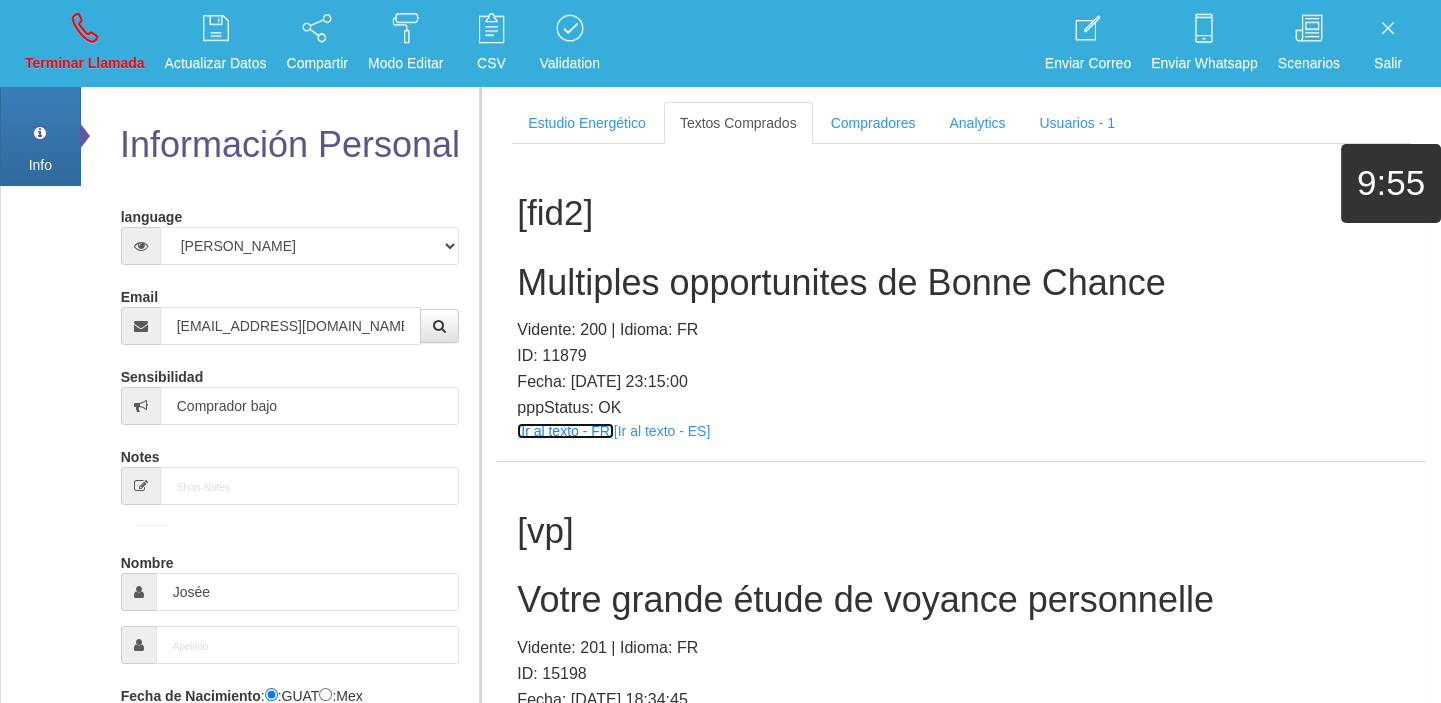 click on "[Ir al texto - FR]" at bounding box center [565, 431] 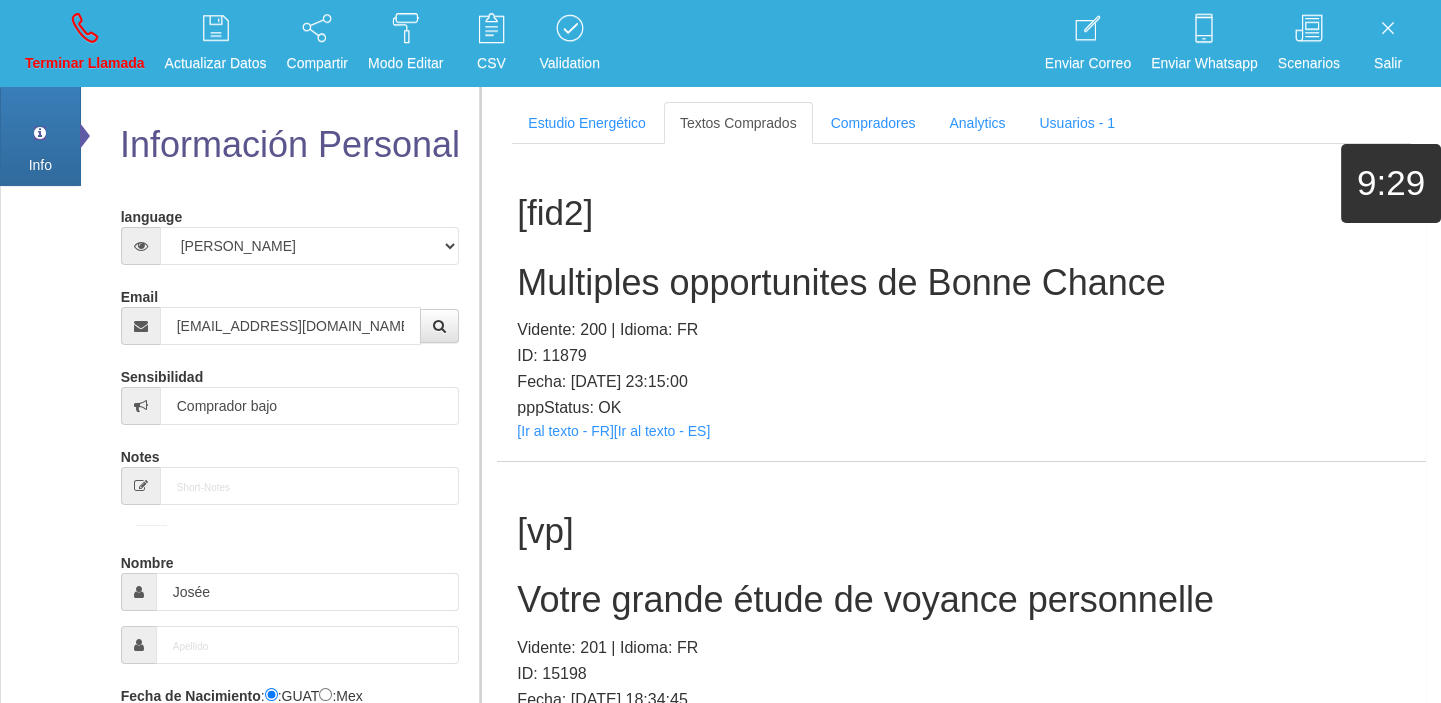 click on "Multiples opportunites de Bonne Chance" at bounding box center (961, 283) 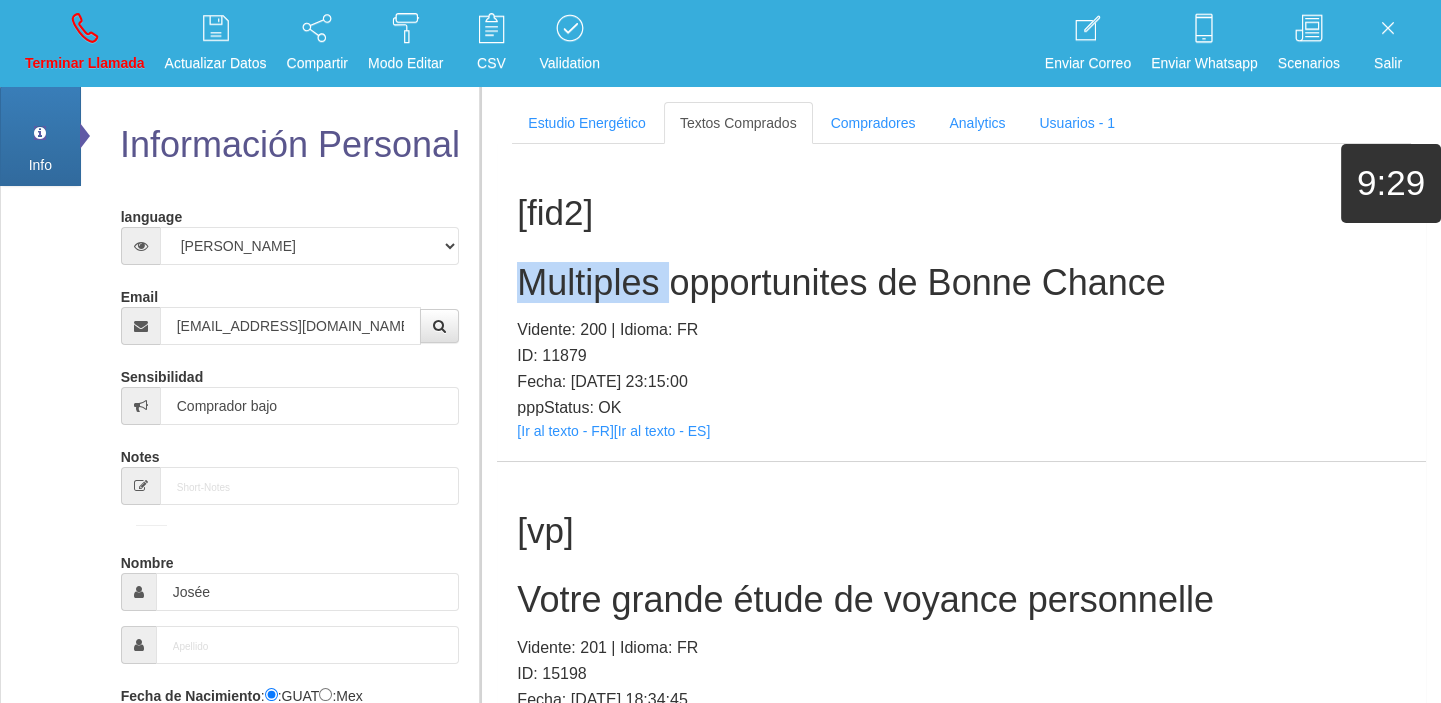 click on "Multiples opportunites de Bonne Chance" at bounding box center [961, 283] 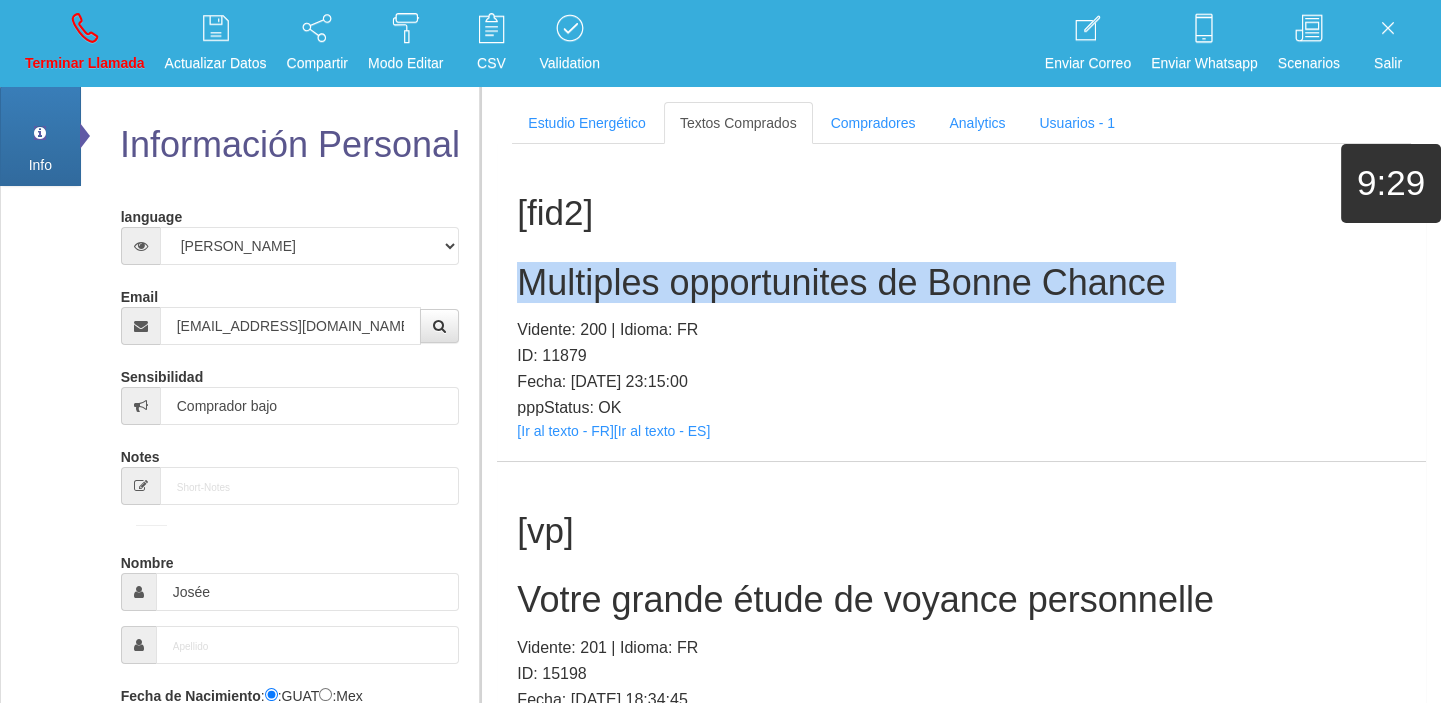 click on "Multiples opportunites de Bonne Chance" at bounding box center [961, 283] 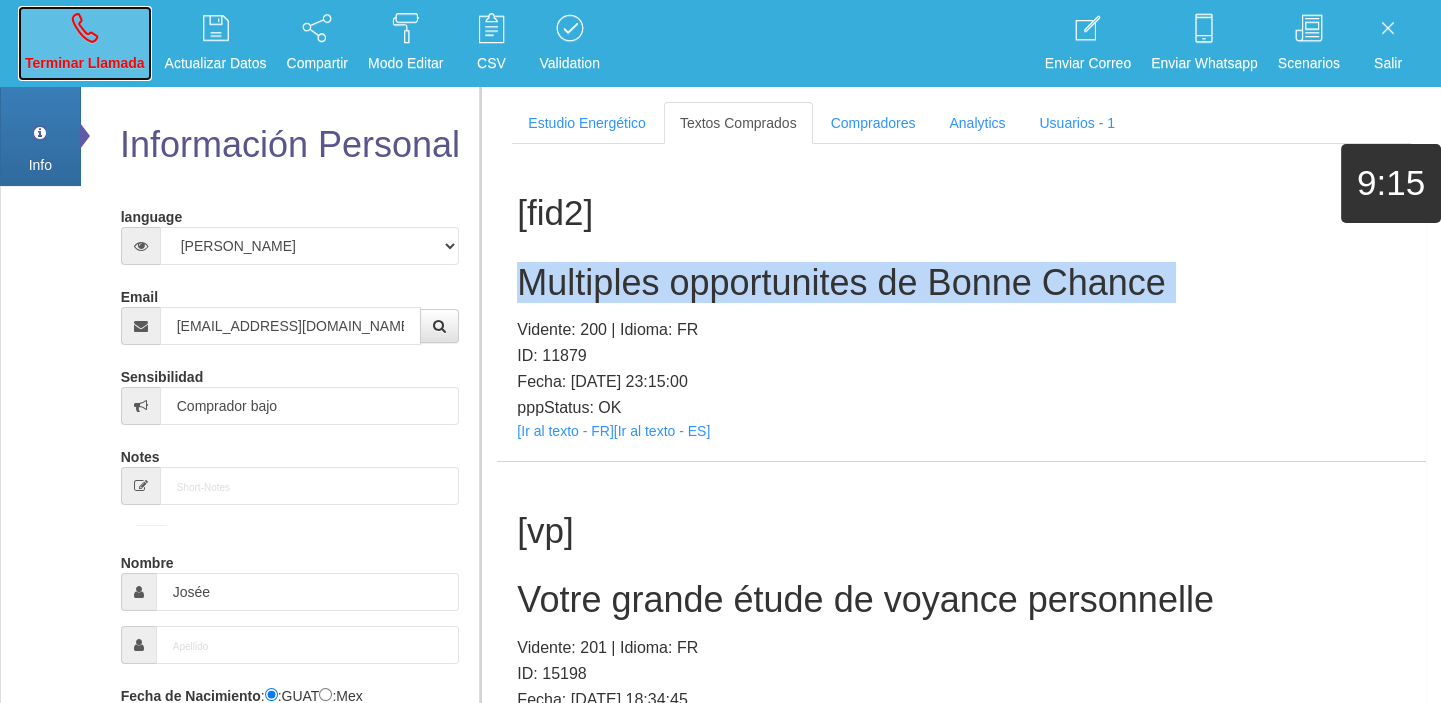 click at bounding box center [85, 28] 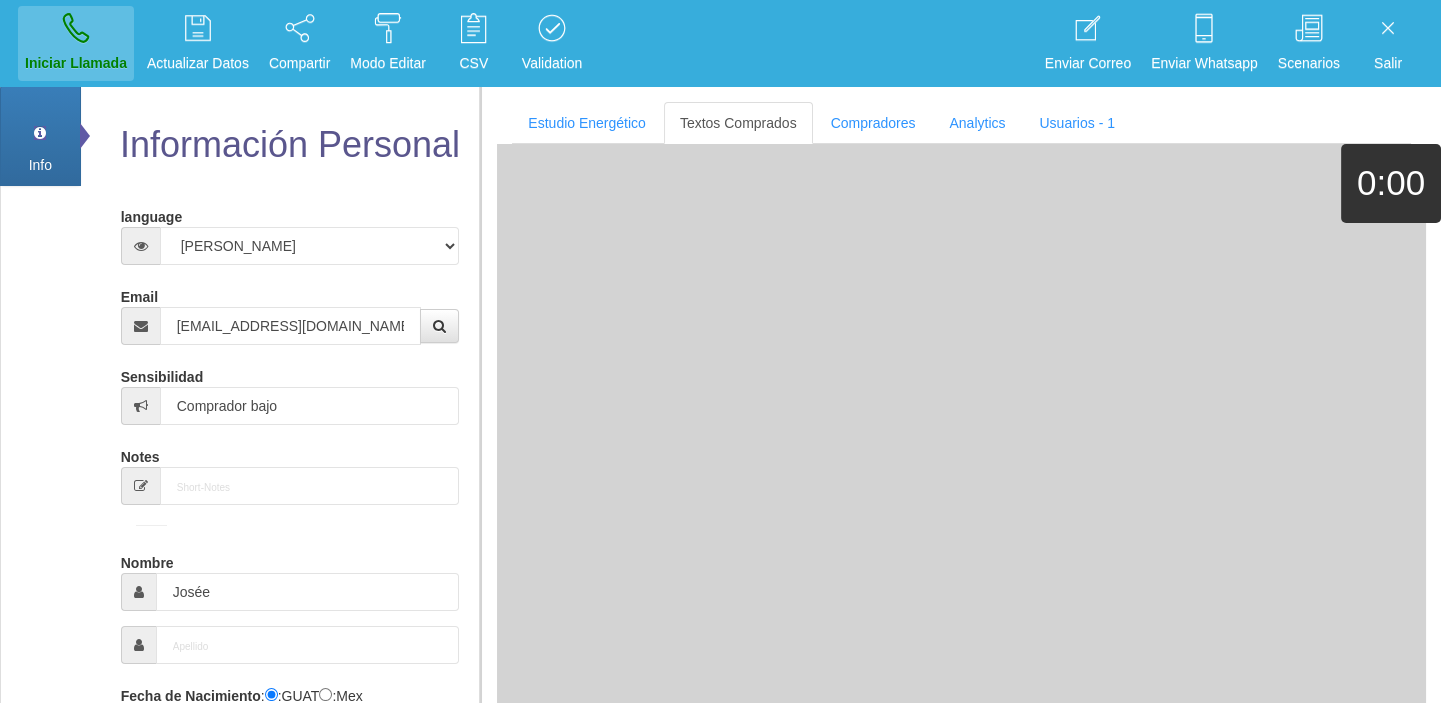type 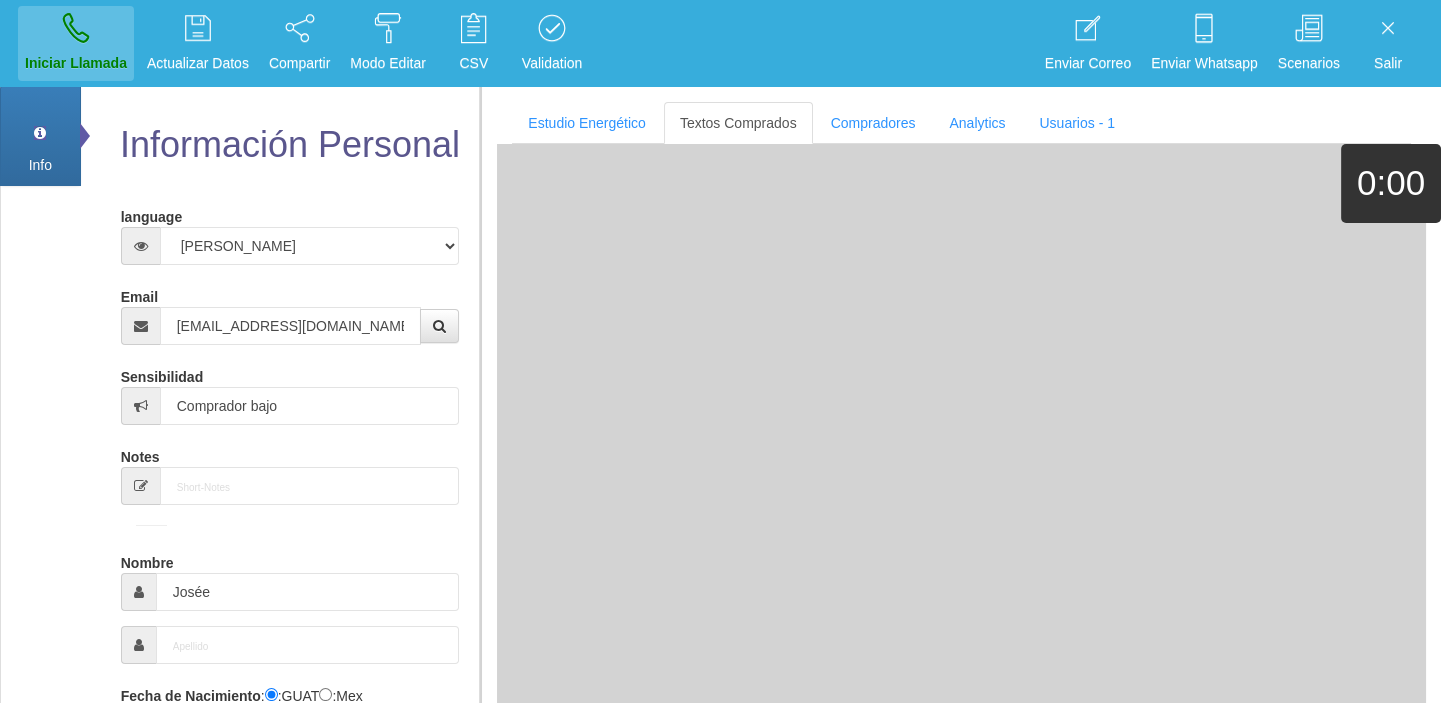 type 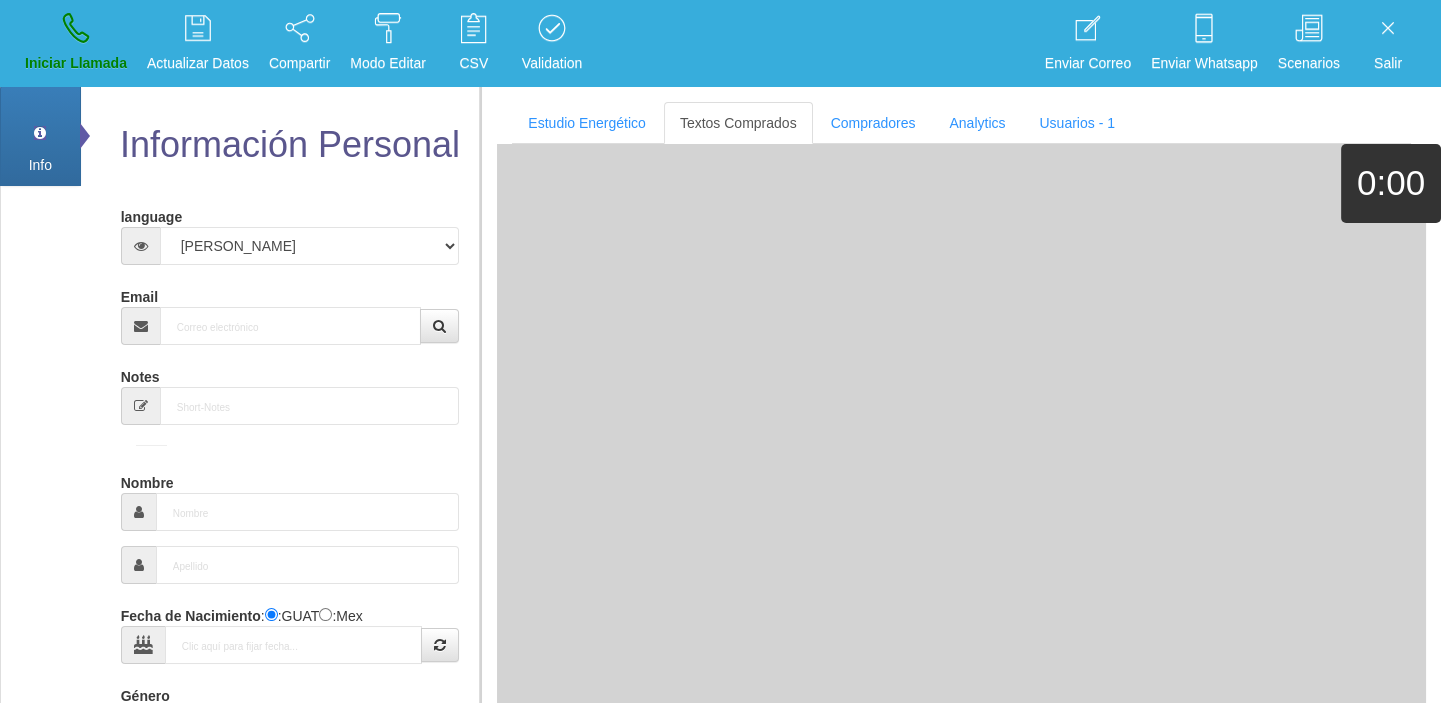 click on "Email" at bounding box center (290, 312) 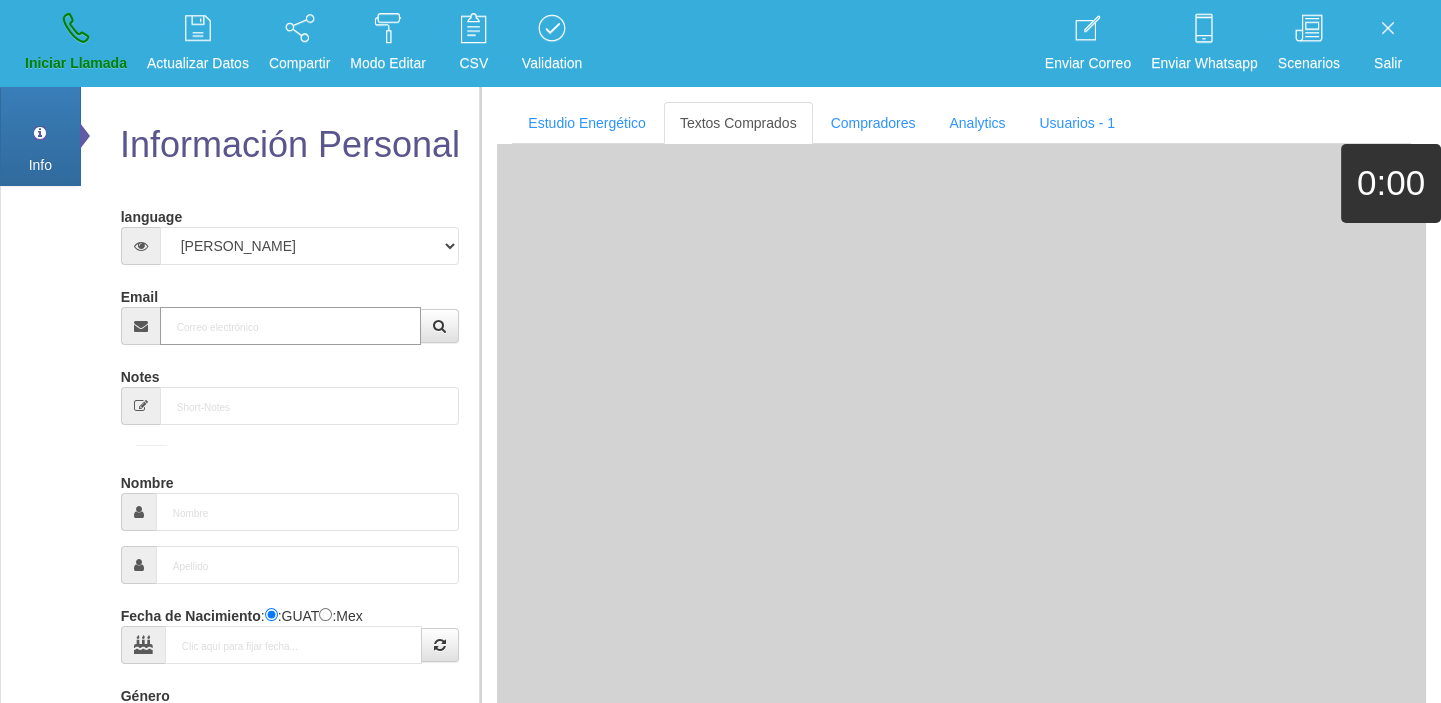 click on "Email" at bounding box center (291, 326) 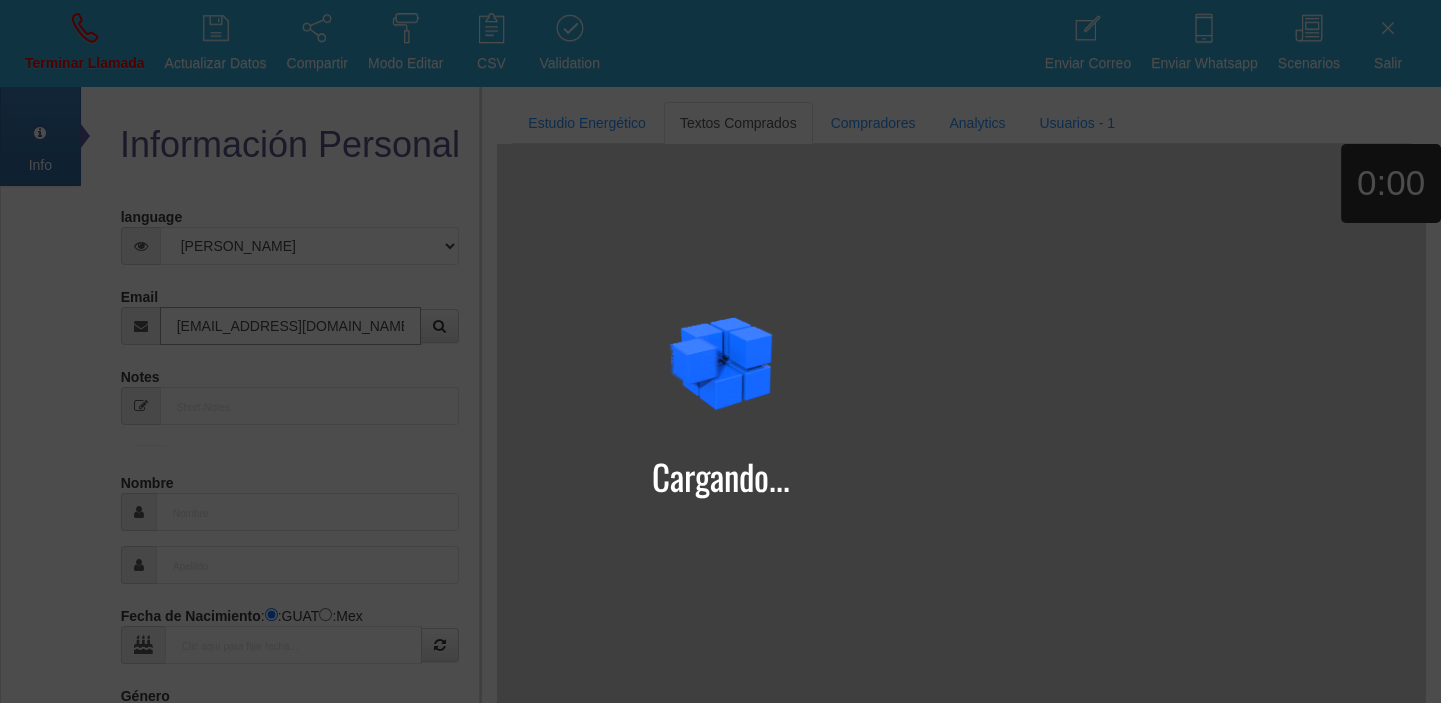 type on "[EMAIL_ADDRESS][DOMAIN_NAME]" 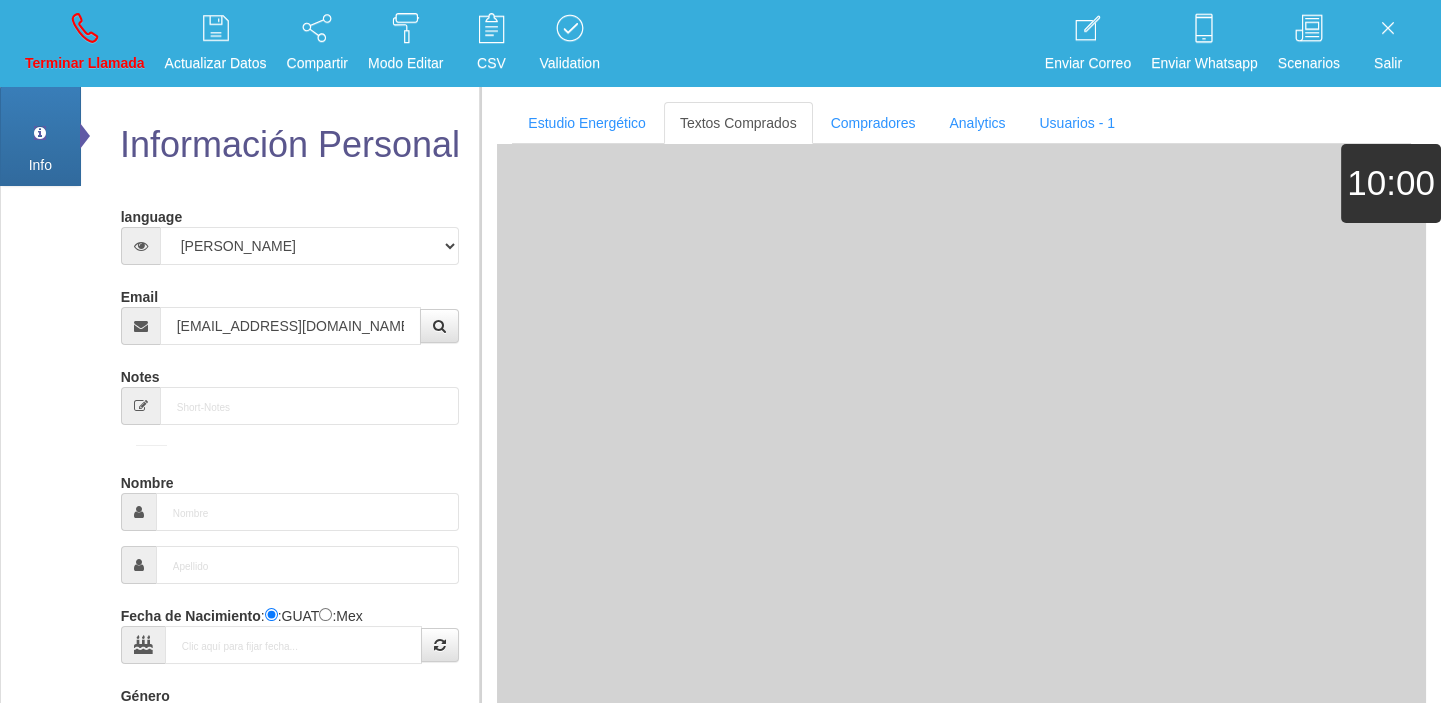type on "12 Abr 1969" 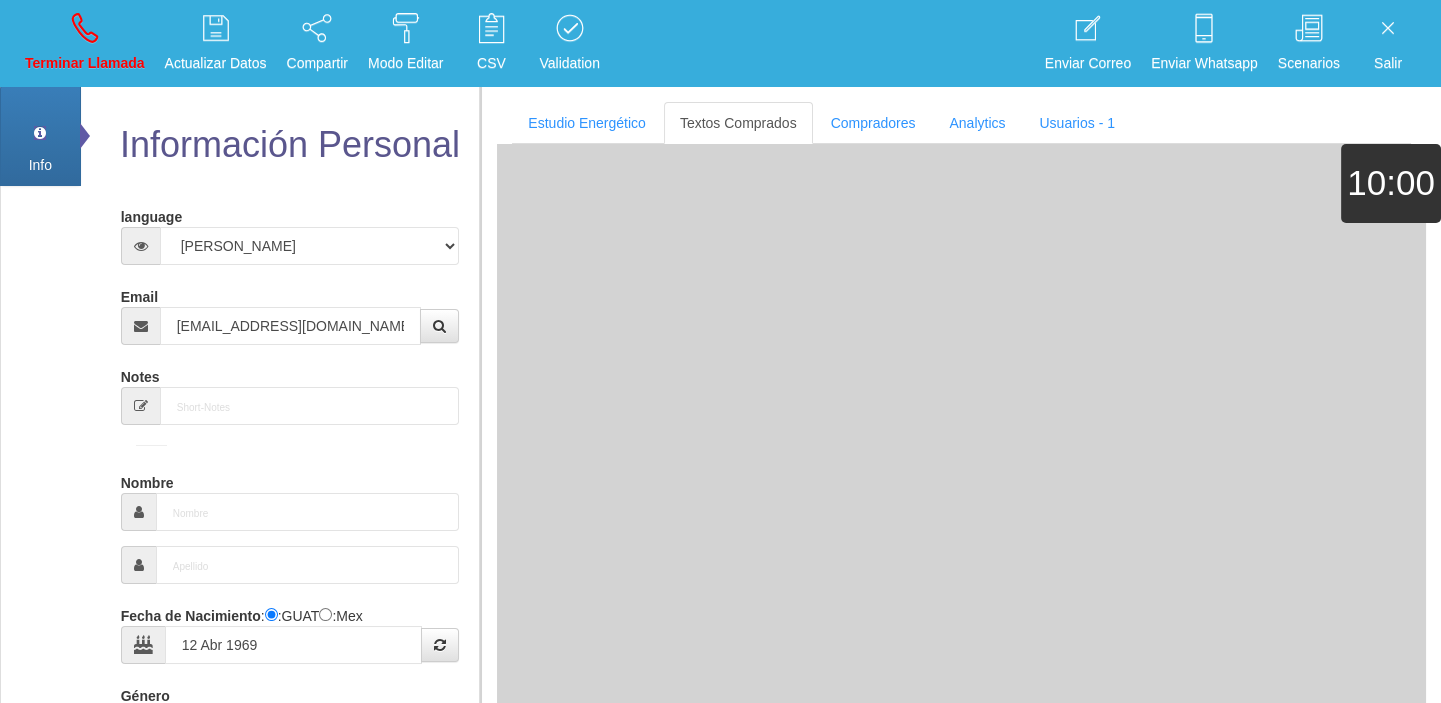select 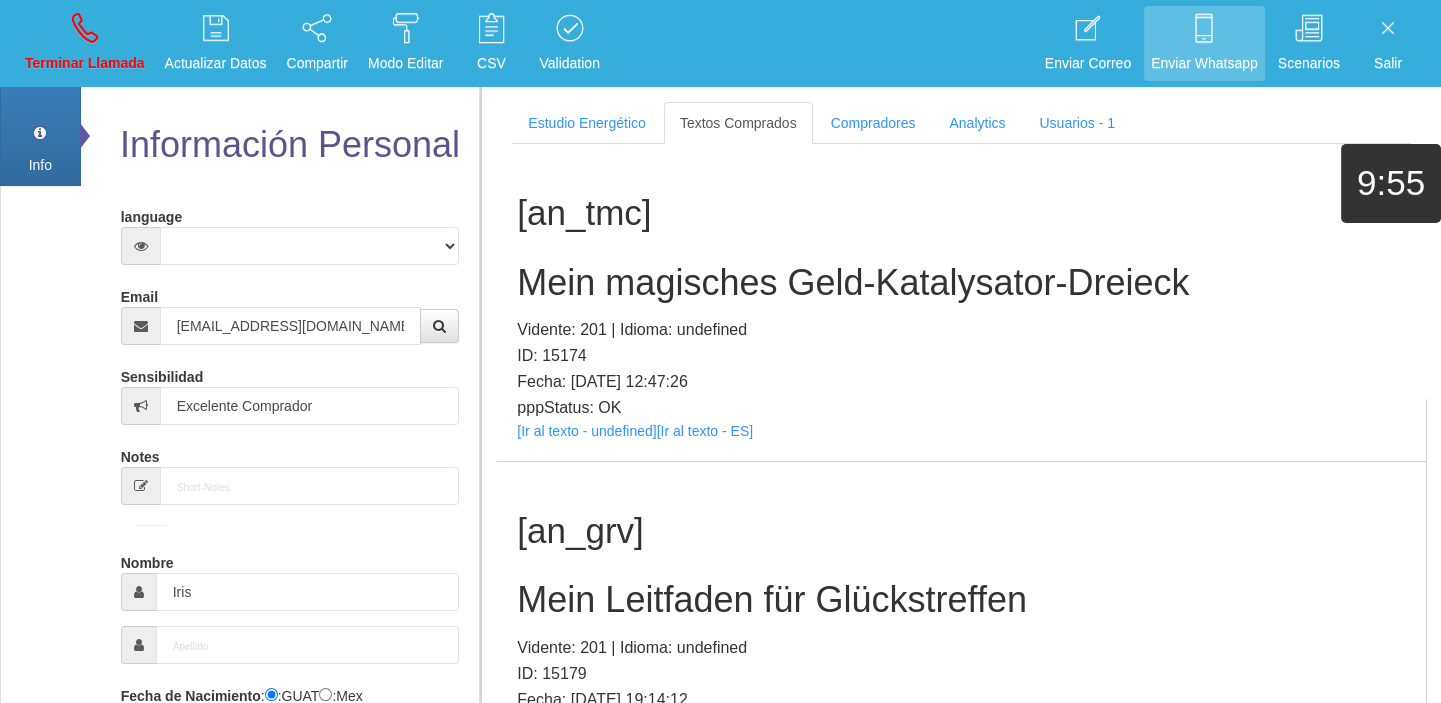 scroll, scrollTop: 2441, scrollLeft: 0, axis: vertical 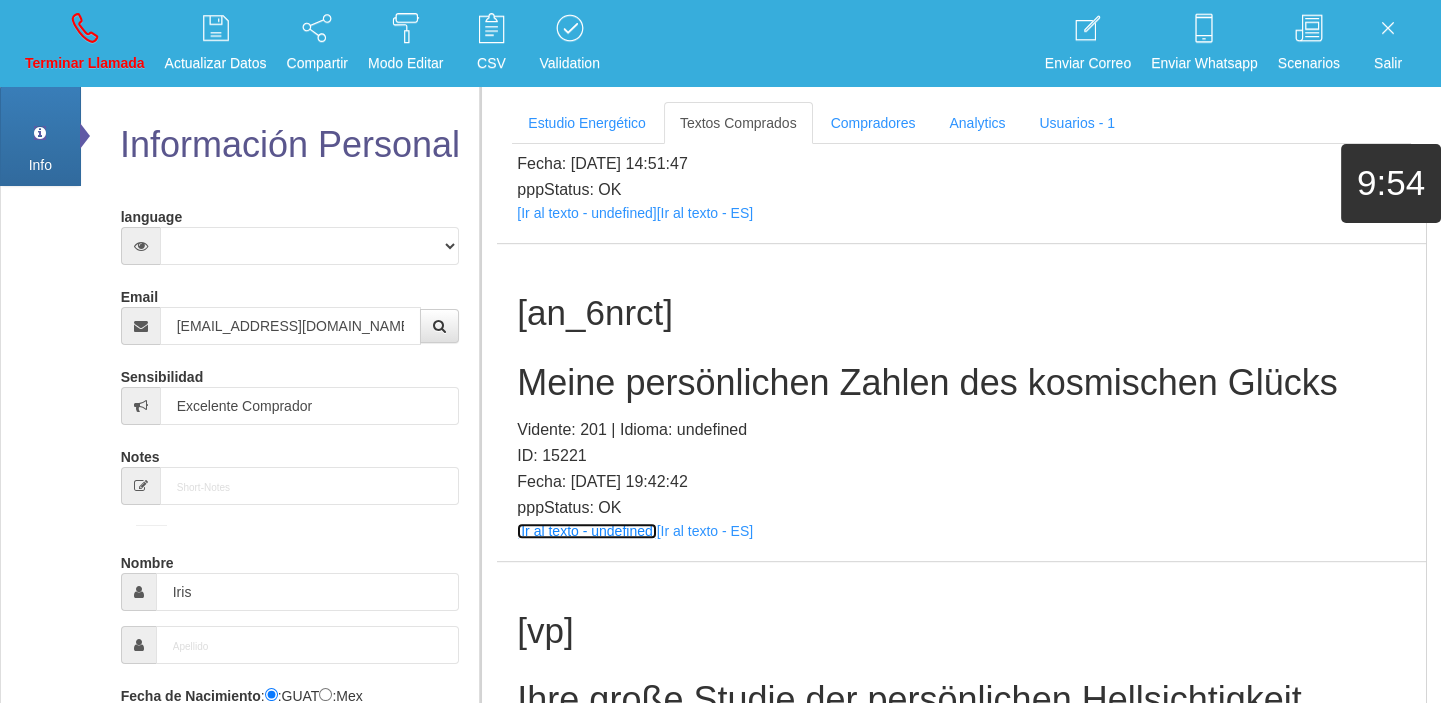 click on "[Ir al texto - undefined]" at bounding box center [586, 531] 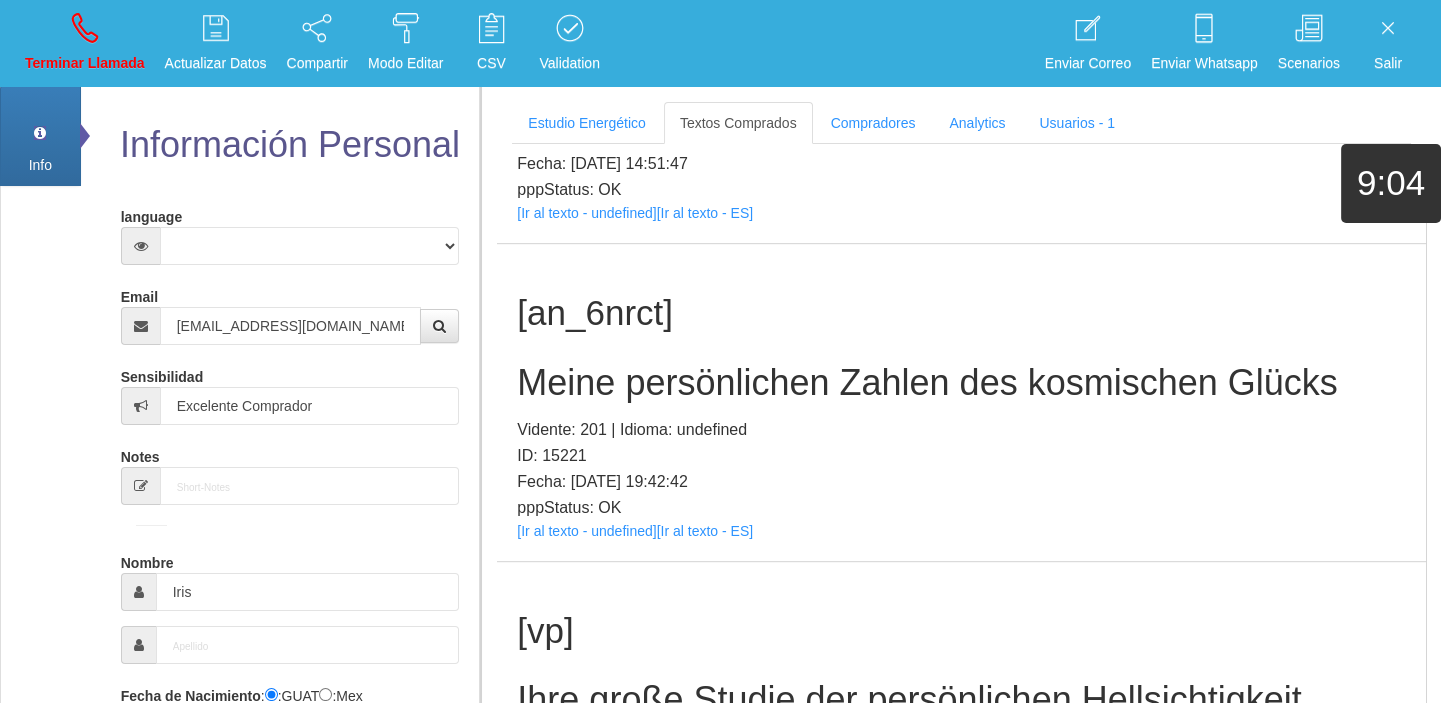 click on "Meine persönlichen Zahlen des kosmischen Glücks" at bounding box center (961, 383) 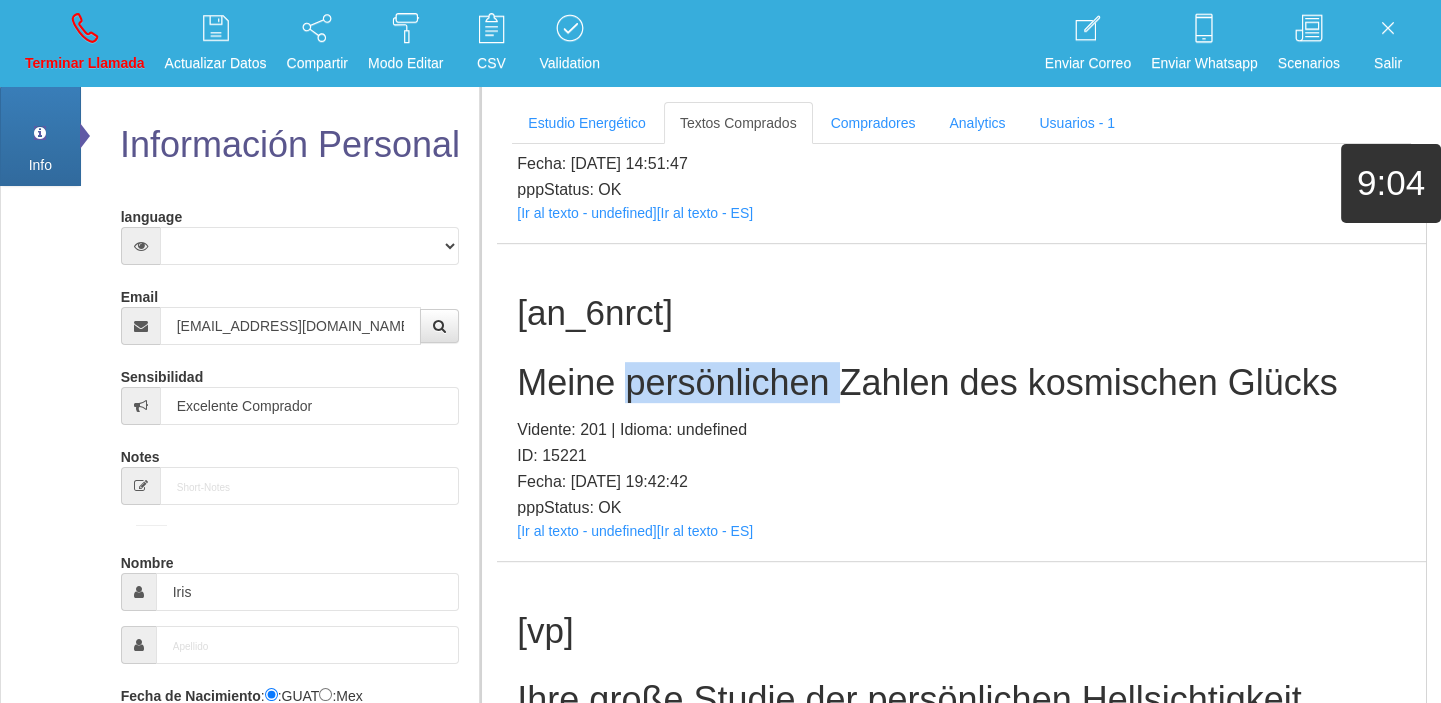 click on "Meine persönlichen Zahlen des kosmischen Glücks" at bounding box center [961, 383] 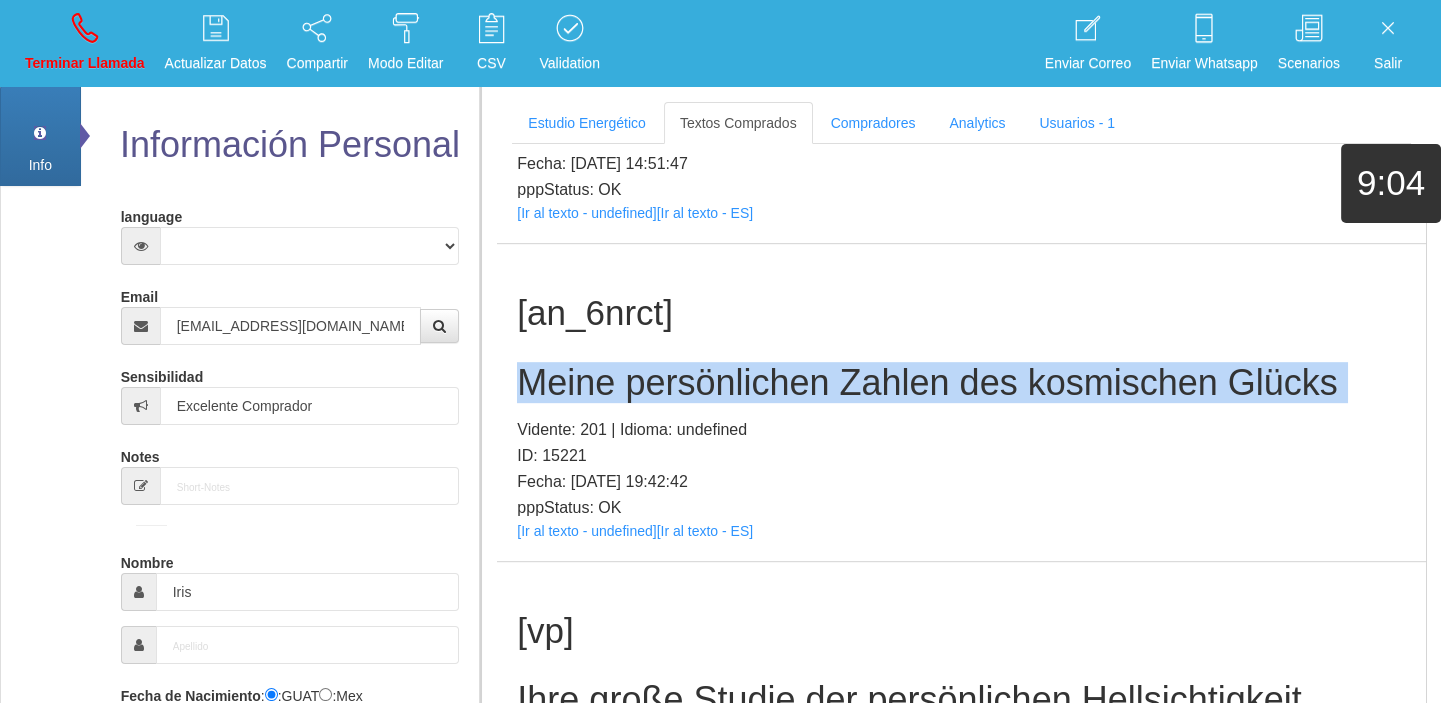 click on "Meine persönlichen Zahlen des kosmischen Glücks" at bounding box center (961, 383) 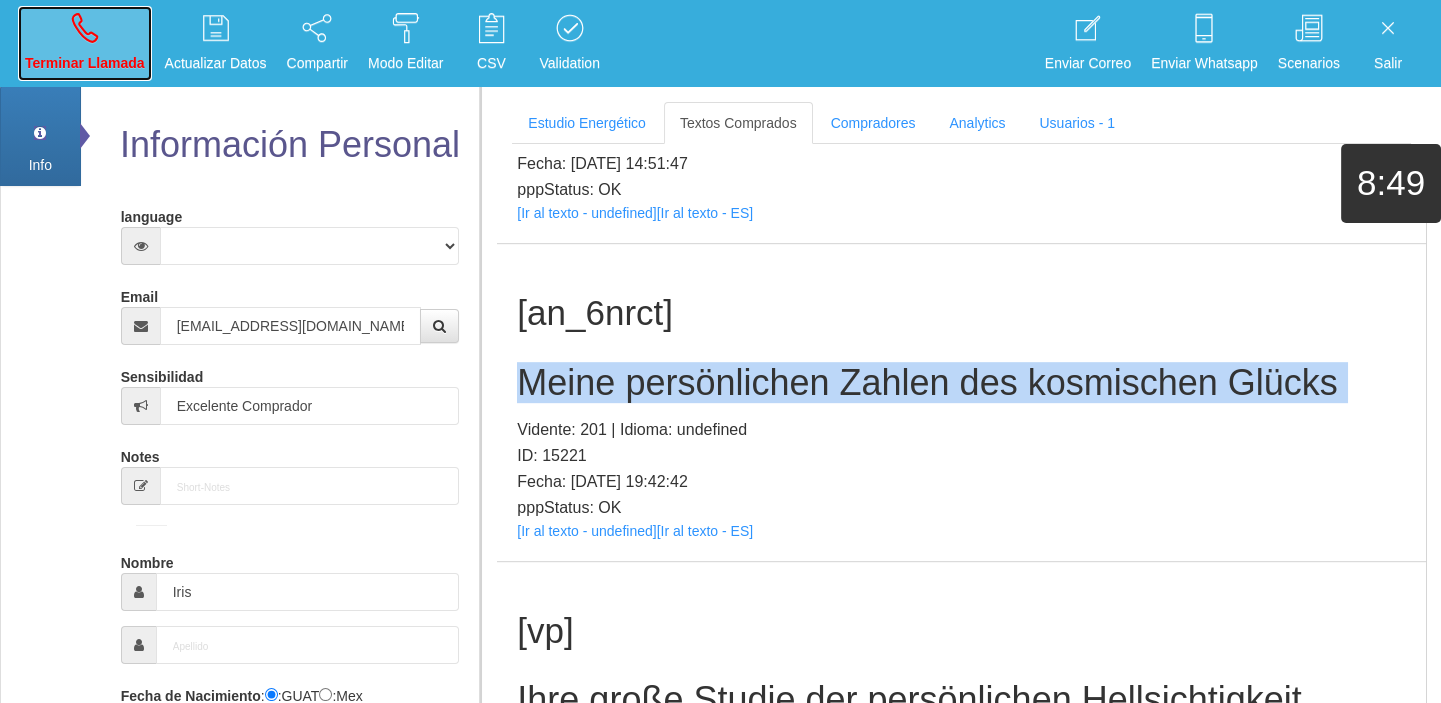 click on "Terminar Llamada" at bounding box center [85, 43] 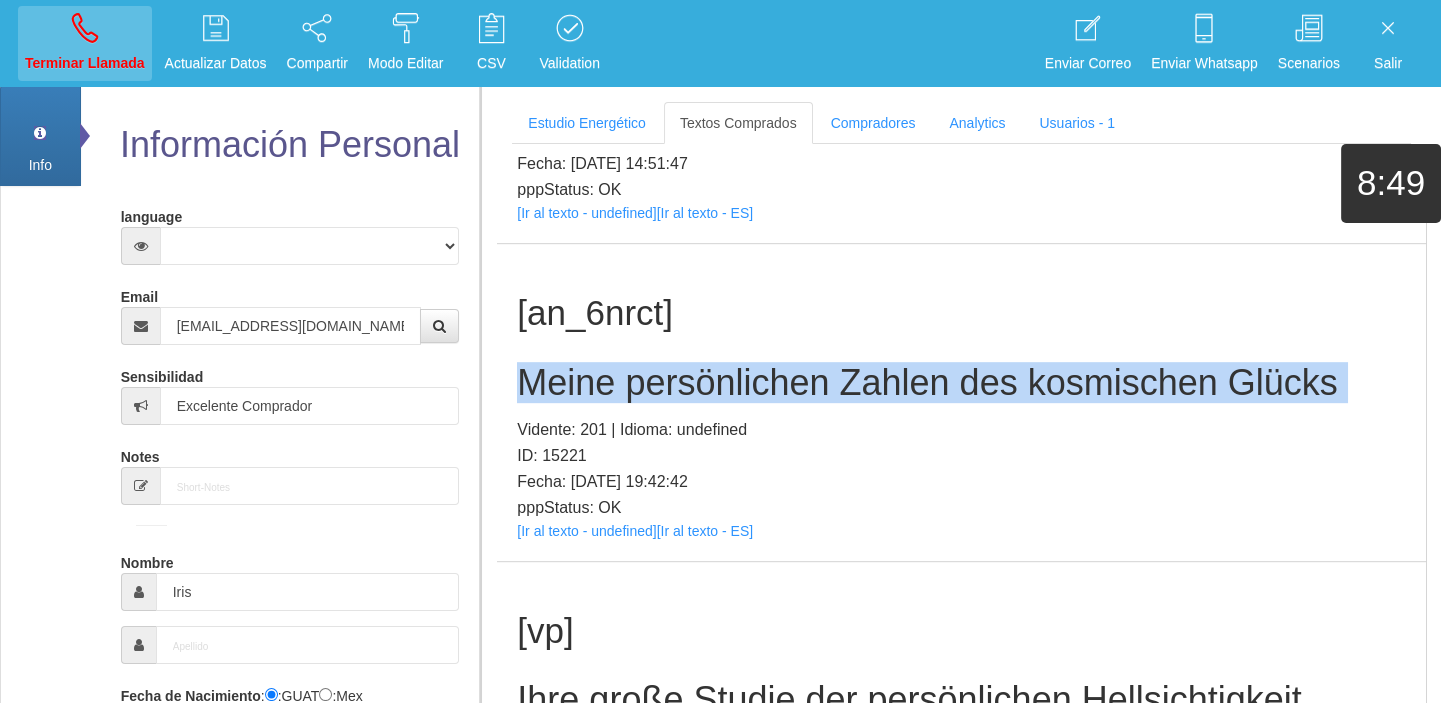 type 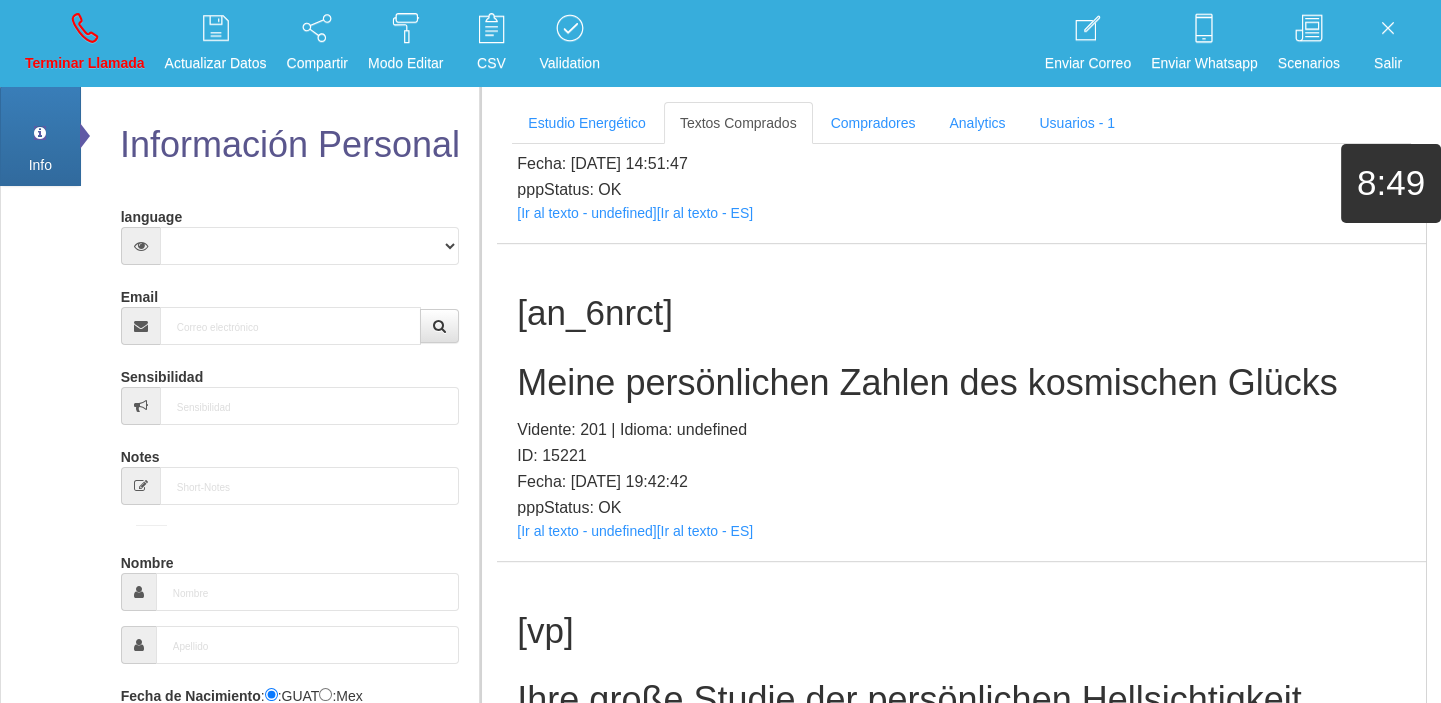 scroll, scrollTop: 0, scrollLeft: 0, axis: both 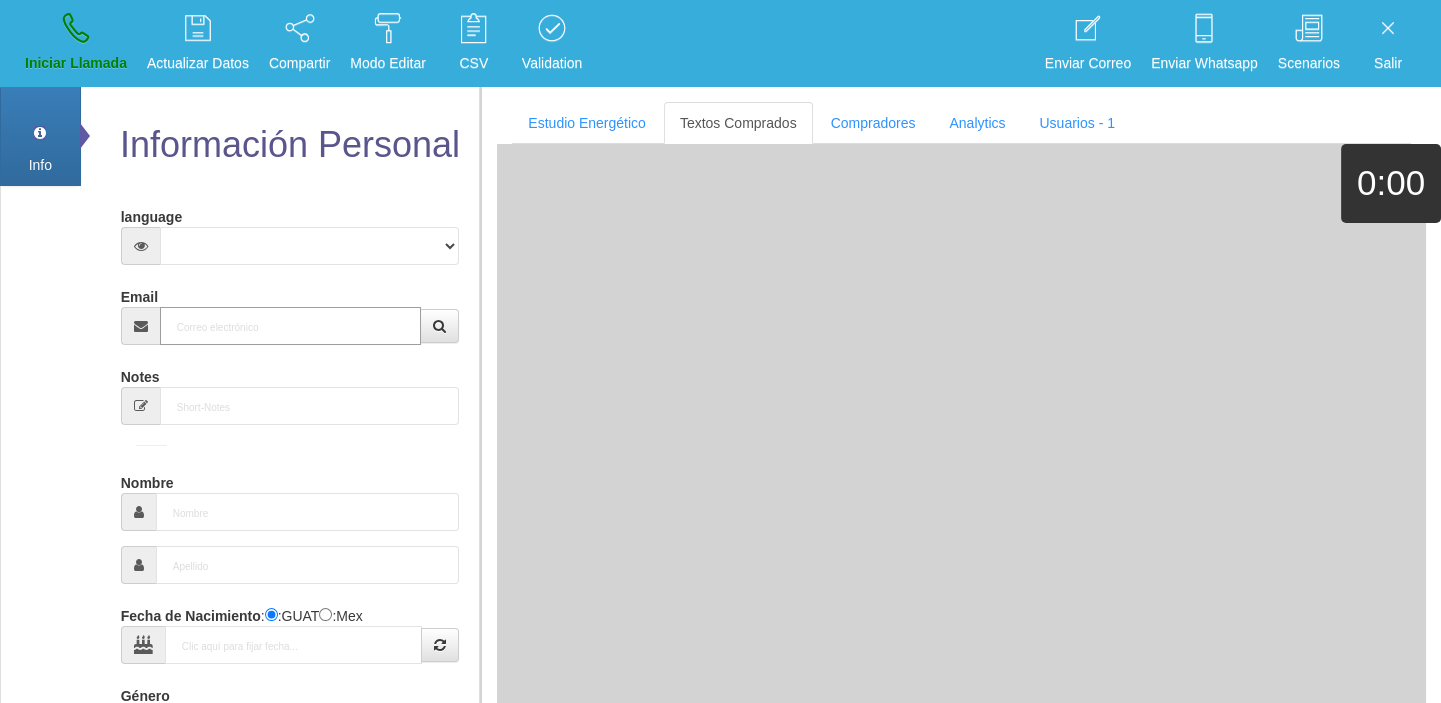 click on "Email" at bounding box center [291, 326] 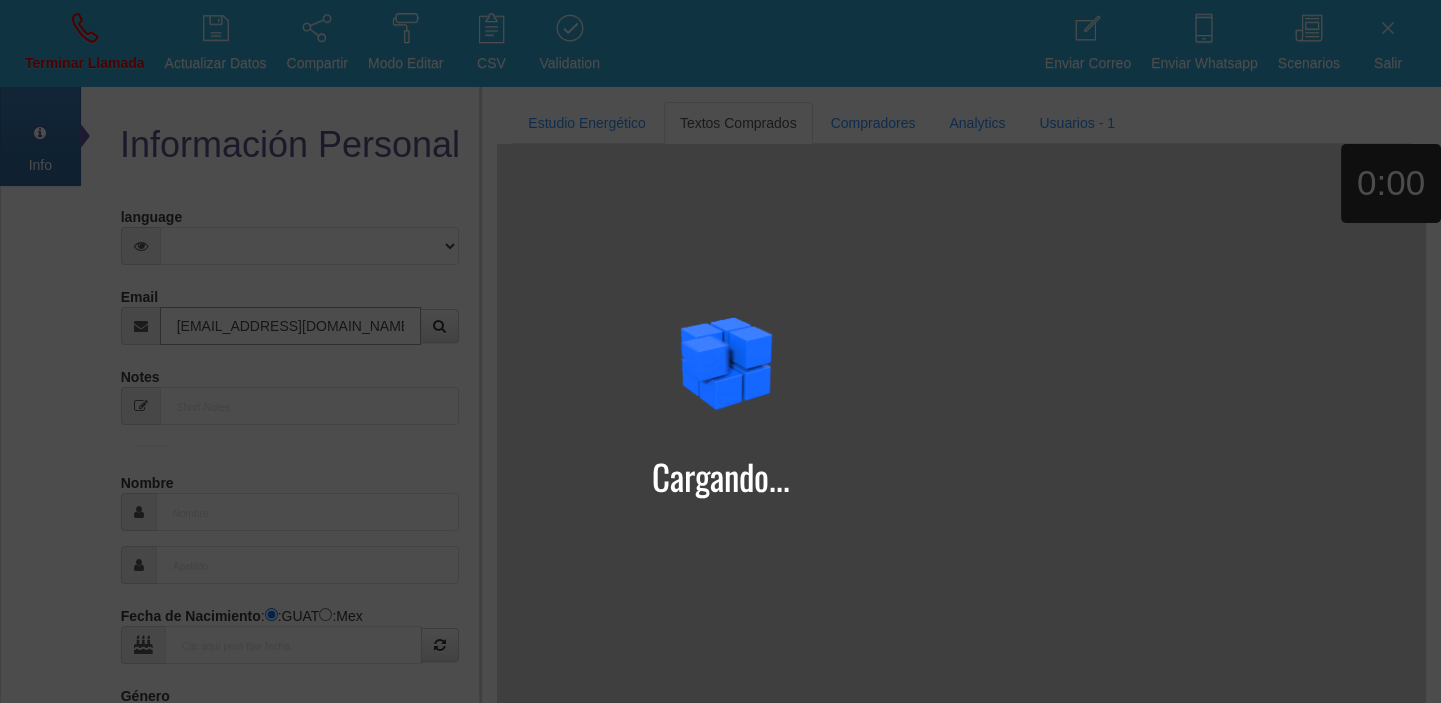 type on "[EMAIL_ADDRESS][DOMAIN_NAME]" 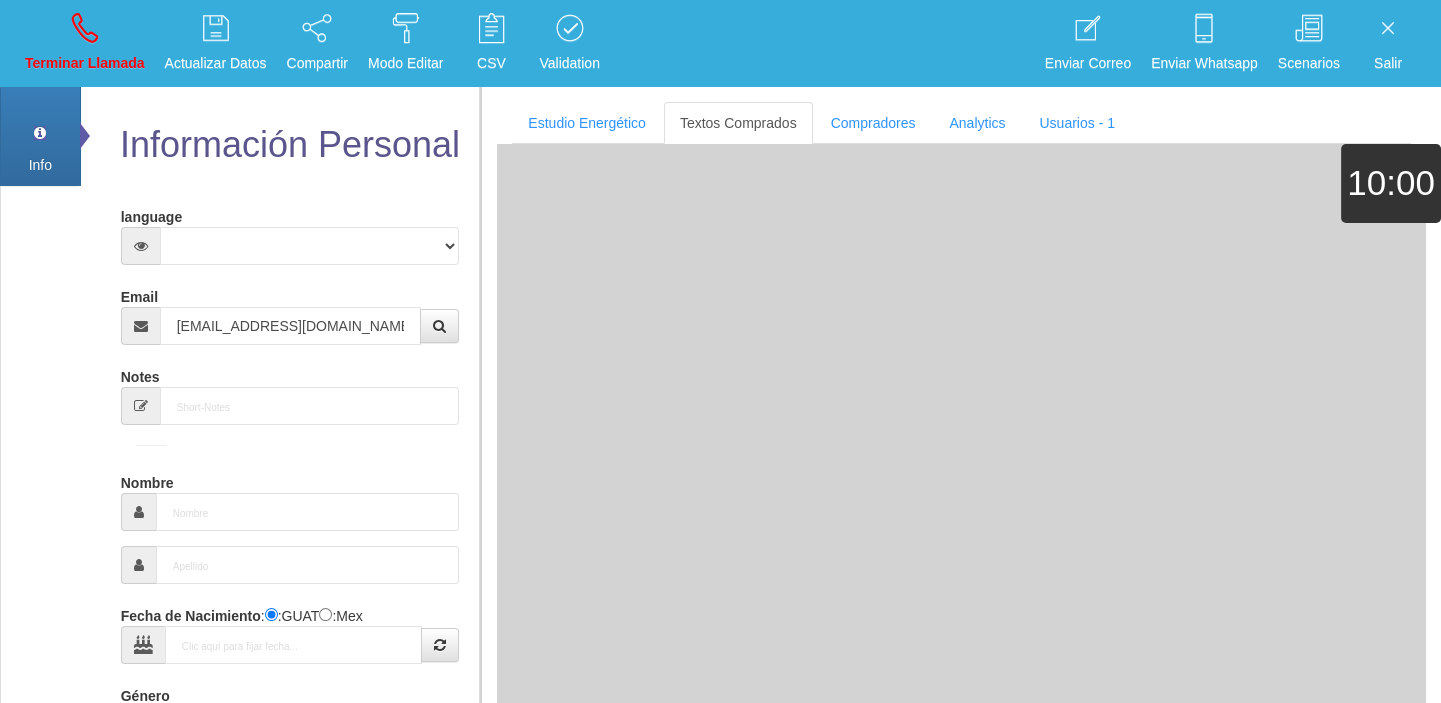 type on "[DATE]" 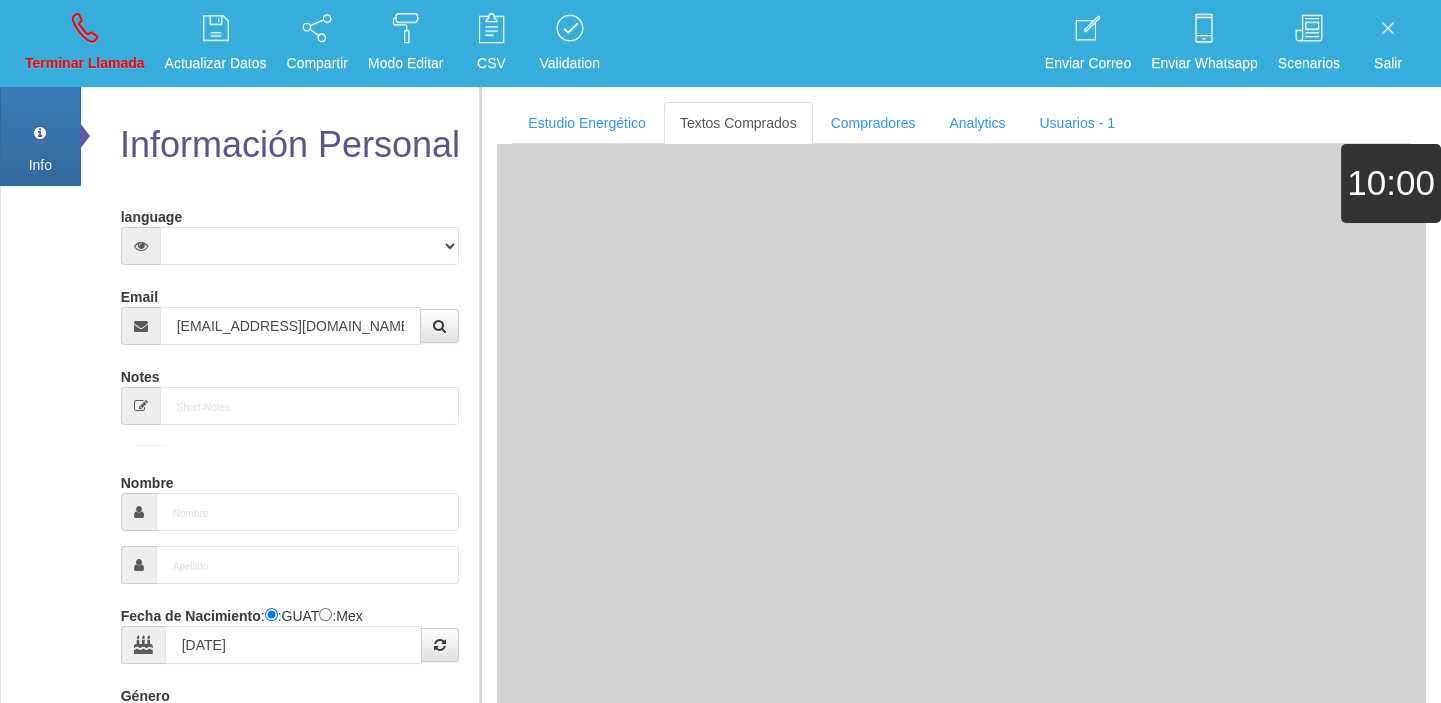 select 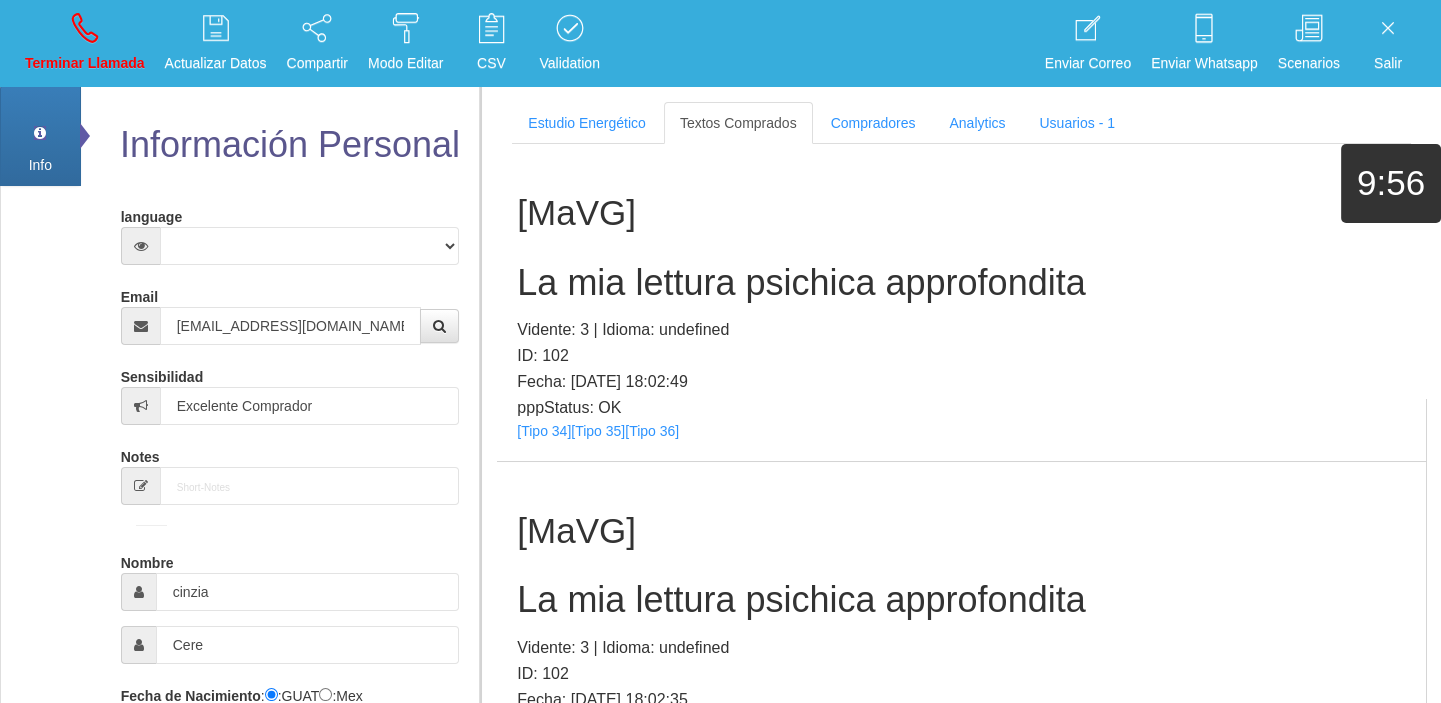 scroll, scrollTop: 385, scrollLeft: 0, axis: vertical 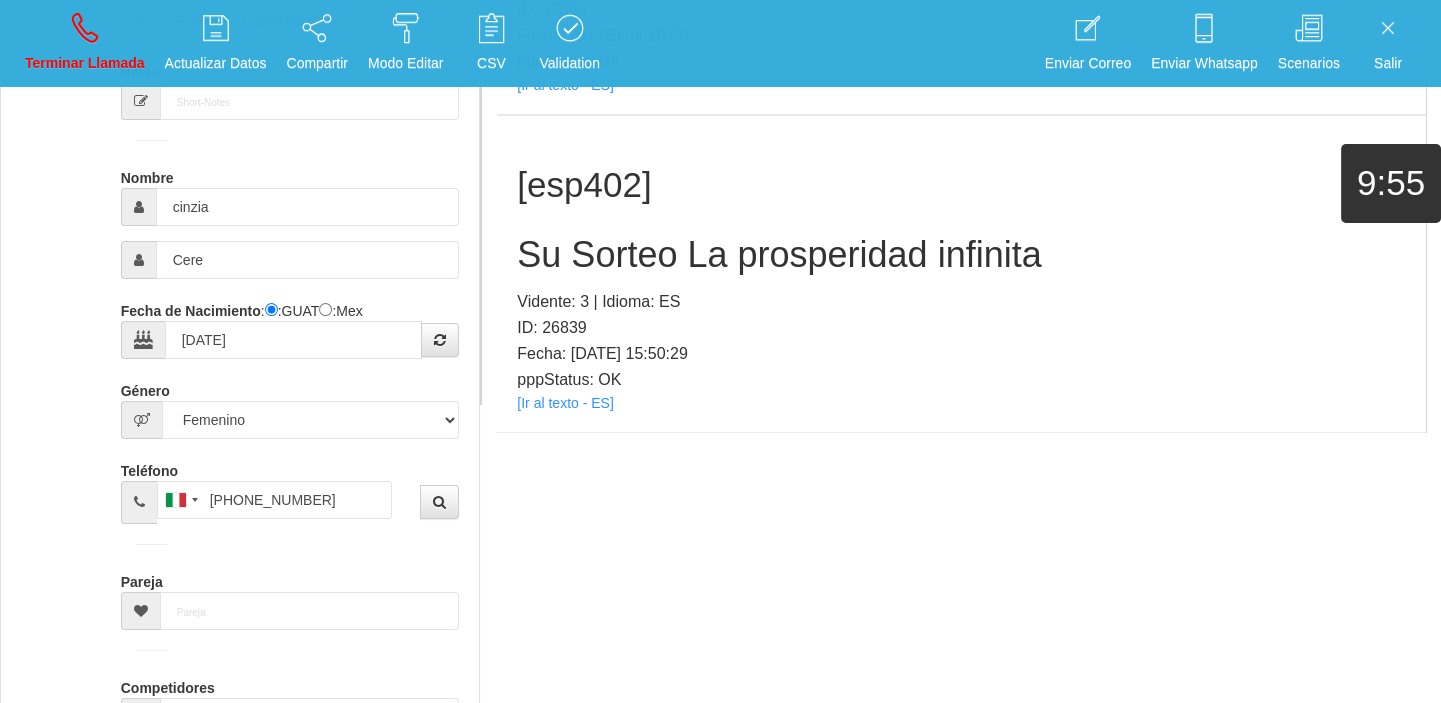 click on "[esp402] Su Sorteo La prosperidad infinita Vidente: 3 | Idioma: ES ID: 26839 Fecha: [DATE] 15:50:29 pppStatus: OK [Ir al texto - ES]" at bounding box center (961, 273) 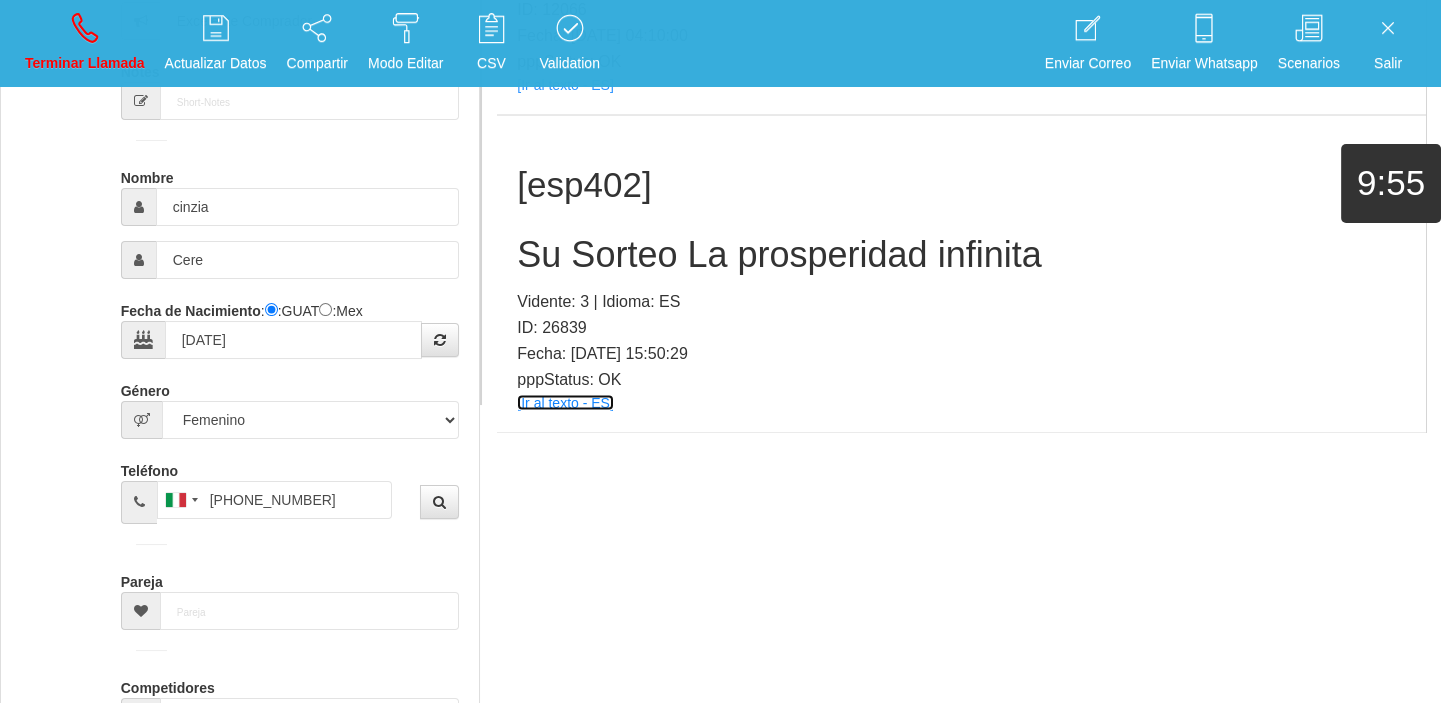 click on "[Ir al texto - ES]" at bounding box center [565, 402] 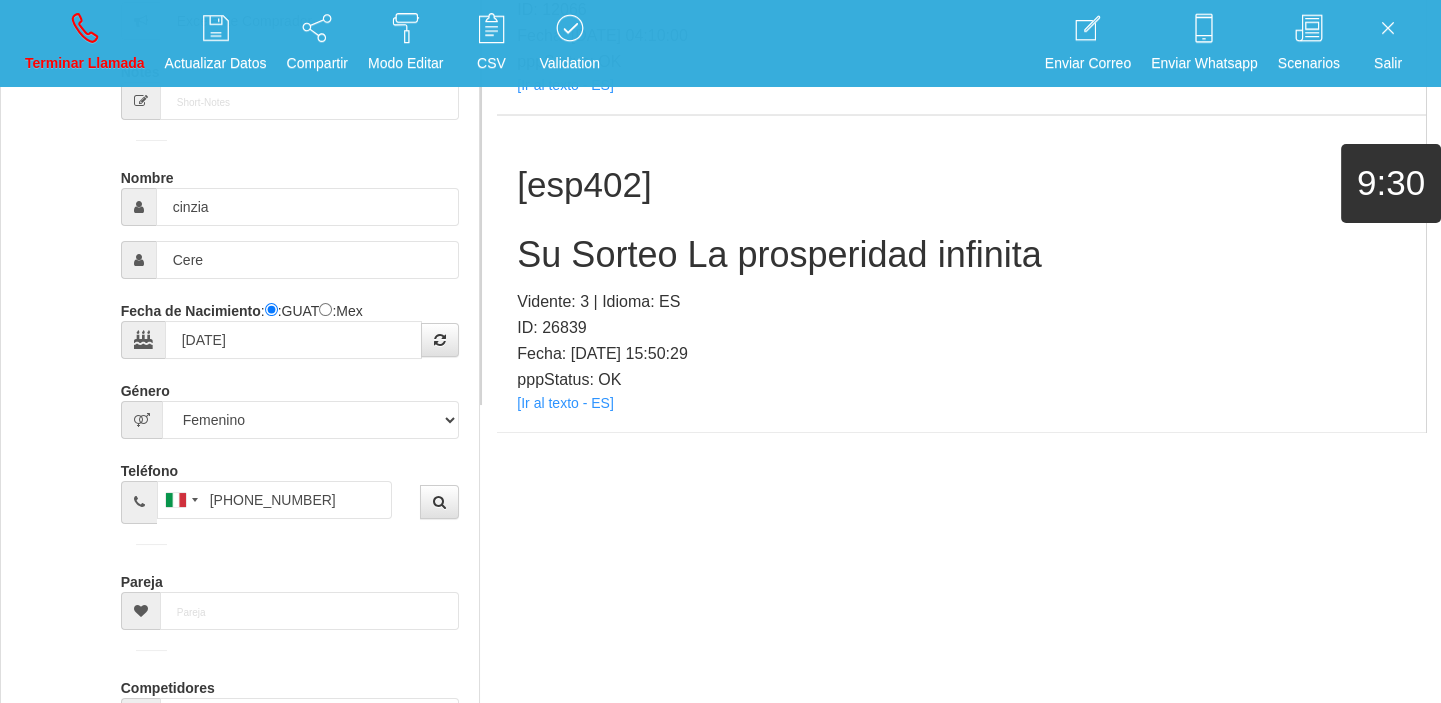 click on "Su Sorteo La prosperidad infinita" at bounding box center (961, 254) 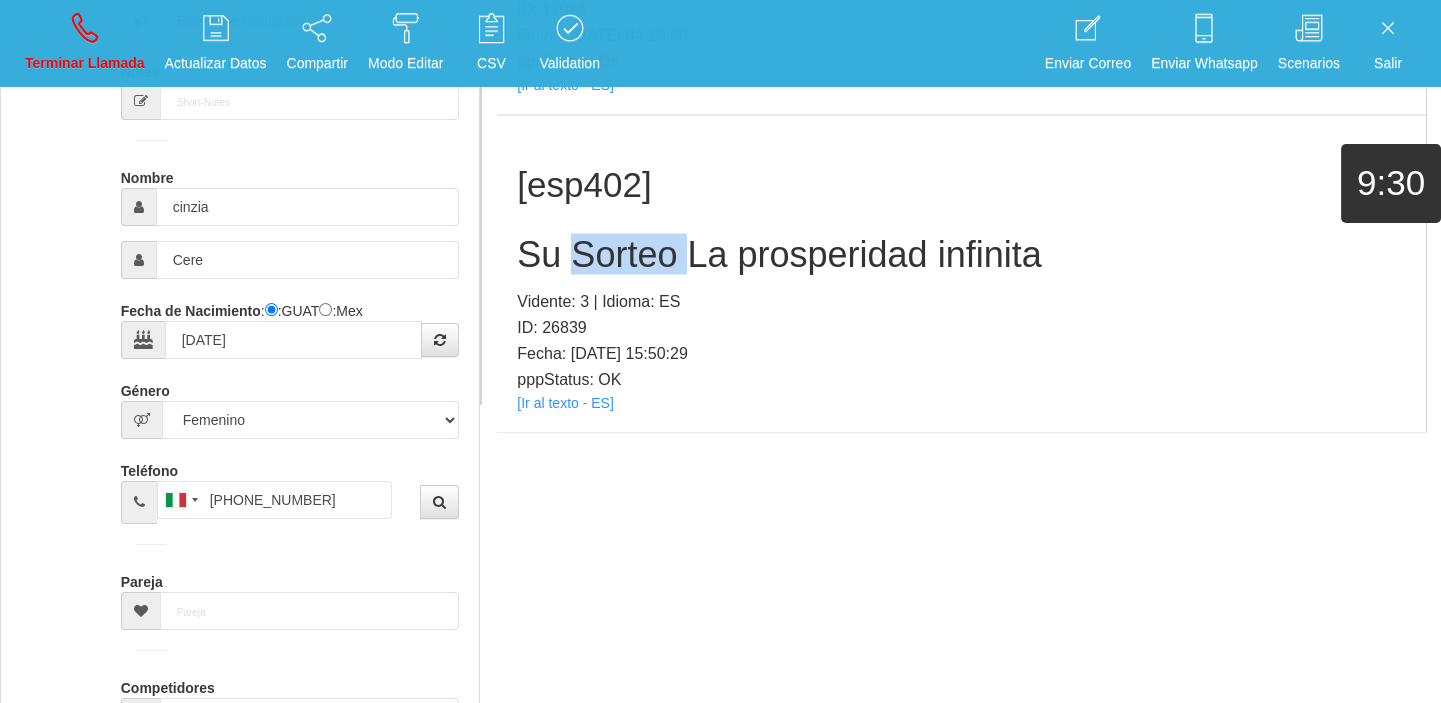 click on "Su Sorteo La prosperidad infinita" at bounding box center (961, 254) 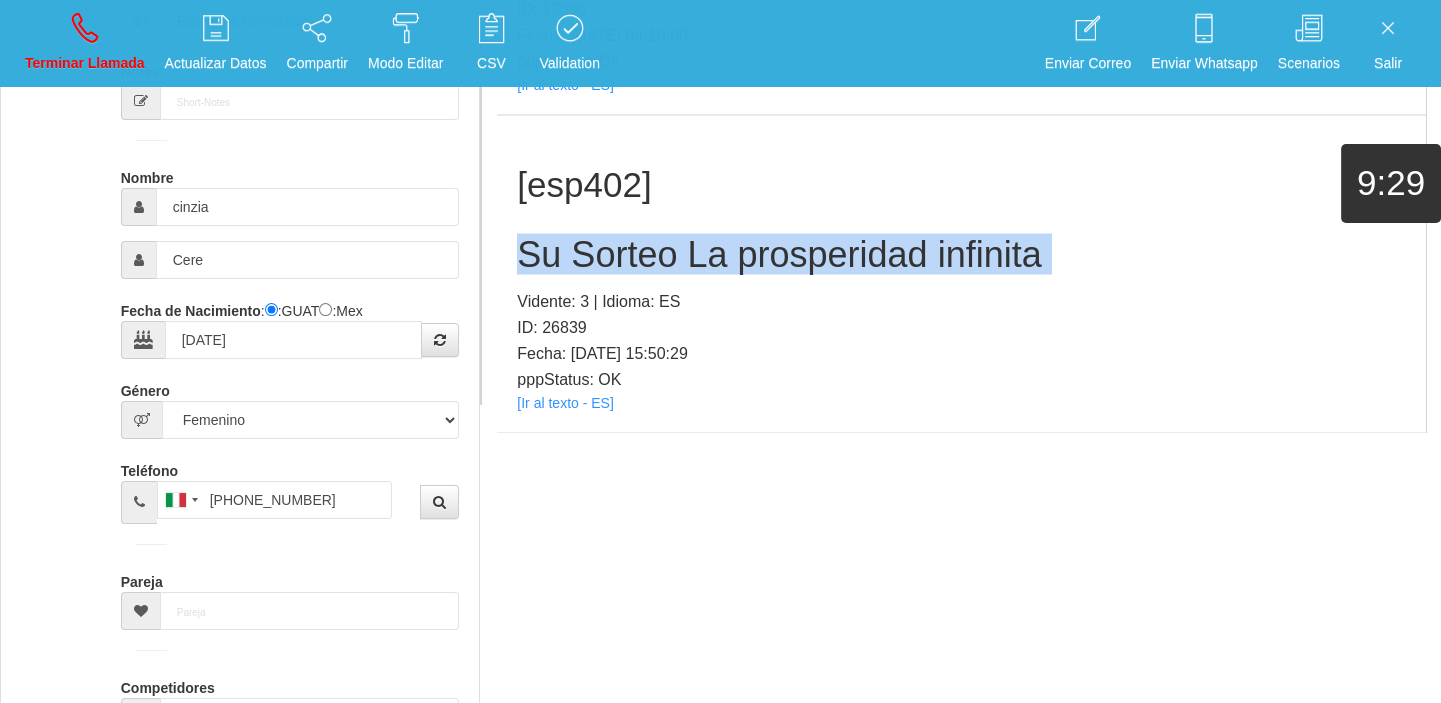 click on "Su Sorteo La prosperidad infinita" at bounding box center (961, 254) 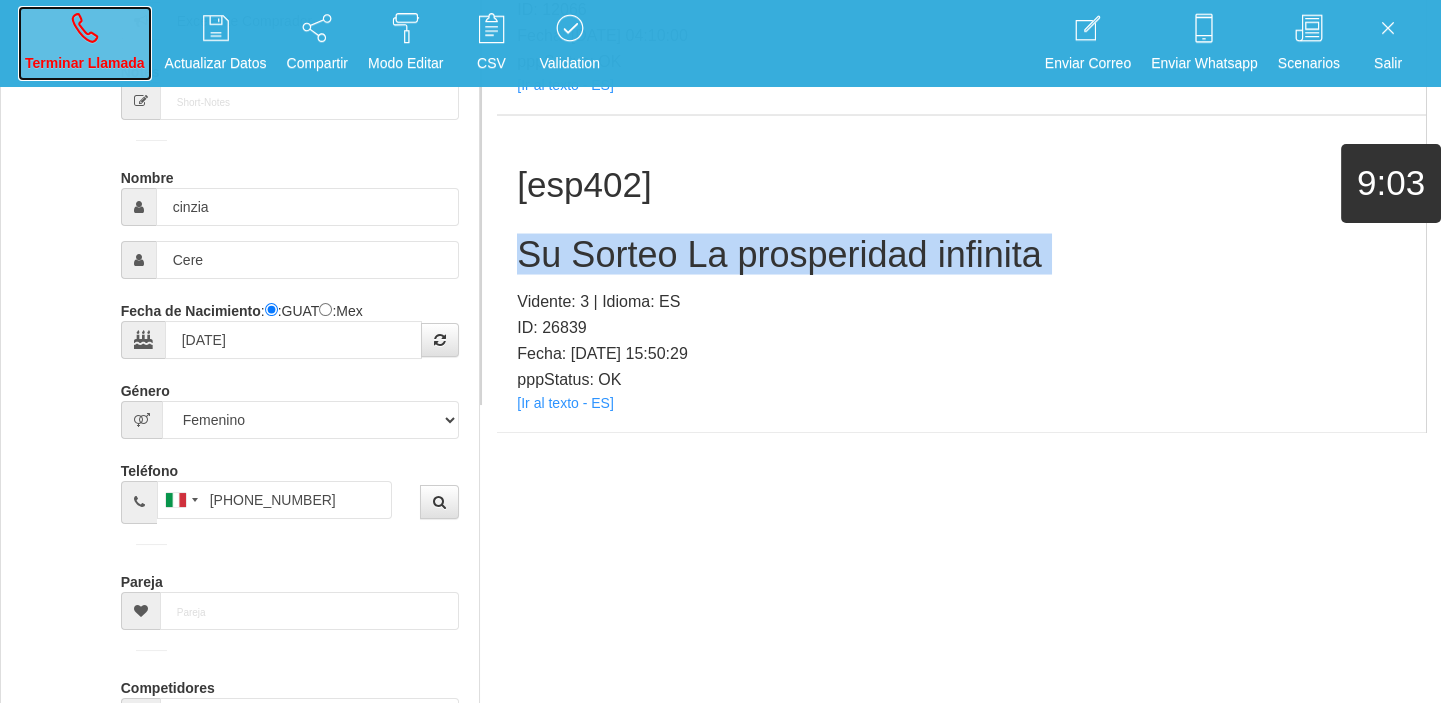 drag, startPoint x: 77, startPoint y: 48, endPoint x: 763, endPoint y: 113, distance: 689.0726 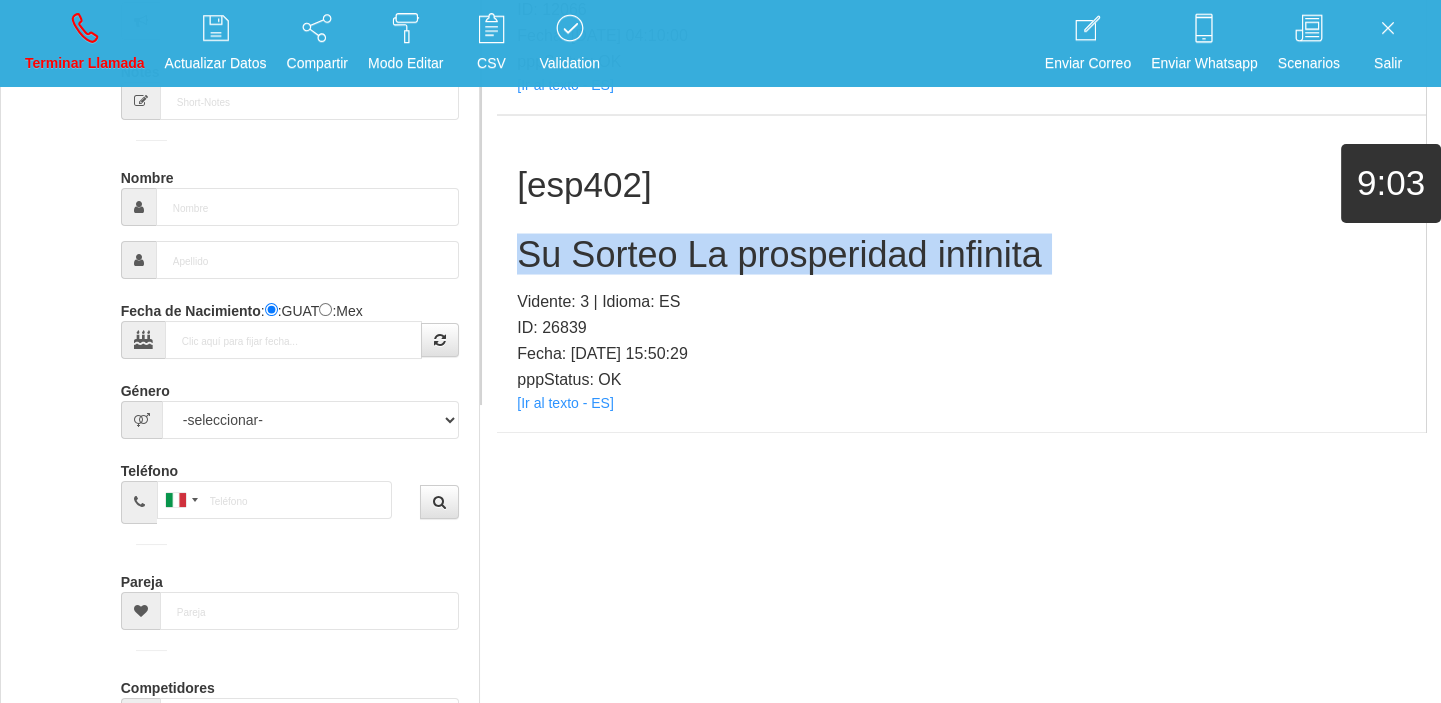 scroll, scrollTop: 0, scrollLeft: 0, axis: both 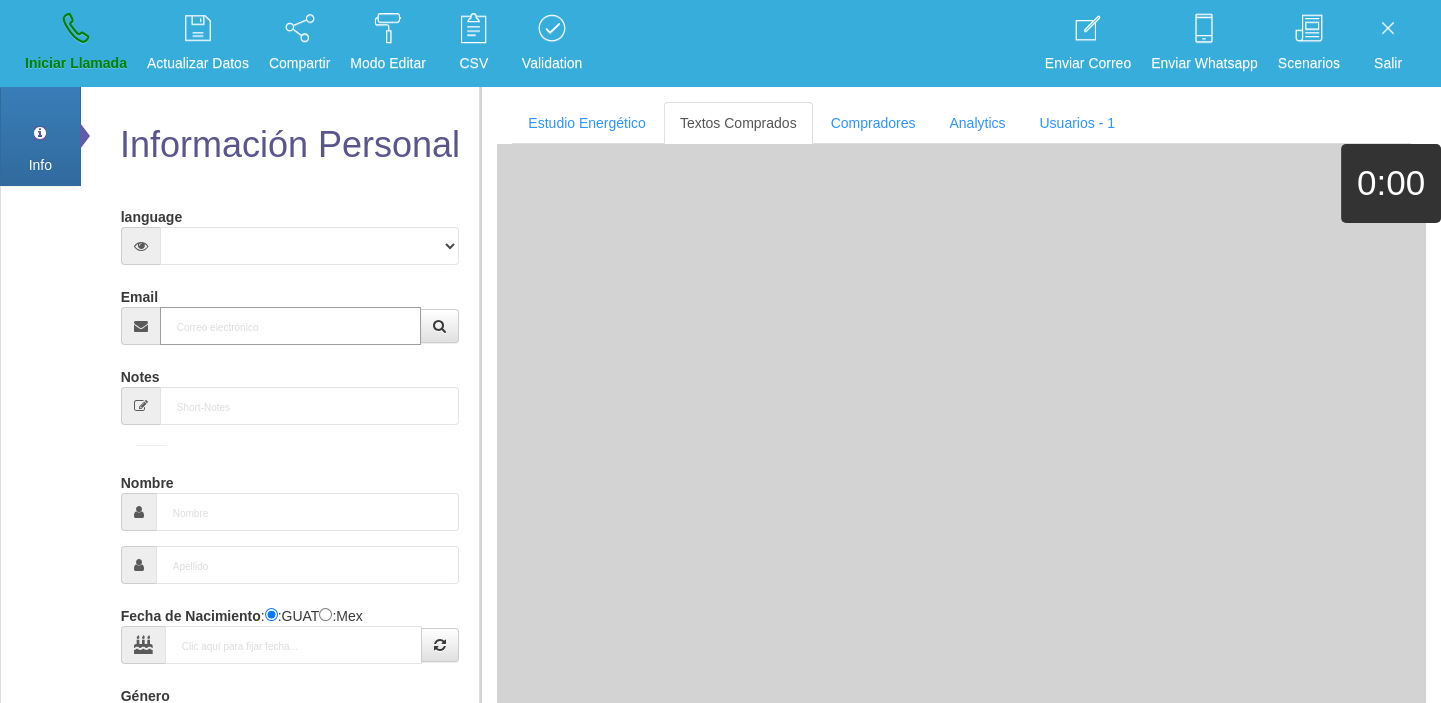 click on "Email" at bounding box center (291, 326) 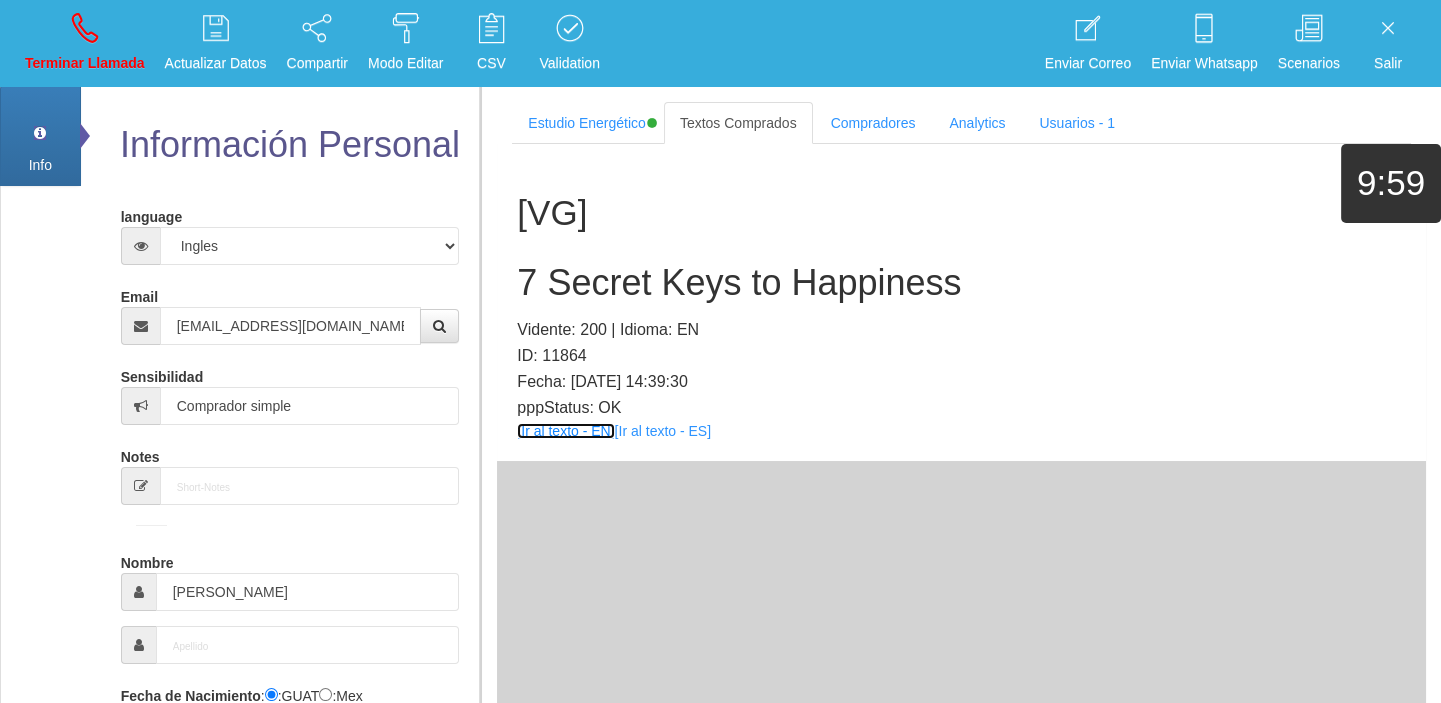 click on "[Ir al texto - EN]" at bounding box center [565, 431] 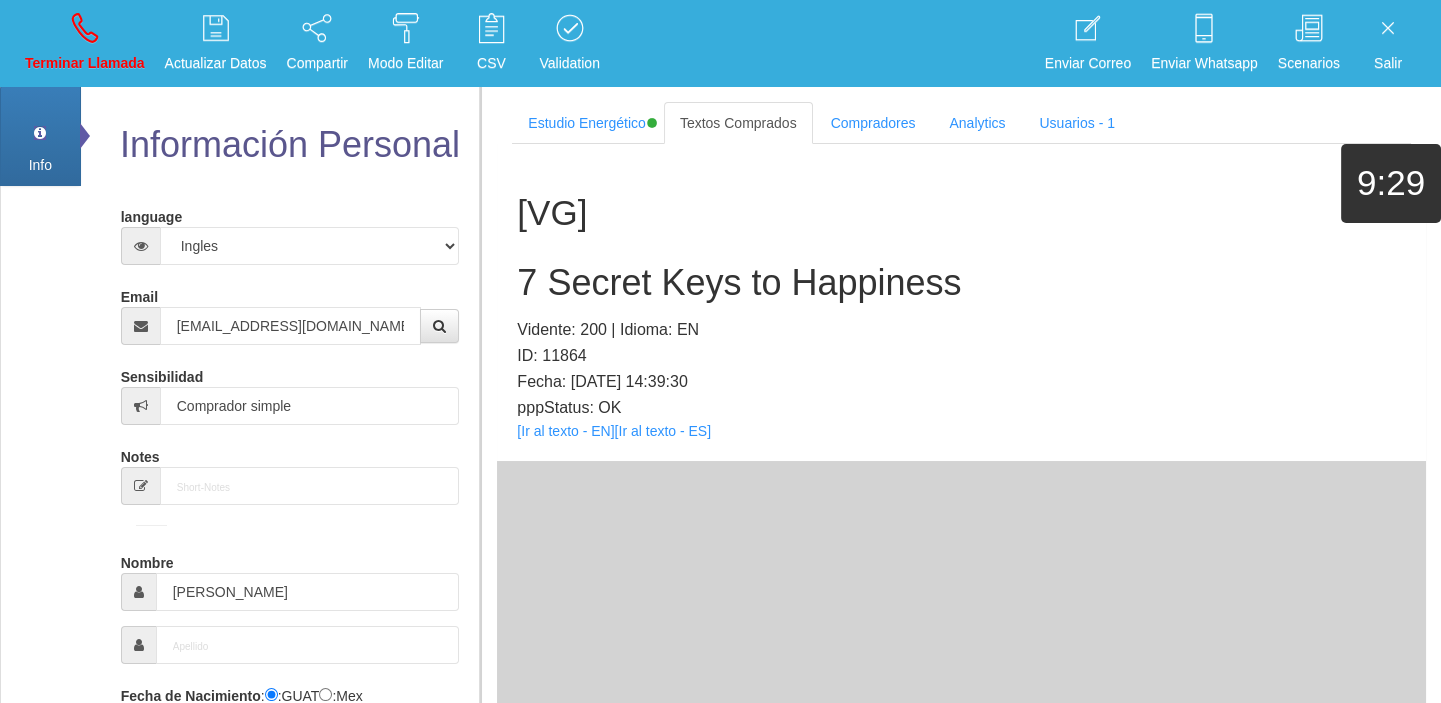 click on "[VG] 7 Secret Keys to Happiness Vidente: 200 | Idioma: EN ID: 11864 Fecha: [DATE] 14:39:30 pppStatus: OK [Ir al texto - EN] [Ir al texto - ES]" at bounding box center (961, 302) 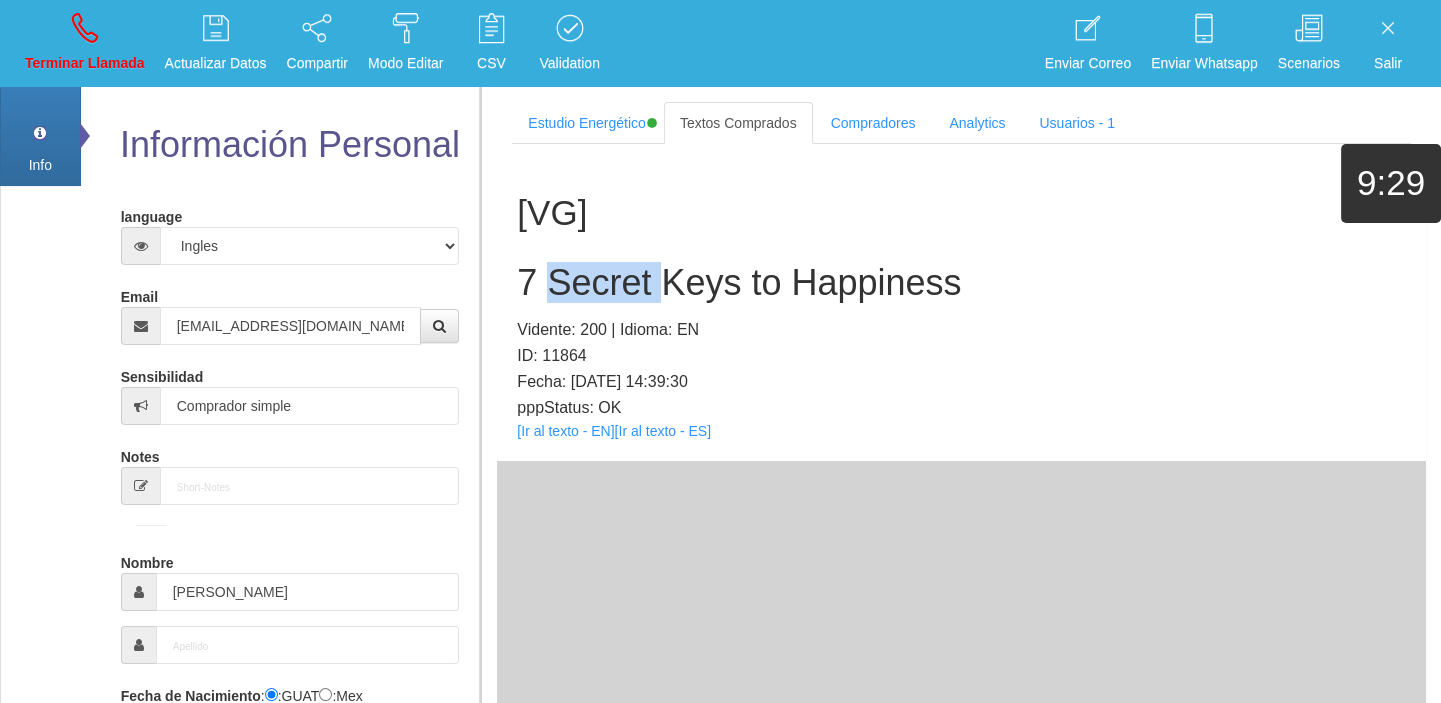 click on "[VG] 7 Secret Keys to Happiness Vidente: 200 | Idioma: EN ID: 11864 Fecha: [DATE] 14:39:30 pppStatus: OK [Ir al texto - EN] [Ir al texto - ES]" at bounding box center [961, 302] 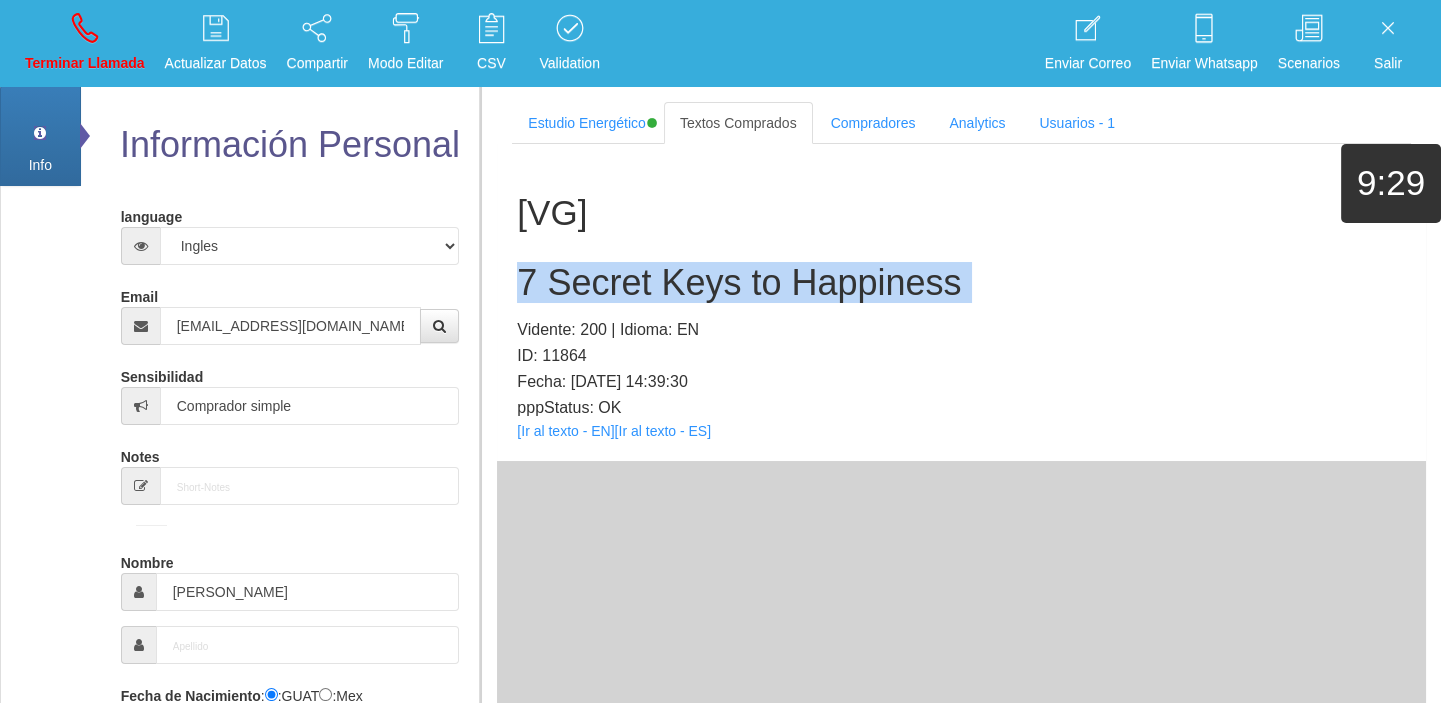 click on "[VG] 7 Secret Keys to Happiness Vidente: 200 | Idioma: EN ID: 11864 Fecha: [DATE] 14:39:30 pppStatus: OK [Ir al texto - EN] [Ir al texto - ES]" at bounding box center [961, 302] 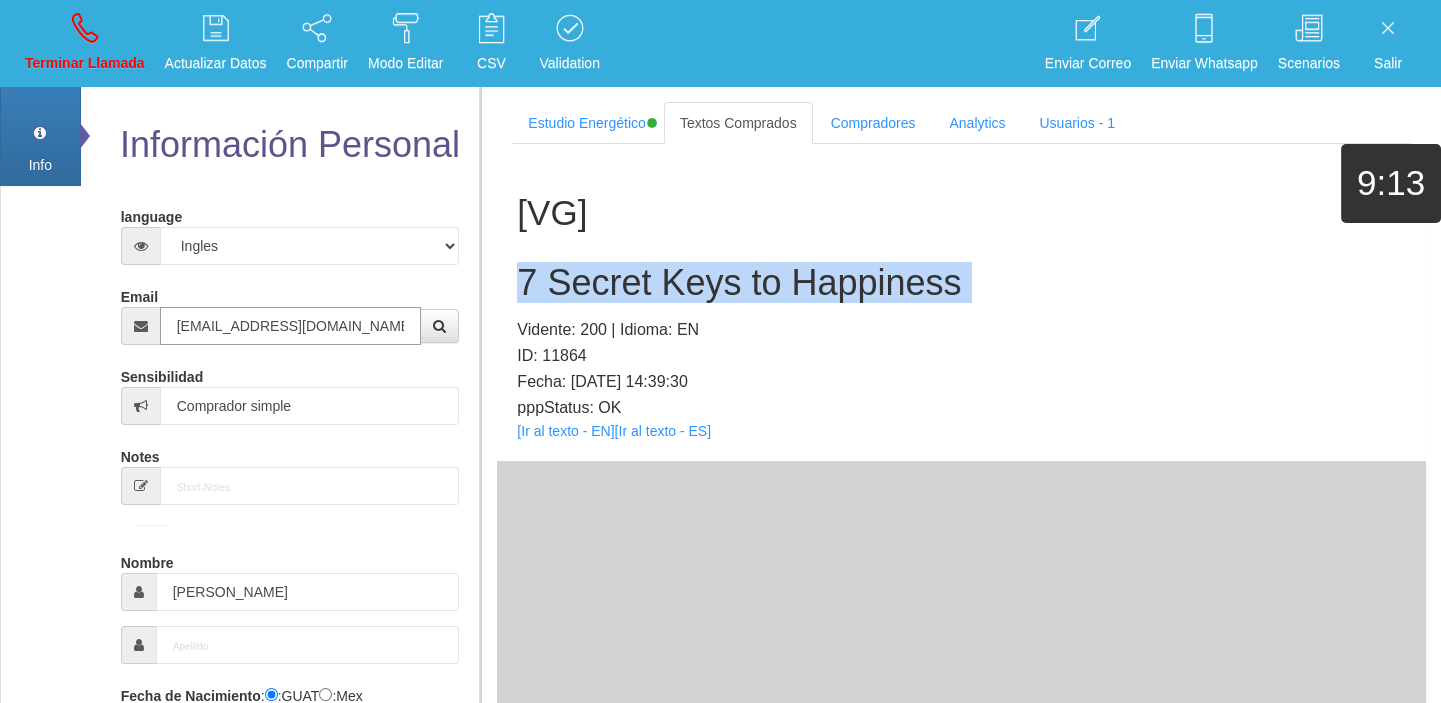 click on "[EMAIL_ADDRESS][DOMAIN_NAME]" at bounding box center (291, 326) 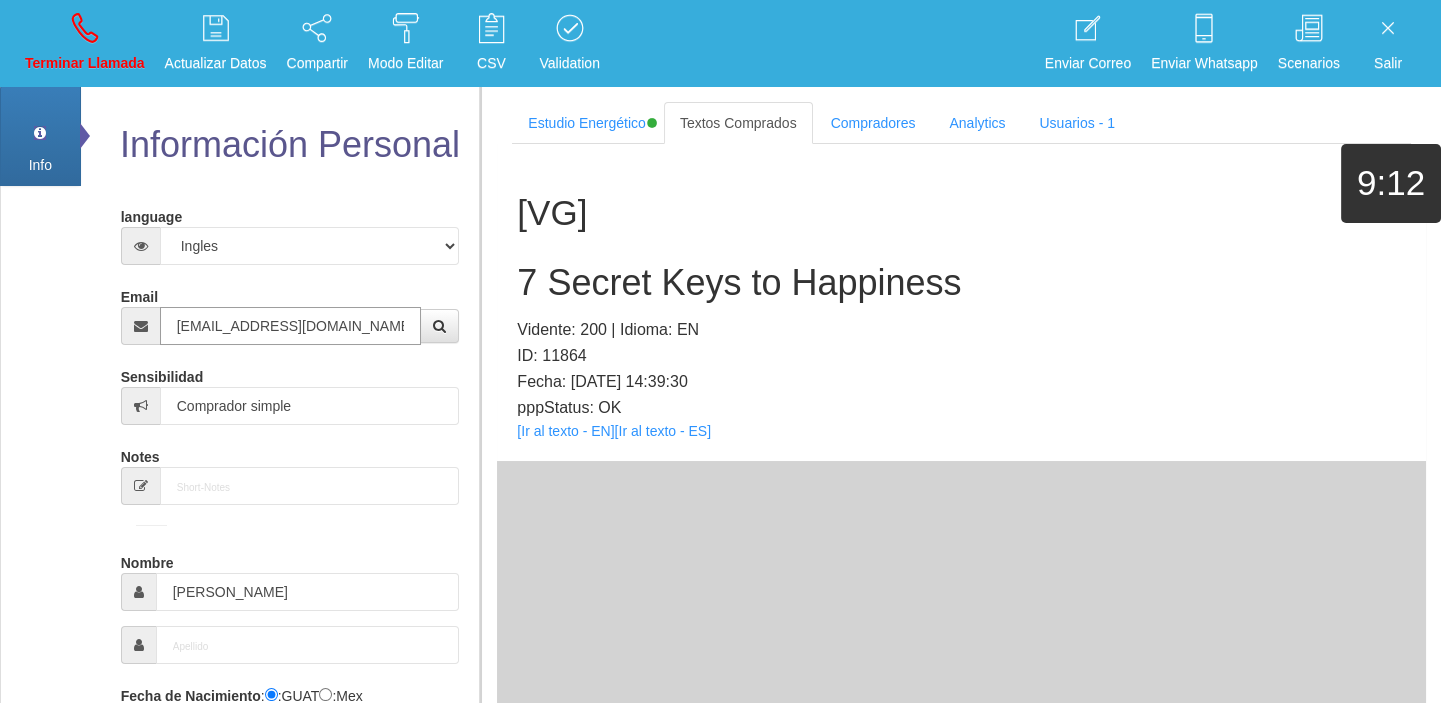 click on "[EMAIL_ADDRESS][DOMAIN_NAME]" at bounding box center [291, 326] 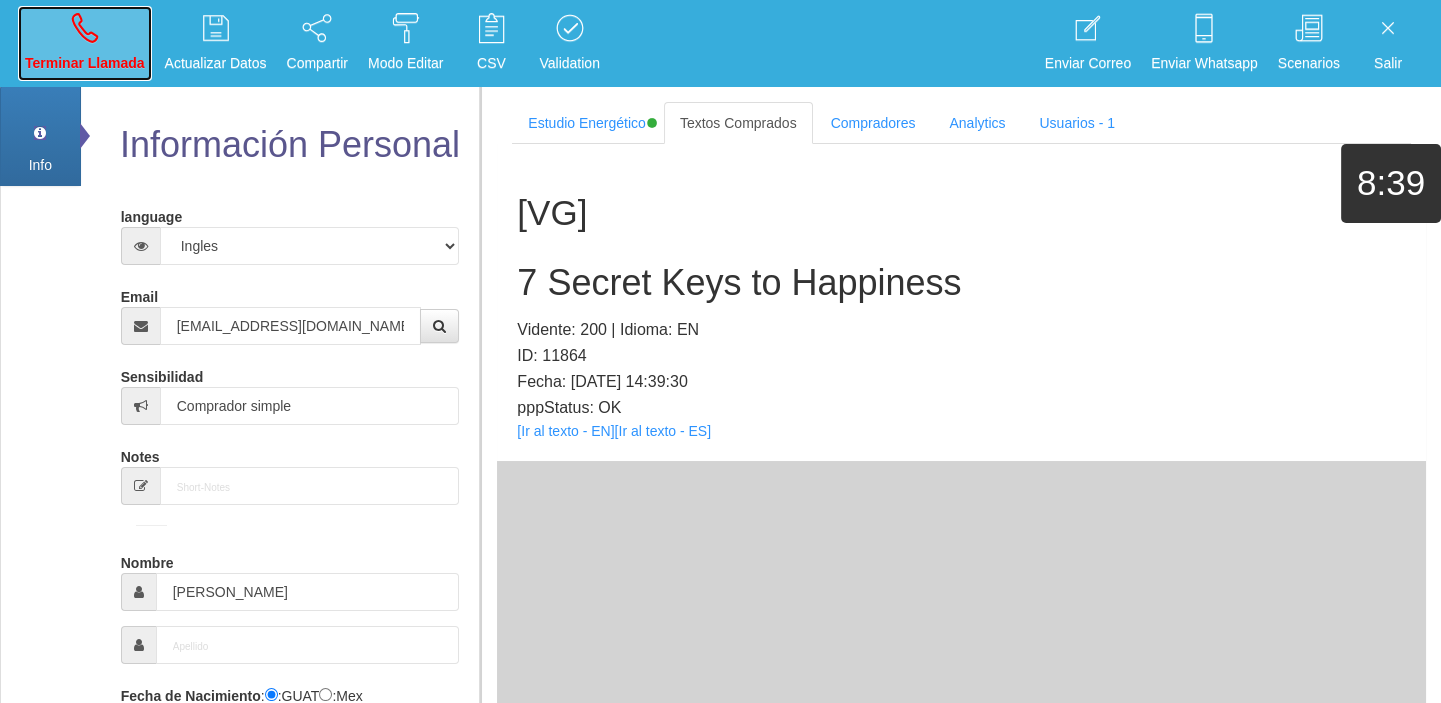 click on "Terminar Llamada" at bounding box center (85, 43) 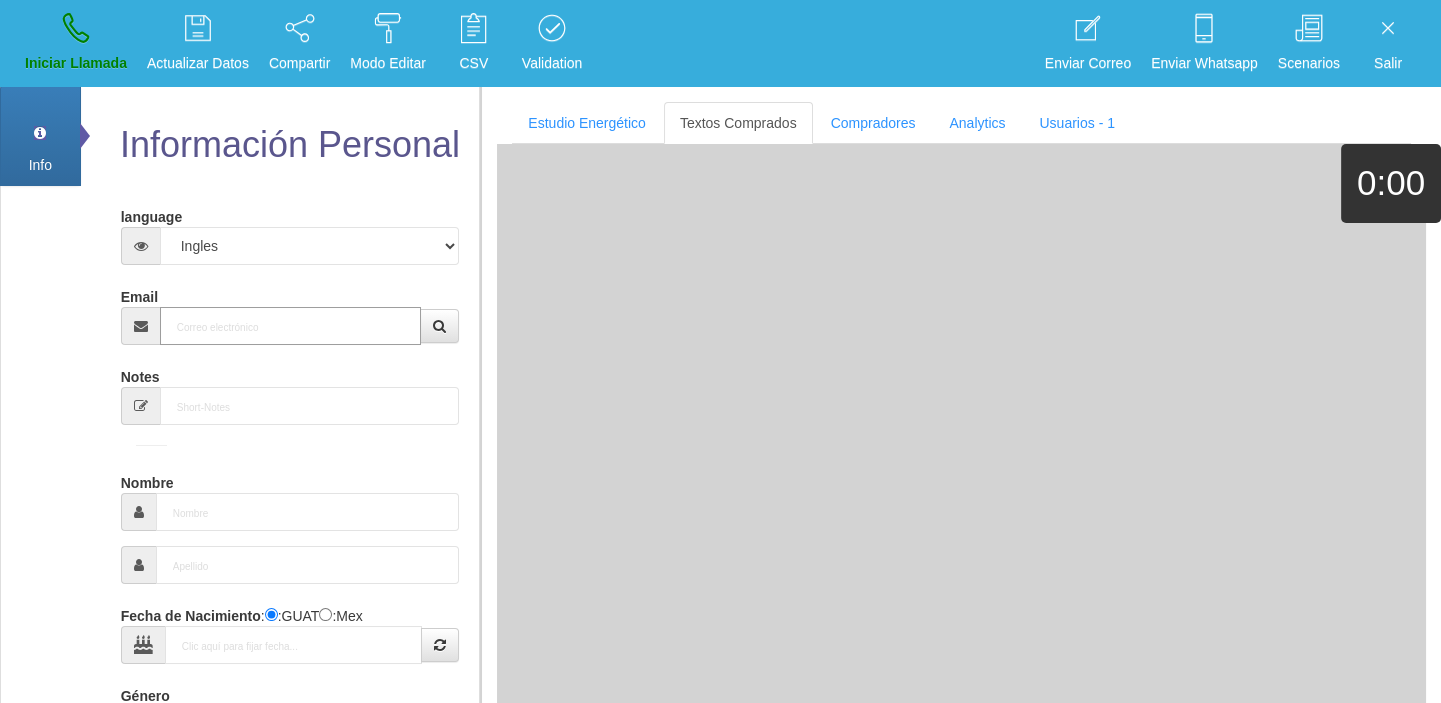 click on "Email" at bounding box center (291, 326) 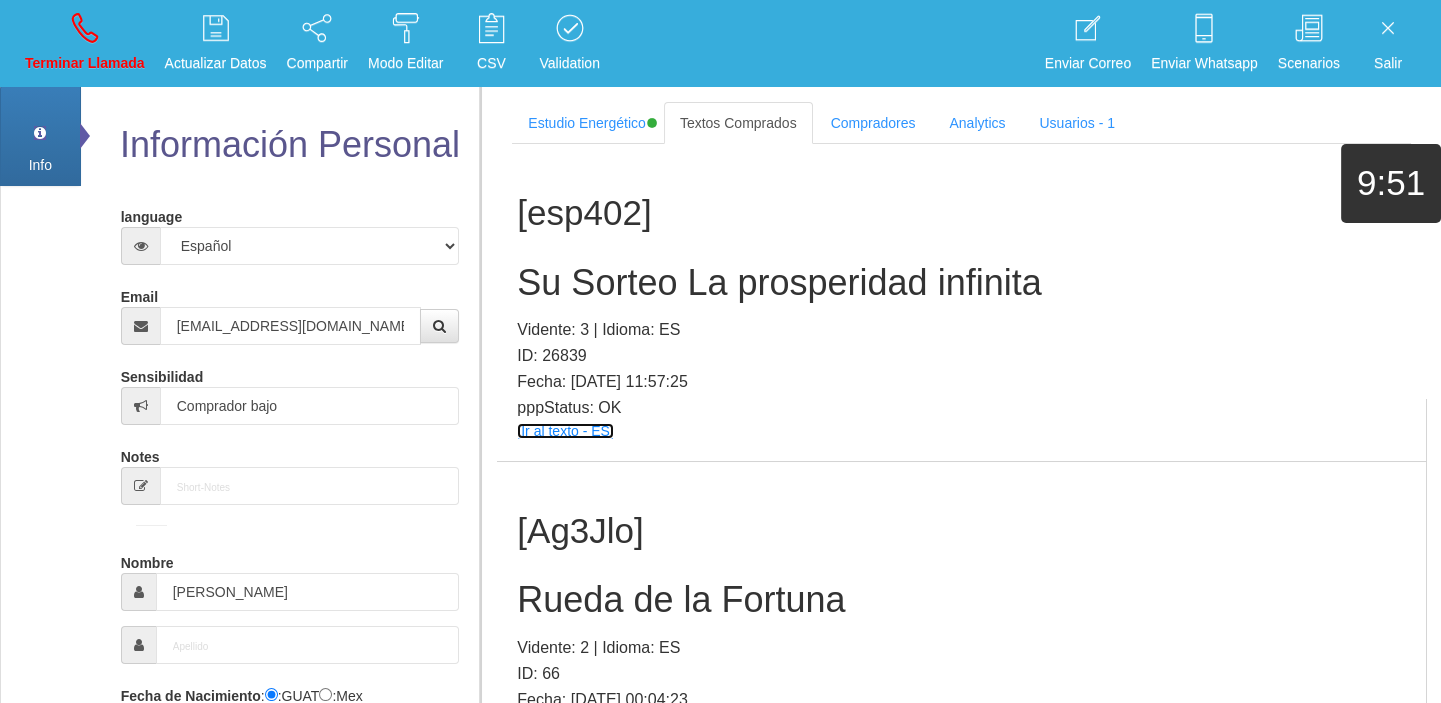 click on "[Ir al texto - ES]" at bounding box center [565, 431] 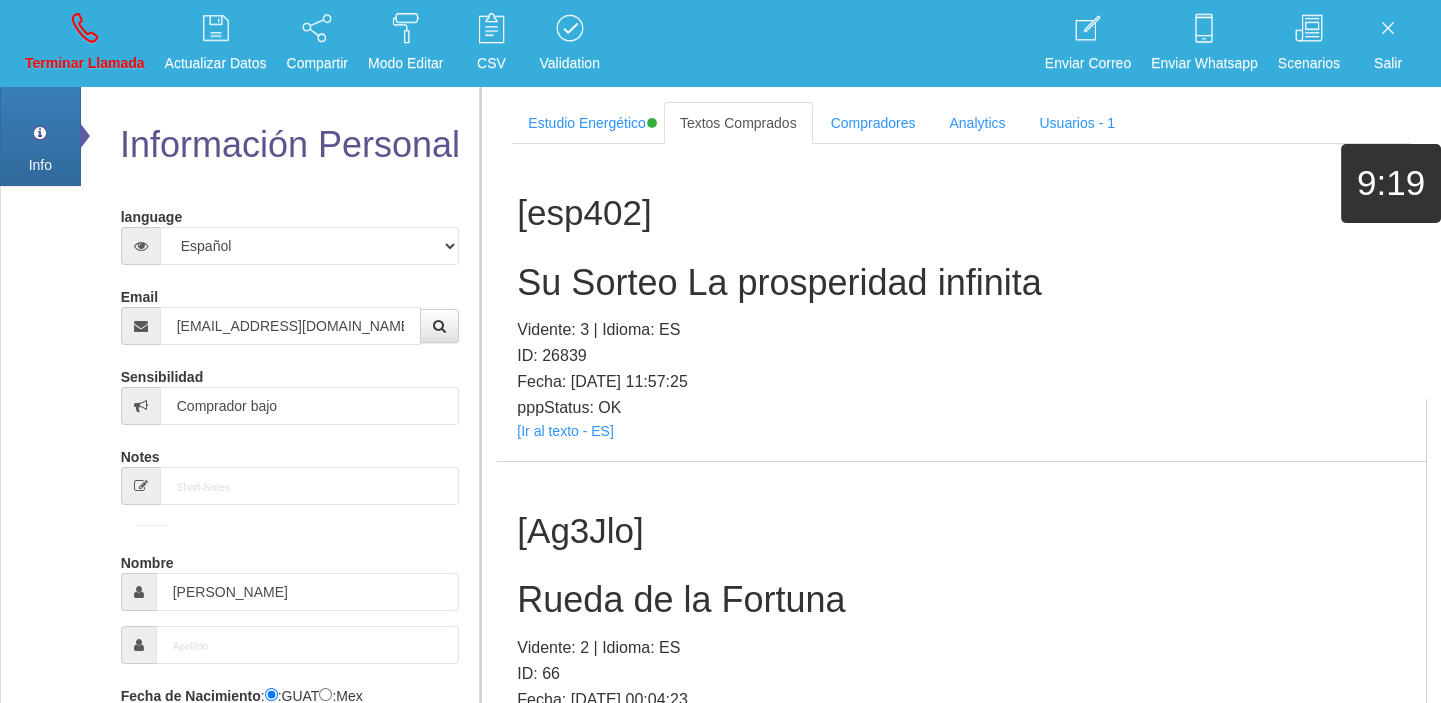 click on "Su Sorteo La prosperidad infinita" at bounding box center [961, 283] 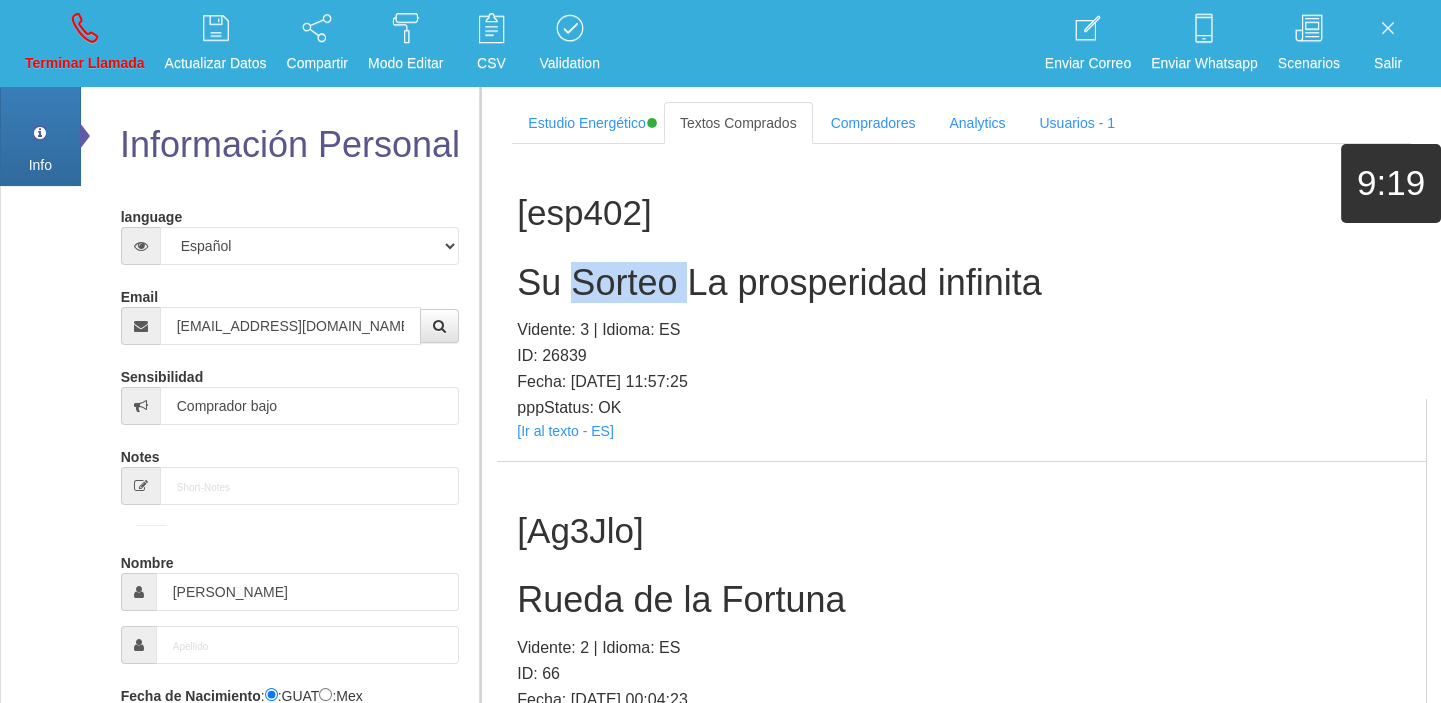 click on "Su Sorteo La prosperidad infinita" at bounding box center (961, 283) 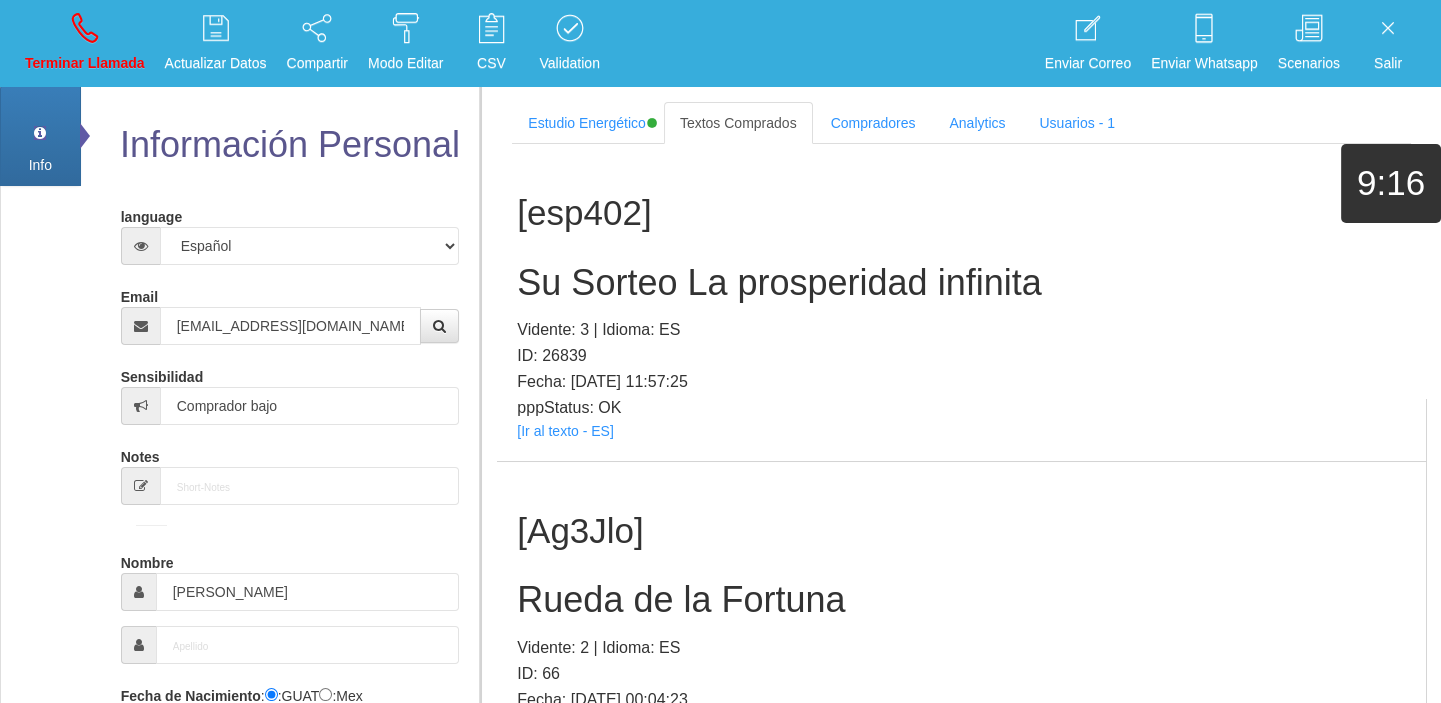 click on "Su Sorteo La prosperidad infinita" at bounding box center [961, 283] 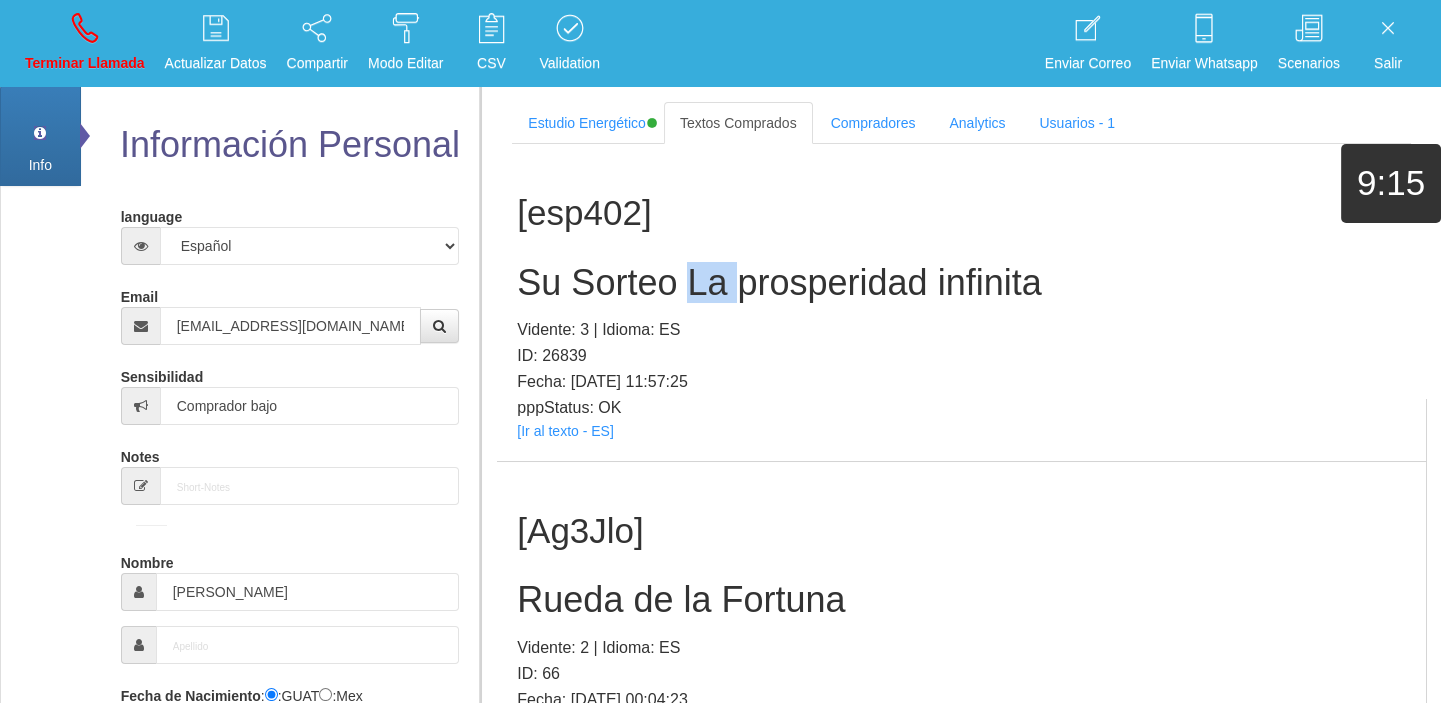 click on "Su Sorteo La prosperidad infinita" at bounding box center [961, 283] 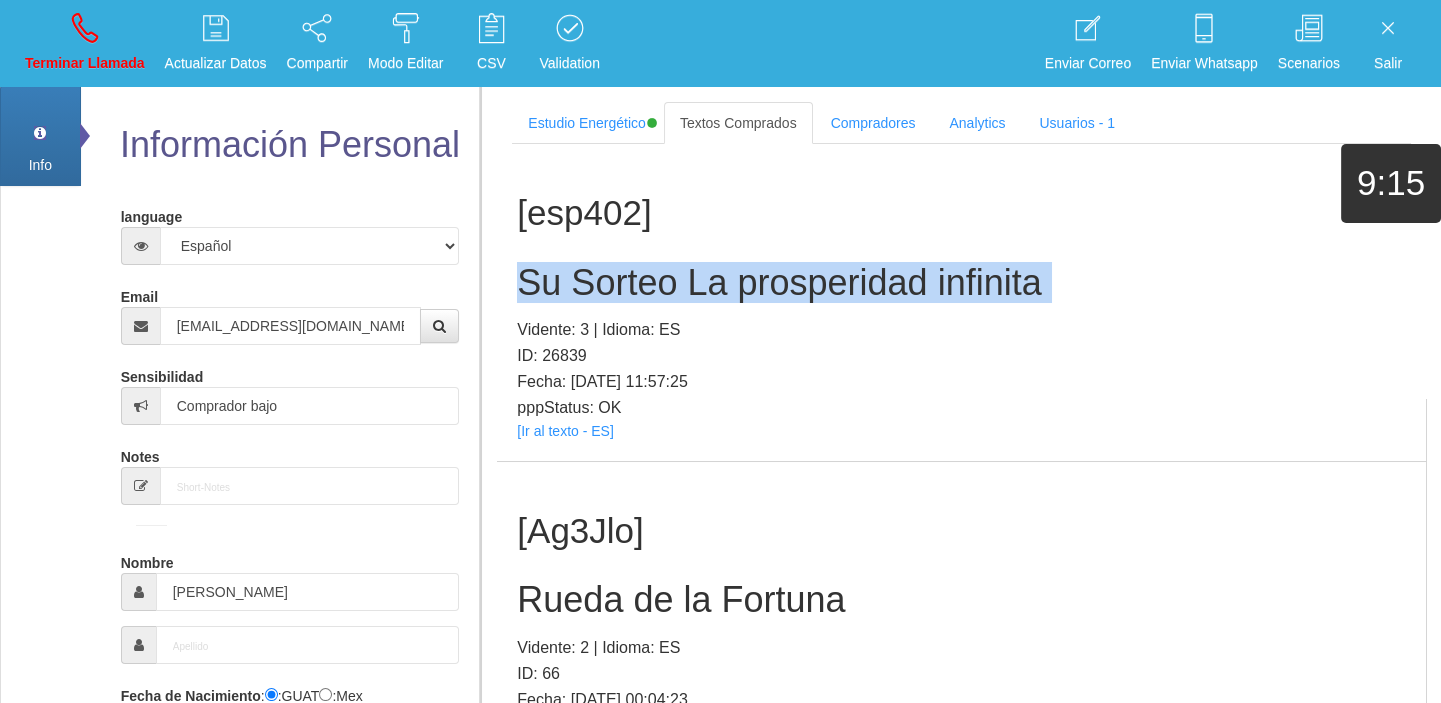 click on "Su Sorteo La prosperidad infinita" at bounding box center (961, 283) 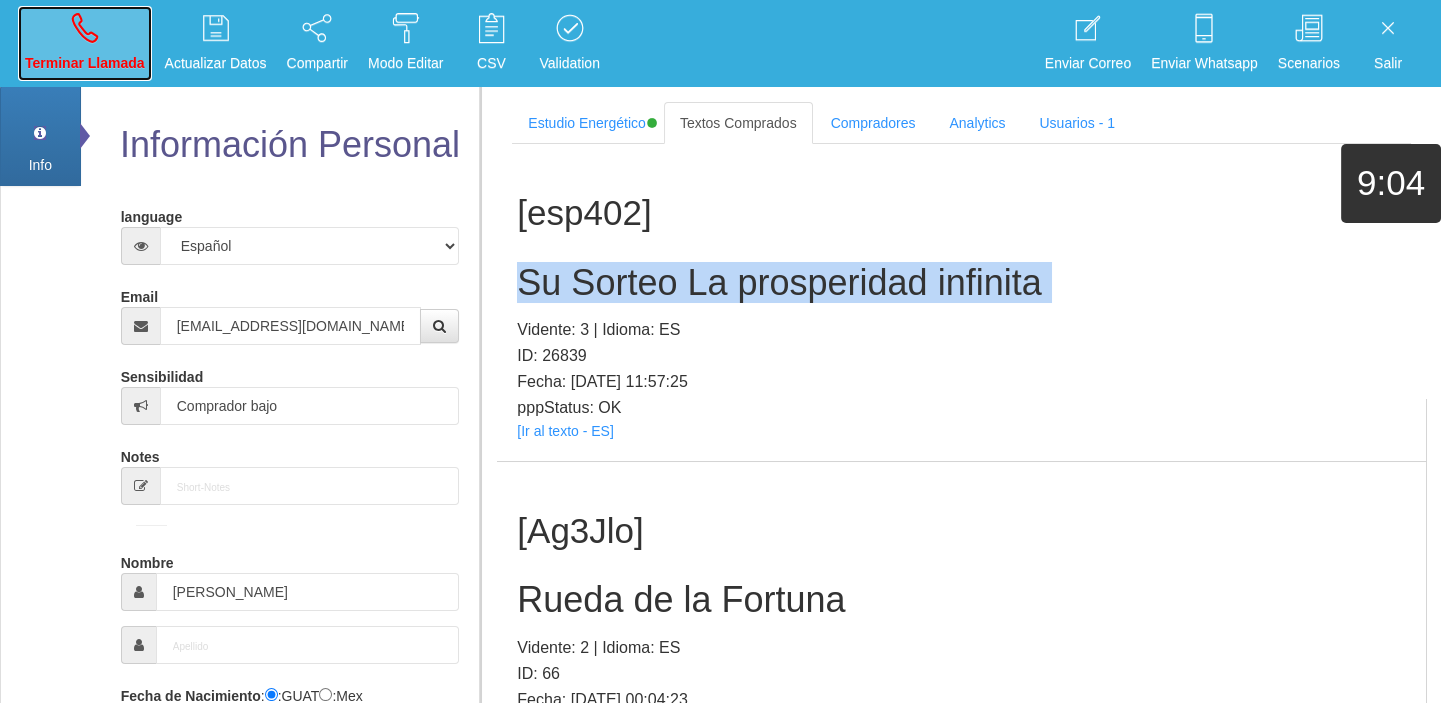 click on "Terminar Llamada" at bounding box center [85, 43] 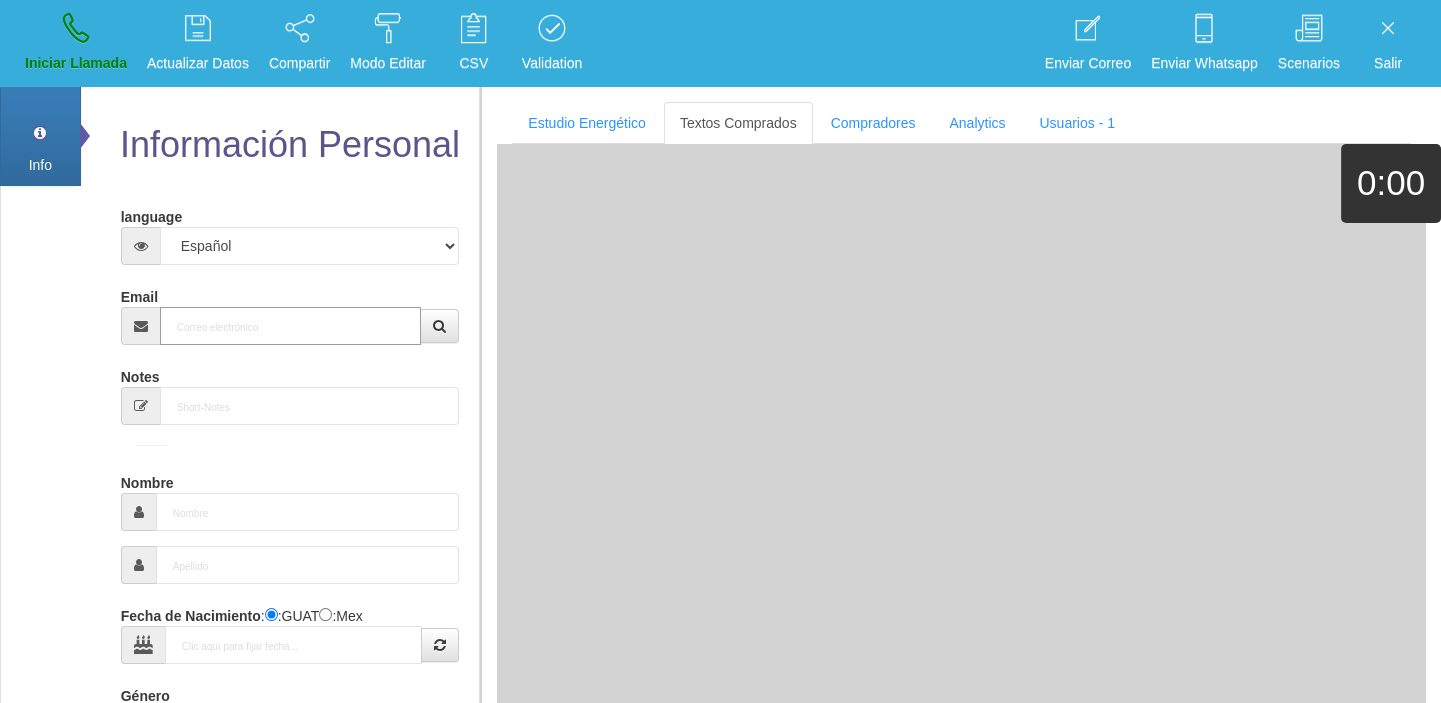 click on "Email" at bounding box center [291, 326] 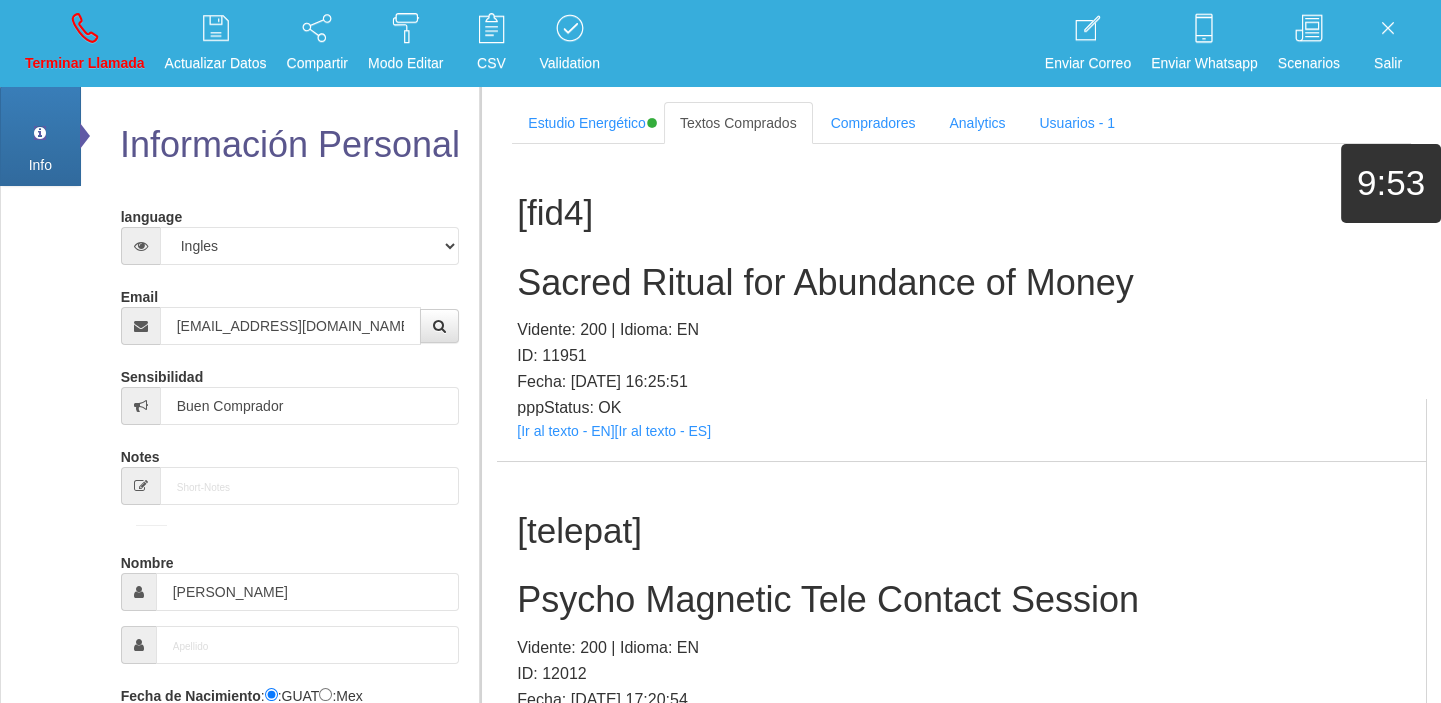 scroll, scrollTop: 536, scrollLeft: 0, axis: vertical 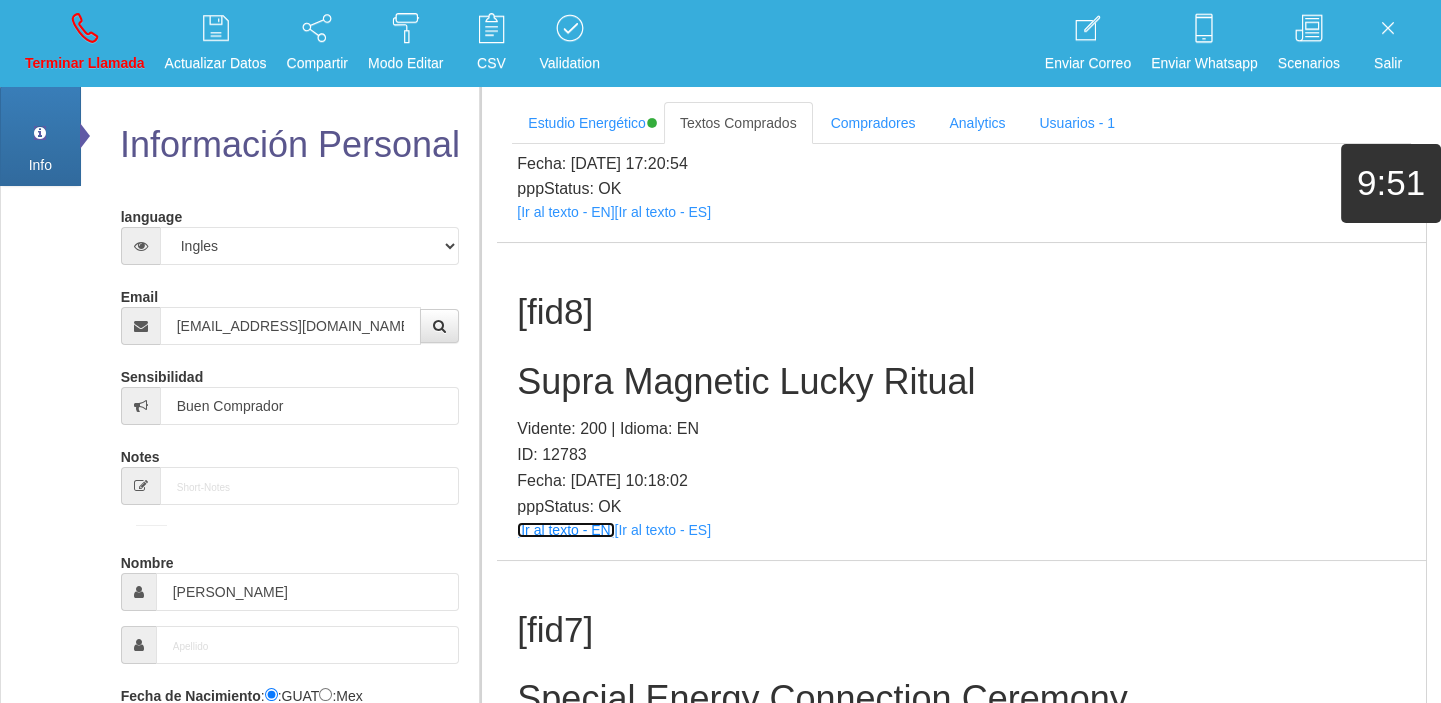click on "[Ir al texto - EN]" at bounding box center (565, 530) 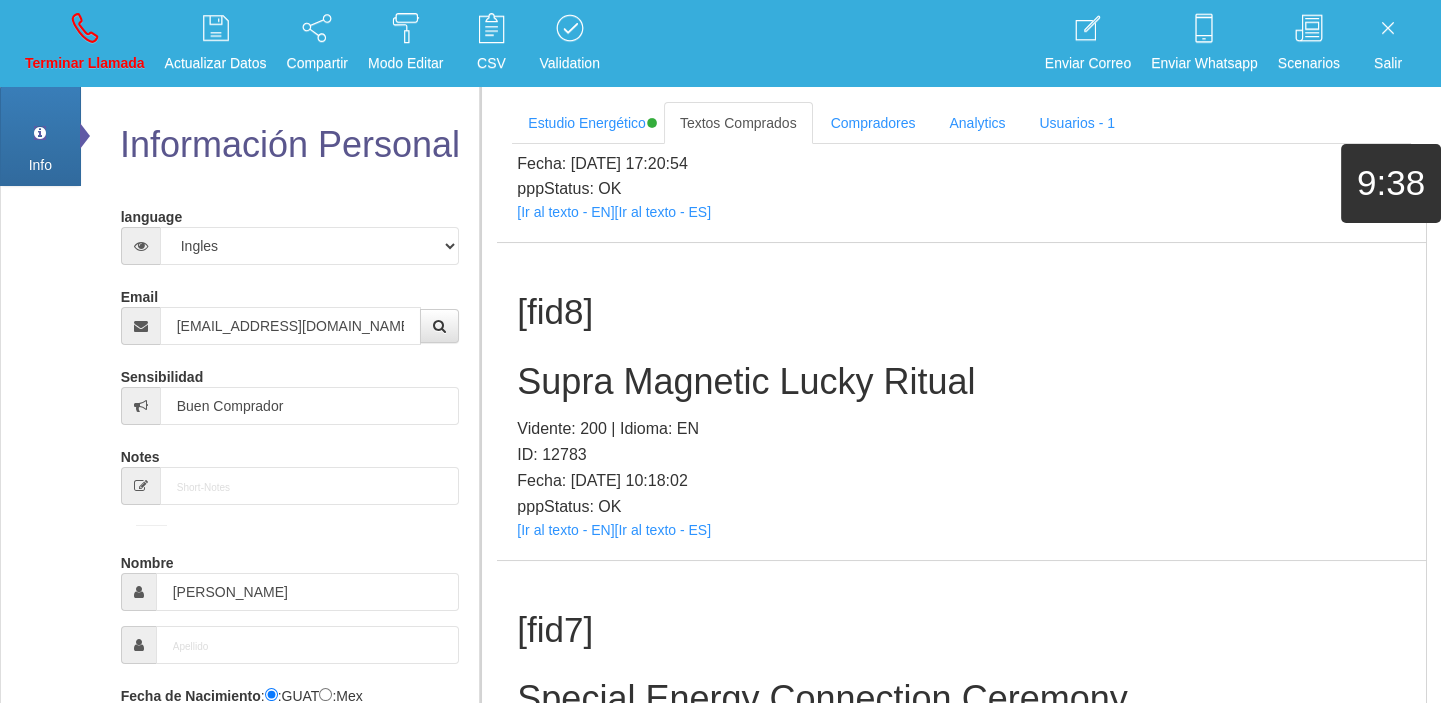 click on "[fid8] Supra Magnetic Lucky Ritual Vidente: 200 | Idioma: EN ID: 12783 Fecha: [DATE] 10:18:02 pppStatus: OK [Ir al texto - EN] [Ir al texto - ES]" at bounding box center (961, 401) 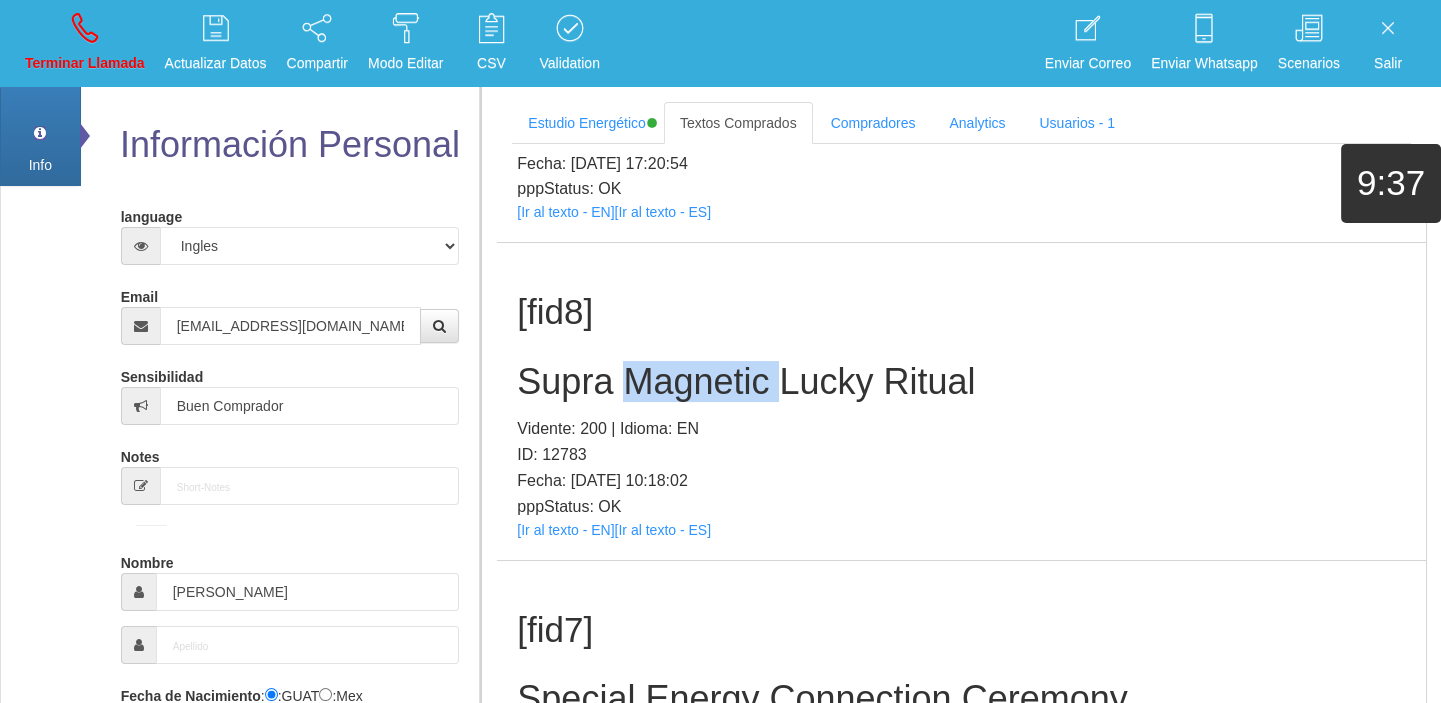 click on "Supra Magnetic Lucky Ritual" at bounding box center (961, 382) 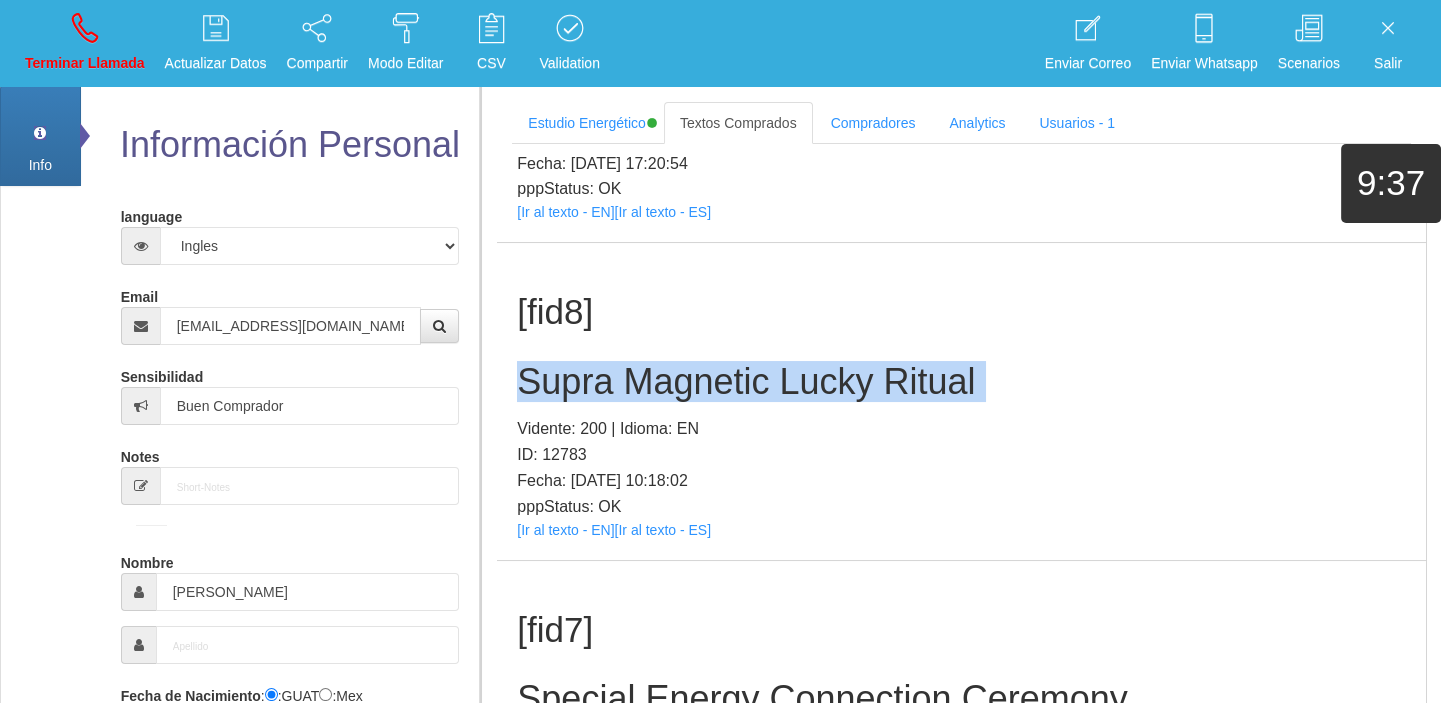 click on "Supra Magnetic Lucky Ritual" at bounding box center [961, 382] 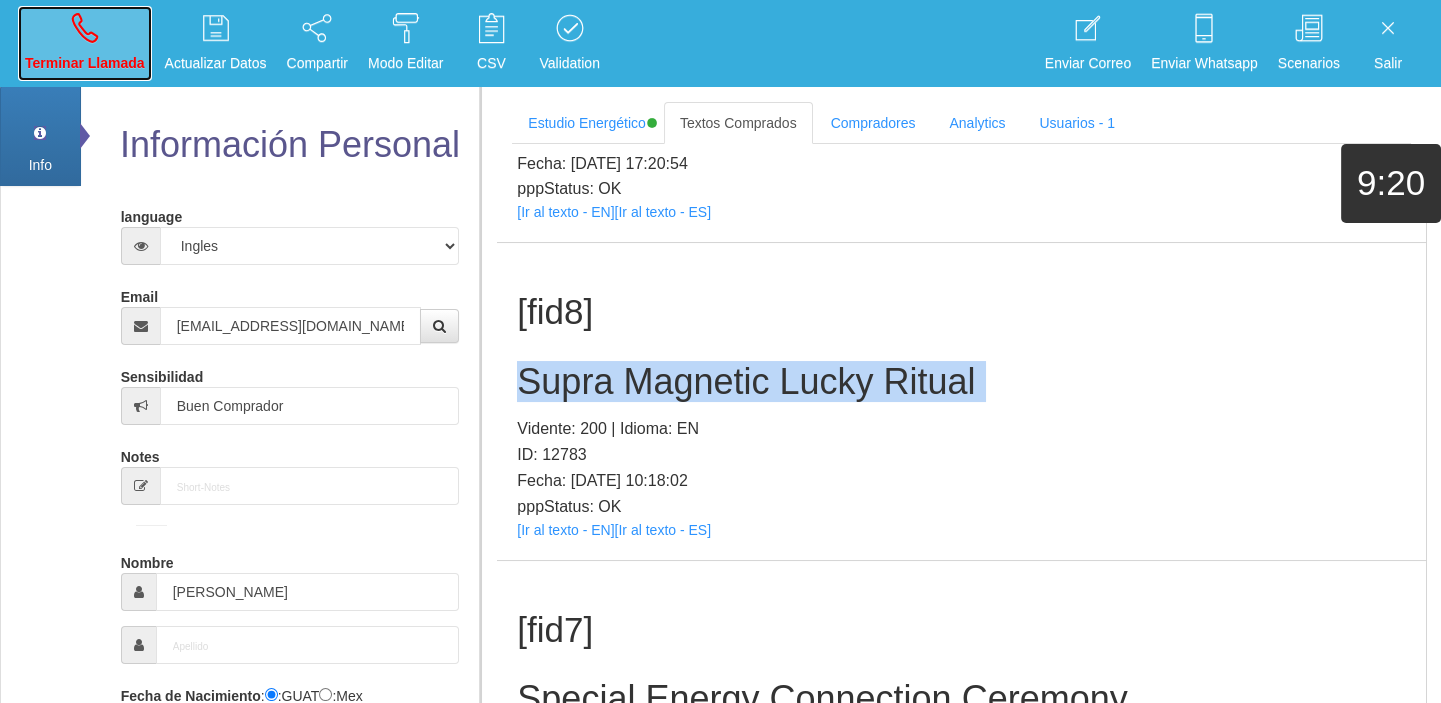 click on "Terminar Llamada" at bounding box center [85, 43] 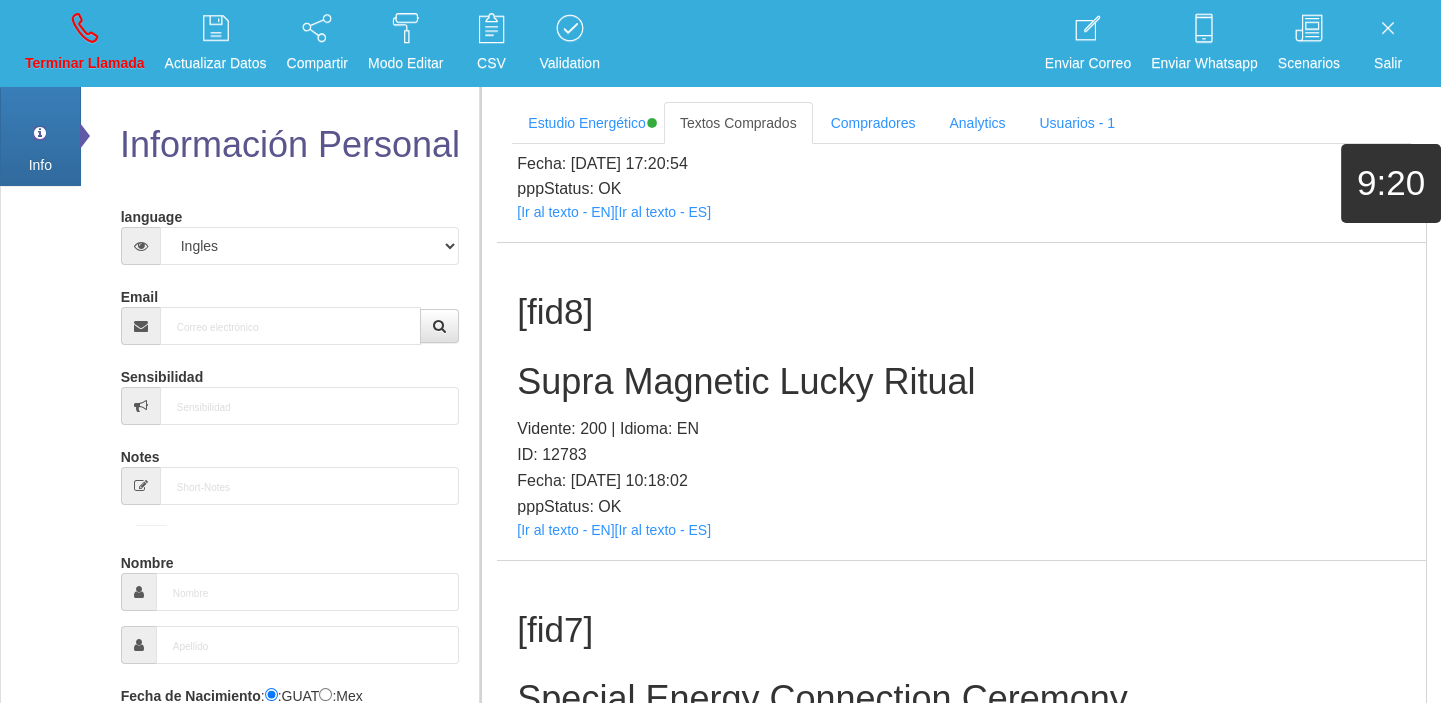 scroll, scrollTop: 0, scrollLeft: 0, axis: both 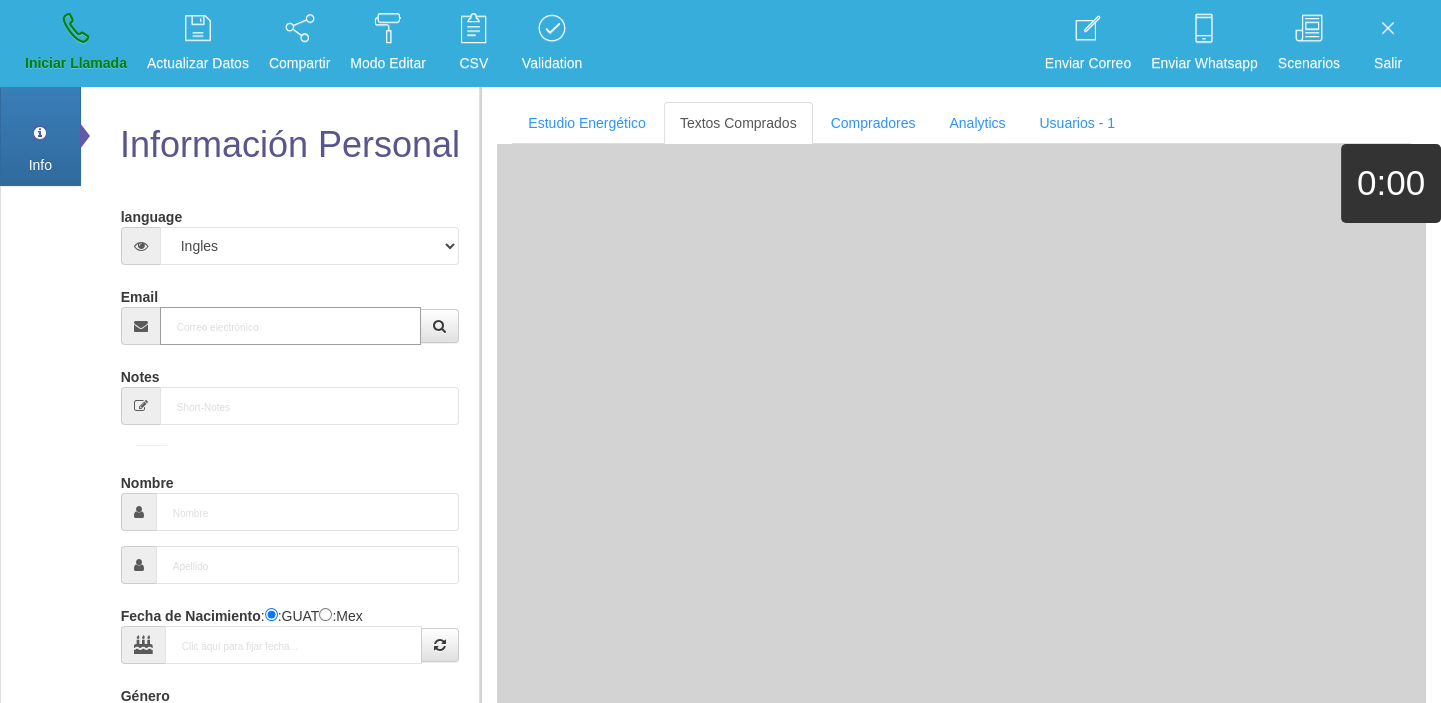 paste on "[EMAIL_ADDRESS][DOMAIN_NAME]" 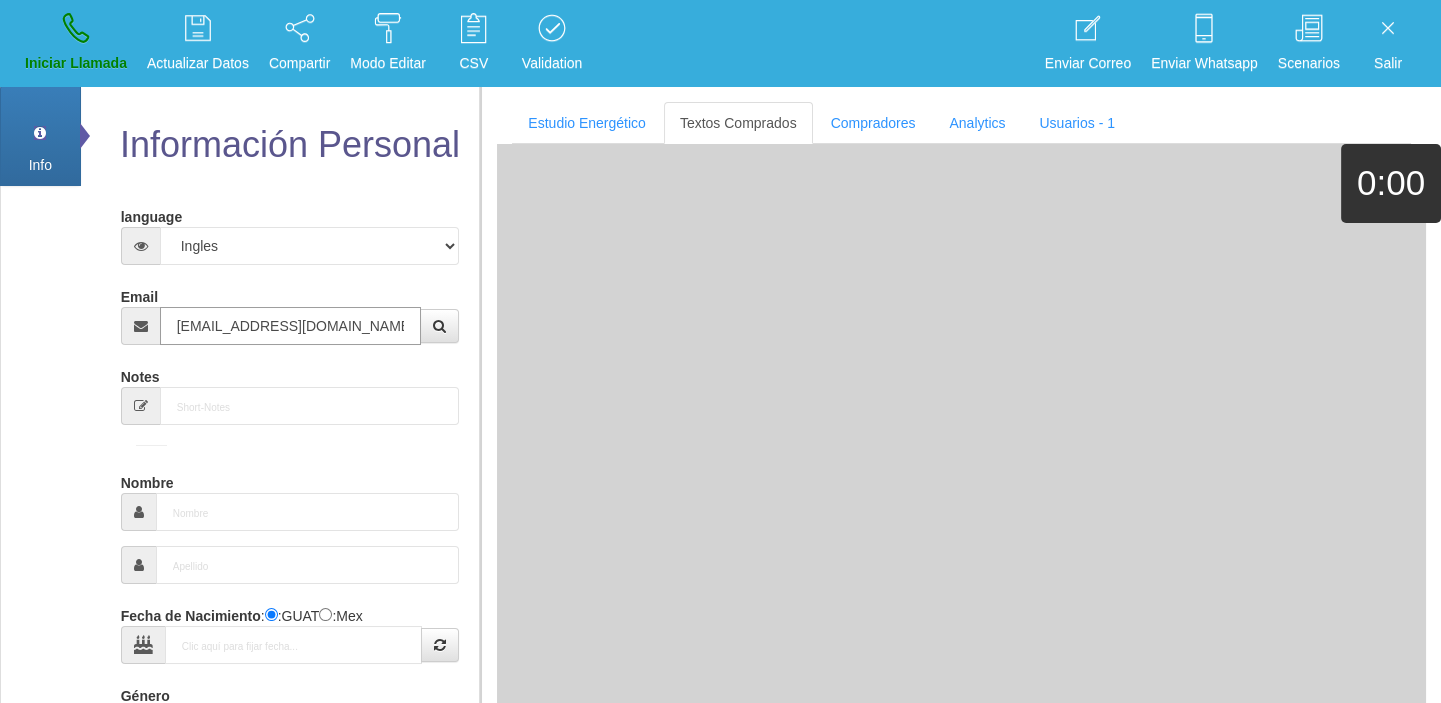 click on "[EMAIL_ADDRESS][DOMAIN_NAME]" at bounding box center (291, 326) 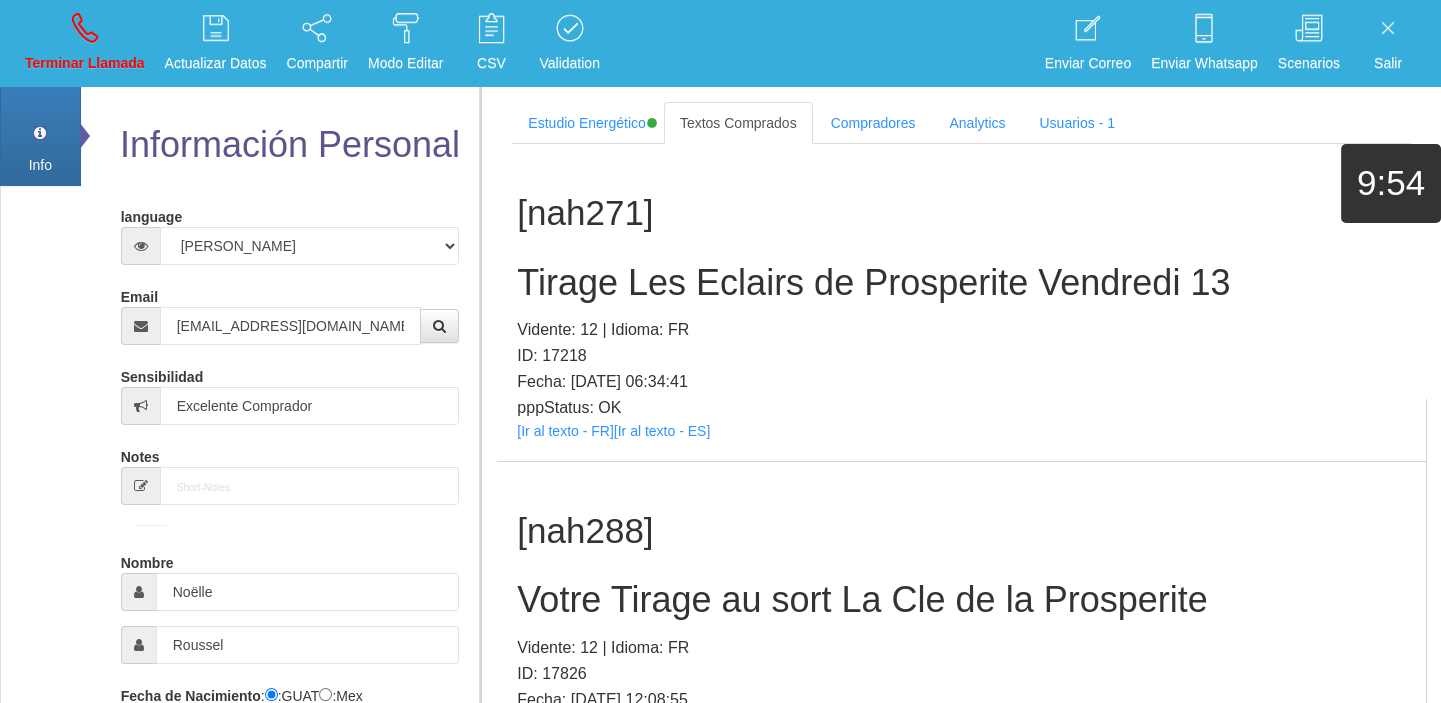 scroll, scrollTop: 20866, scrollLeft: 0, axis: vertical 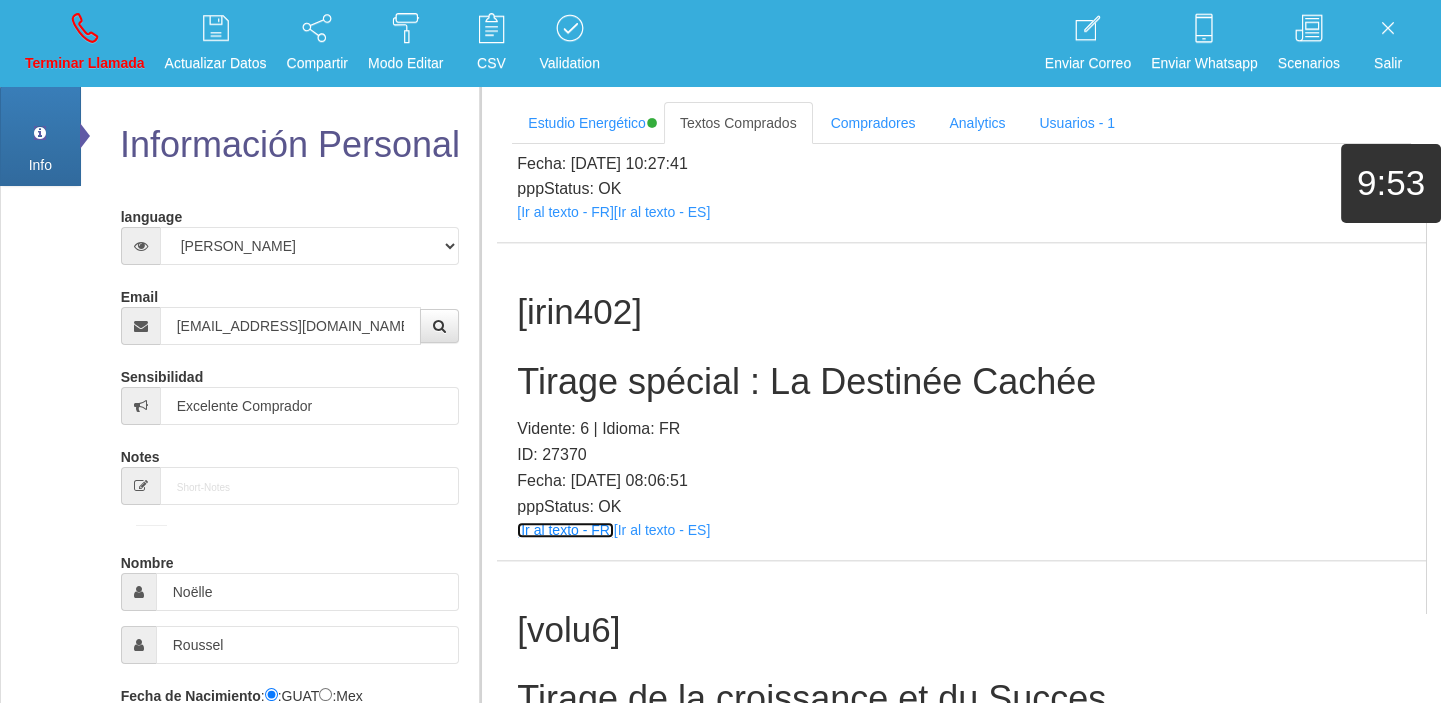 click on "[Ir al texto - FR]" at bounding box center (565, 530) 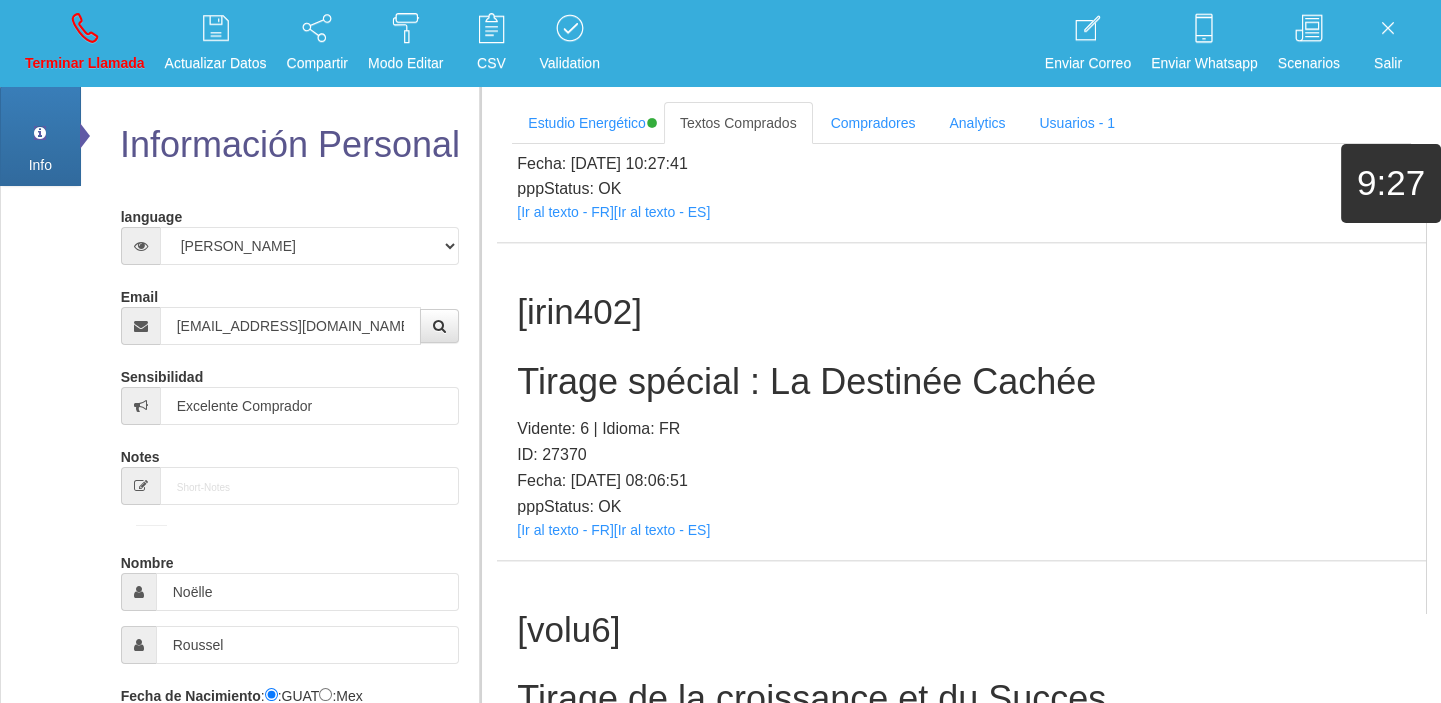 click on "Tirage  spécial : La Destinée Cachée" at bounding box center (961, 382) 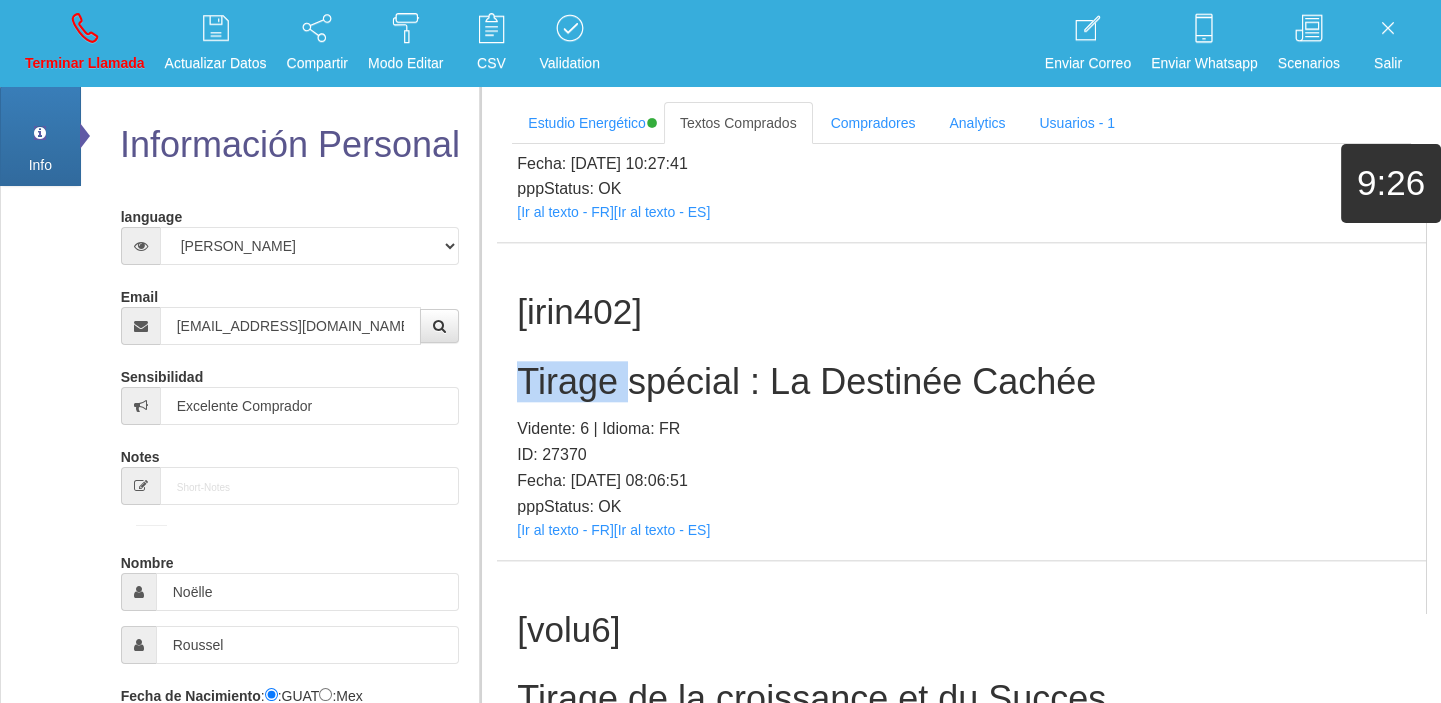 click on "Tirage  spécial : La Destinée Cachée" at bounding box center [961, 382] 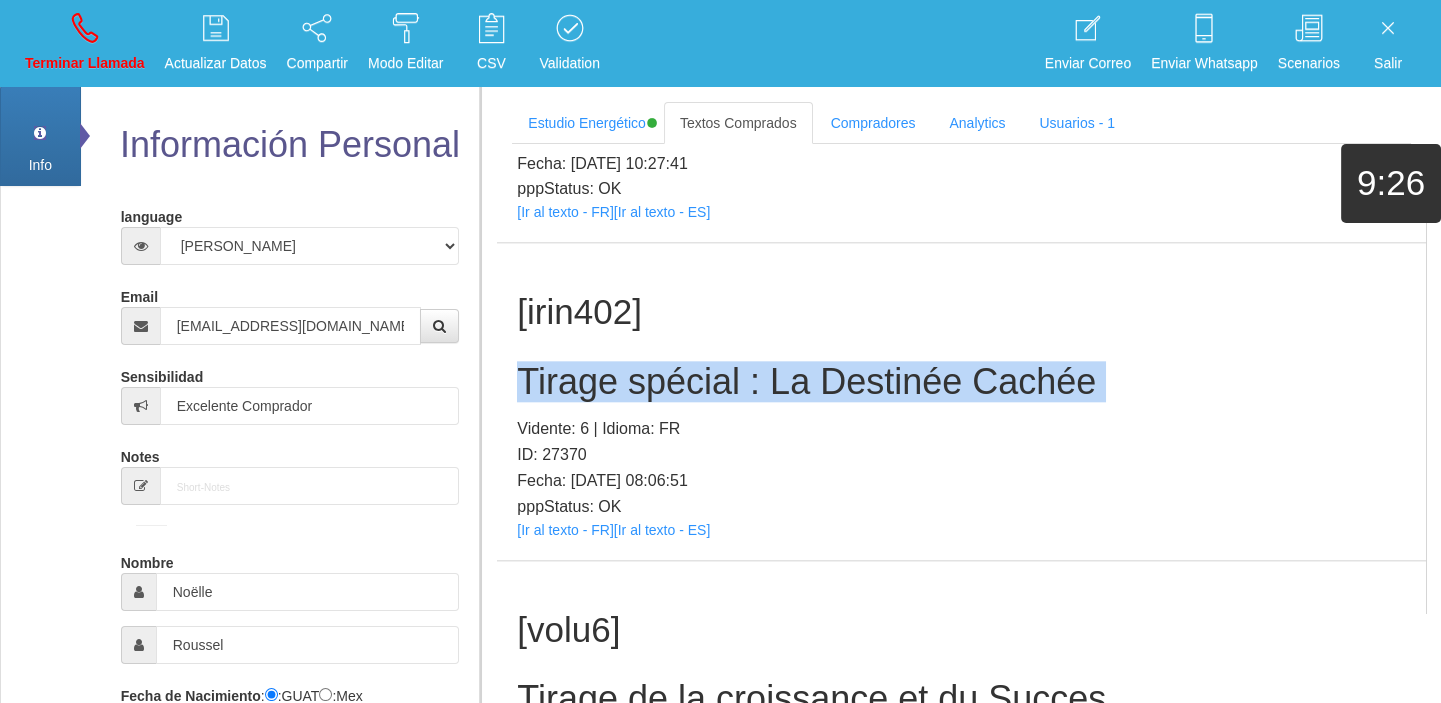 click on "Tirage  spécial : La Destinée Cachée" at bounding box center [961, 382] 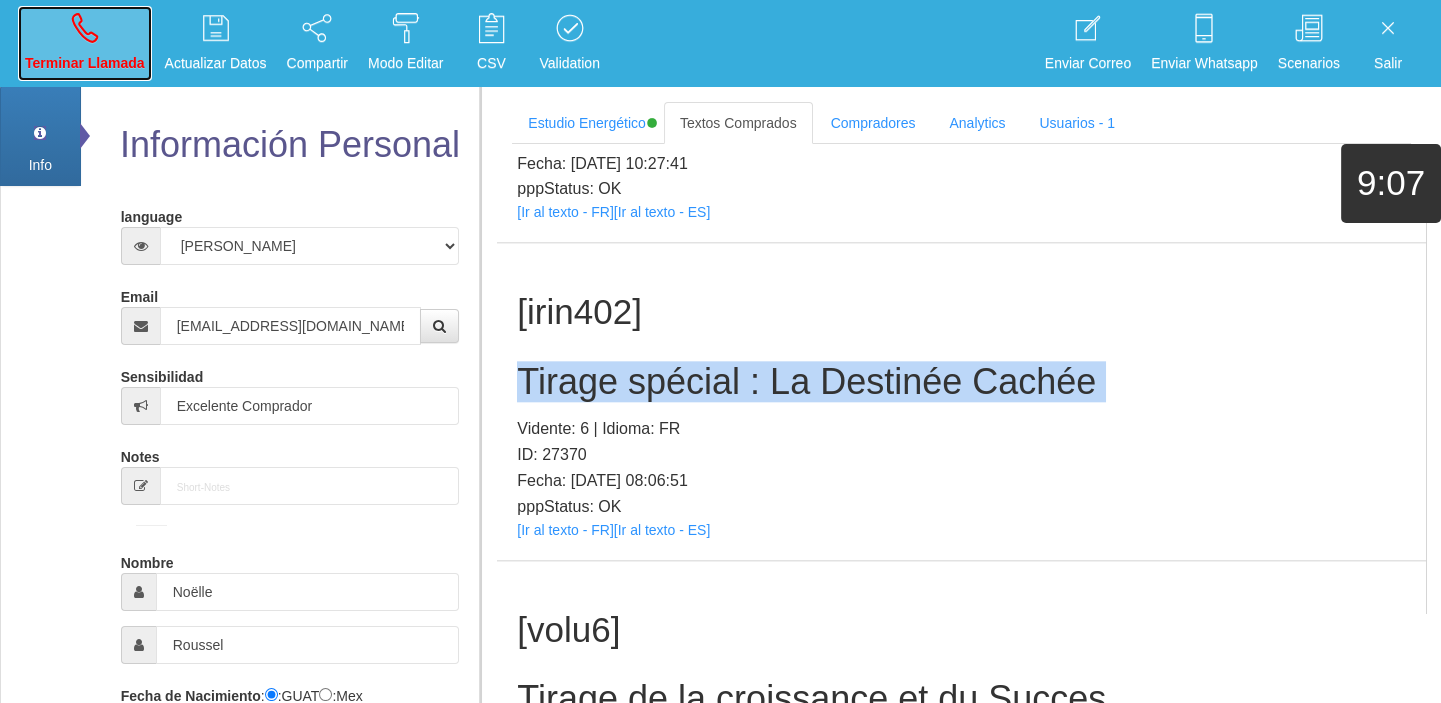 drag, startPoint x: 74, startPoint y: 33, endPoint x: 770, endPoint y: 121, distance: 701.54114 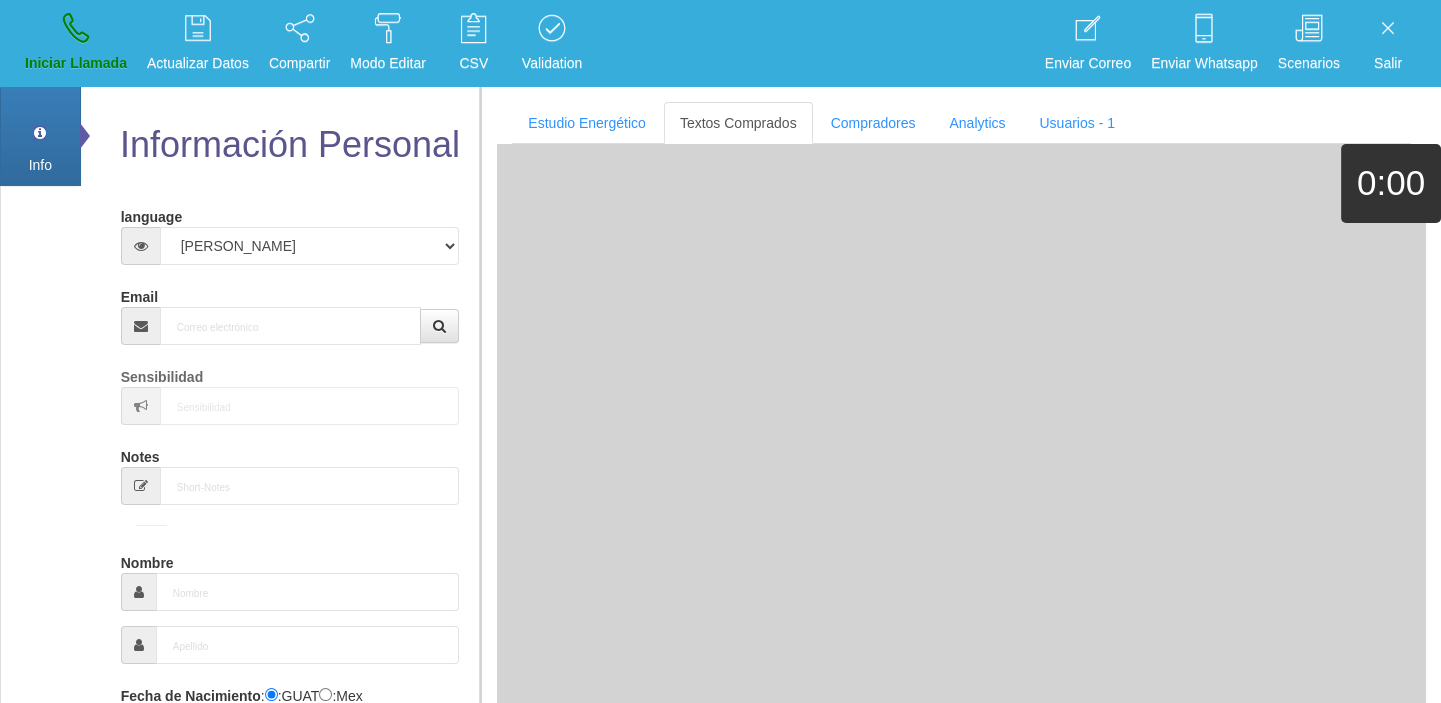 scroll, scrollTop: 0, scrollLeft: 0, axis: both 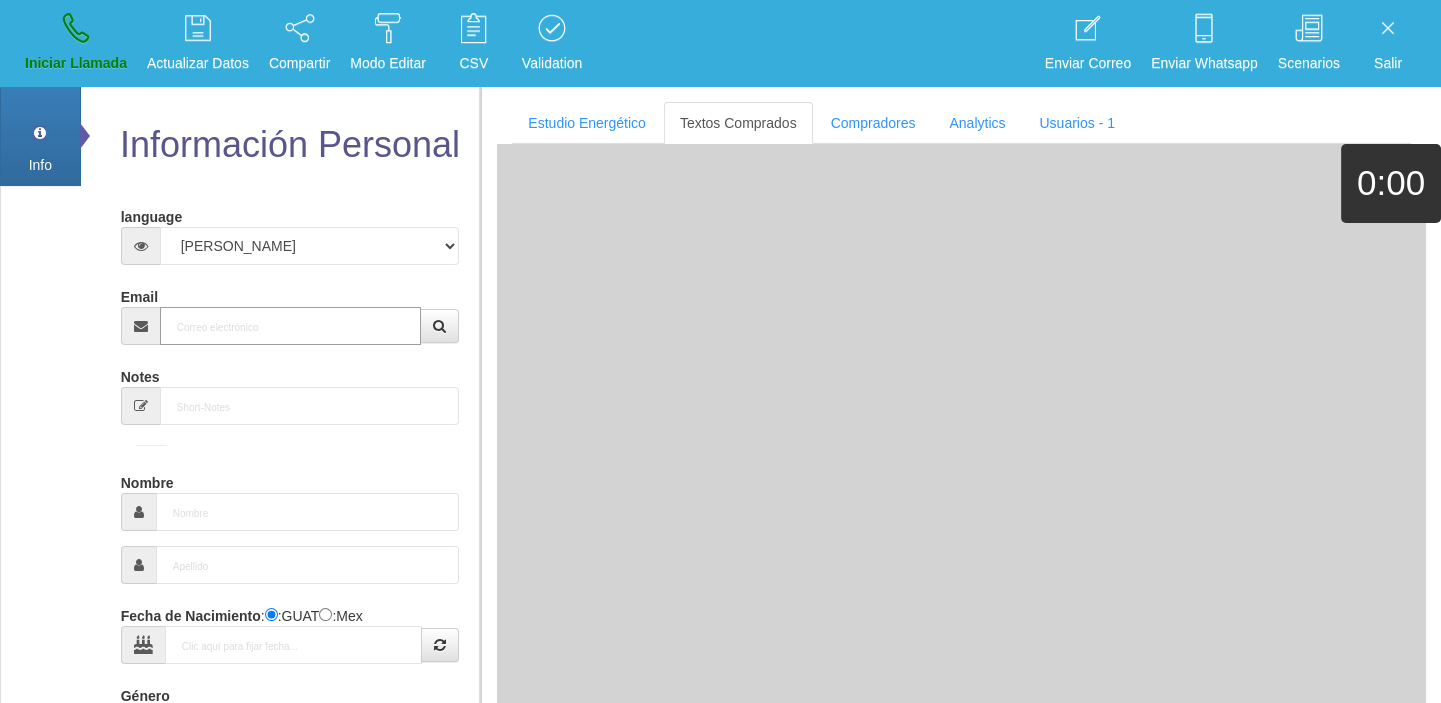 click on "Email" at bounding box center [291, 326] 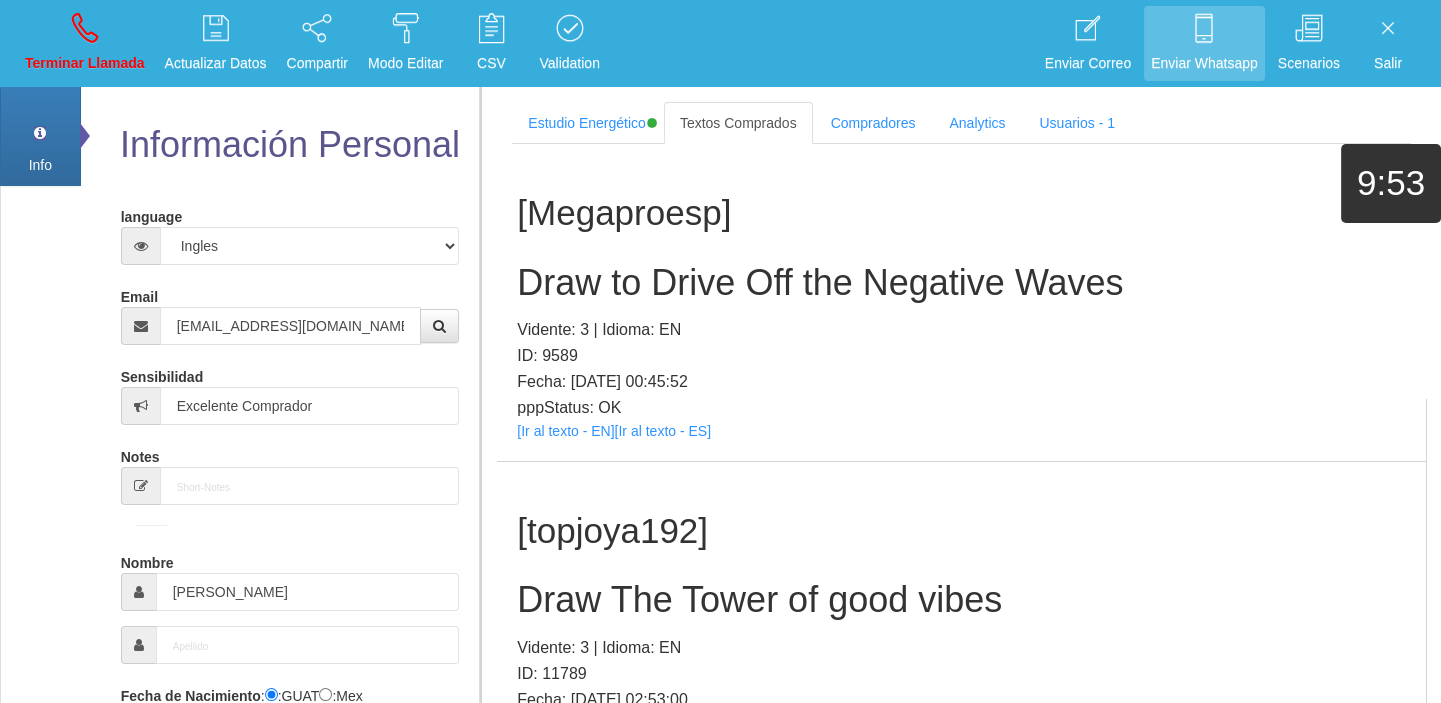 scroll, scrollTop: 50725, scrollLeft: 0, axis: vertical 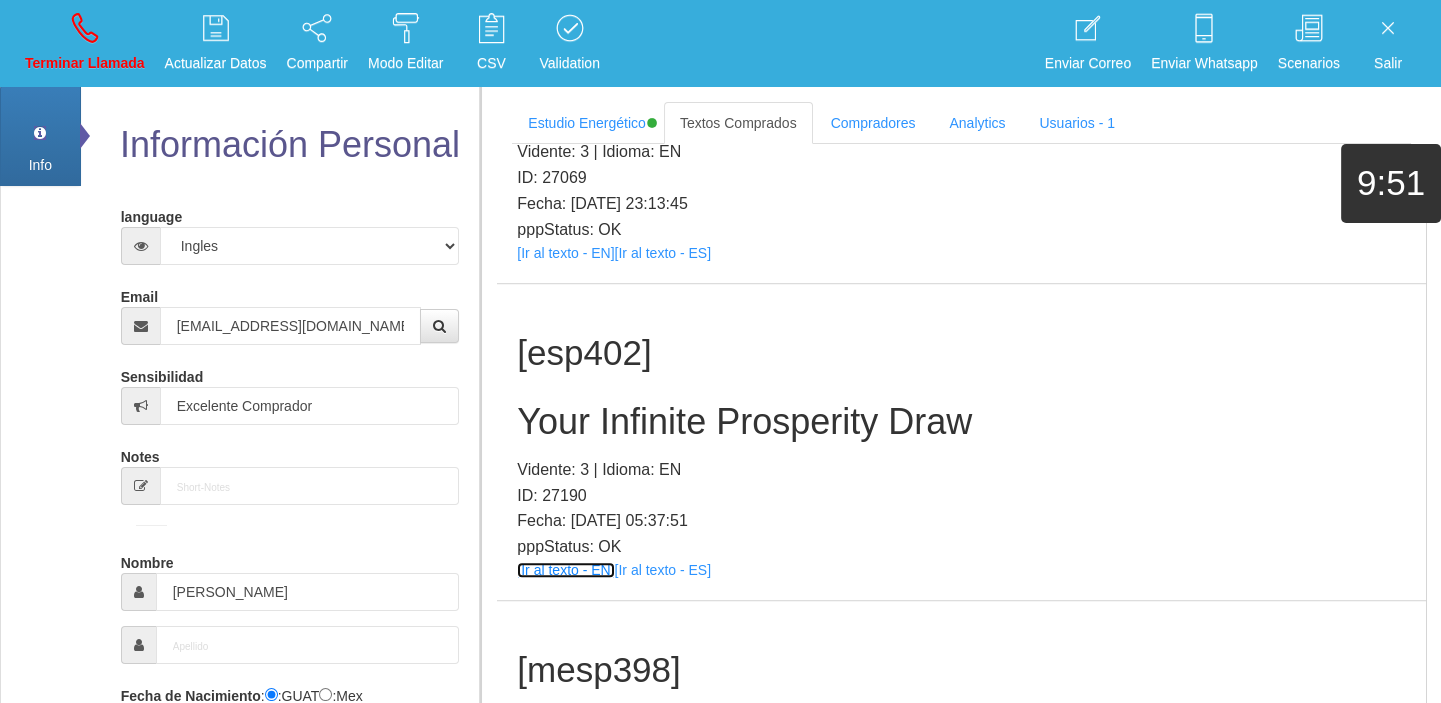 click on "[Ir al texto - EN]" at bounding box center (565, 570) 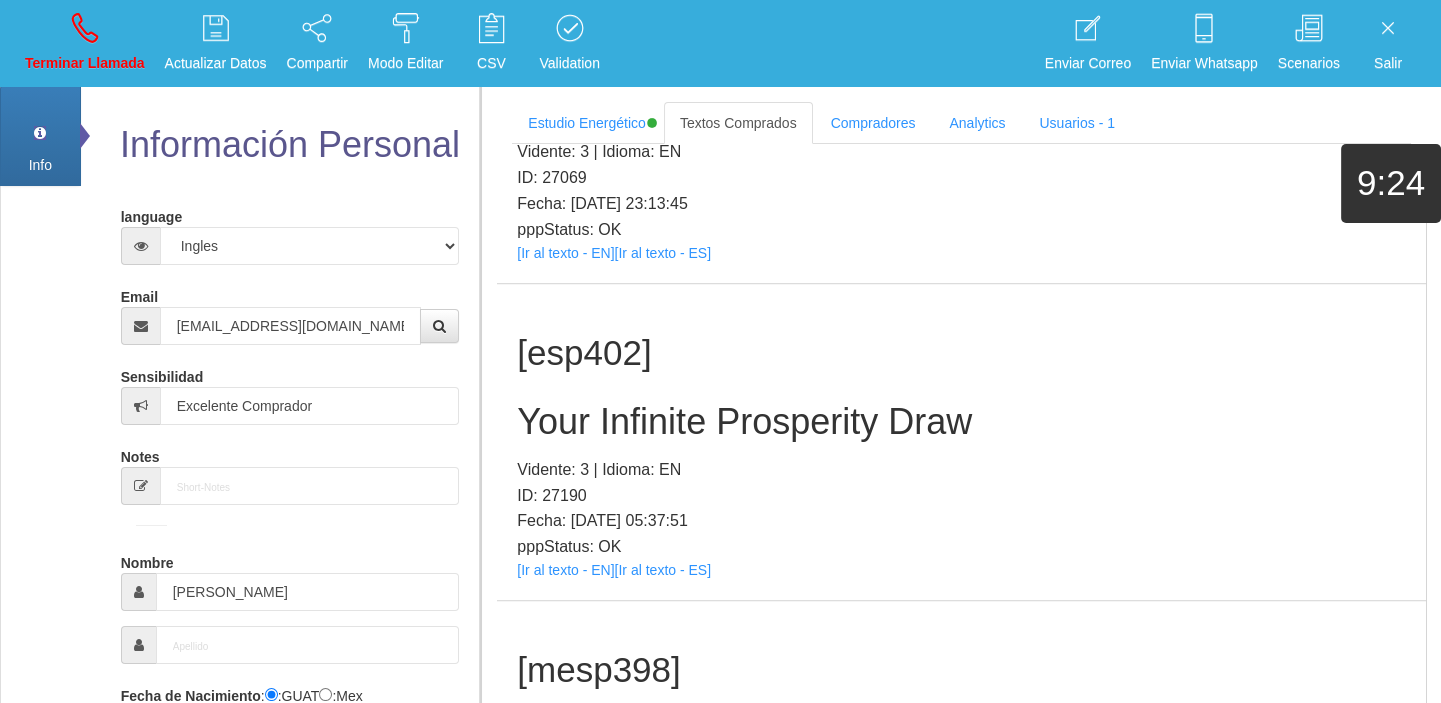 click on "Your Infinite Prosperity Draw" at bounding box center [961, 422] 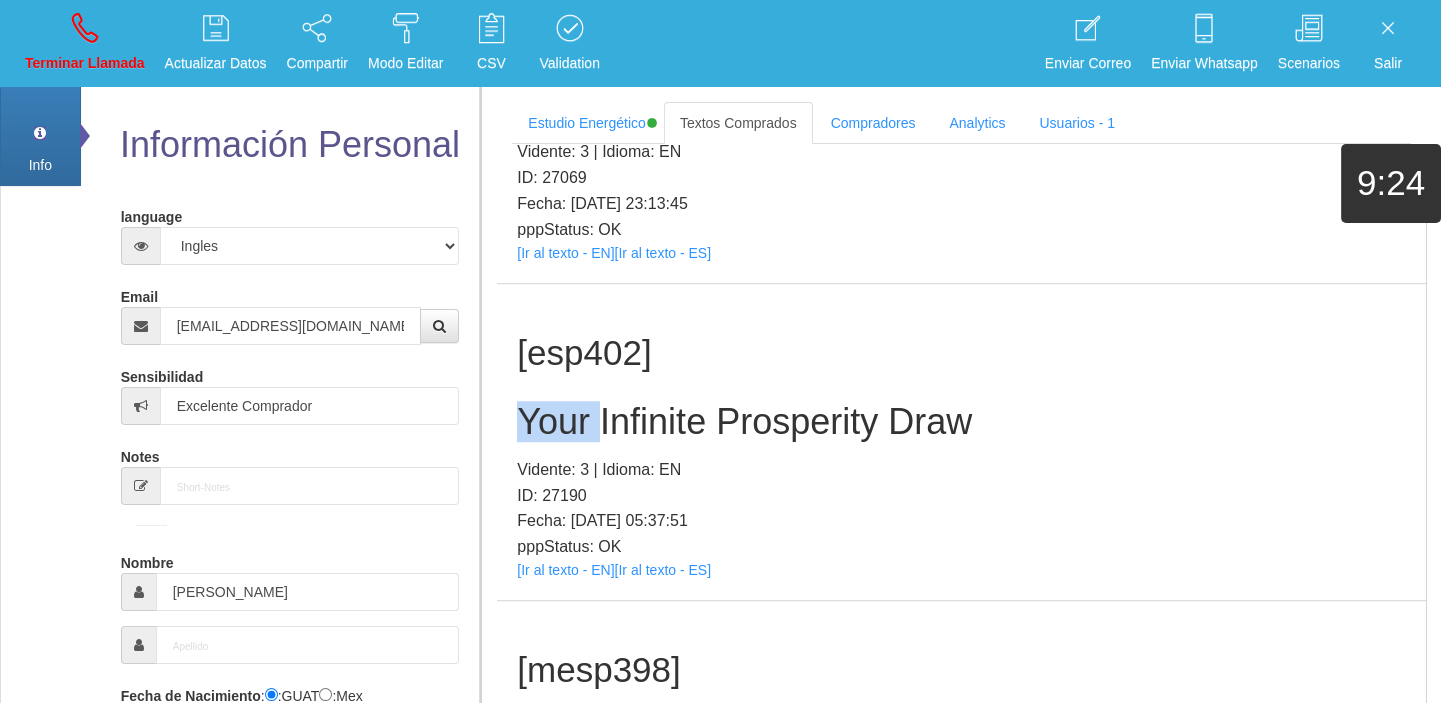 click on "Your Infinite Prosperity Draw" at bounding box center [961, 422] 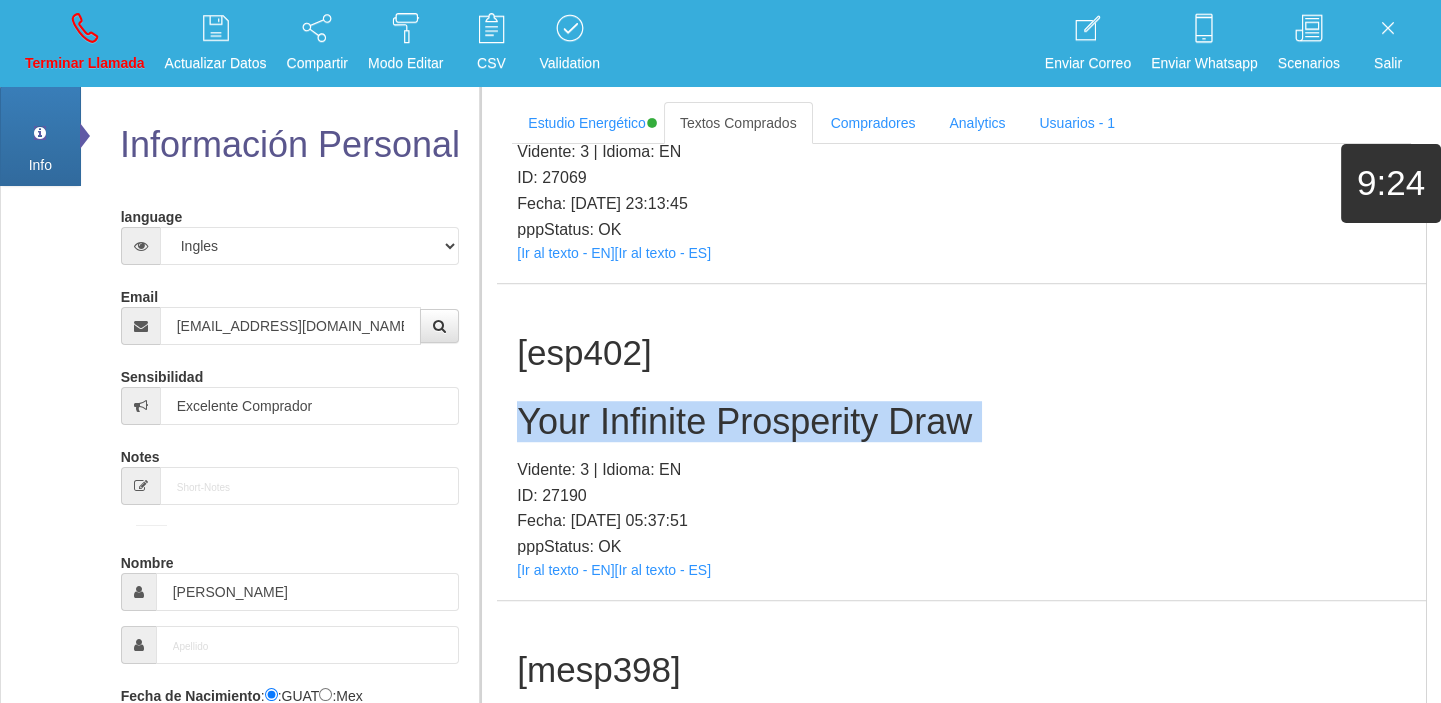 click on "Your Infinite Prosperity Draw" at bounding box center (961, 422) 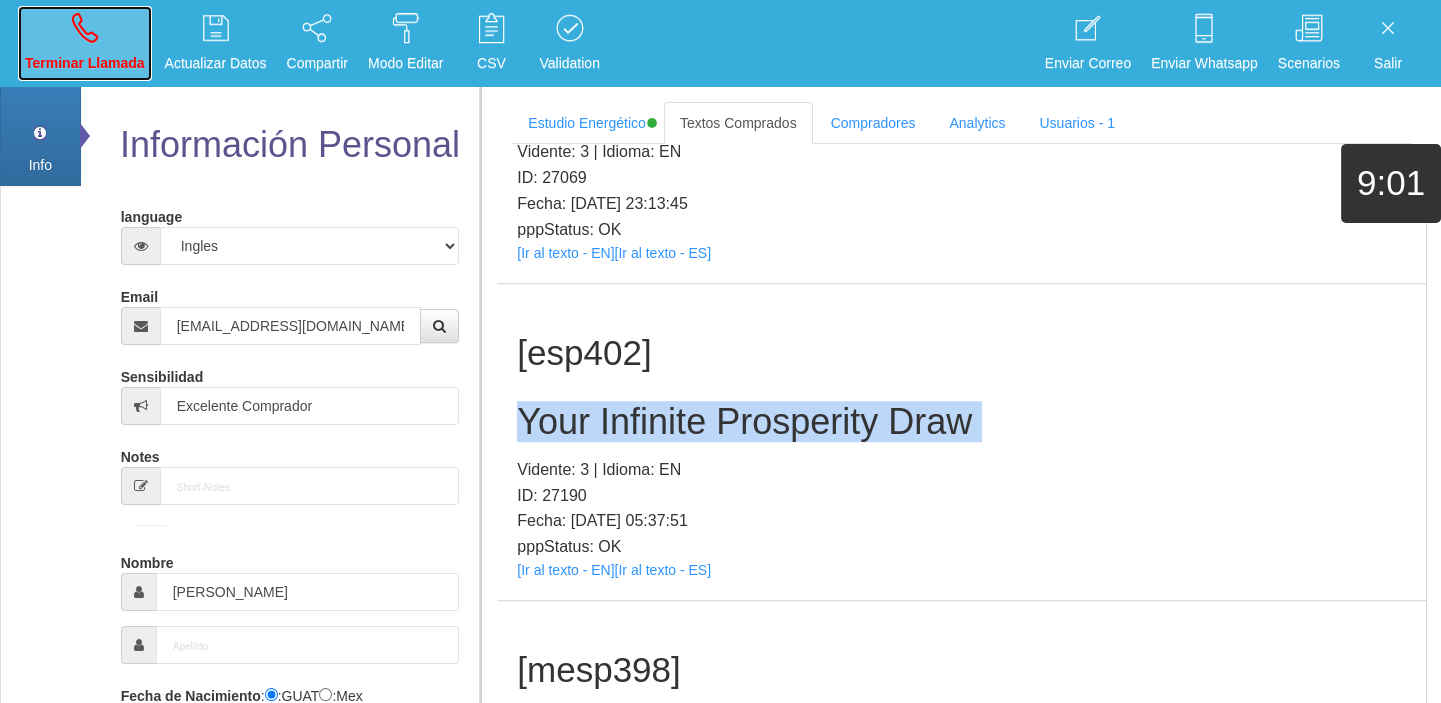 click on "Terminar Llamada" at bounding box center (85, 43) 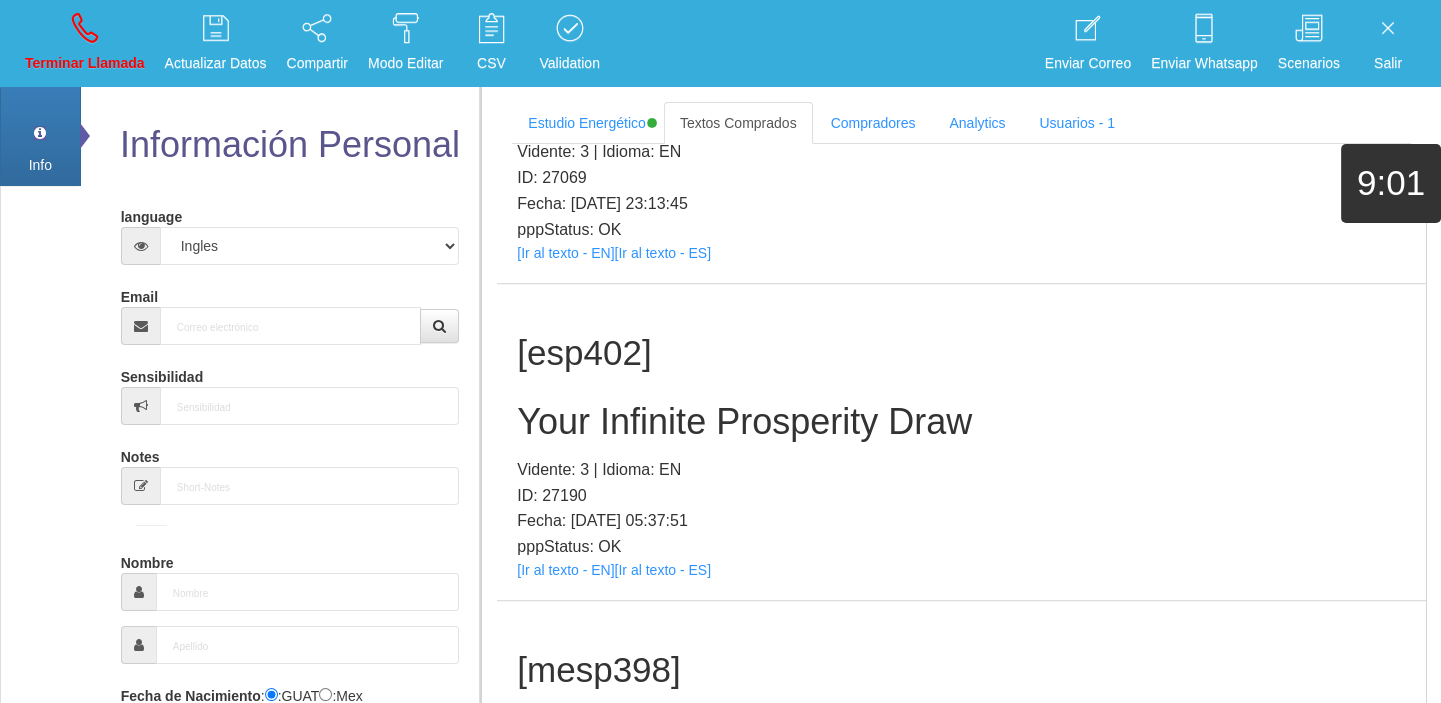 scroll, scrollTop: 0, scrollLeft: 0, axis: both 